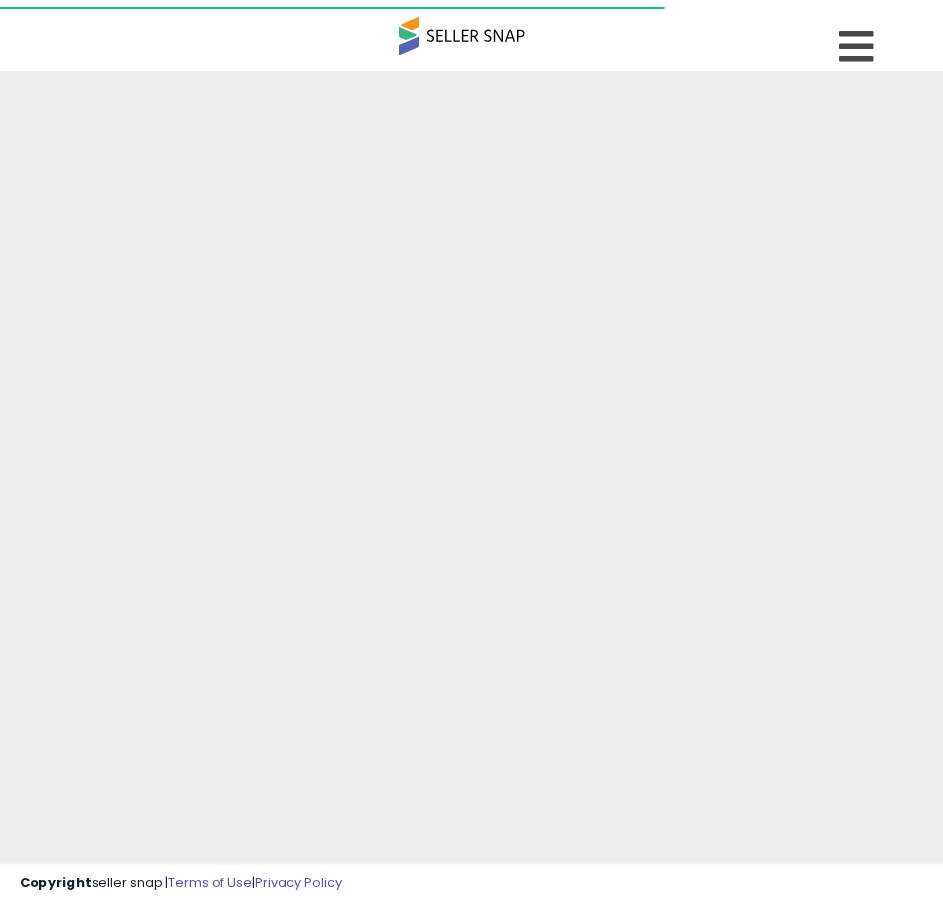 scroll, scrollTop: 0, scrollLeft: 0, axis: both 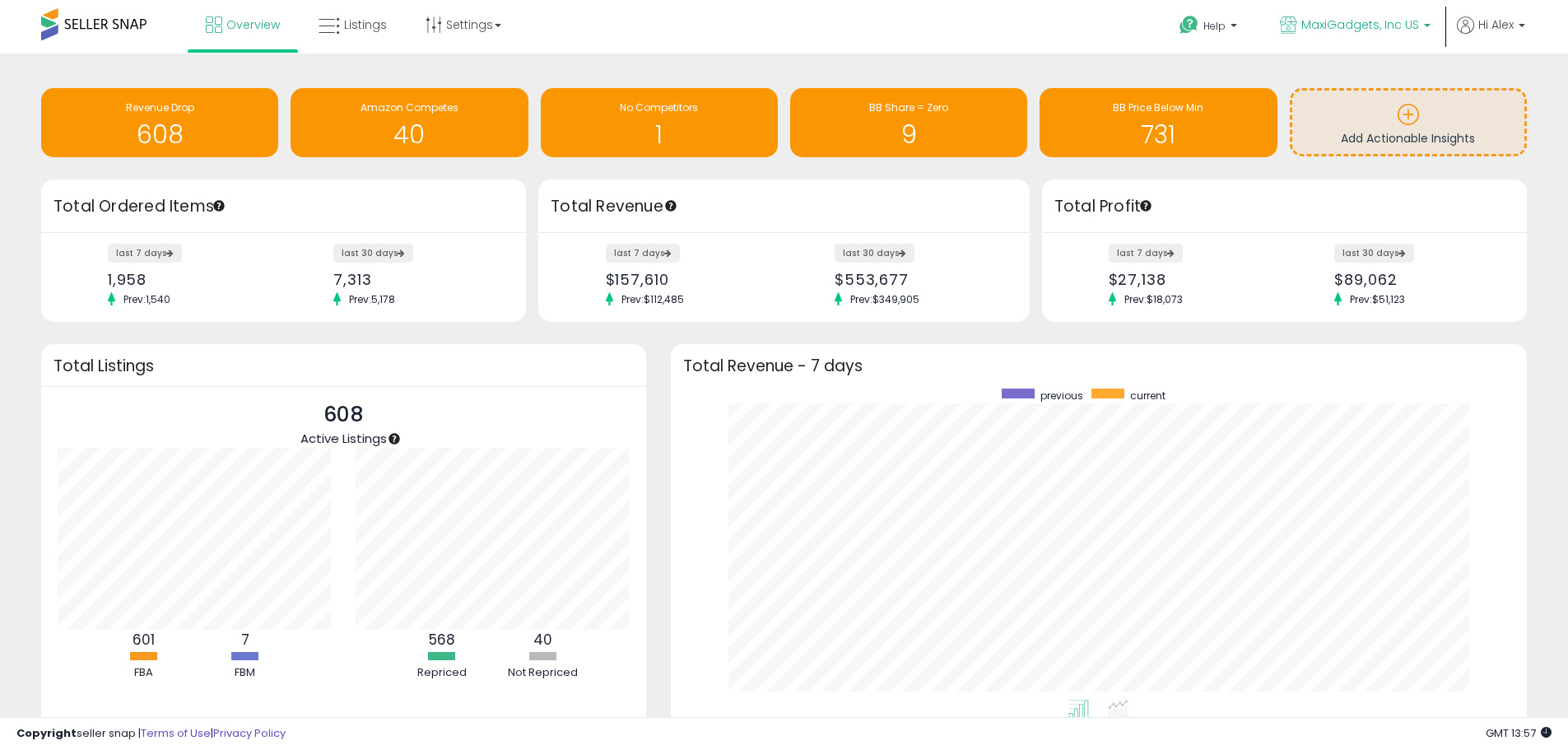 click on "MaxiGadgets, Inc US" at bounding box center (1360, 25) 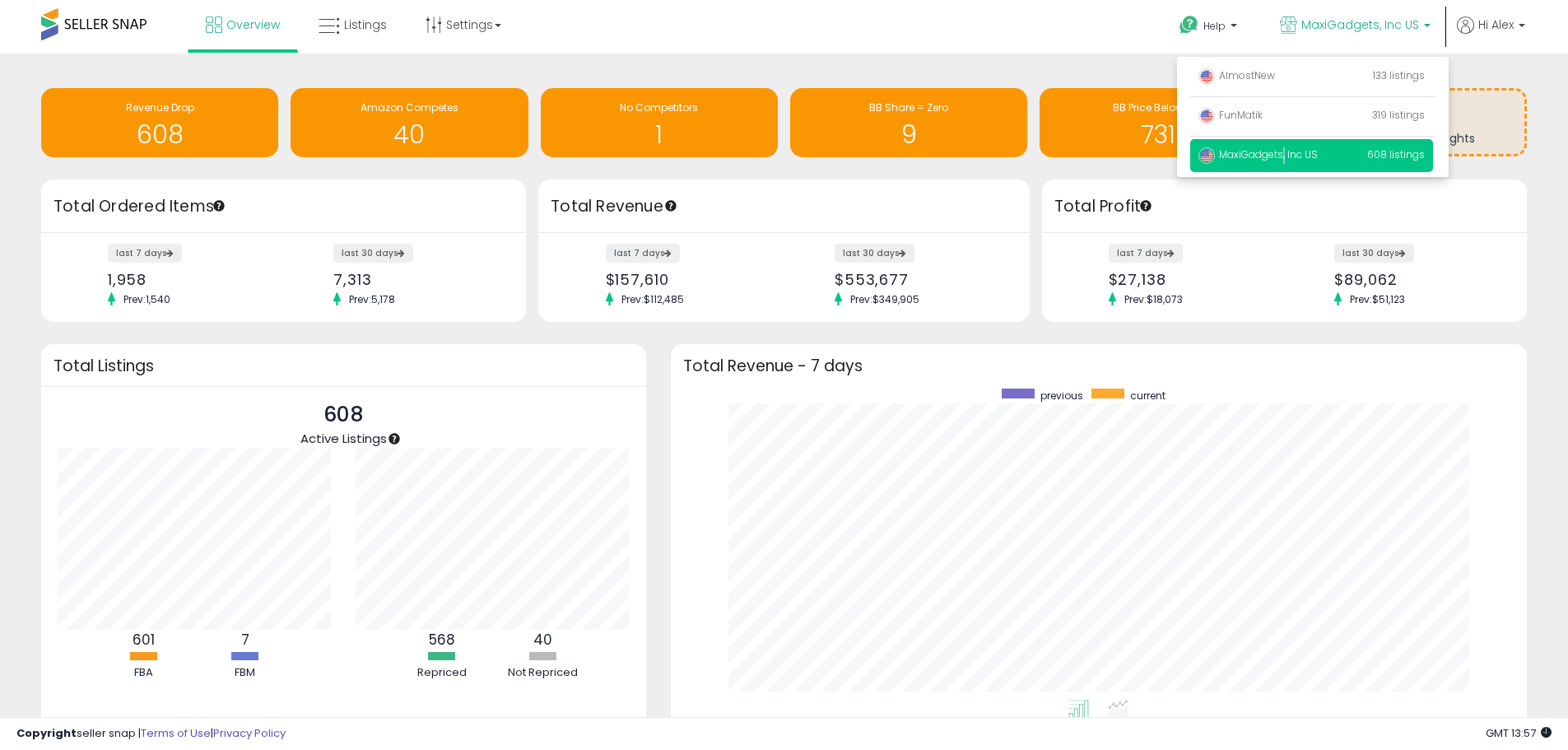 click on "MaxiGadgets, Inc US" at bounding box center [1258, 154] 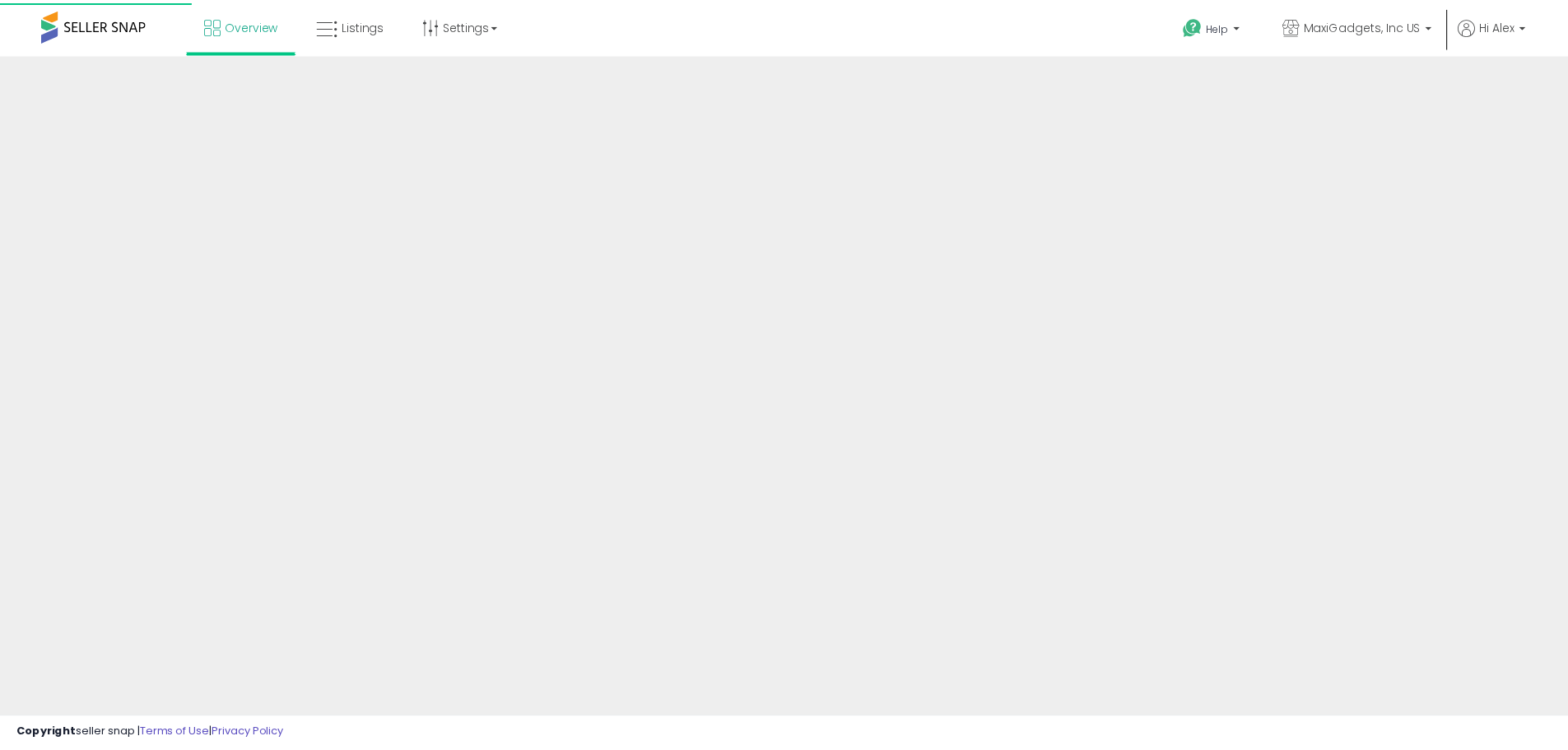 scroll, scrollTop: 0, scrollLeft: 0, axis: both 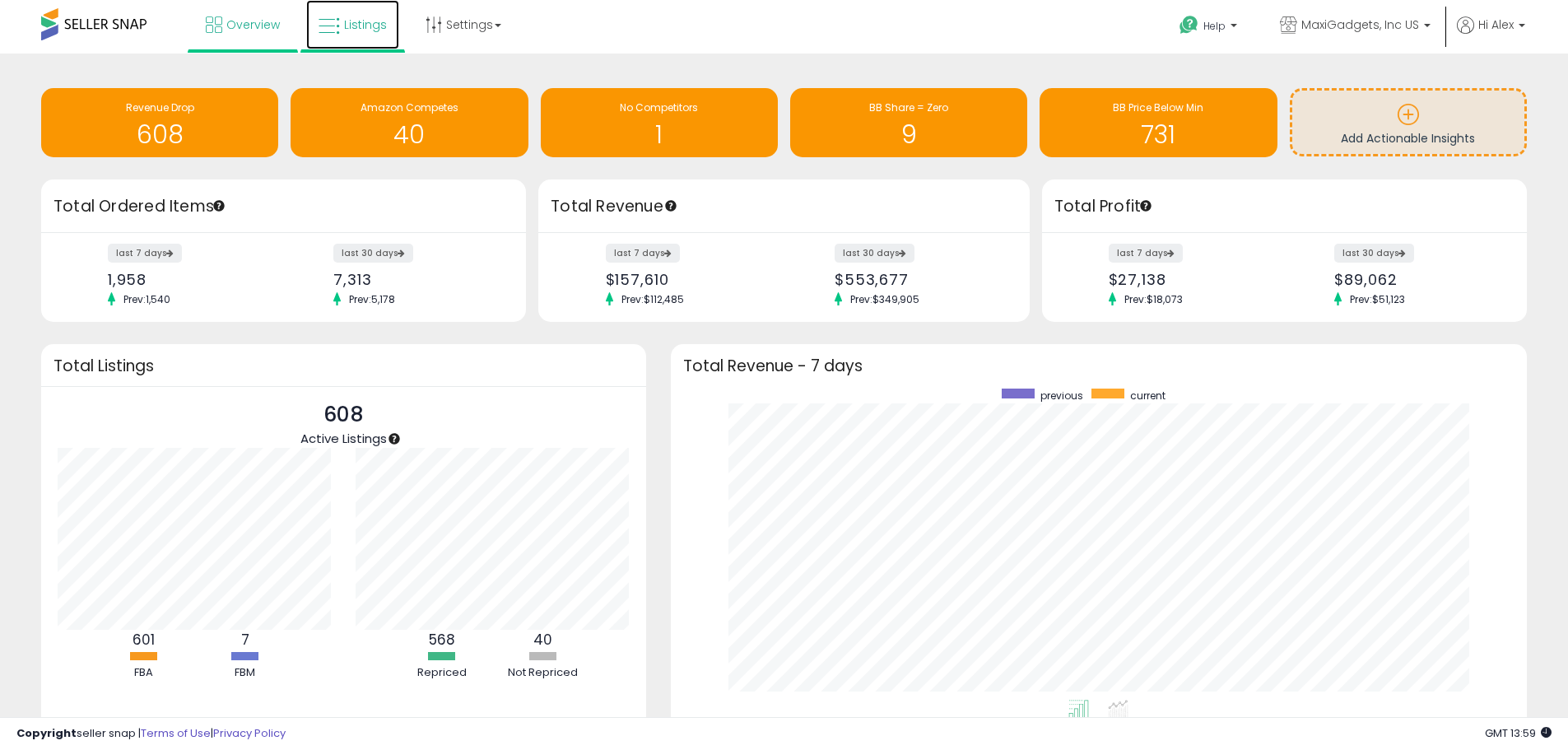 click at bounding box center (329, 26) 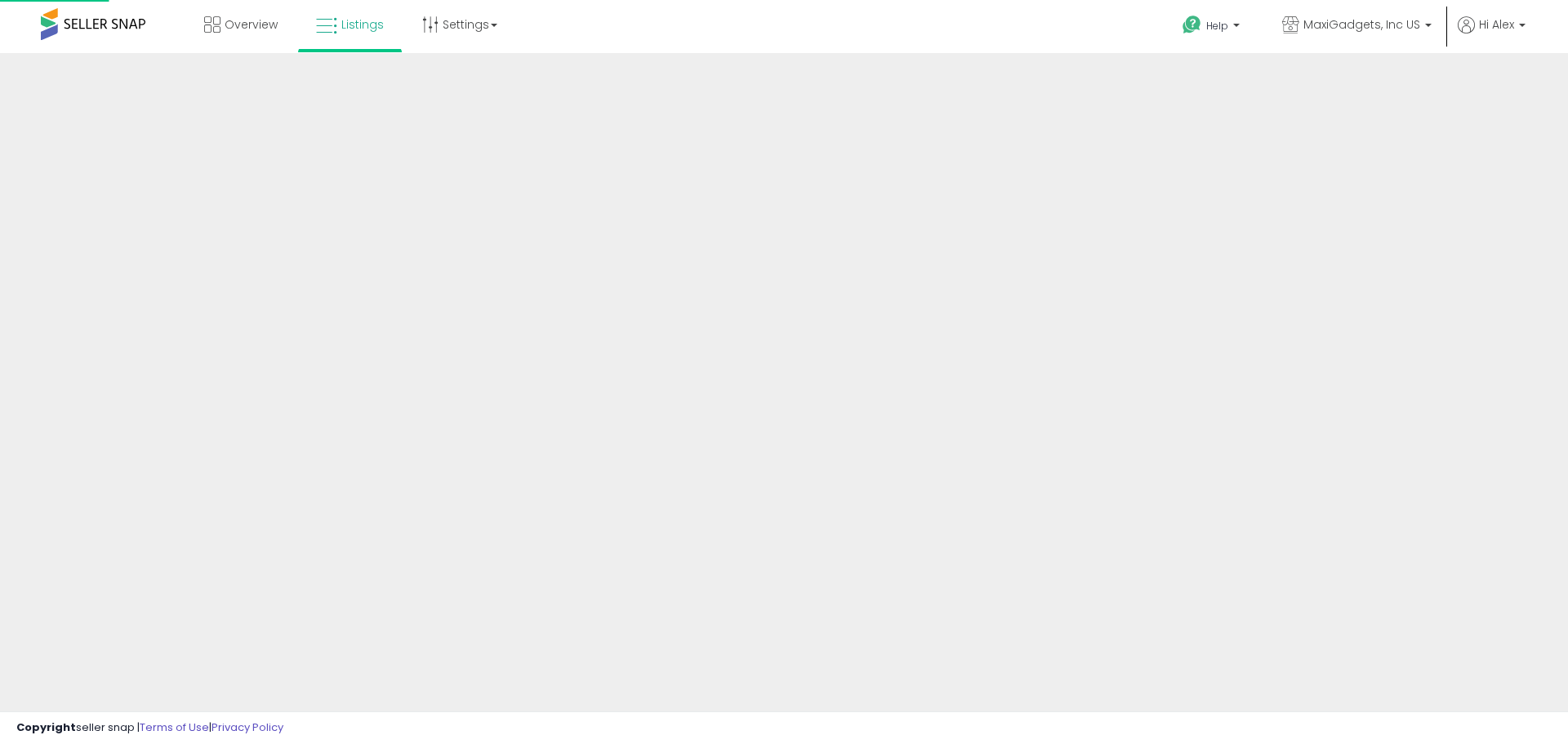 scroll, scrollTop: 0, scrollLeft: 0, axis: both 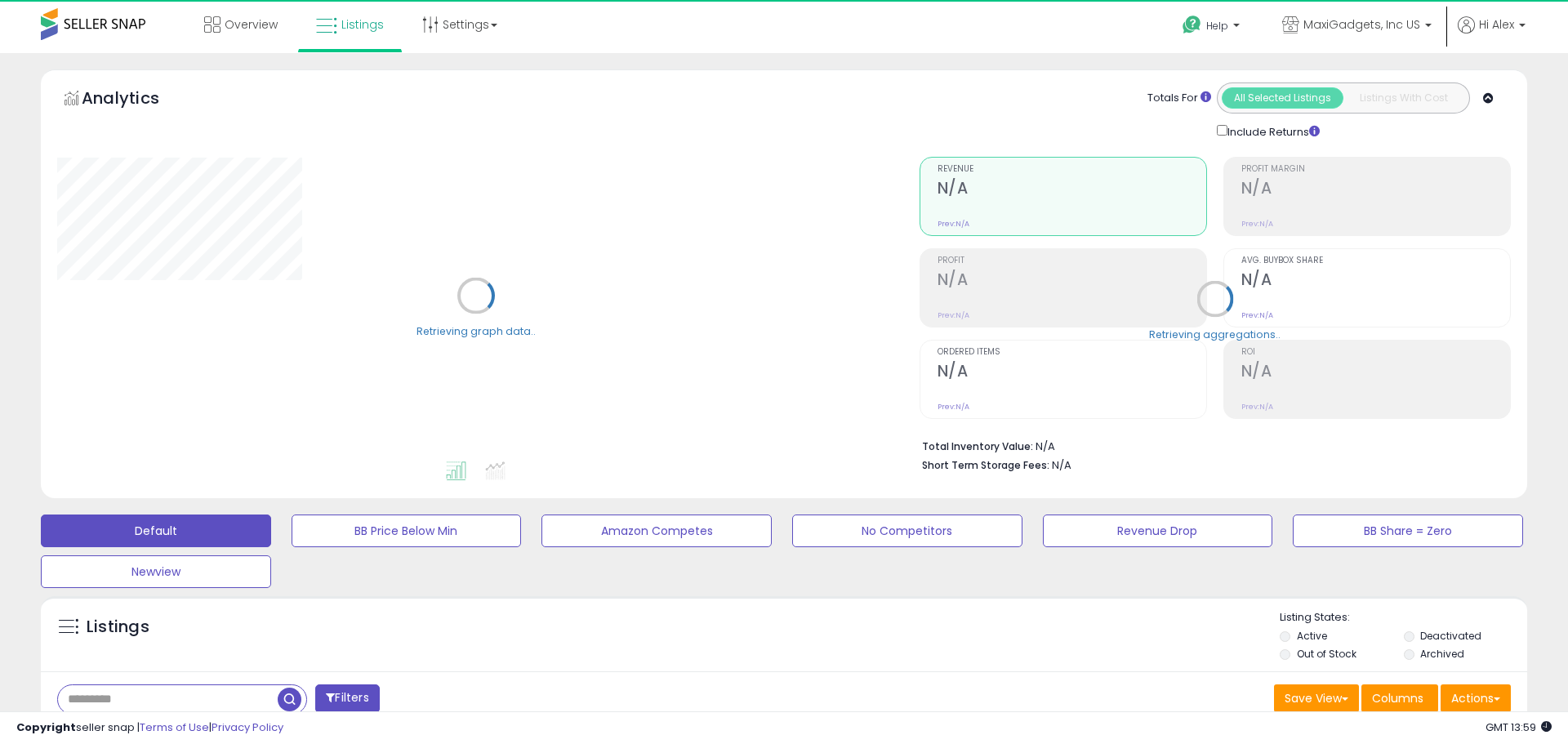 select on "**" 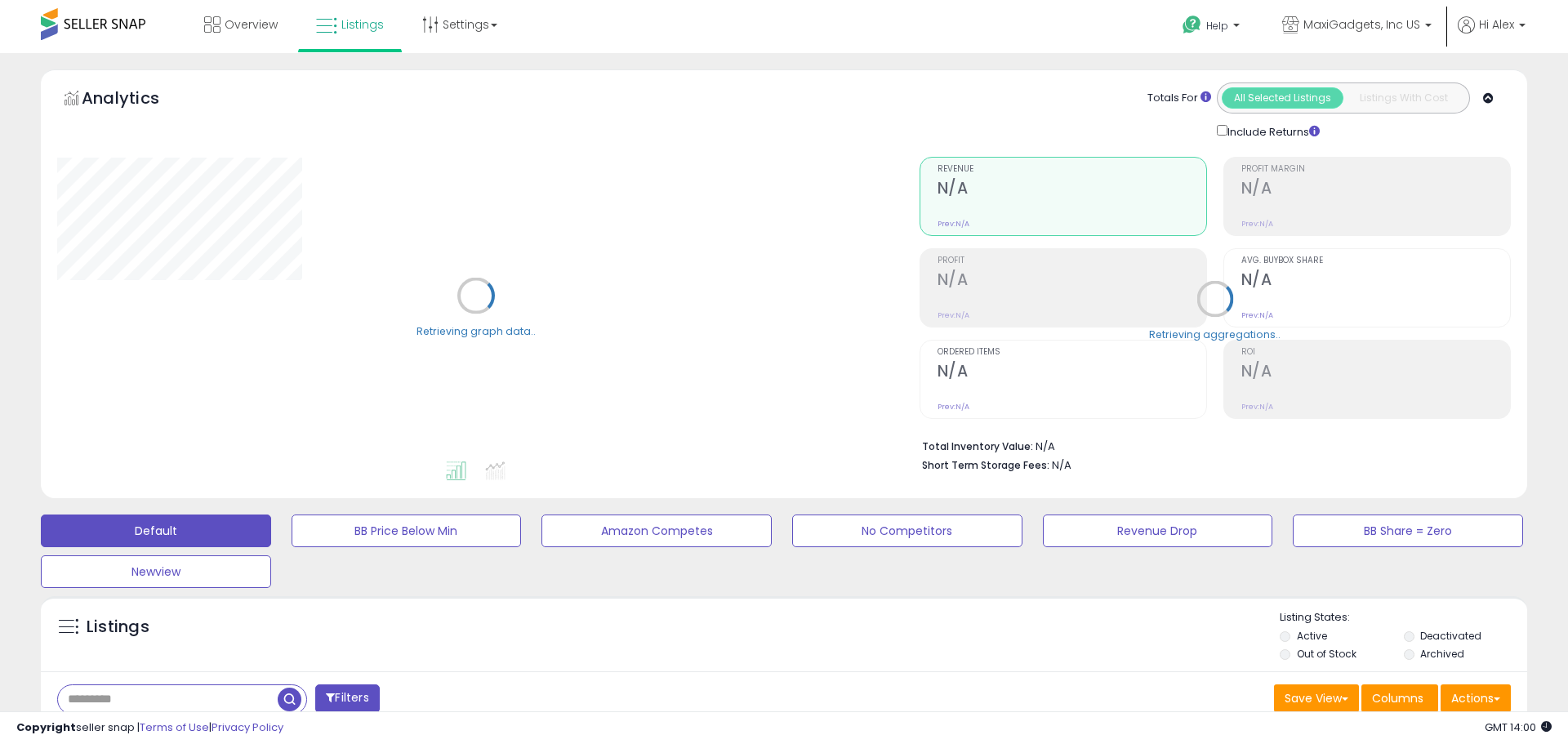 click at bounding box center [167, 699] 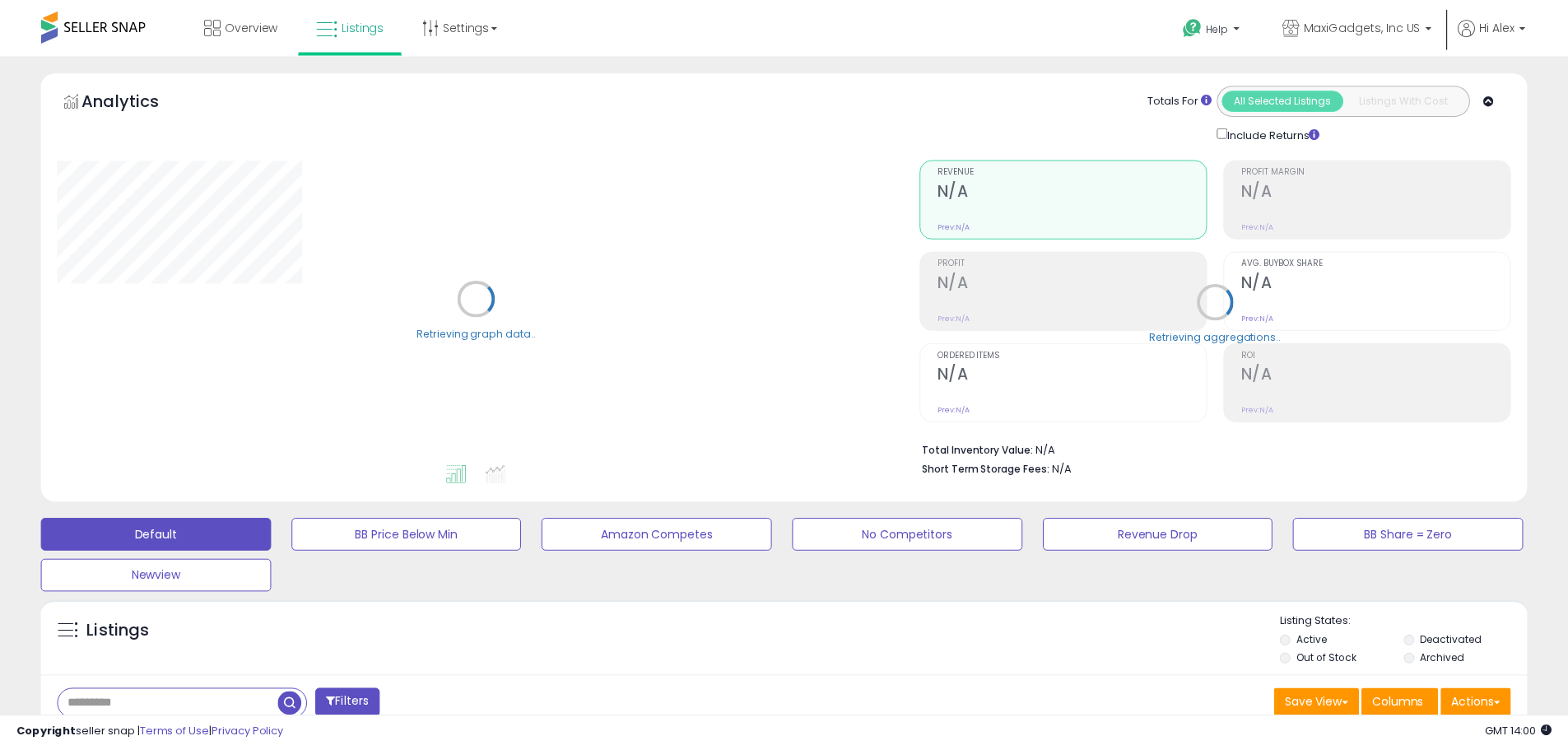 scroll, scrollTop: 412, scrollLeft: 0, axis: vertical 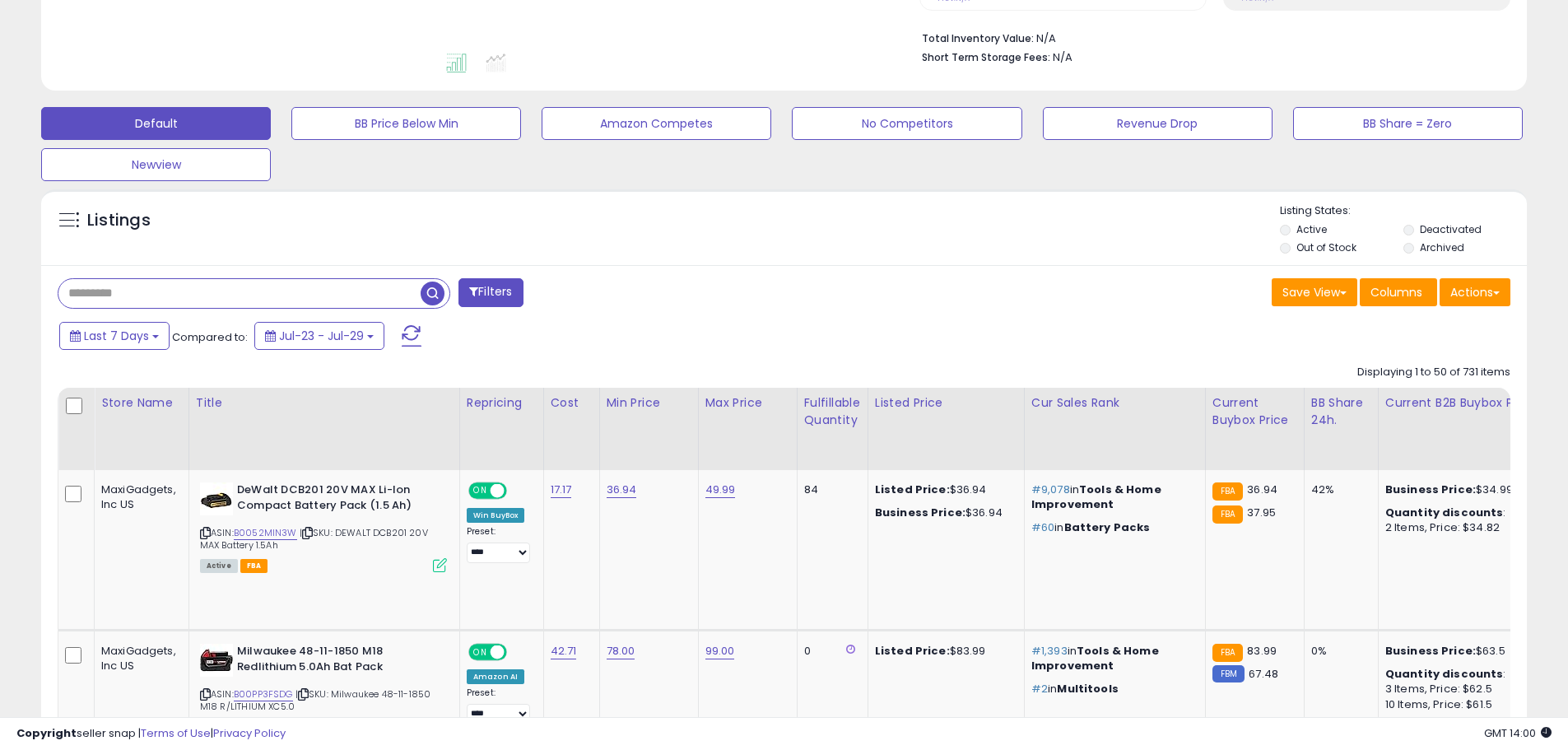 paste on "**********" 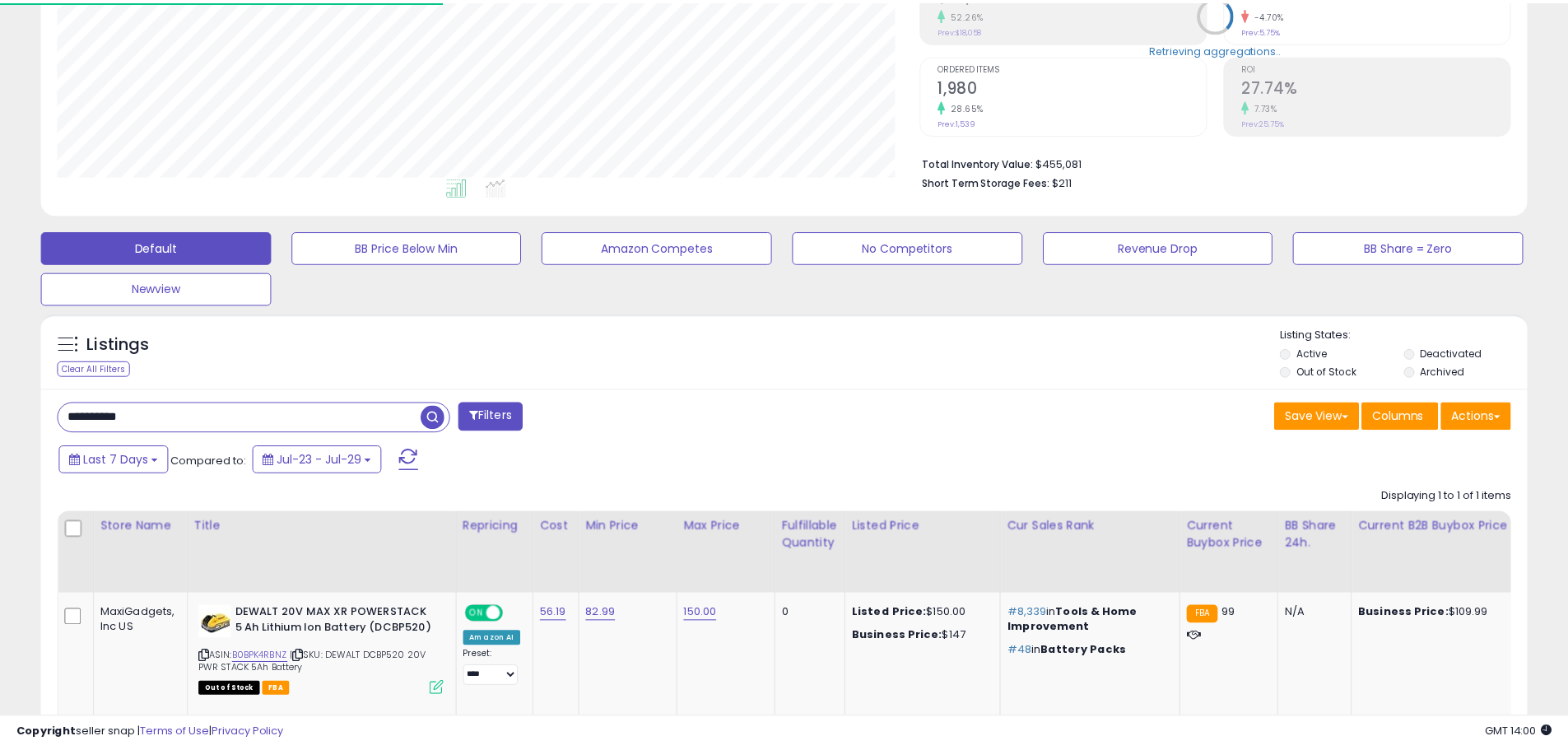 scroll, scrollTop: 412, scrollLeft: 0, axis: vertical 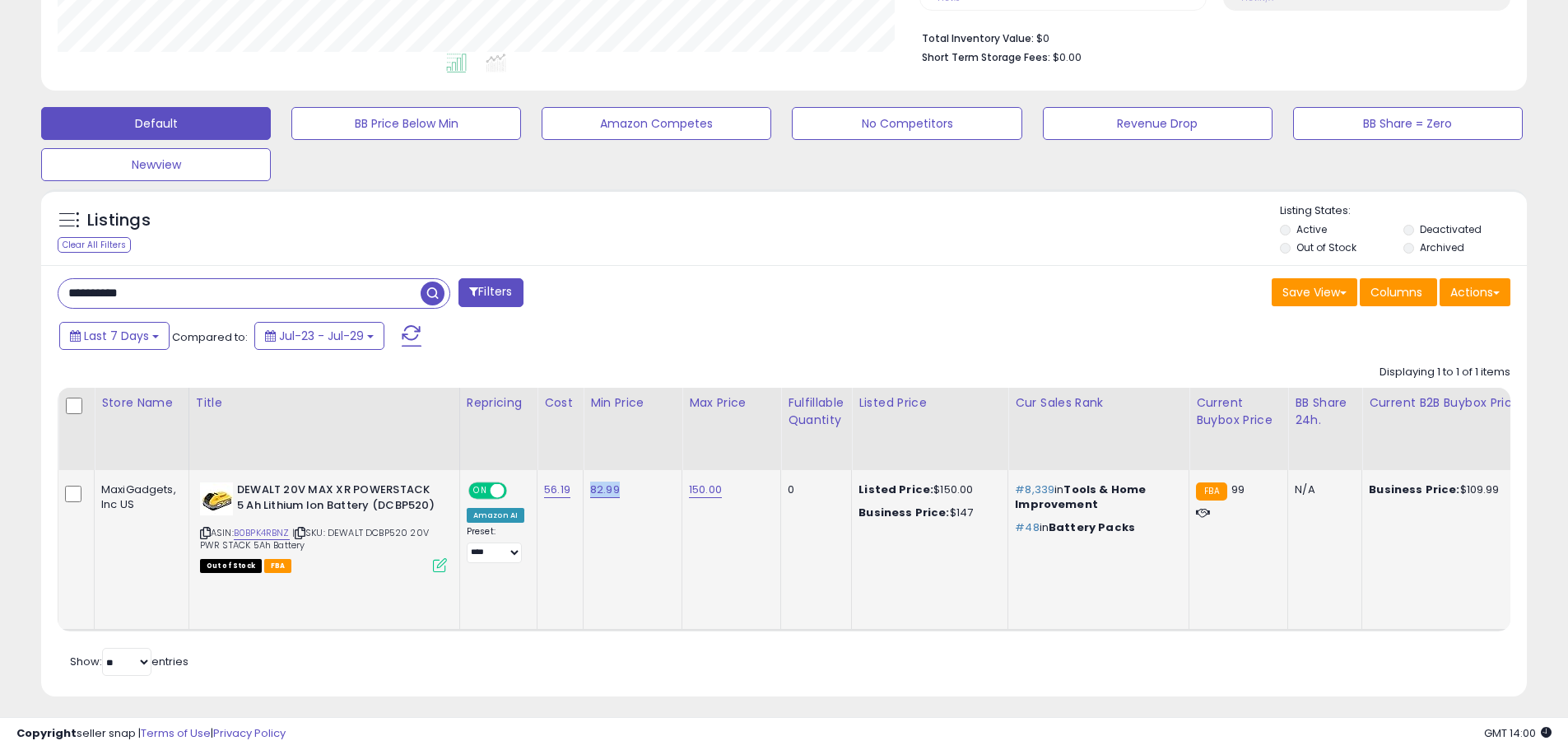 drag, startPoint x: 623, startPoint y: 486, endPoint x: 589, endPoint y: 486, distance: 34 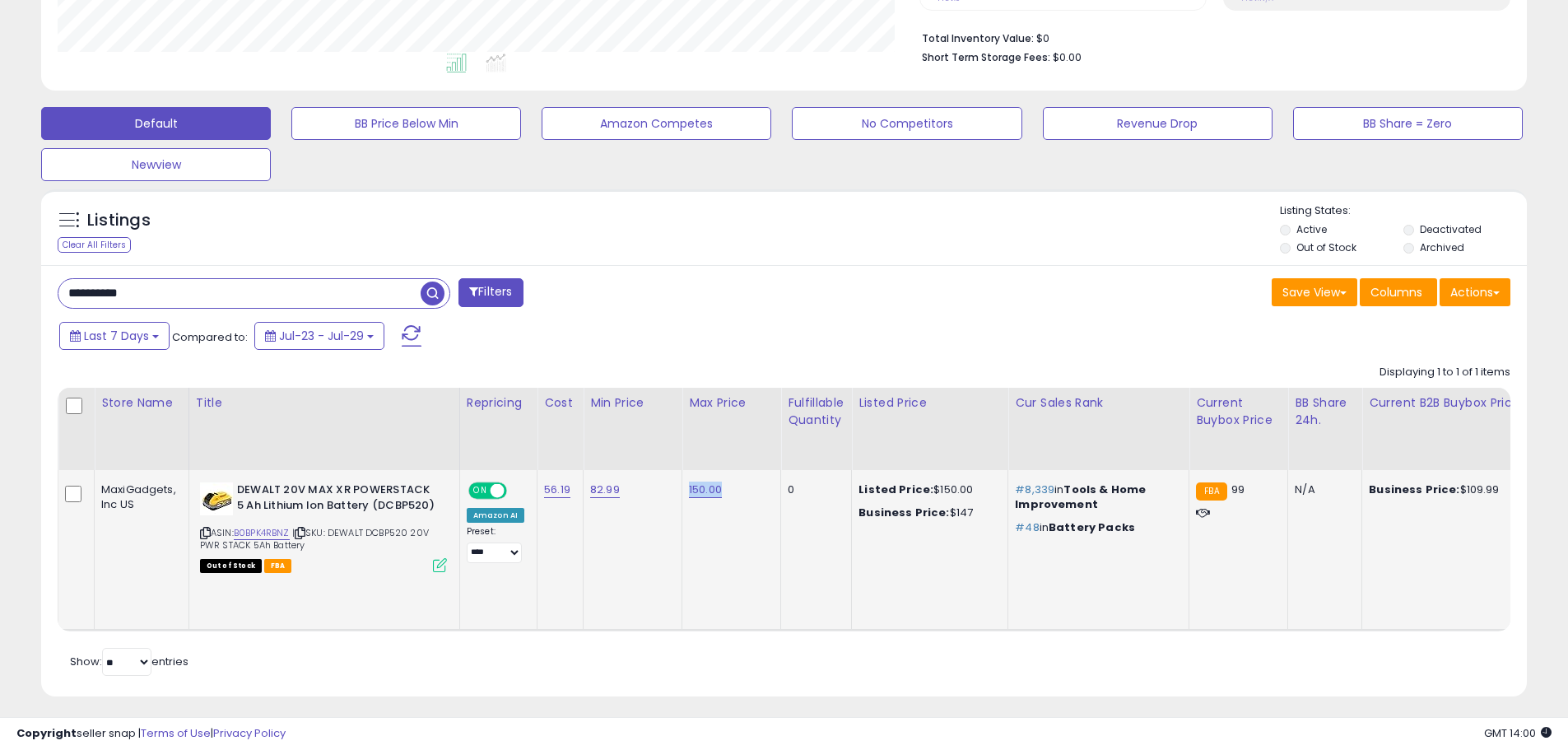 drag, startPoint x: 729, startPoint y: 492, endPoint x: 686, endPoint y: 491, distance: 43.011626 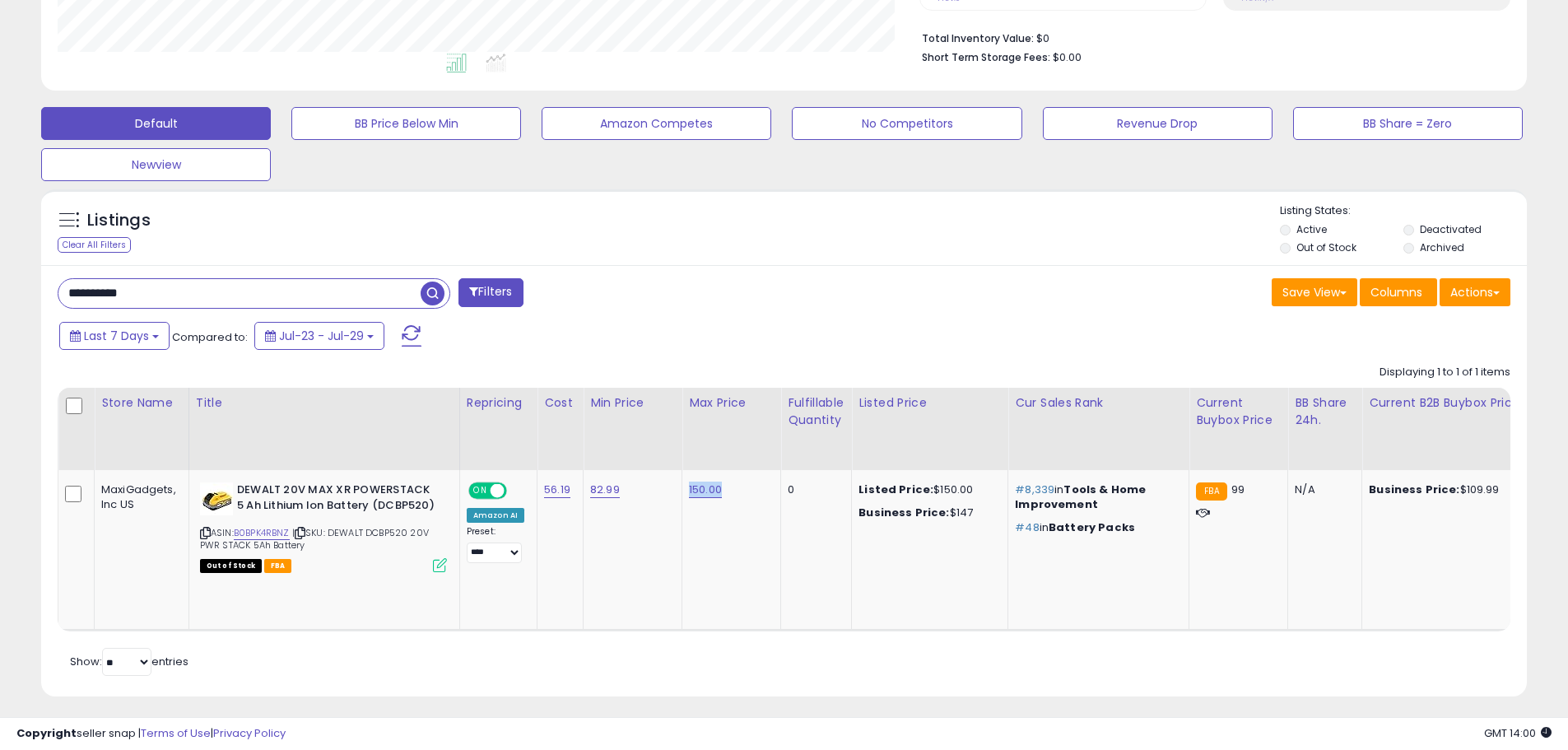 copy on "150.00" 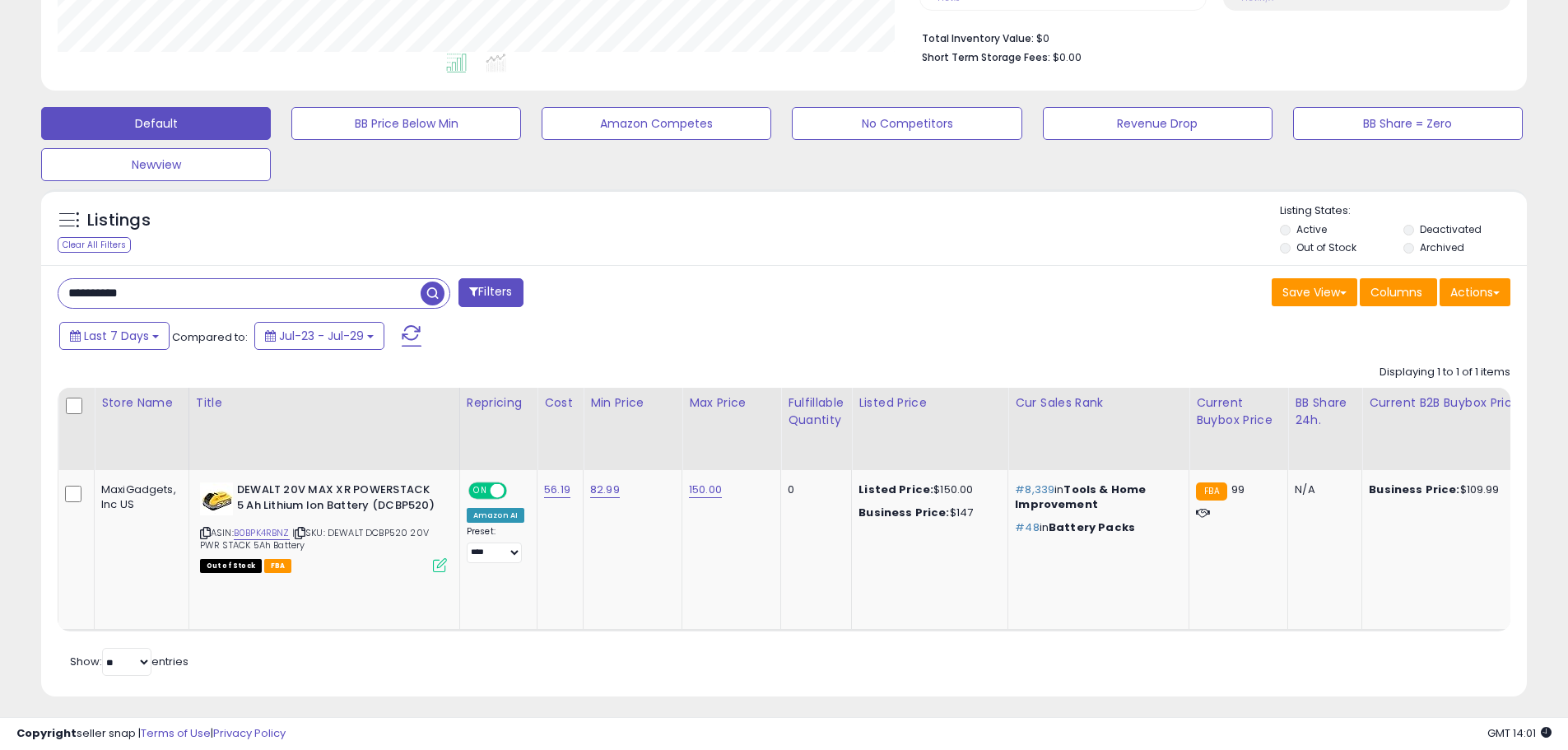 click on "**********" at bounding box center (240, 293) 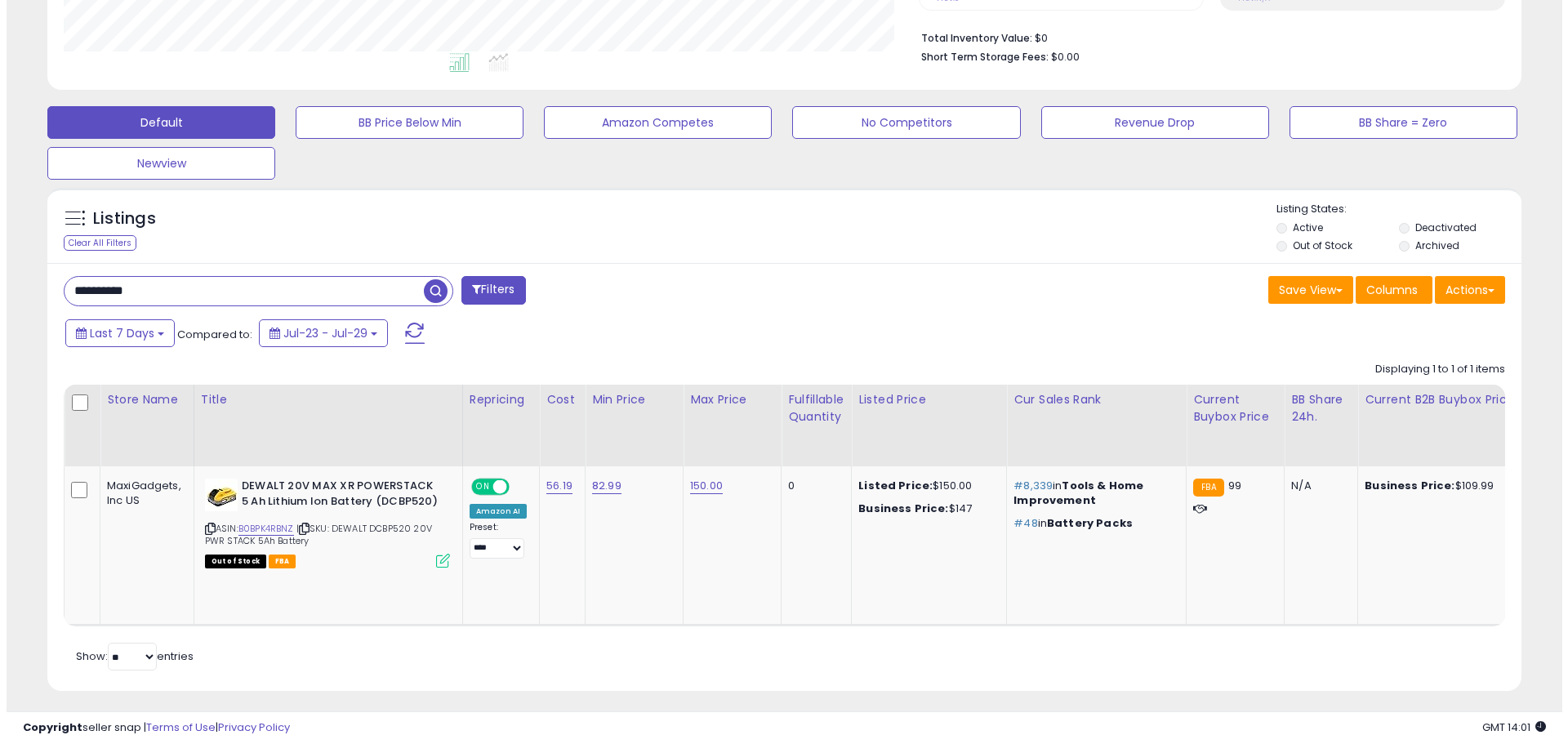 scroll, scrollTop: 270, scrollLeft: 0, axis: vertical 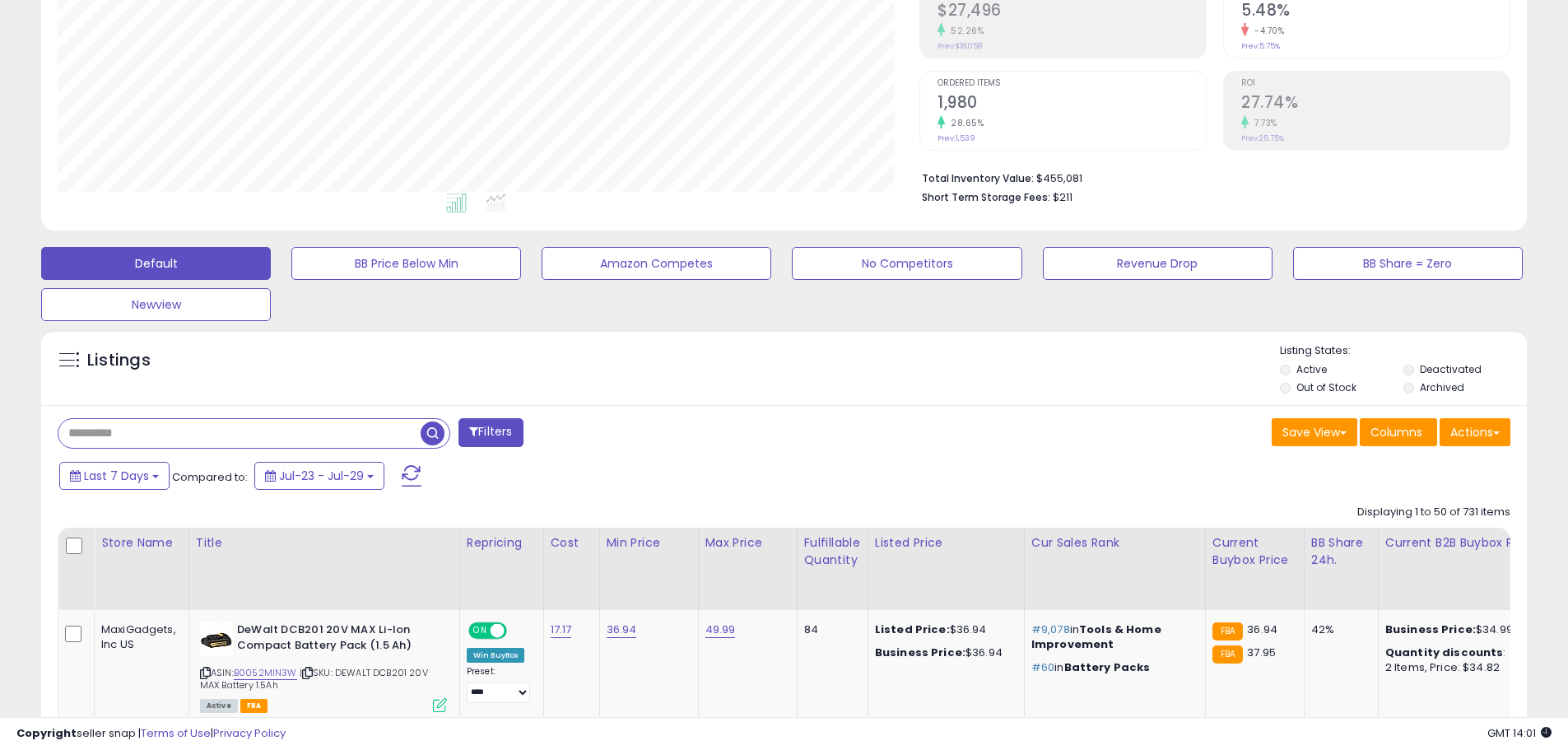 drag, startPoint x: 239, startPoint y: 423, endPoint x: 239, endPoint y: 434, distance: 11 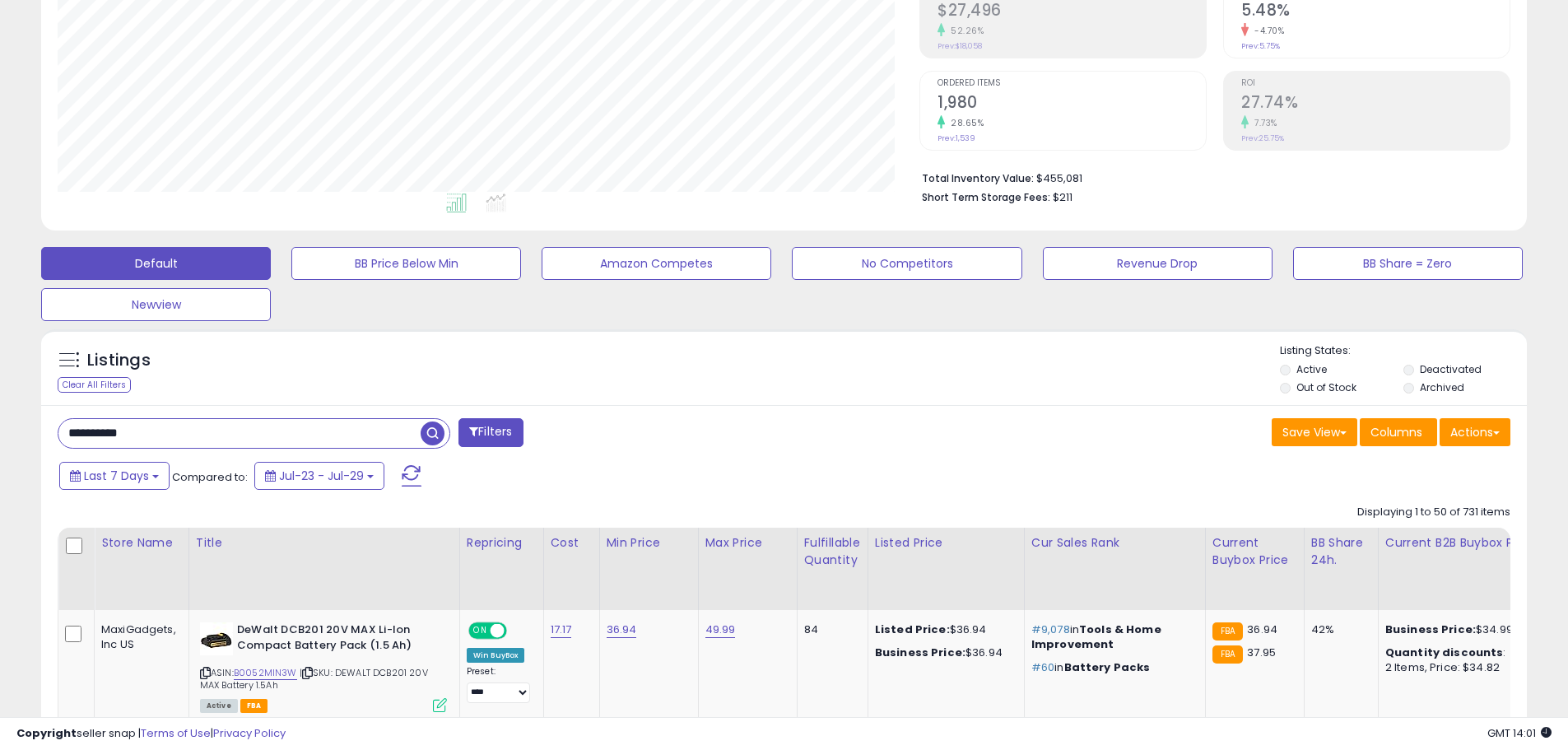 type on "**********" 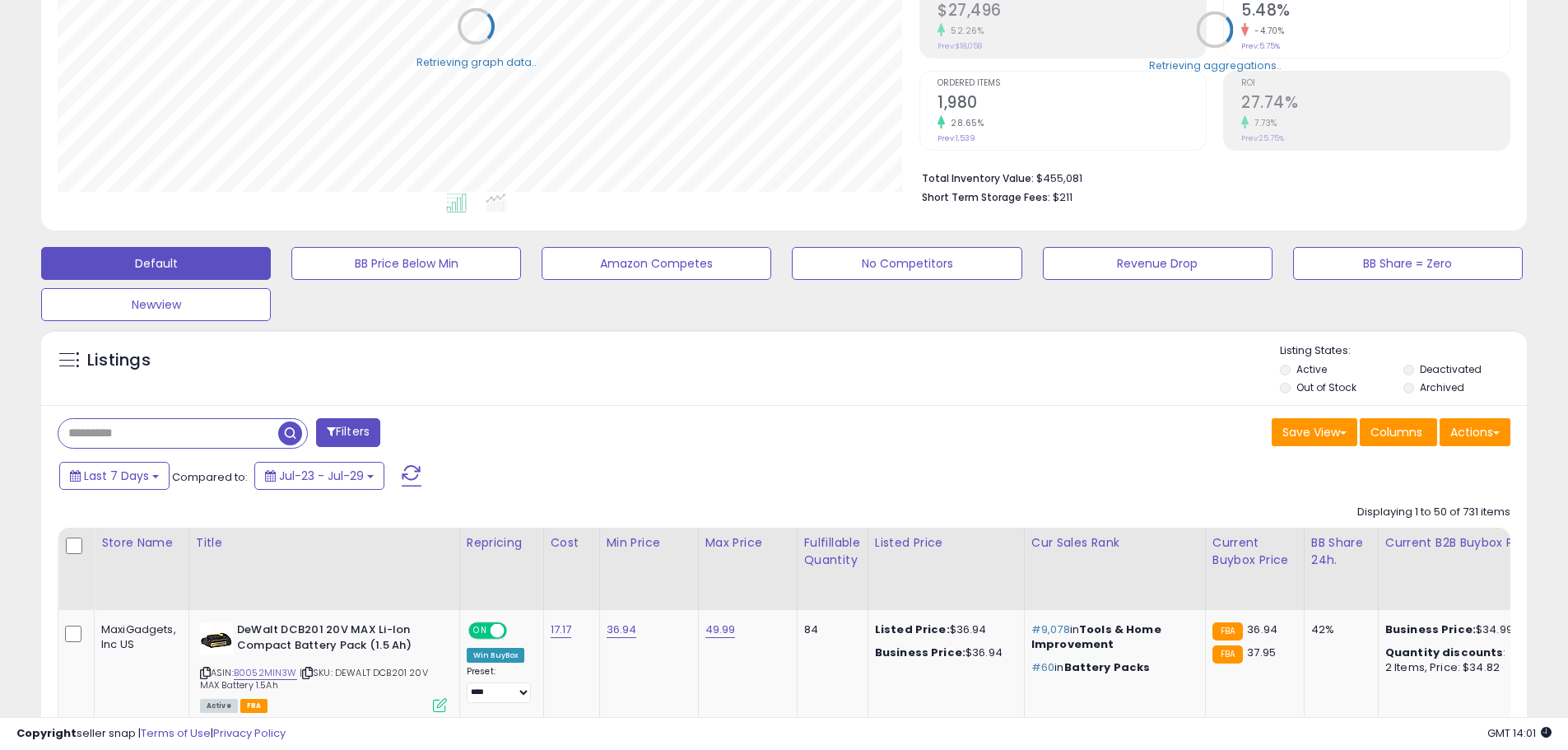 scroll, scrollTop: 822934, scrollLeft: 822228, axis: both 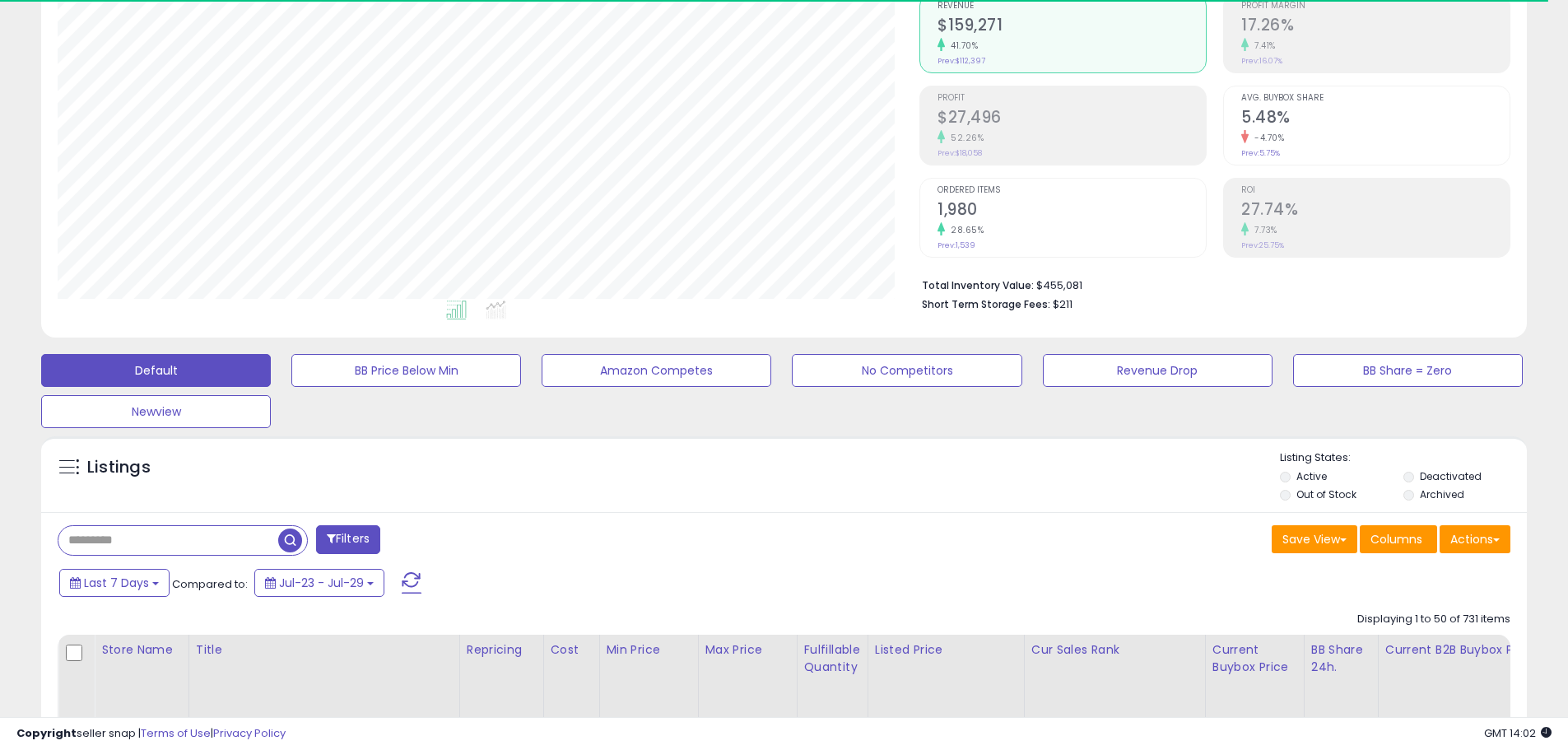 click at bounding box center [168, 540] 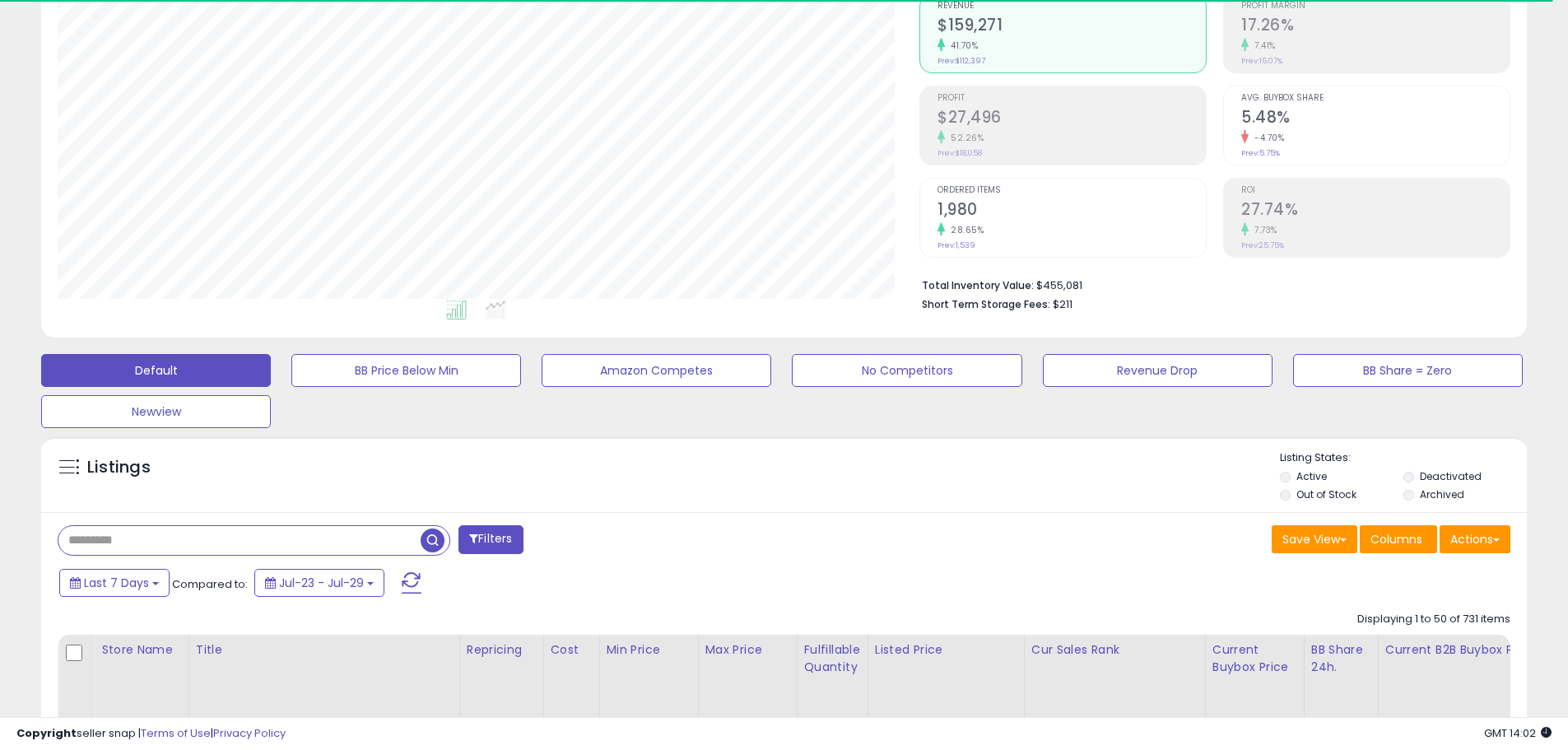 paste on "**********" 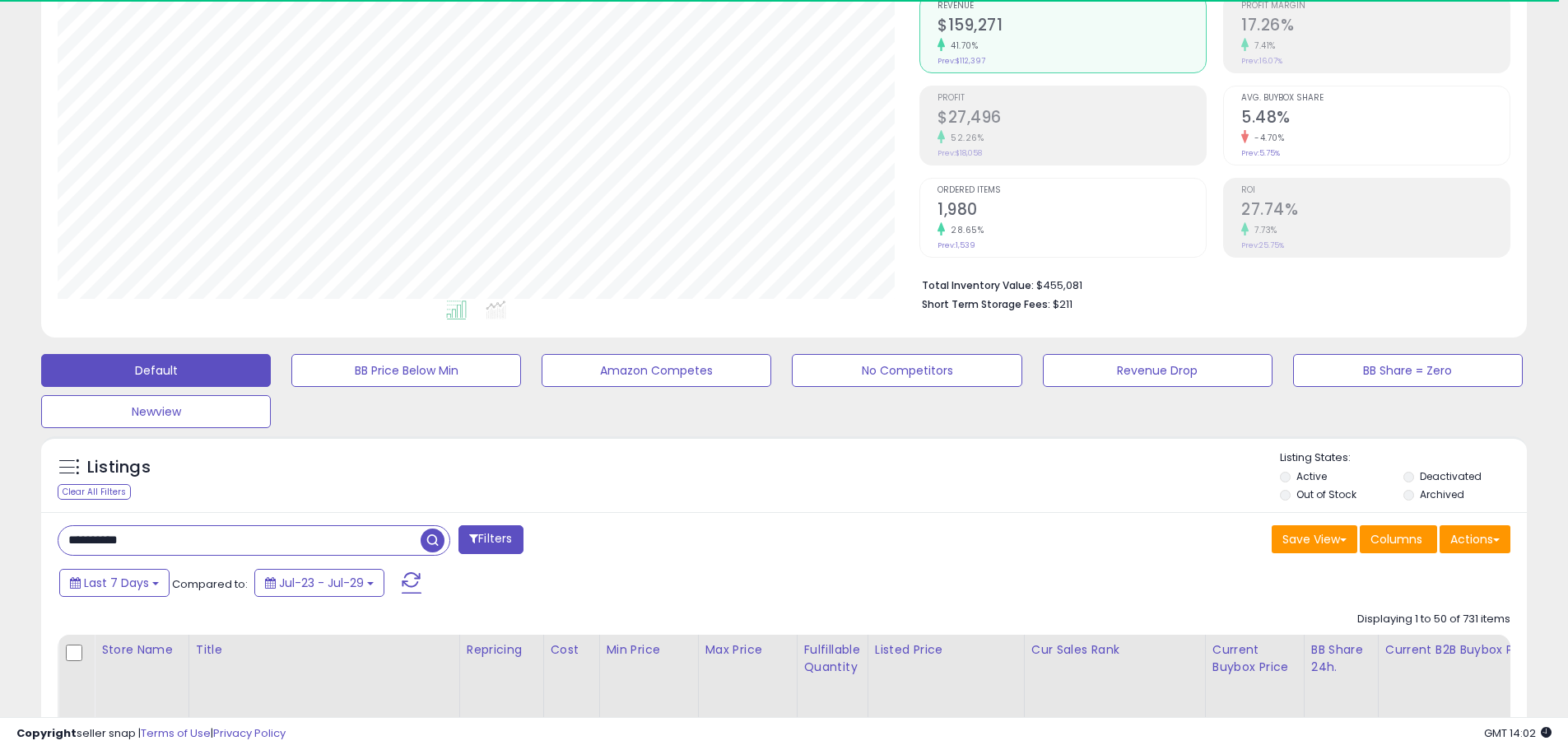 type on "**********" 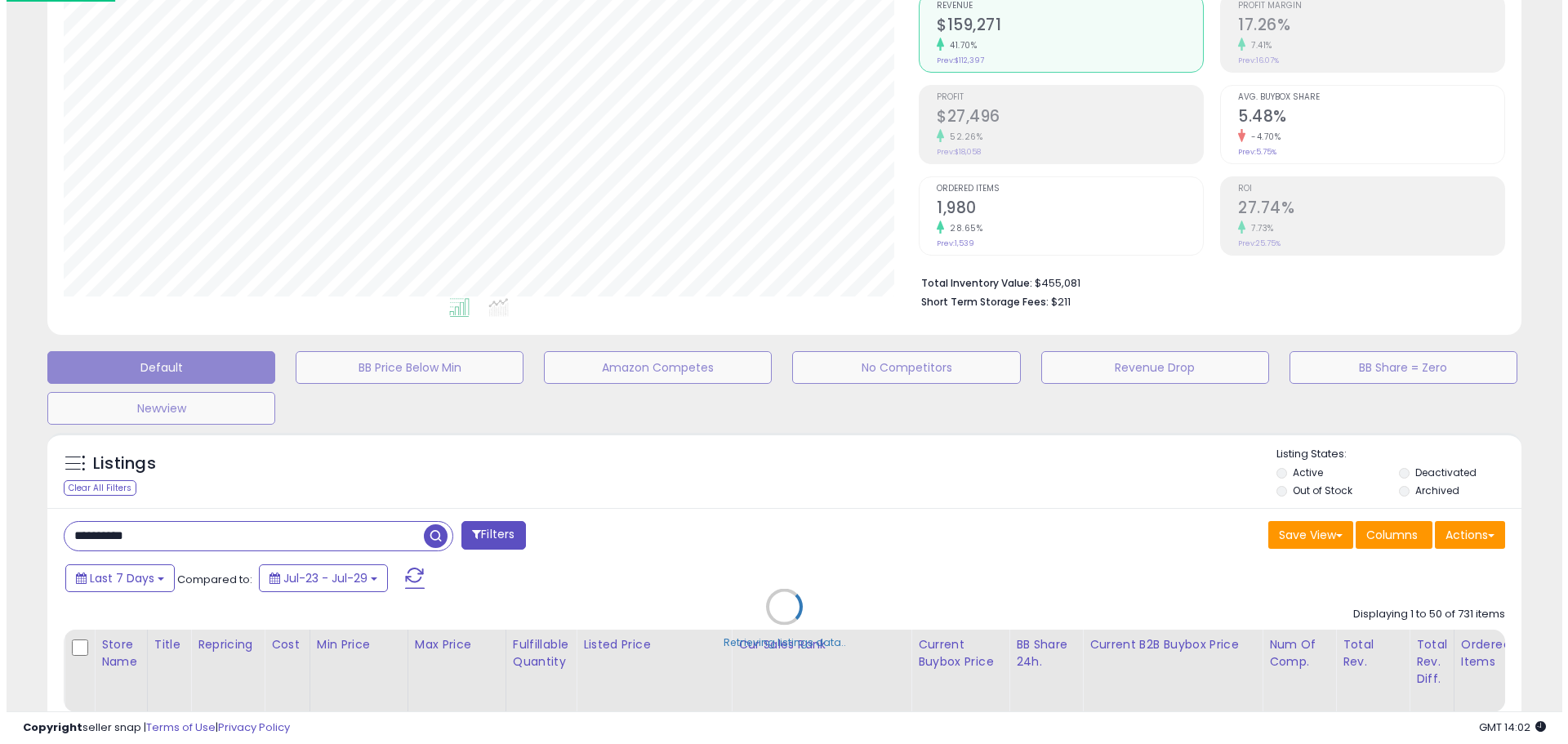 scroll, scrollTop: 286, scrollLeft: 0, axis: vertical 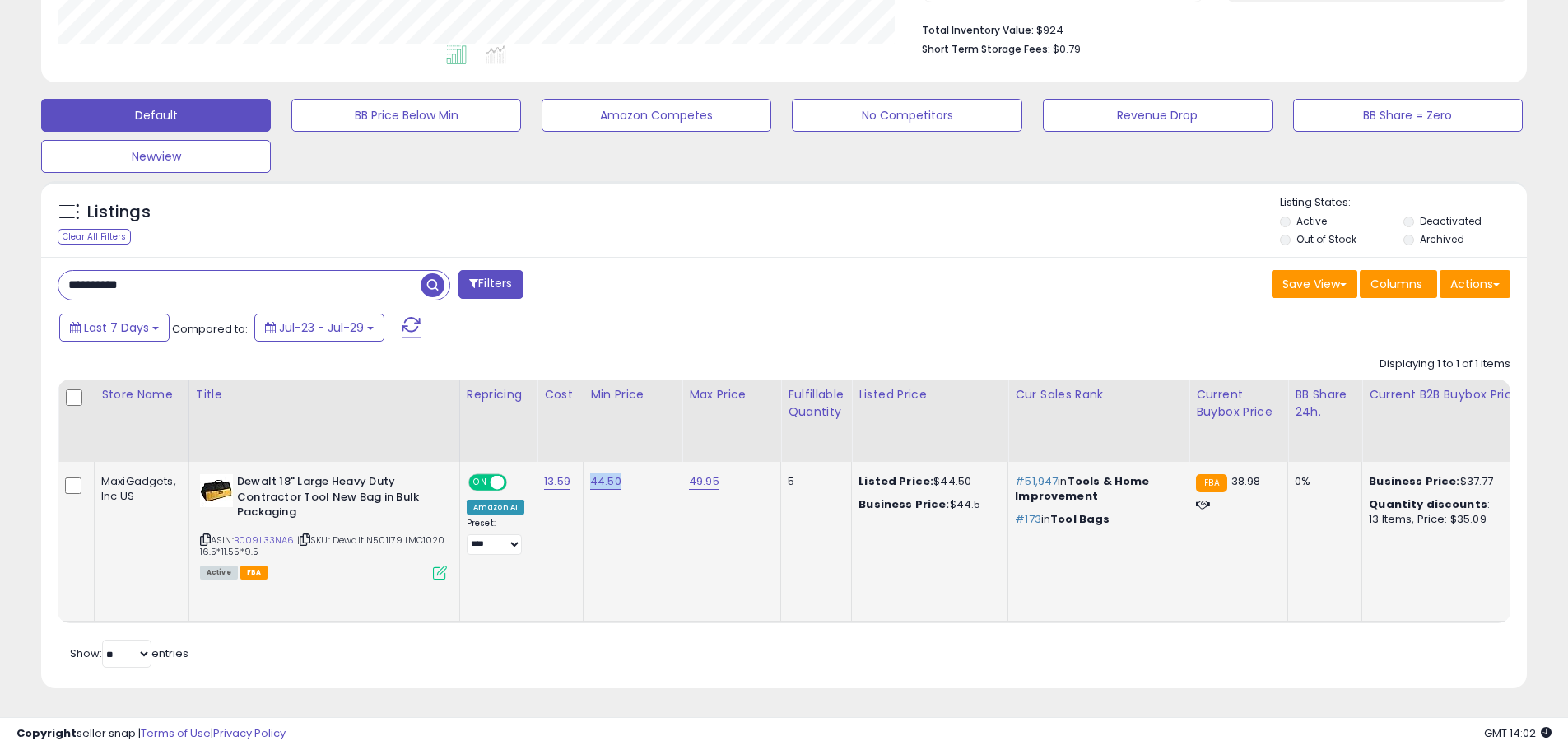 drag, startPoint x: 629, startPoint y: 469, endPoint x: 580, endPoint y: 471, distance: 49.0408 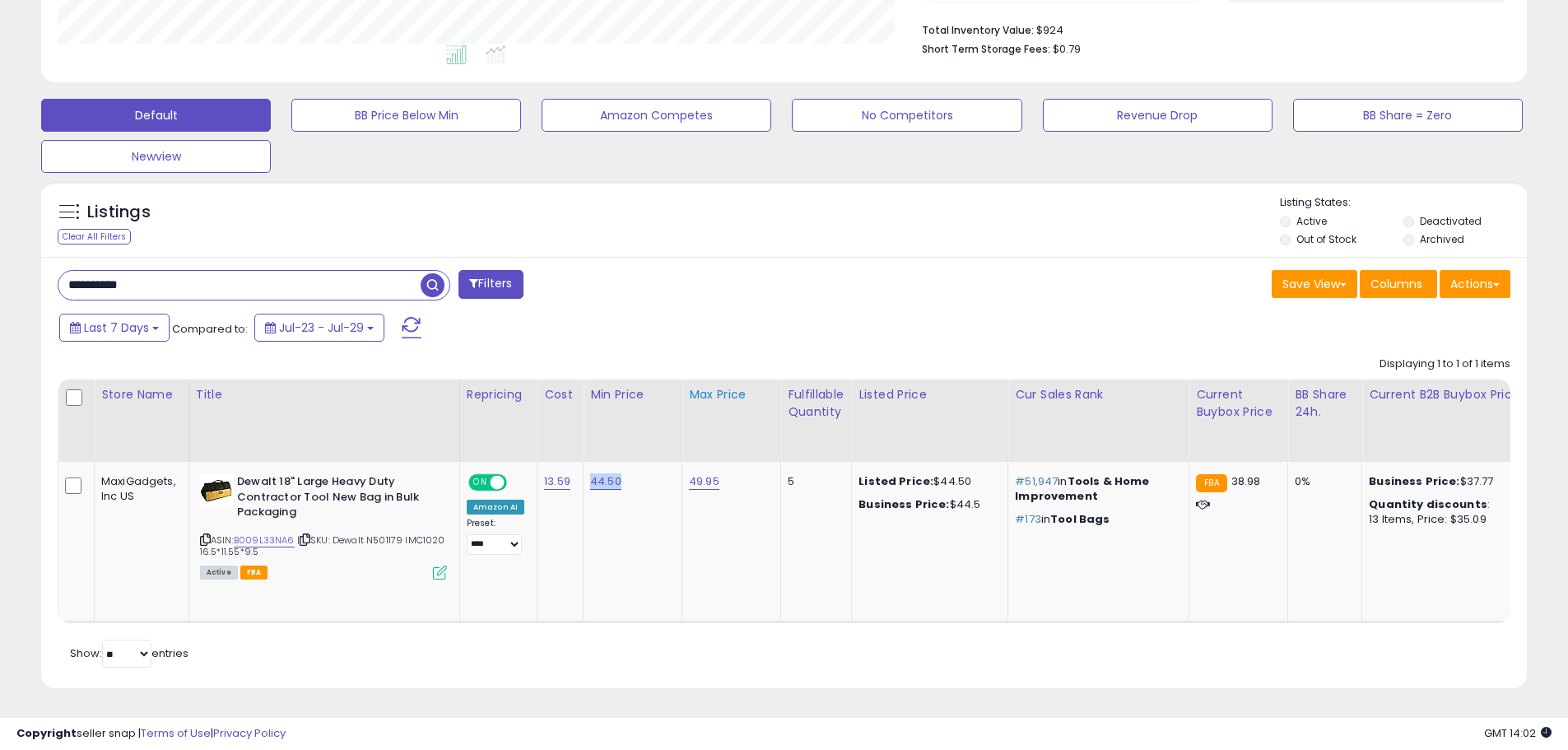 copy on "44.50" 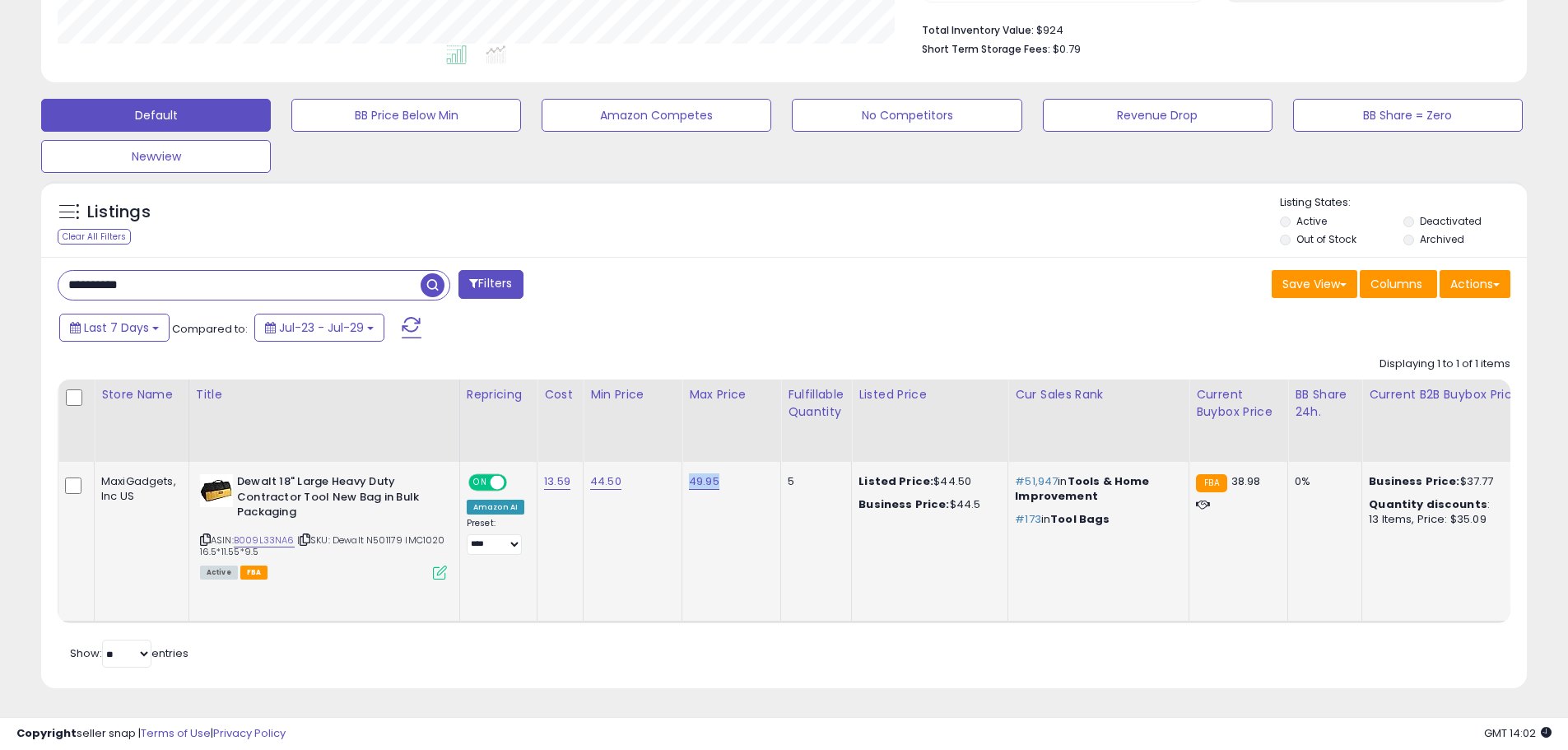 drag, startPoint x: 728, startPoint y: 471, endPoint x: 687, endPoint y: 471, distance: 41 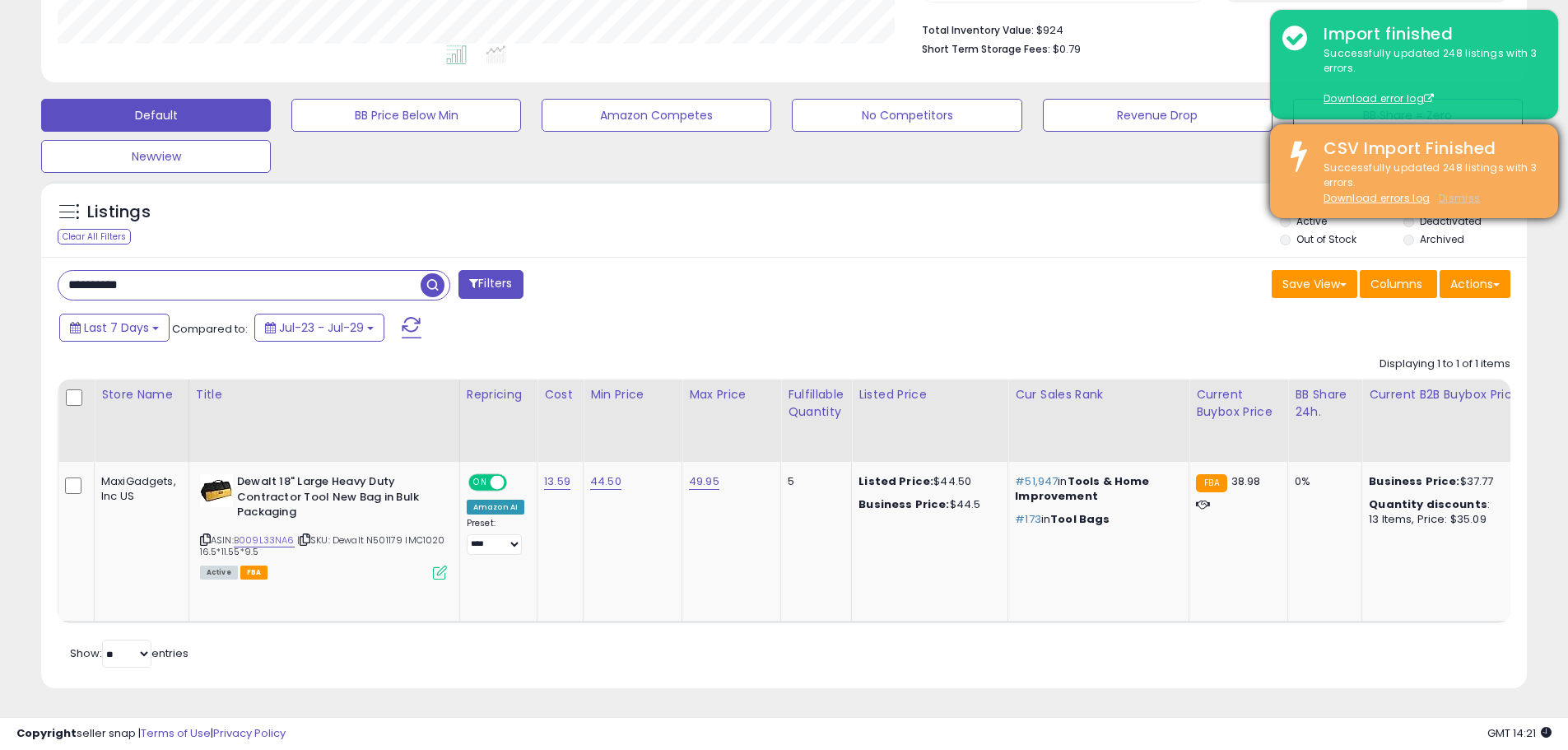 click on "Dismiss" at bounding box center (1459, 198) 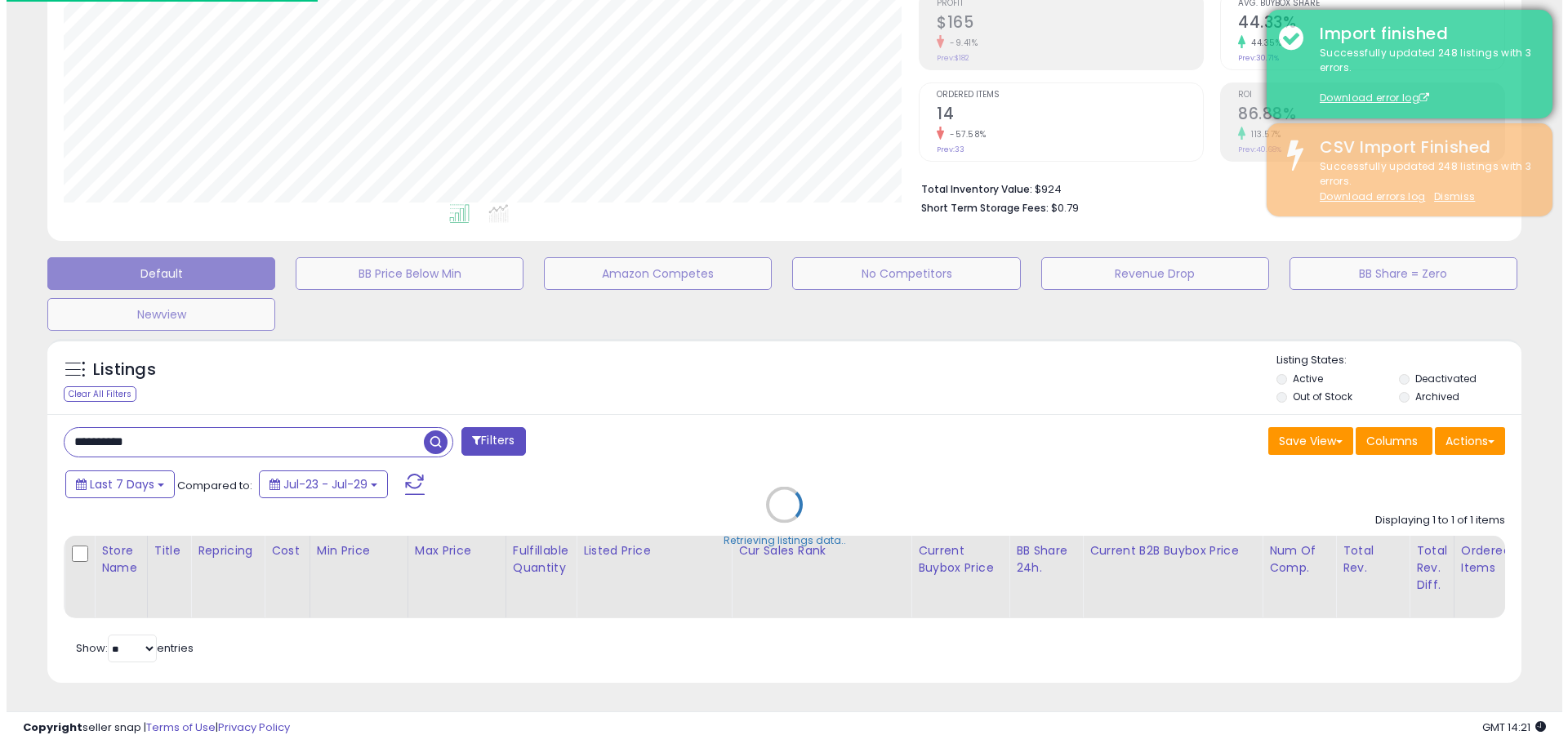 scroll, scrollTop: 270, scrollLeft: 0, axis: vertical 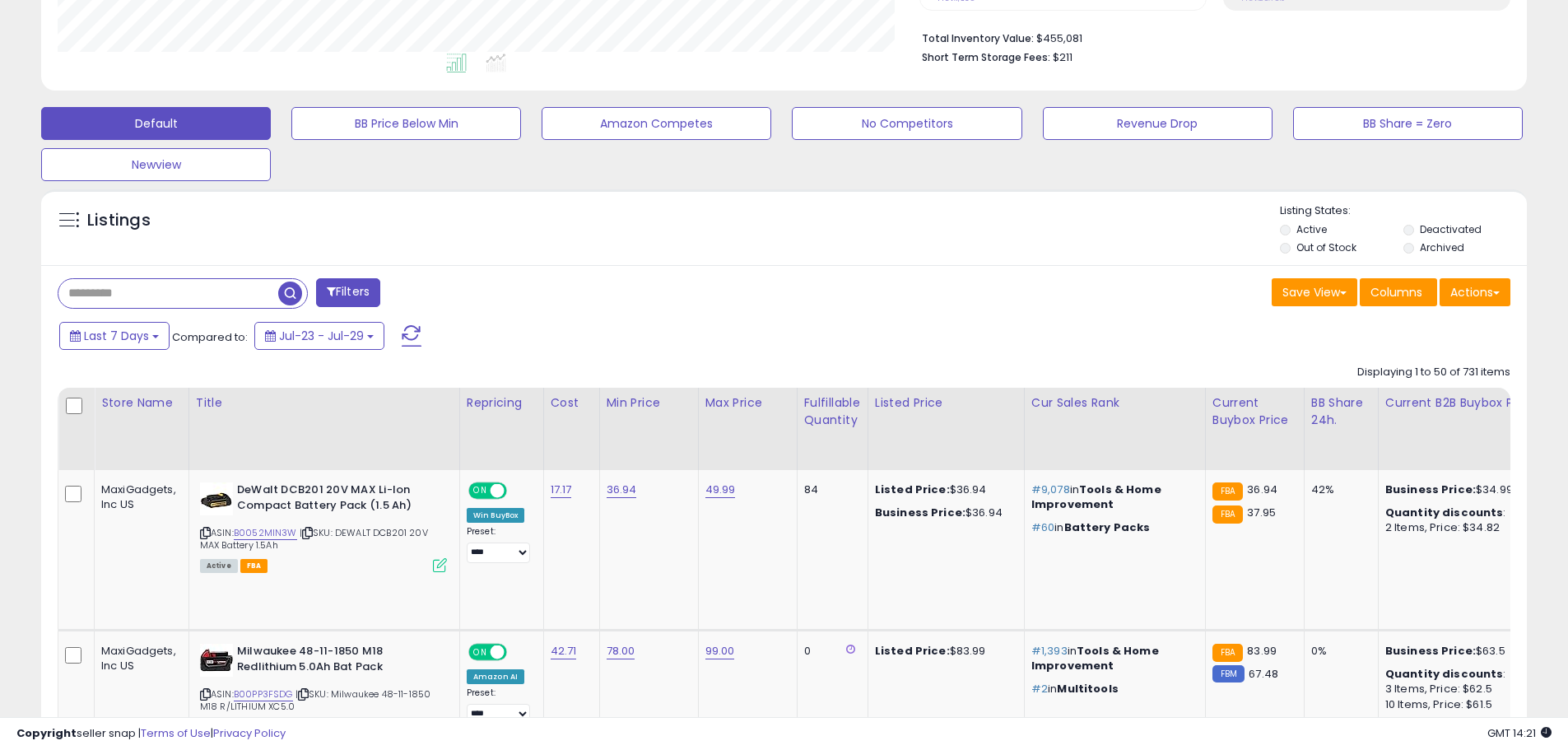 click at bounding box center (168, 293) 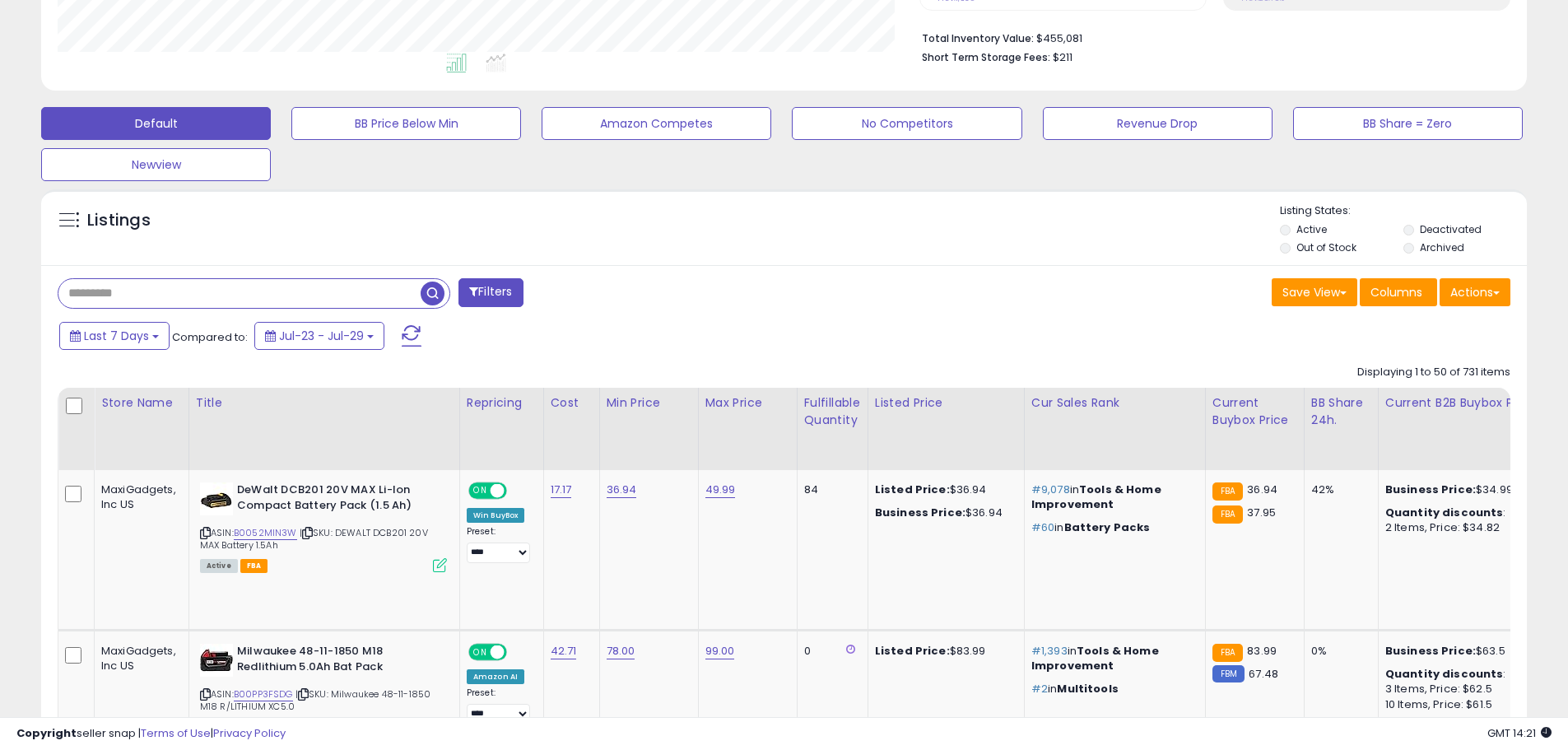 paste on "**********" 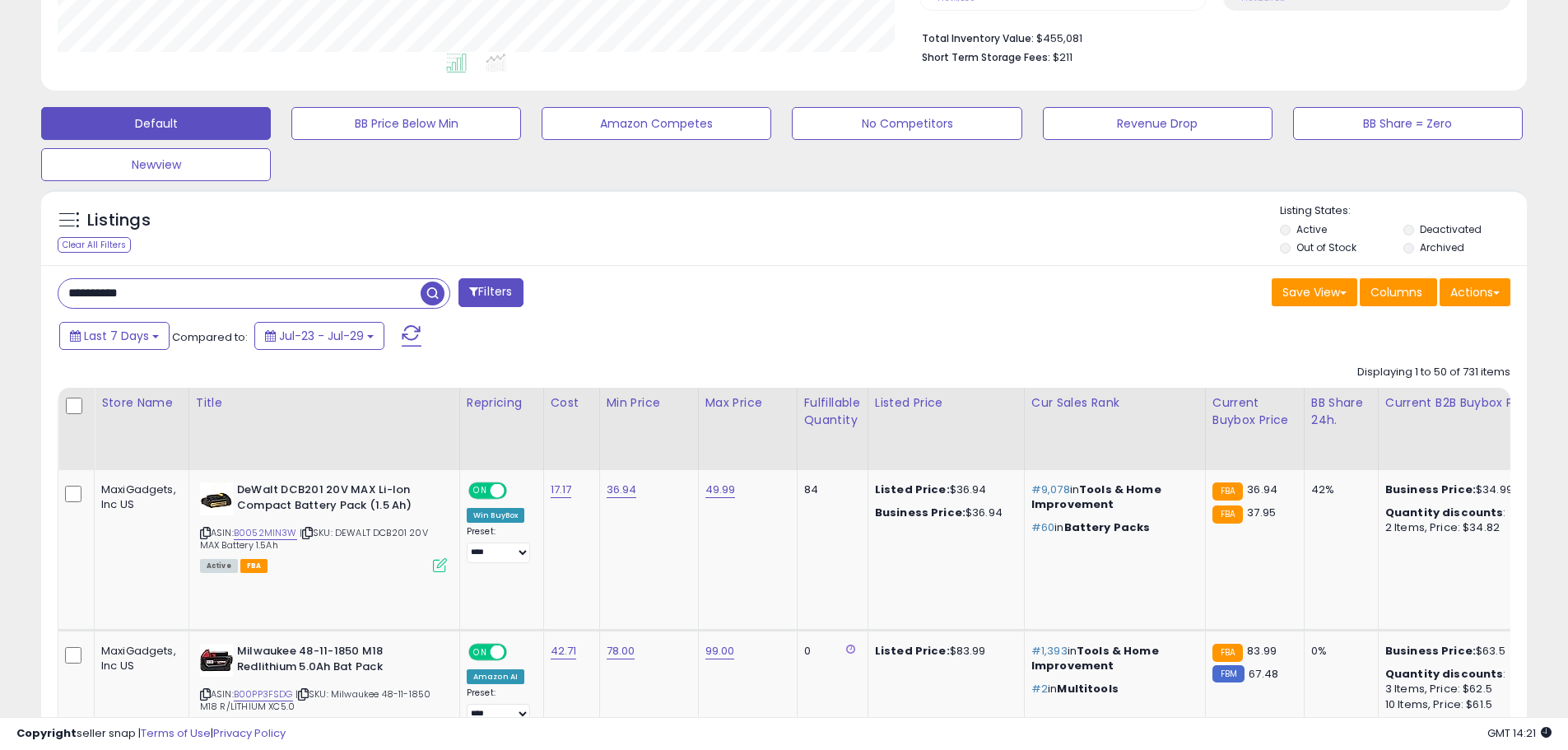 type on "**********" 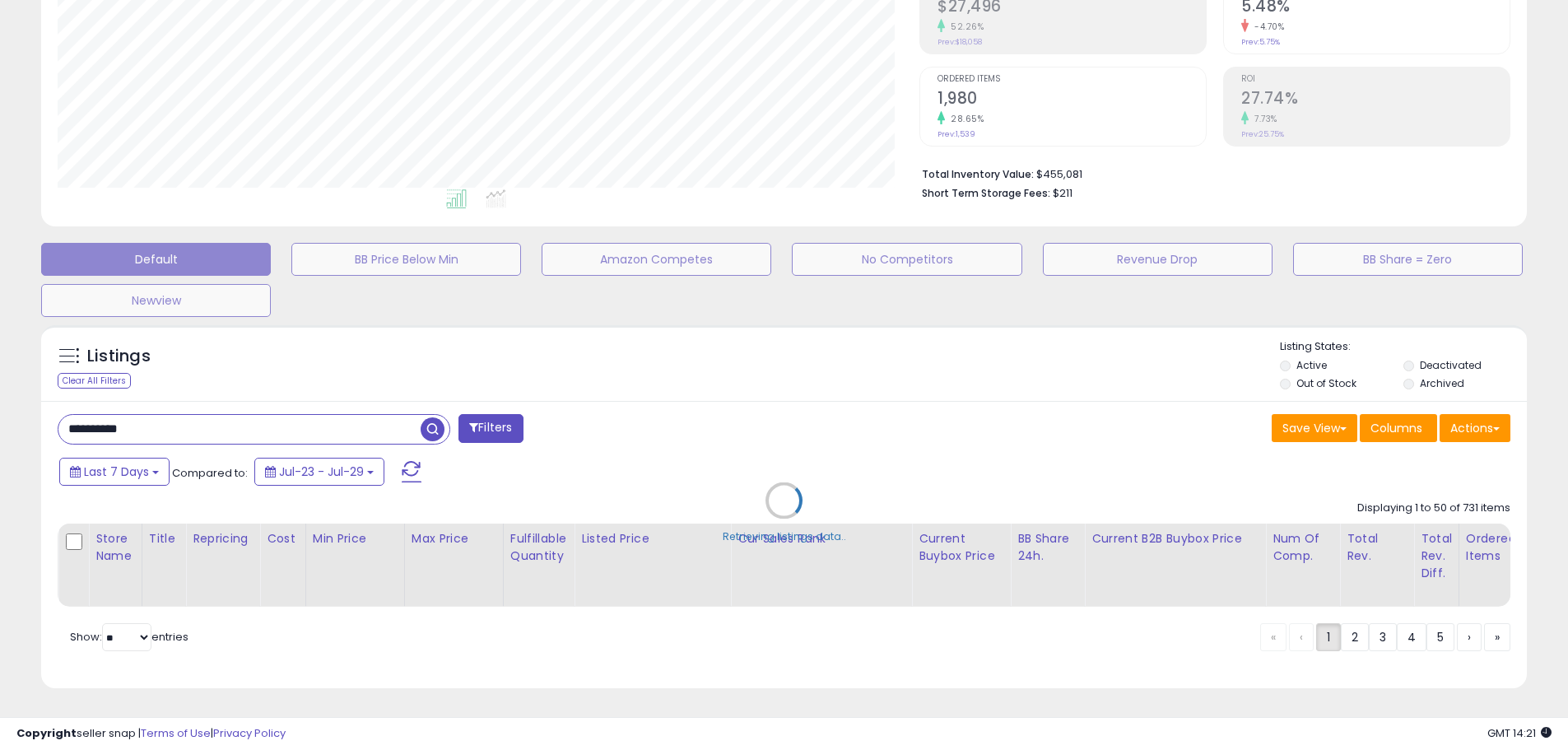 scroll, scrollTop: 288, scrollLeft: 0, axis: vertical 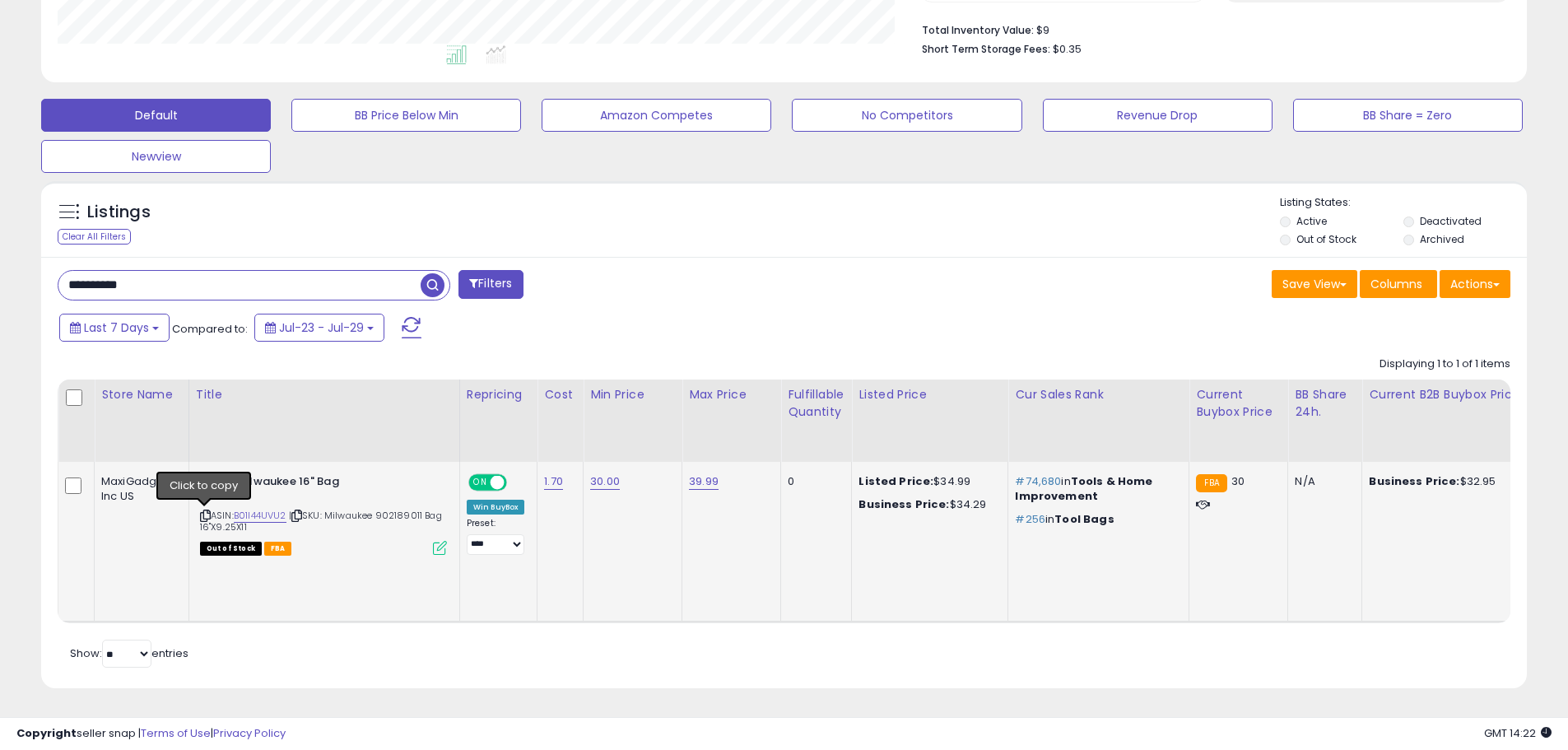 click at bounding box center (205, 515) 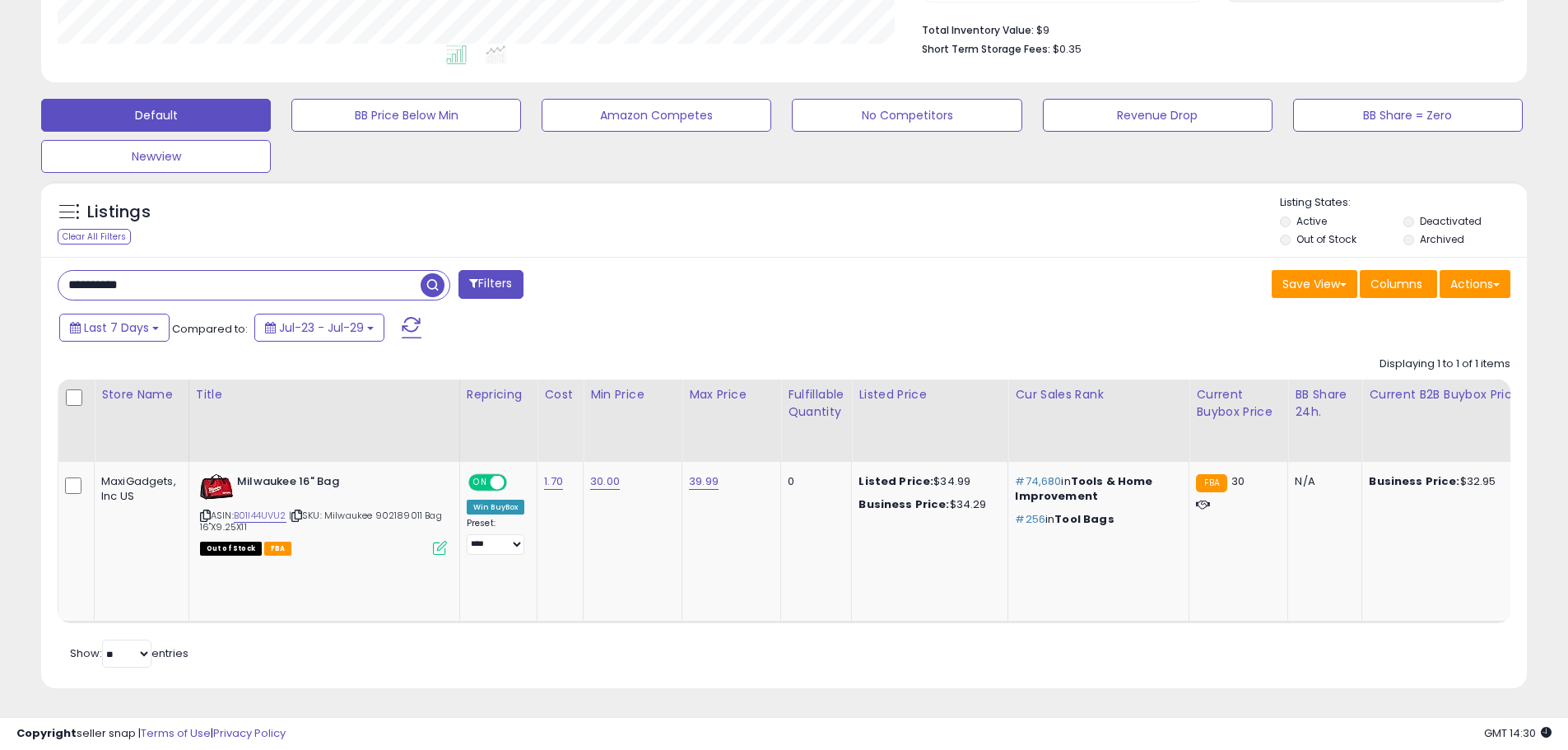 drag, startPoint x: 192, startPoint y: 268, endPoint x: 37, endPoint y: 264, distance: 155.0516 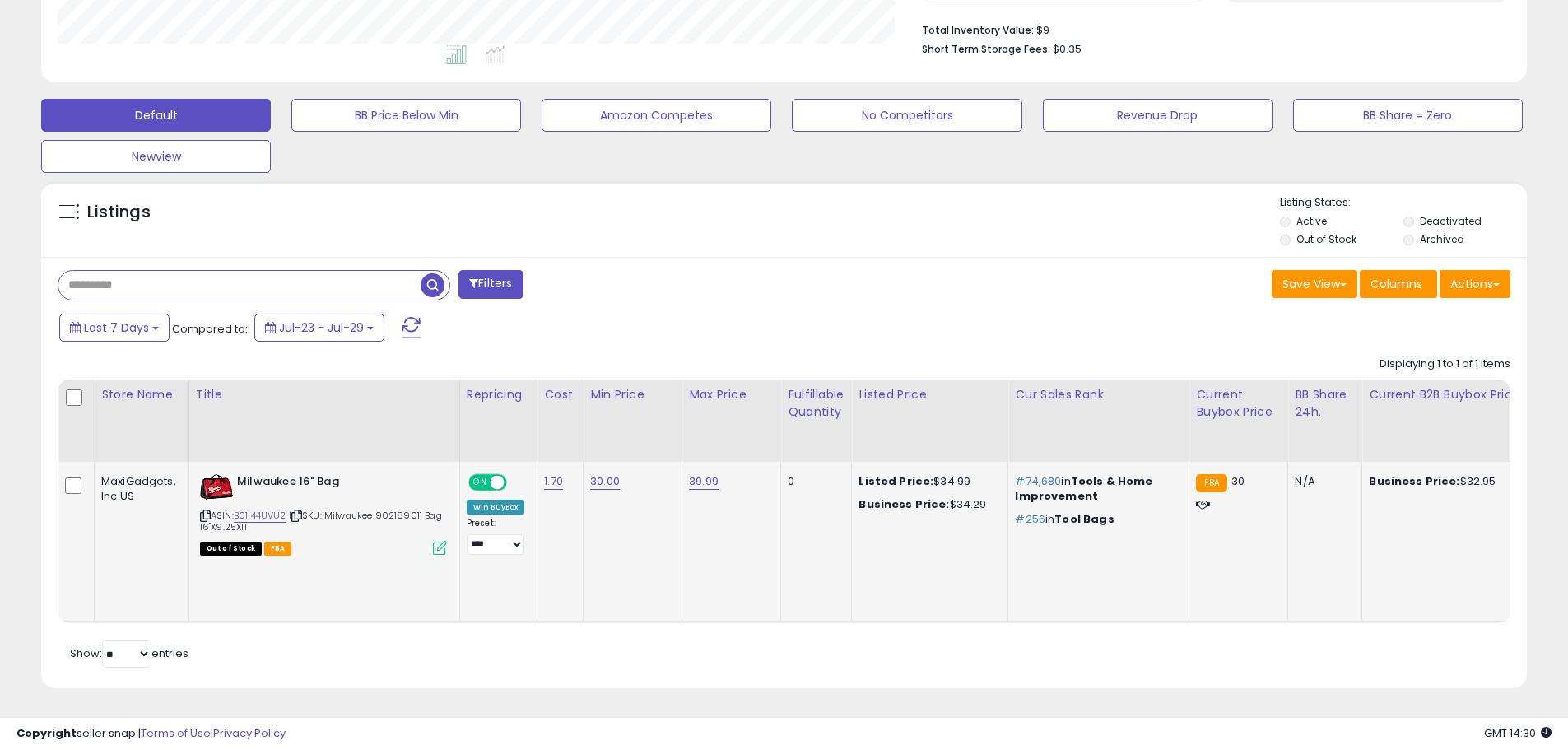 click at bounding box center (205, 515) 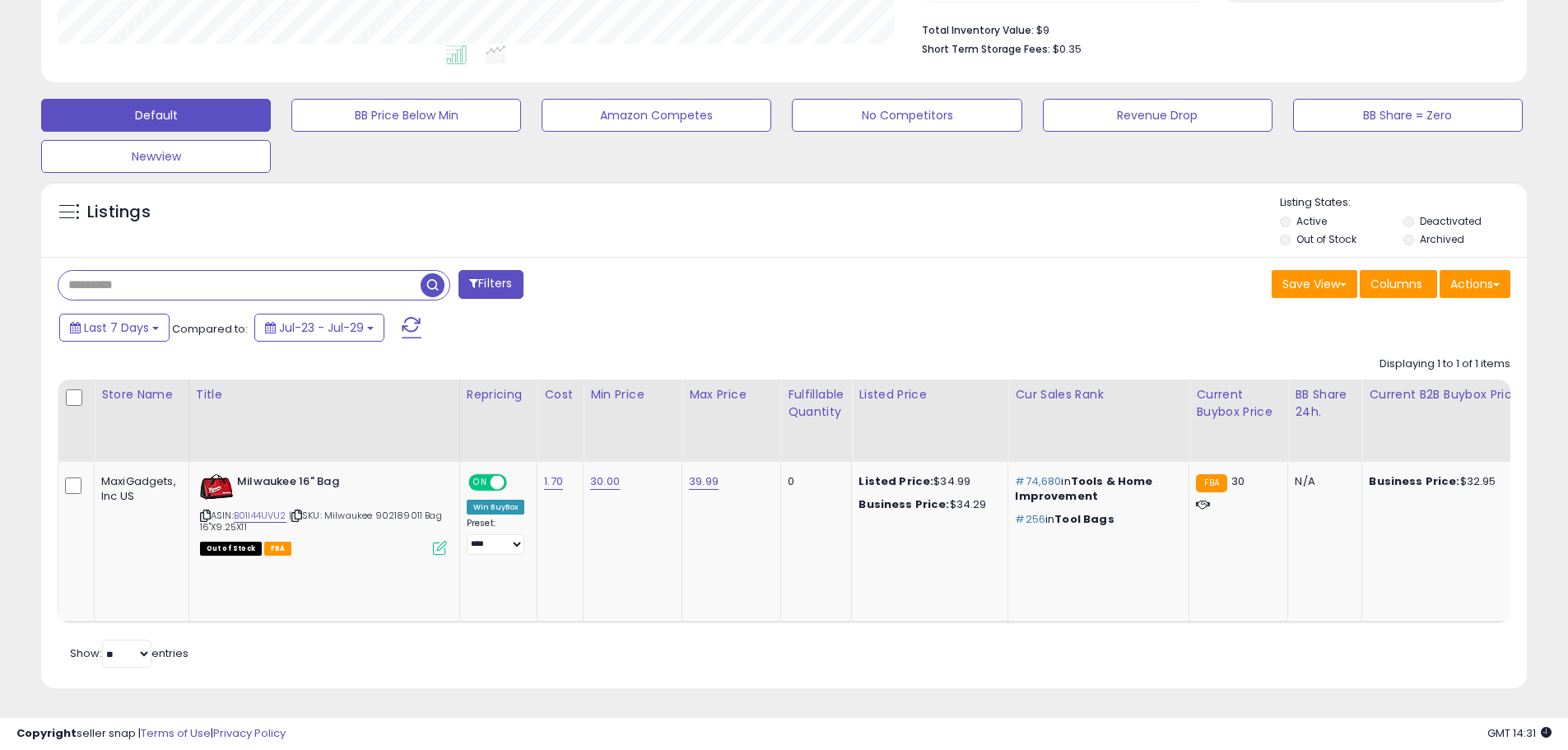 click at bounding box center (240, 285) 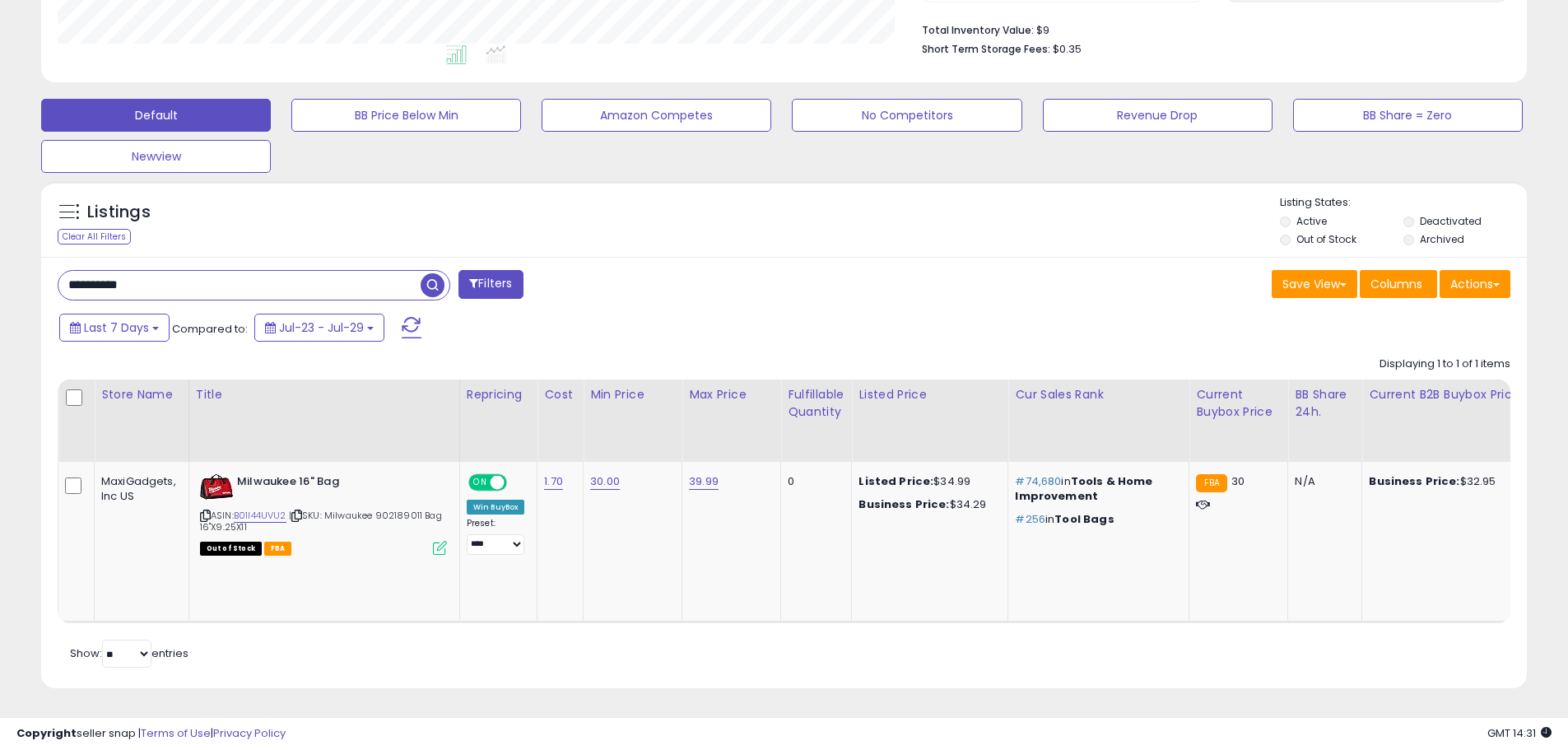 type on "**********" 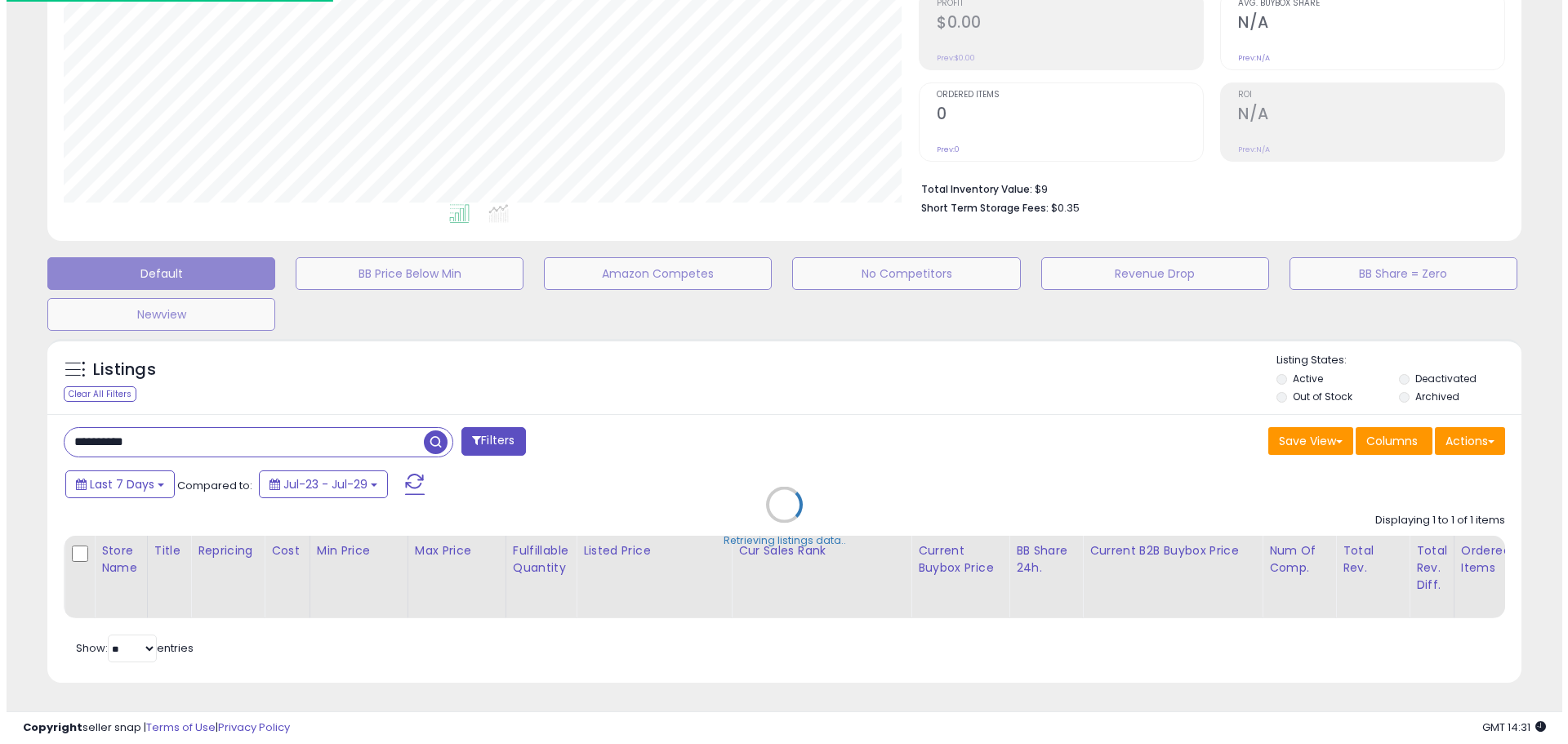scroll, scrollTop: 270, scrollLeft: 0, axis: vertical 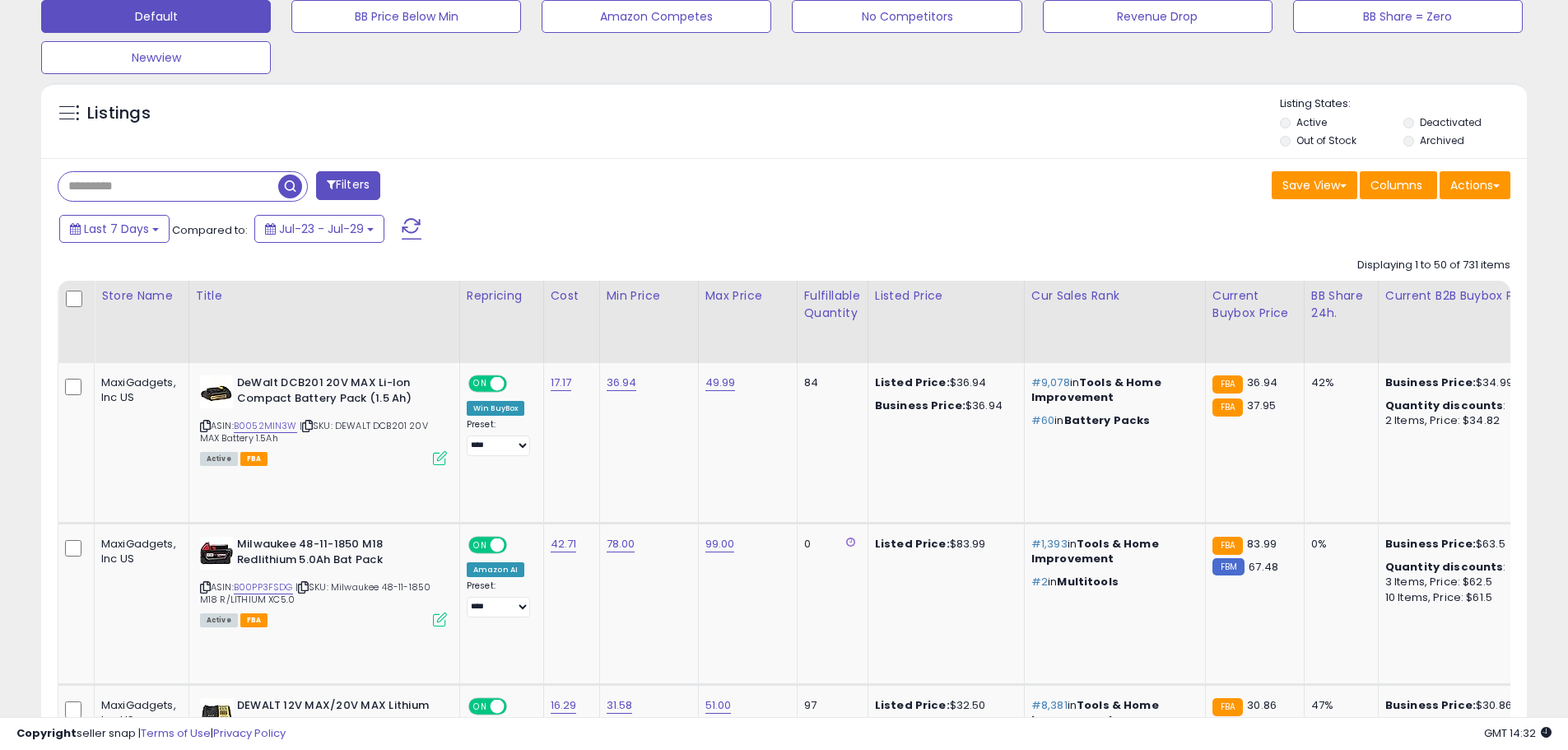 click at bounding box center (168, 186) 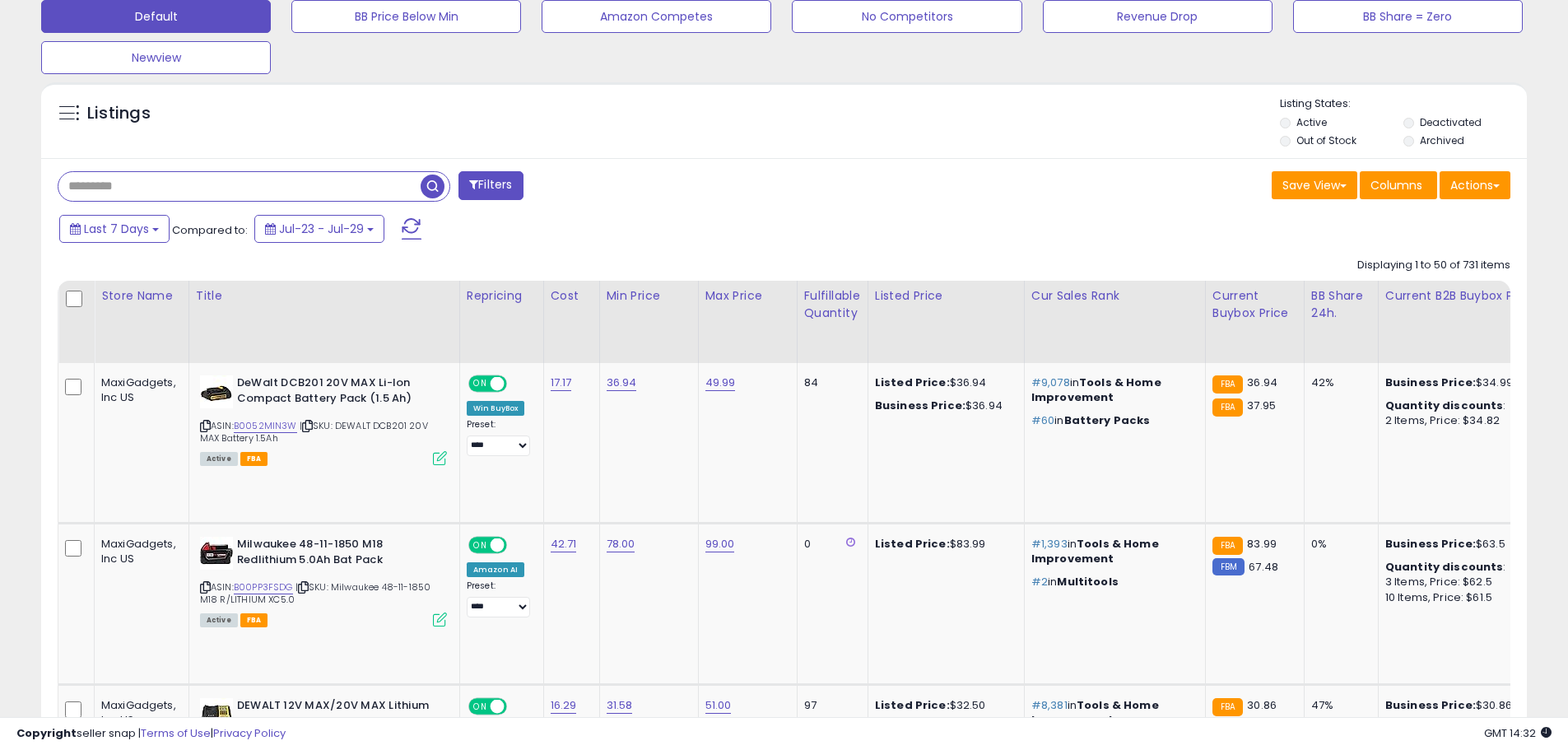 scroll, scrollTop: 822934, scrollLeft: 822235, axis: both 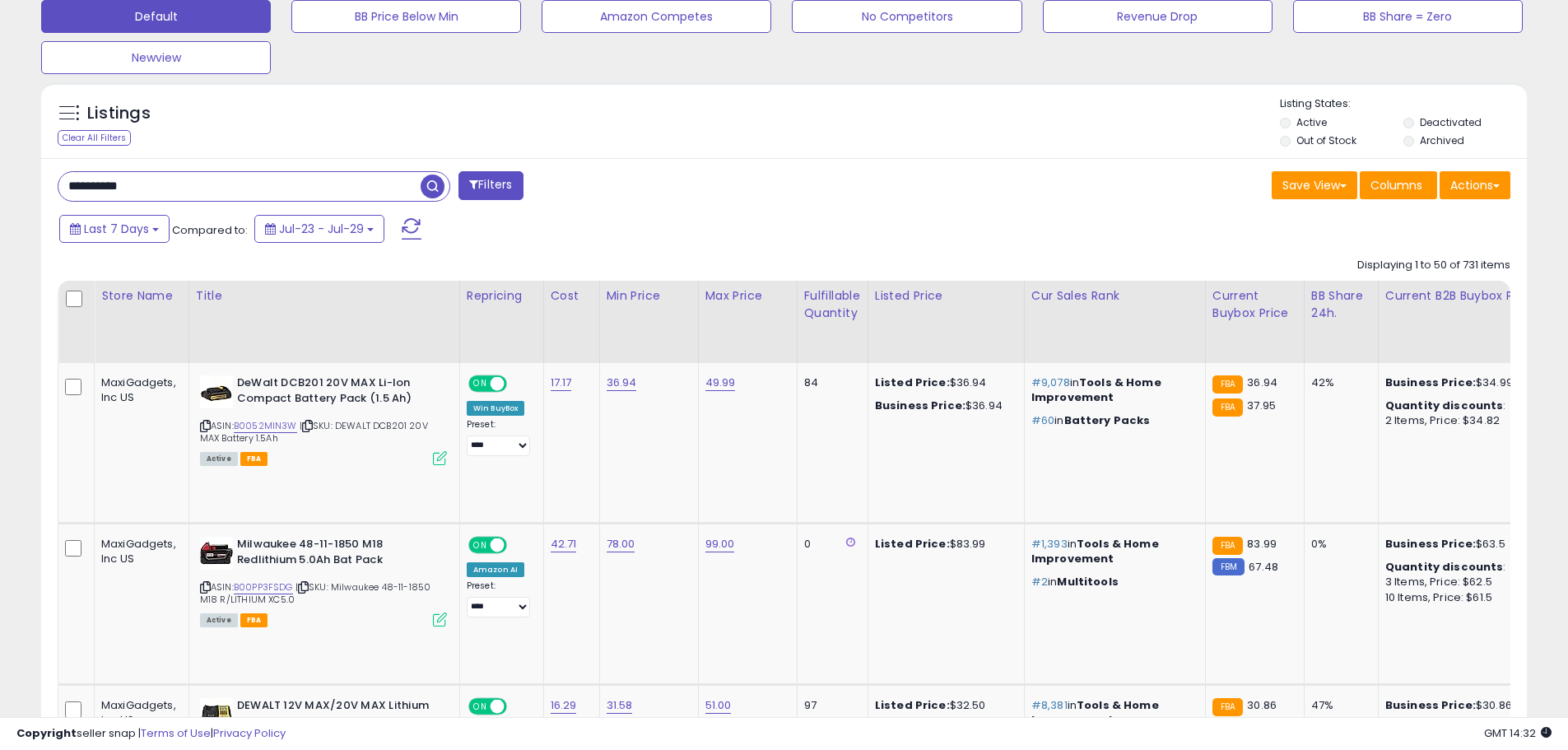 click at bounding box center (432, 186) 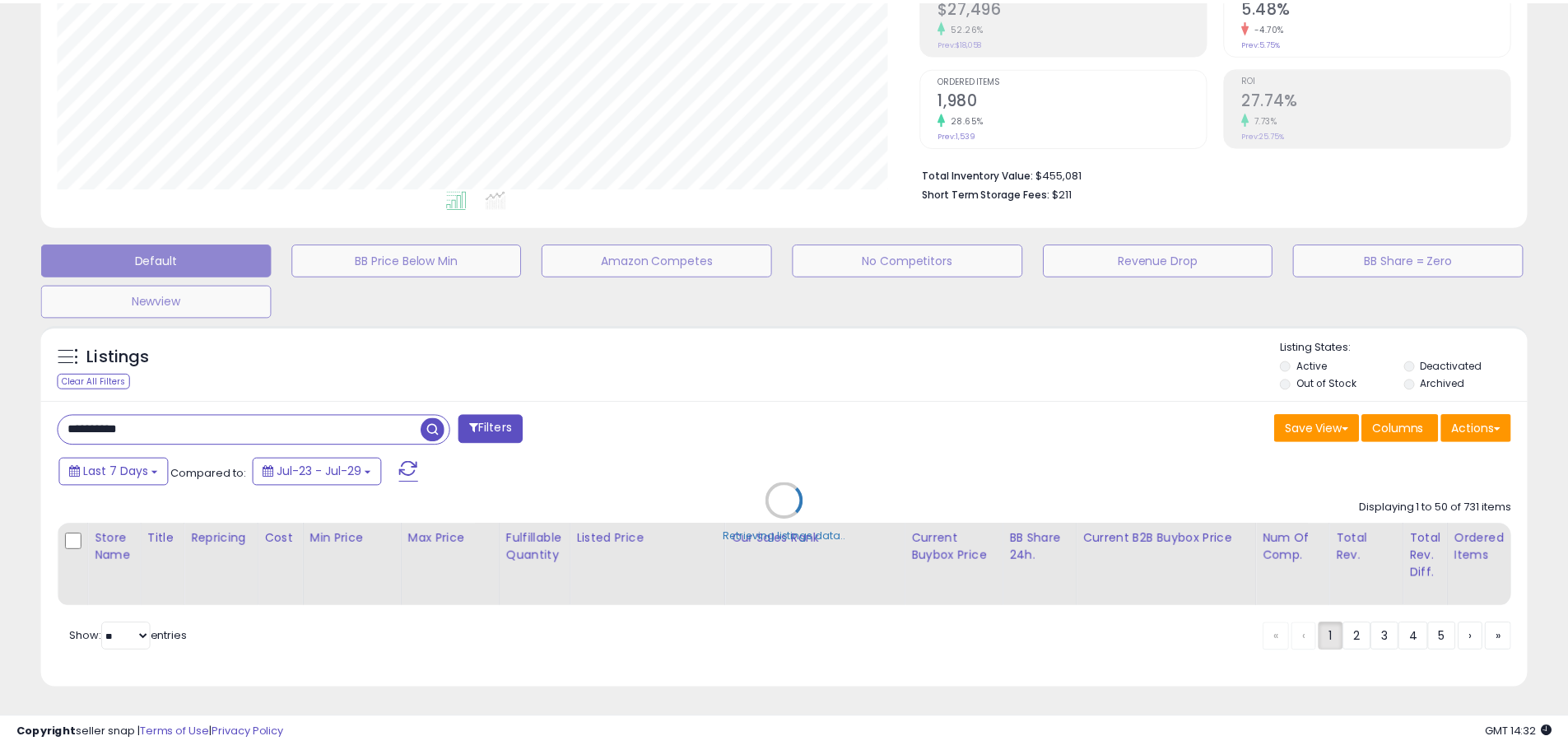 scroll, scrollTop: 822934, scrollLeft: 822228, axis: both 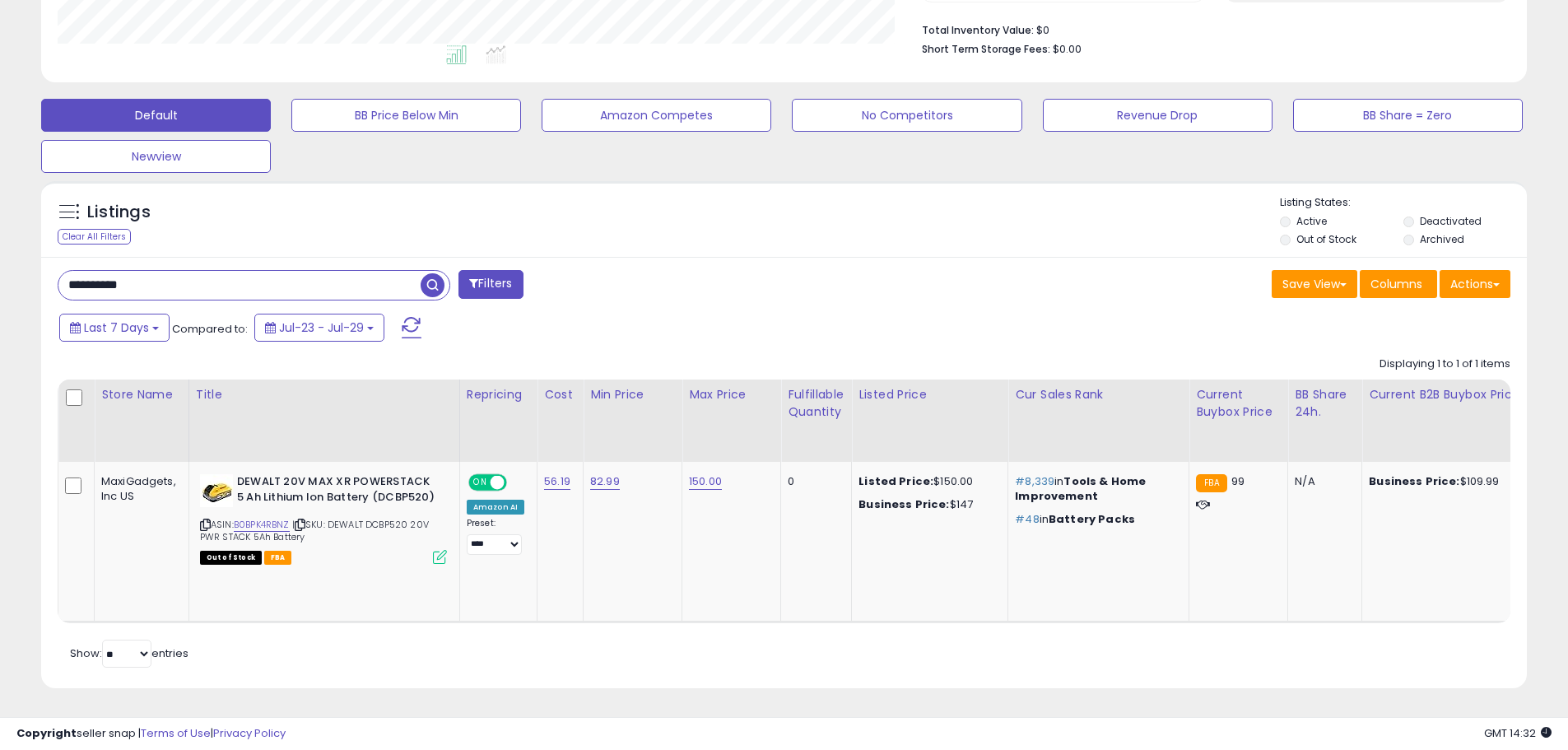 click on "**********" at bounding box center [240, 285] 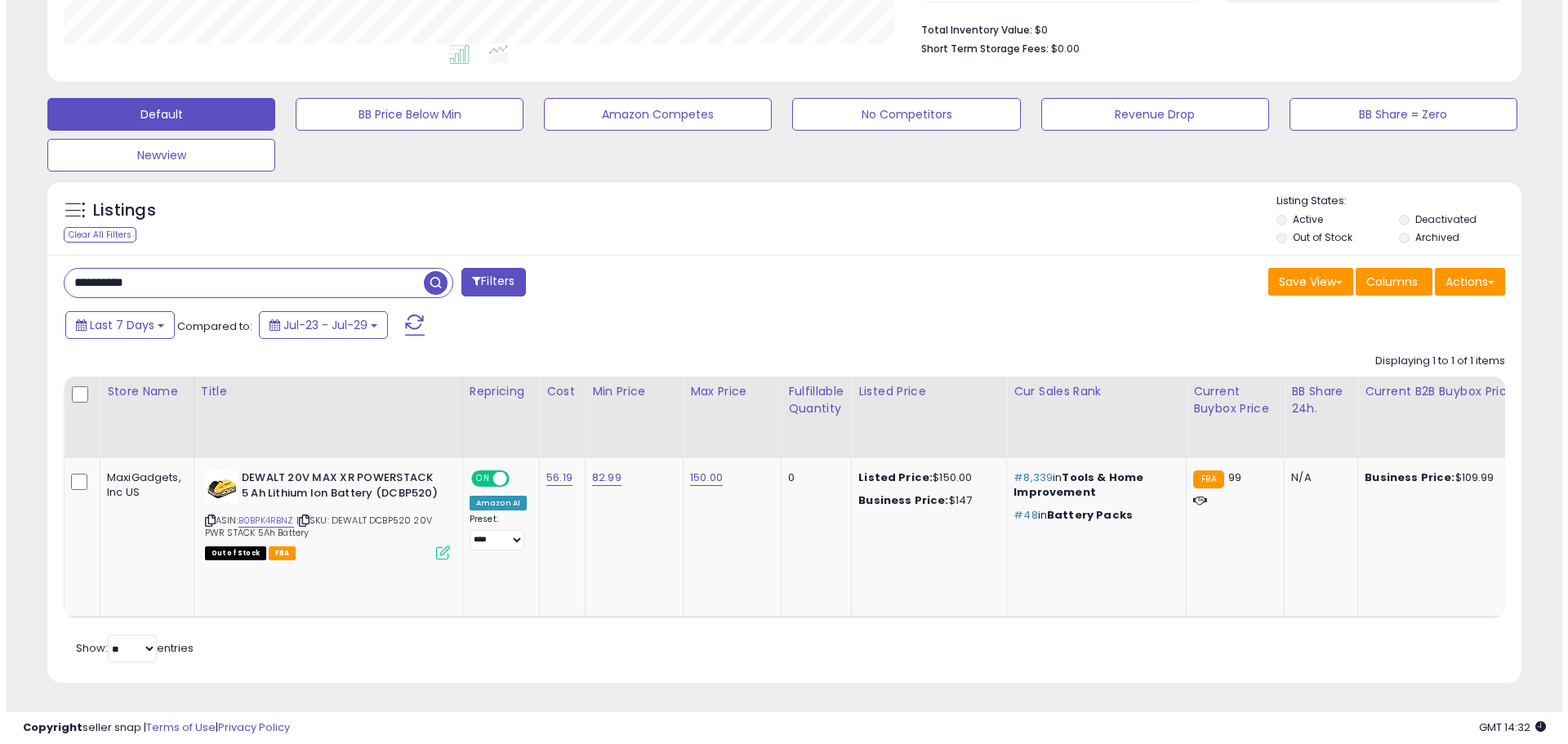 scroll, scrollTop: 270, scrollLeft: 0, axis: vertical 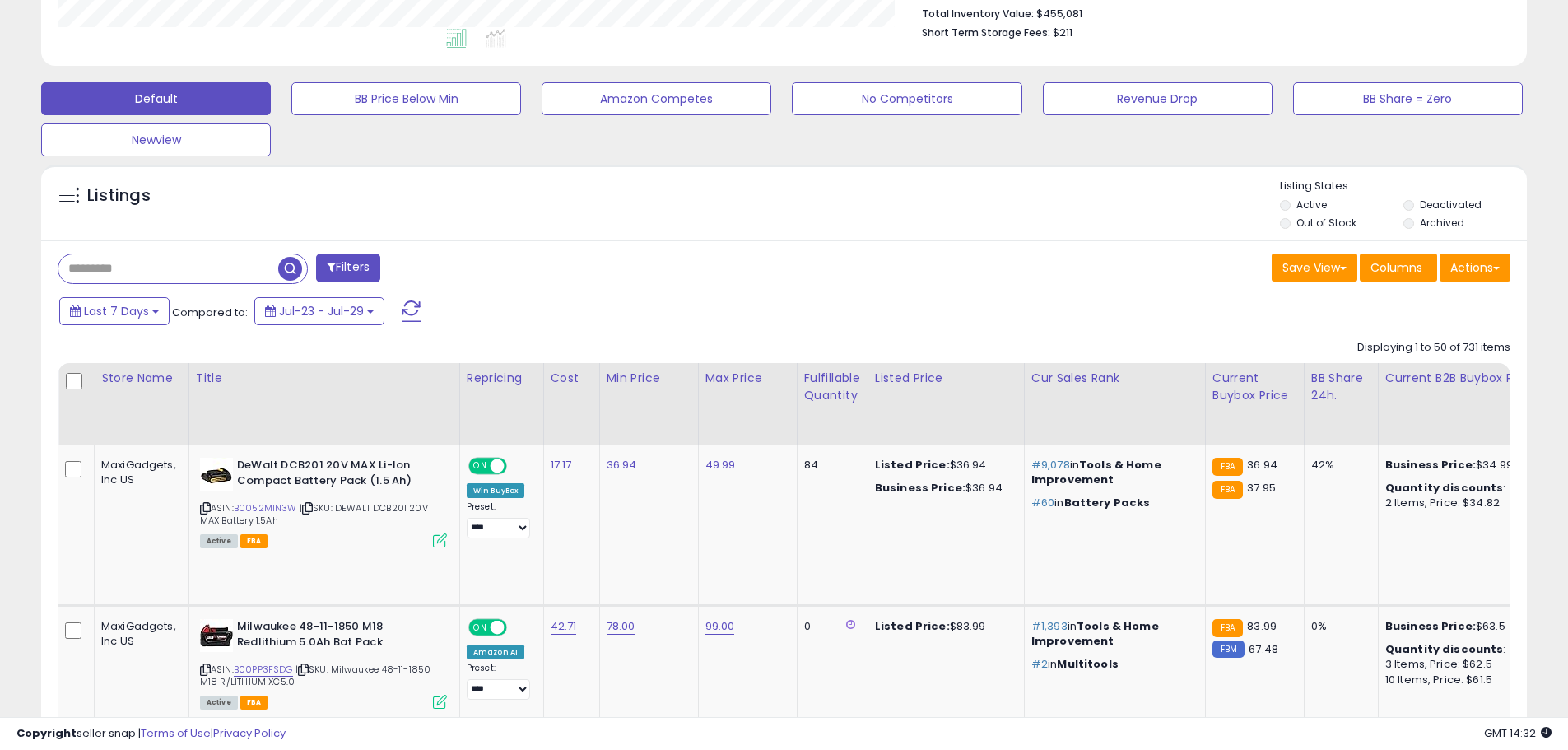 click at bounding box center [168, 268] 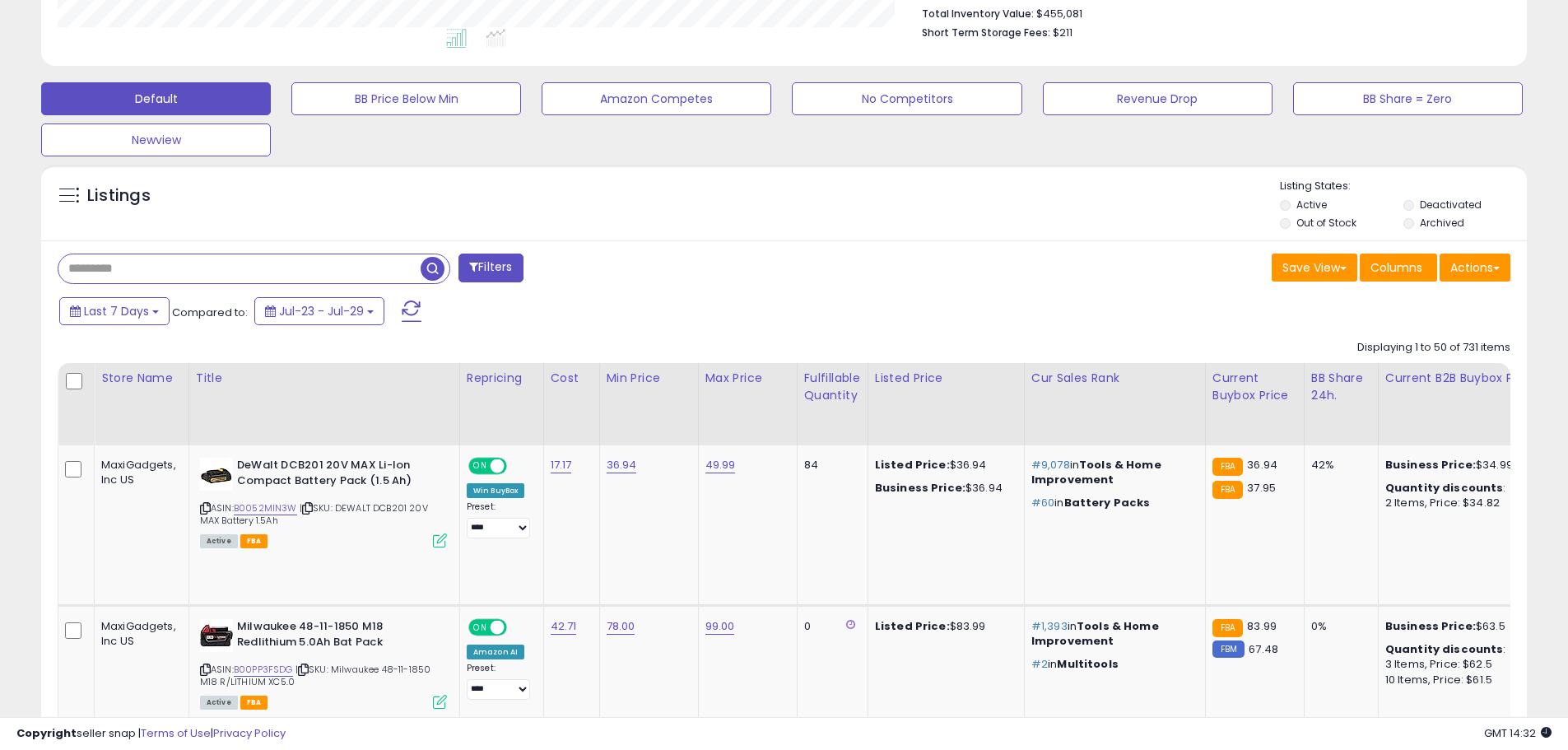 paste on "**********" 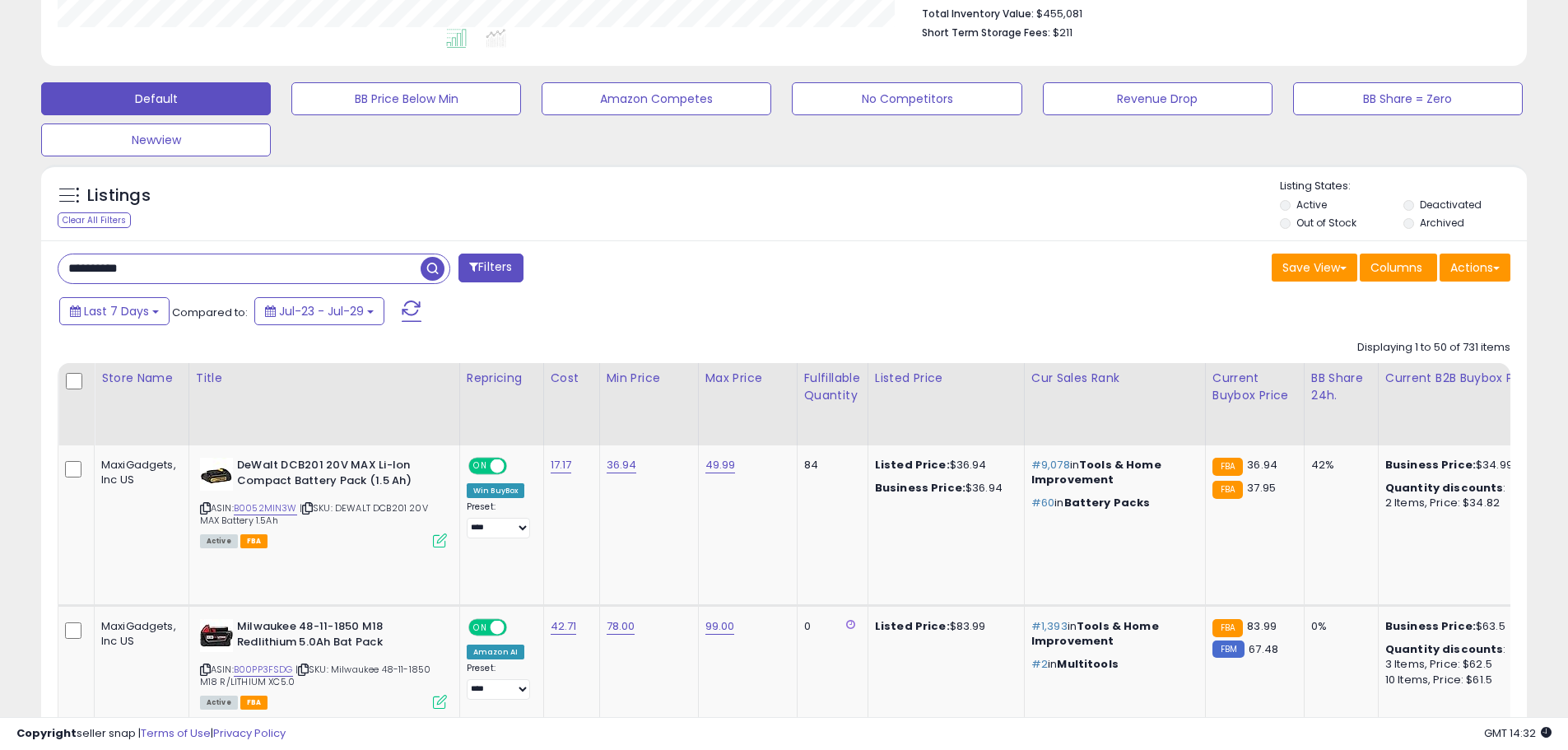 click at bounding box center [432, 268] 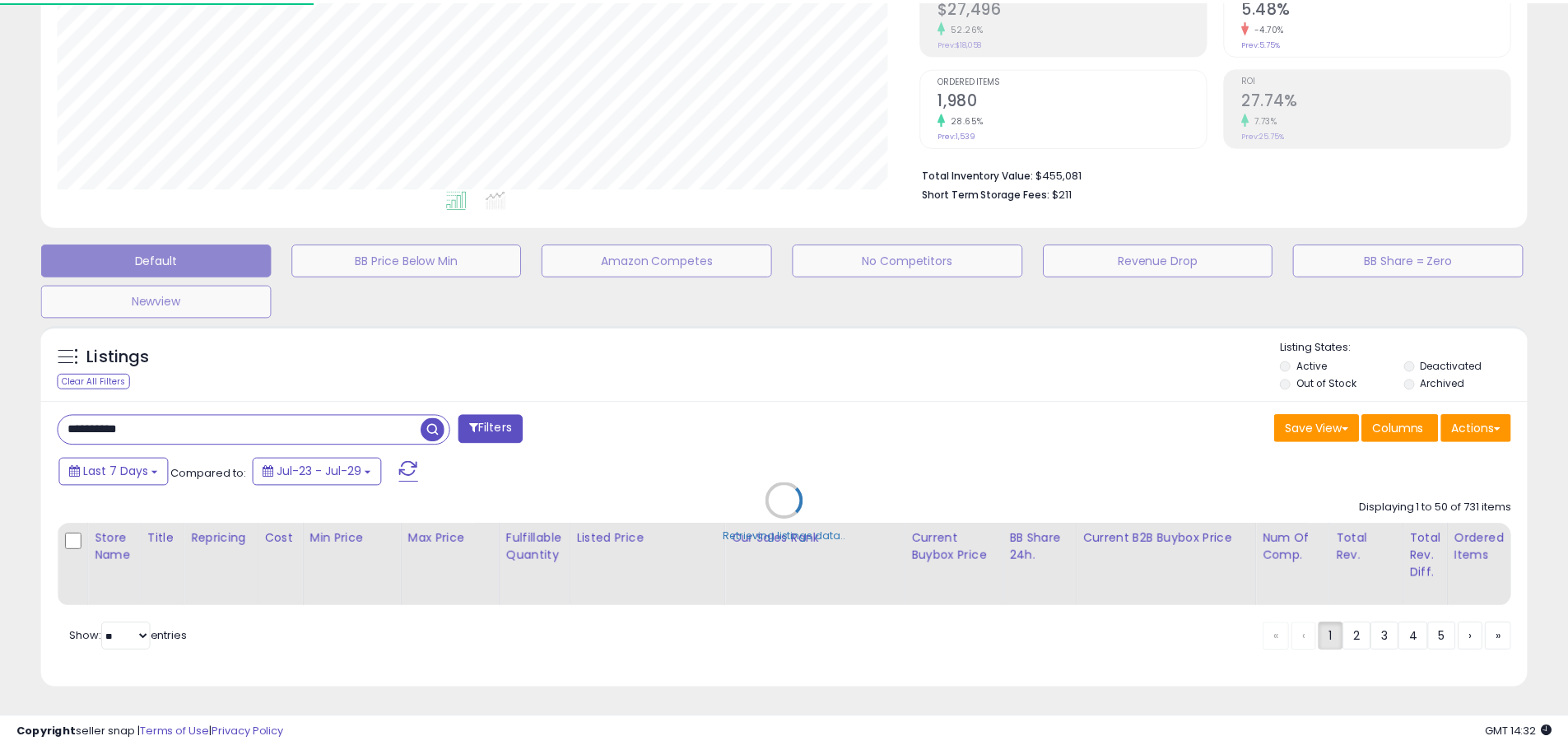 scroll, scrollTop: 822934, scrollLeft: 822228, axis: both 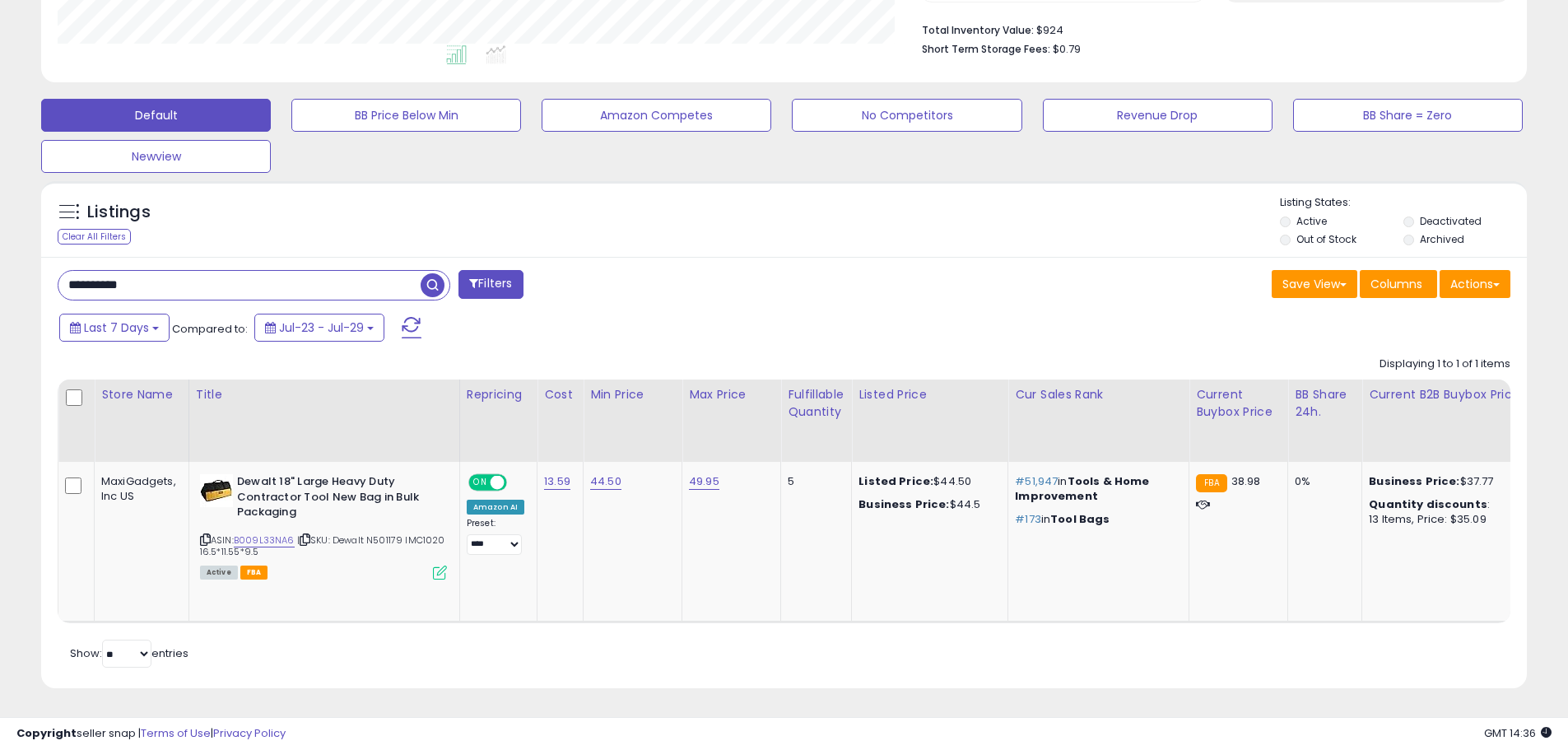 click on "**********" at bounding box center [240, 285] 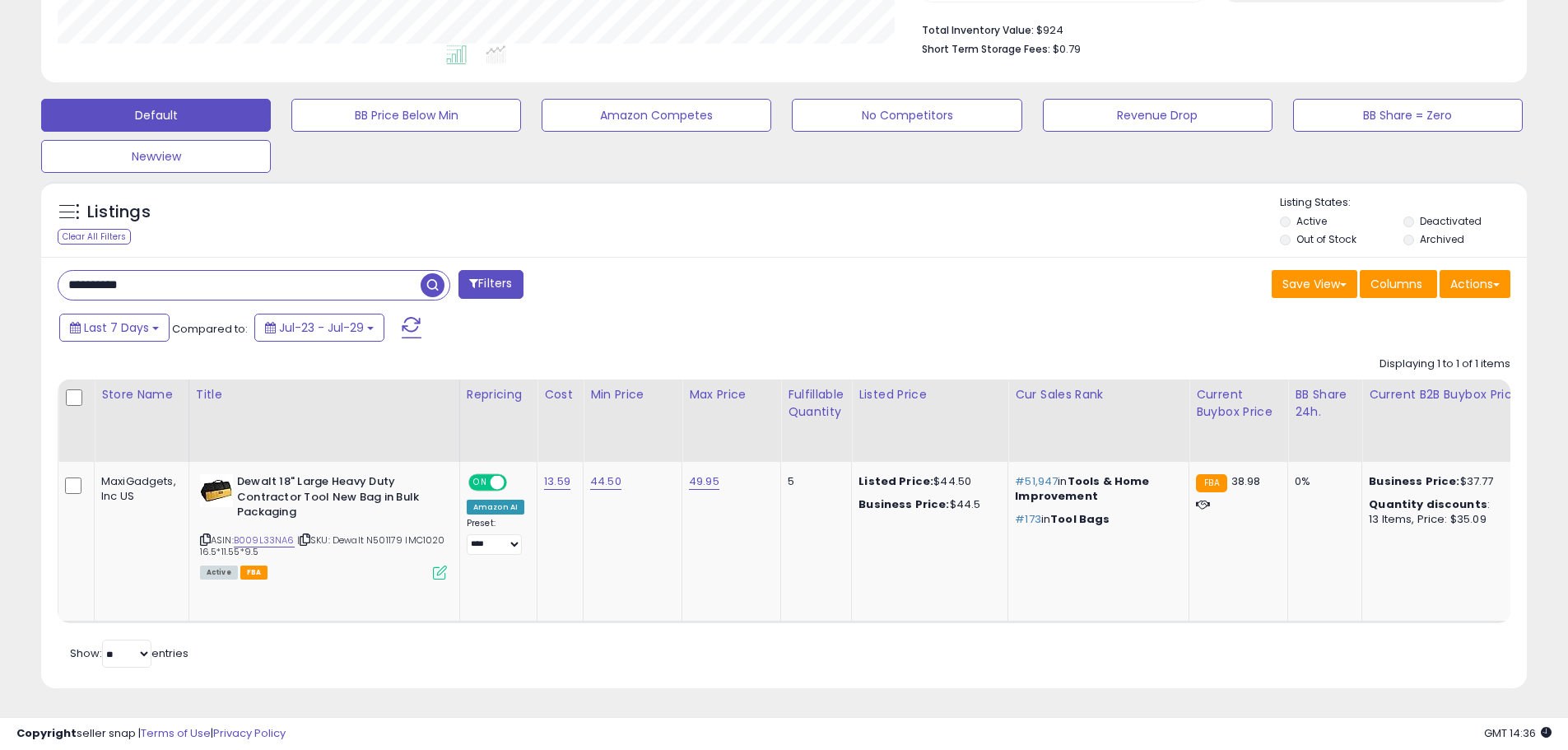click on "**********" at bounding box center (240, 285) 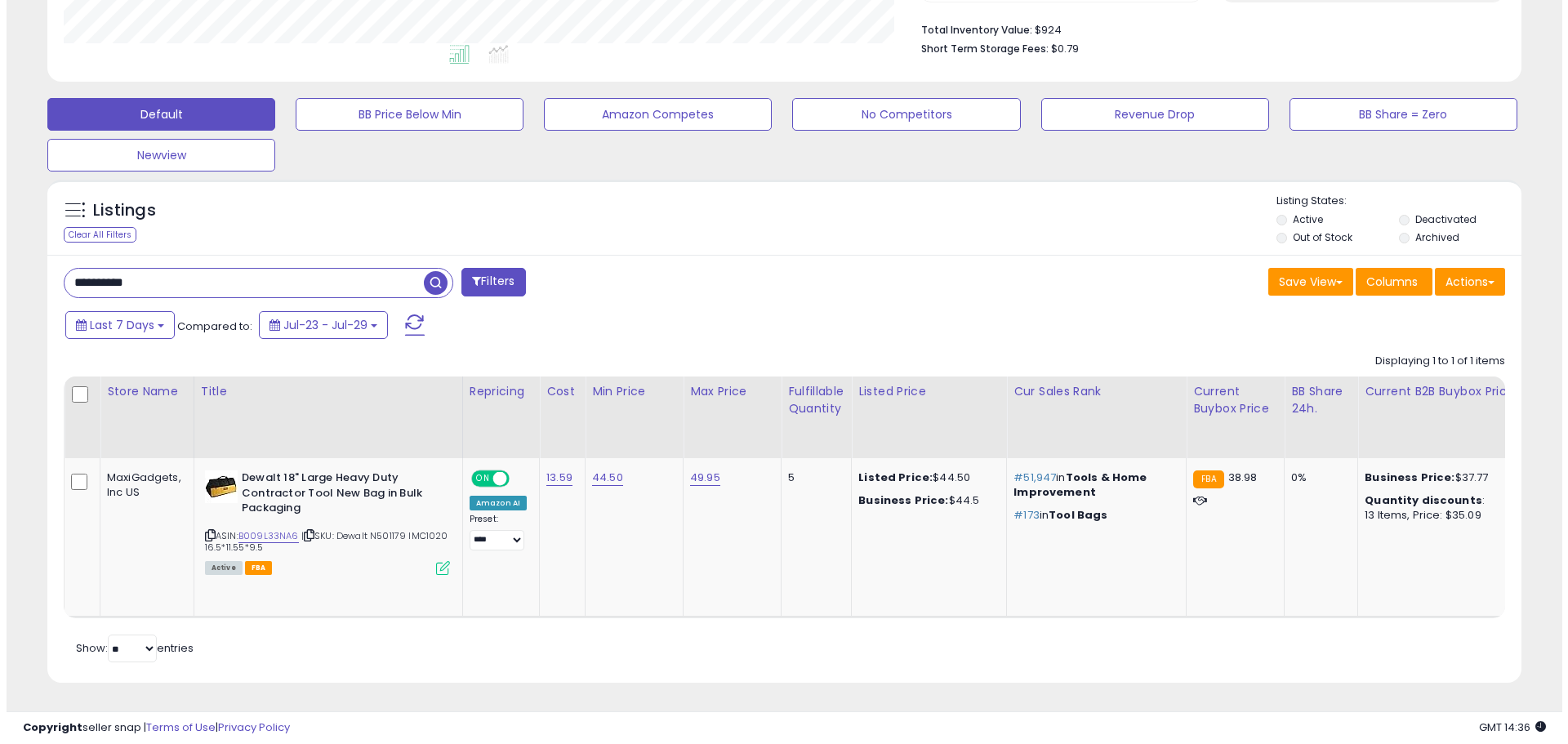 scroll, scrollTop: 270, scrollLeft: 0, axis: vertical 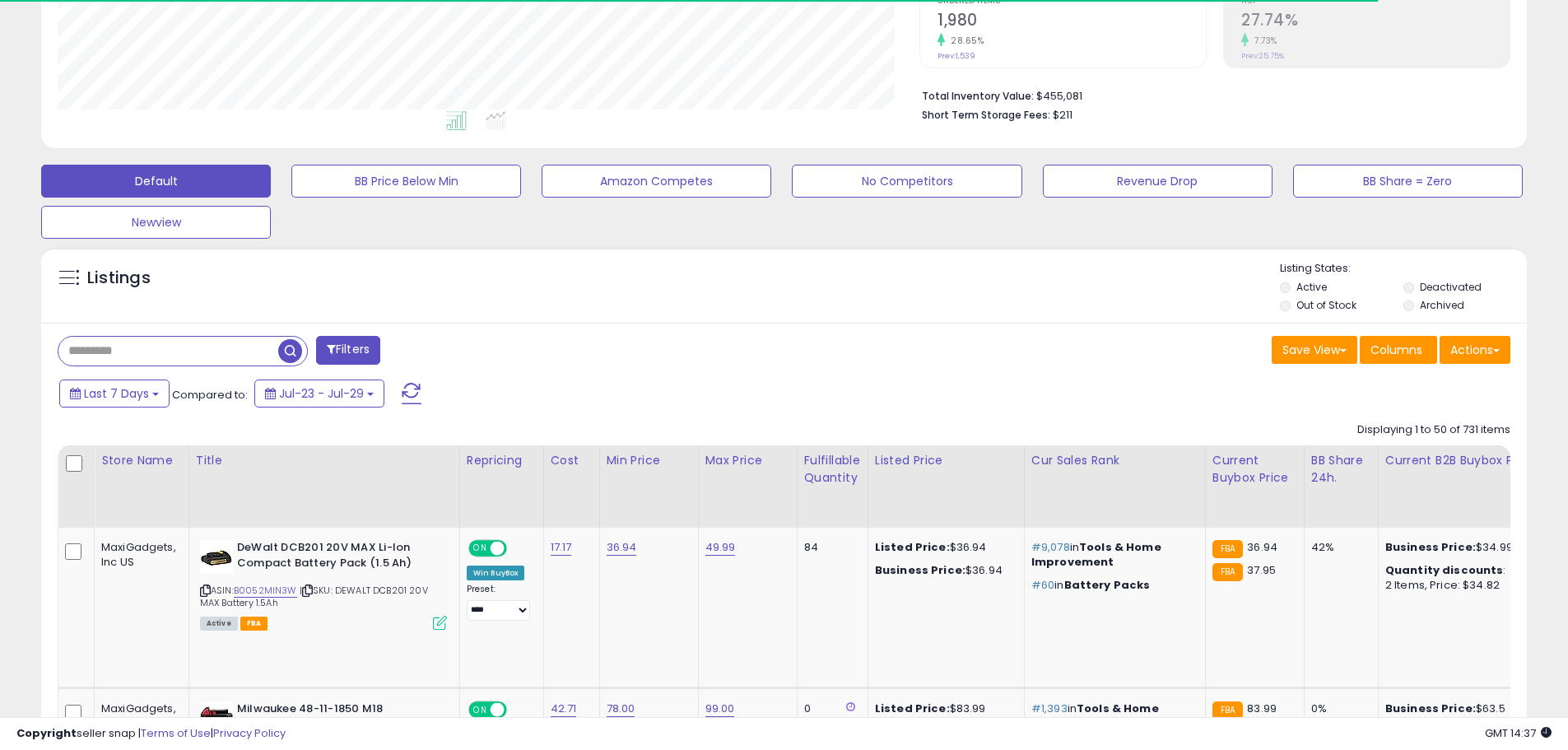 click on "Filters" at bounding box center [415, 352] 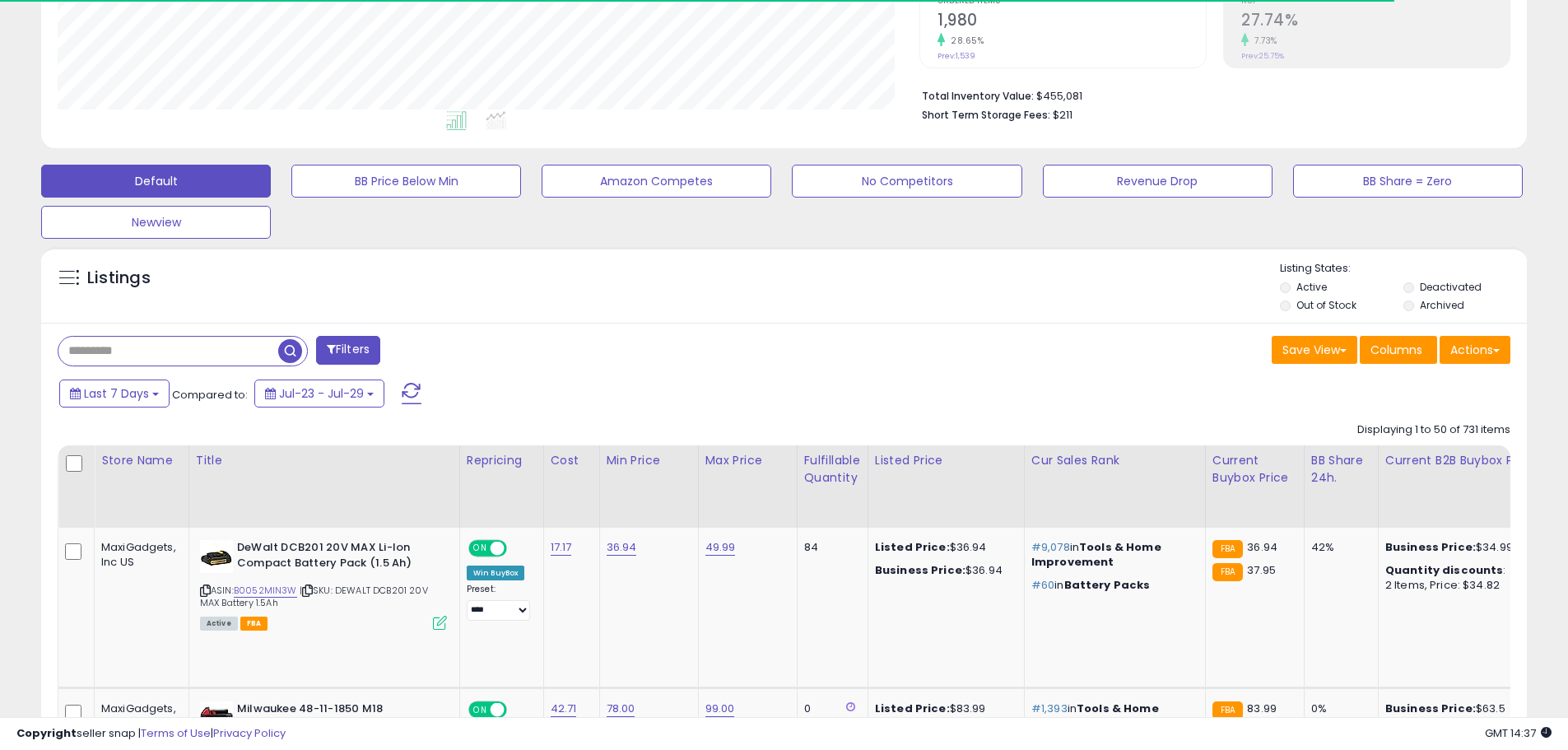 click at bounding box center (168, 351) 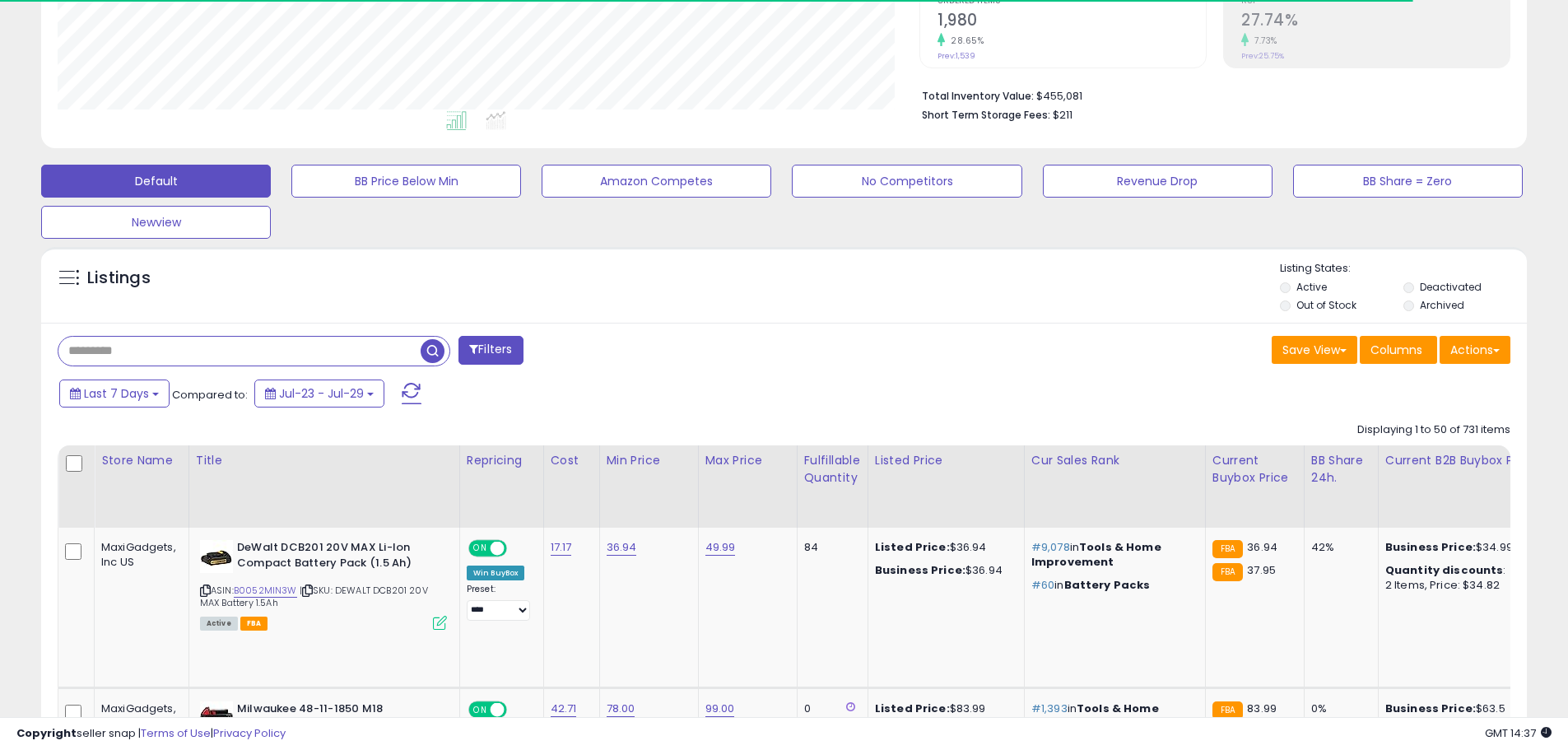 paste on "**********" 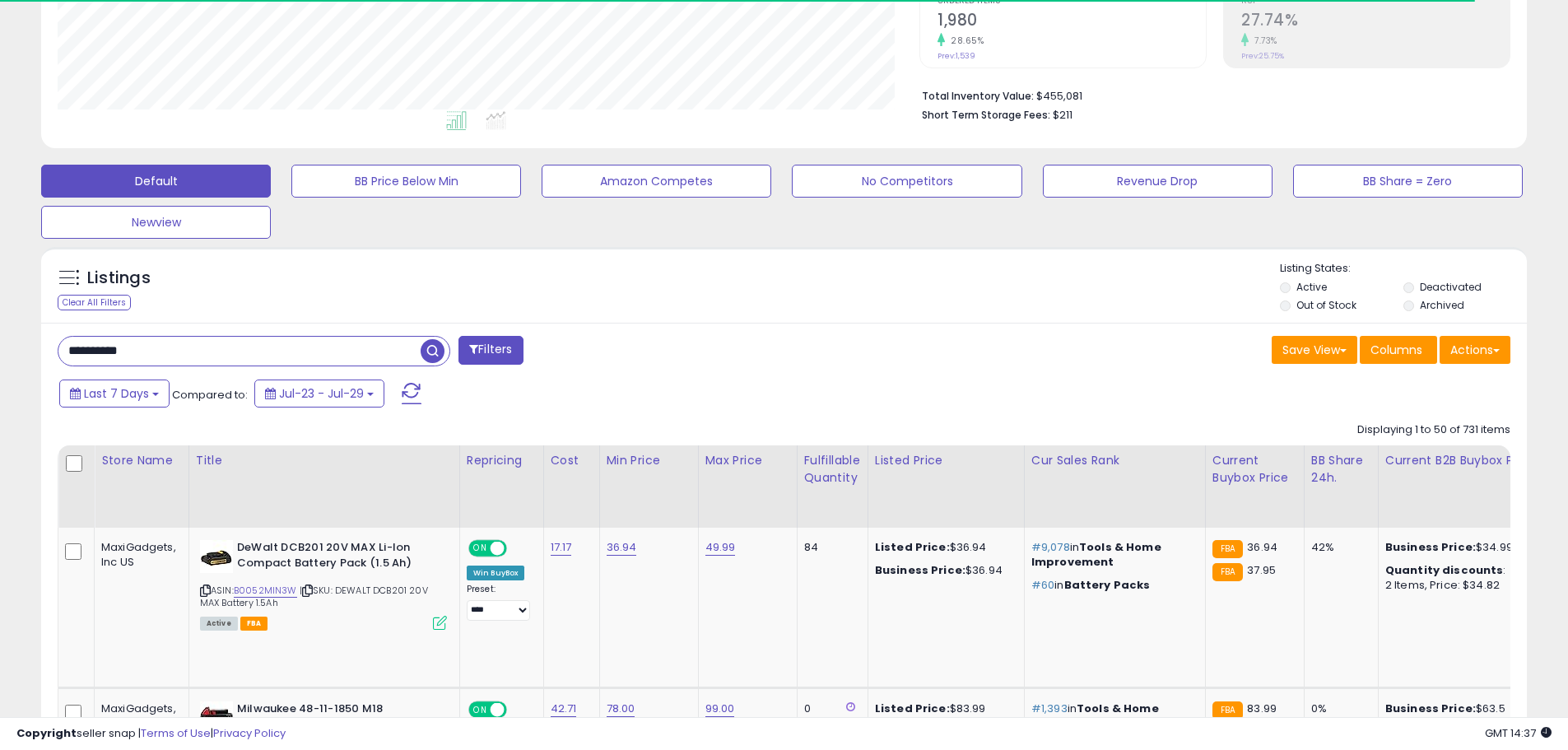 type on "**********" 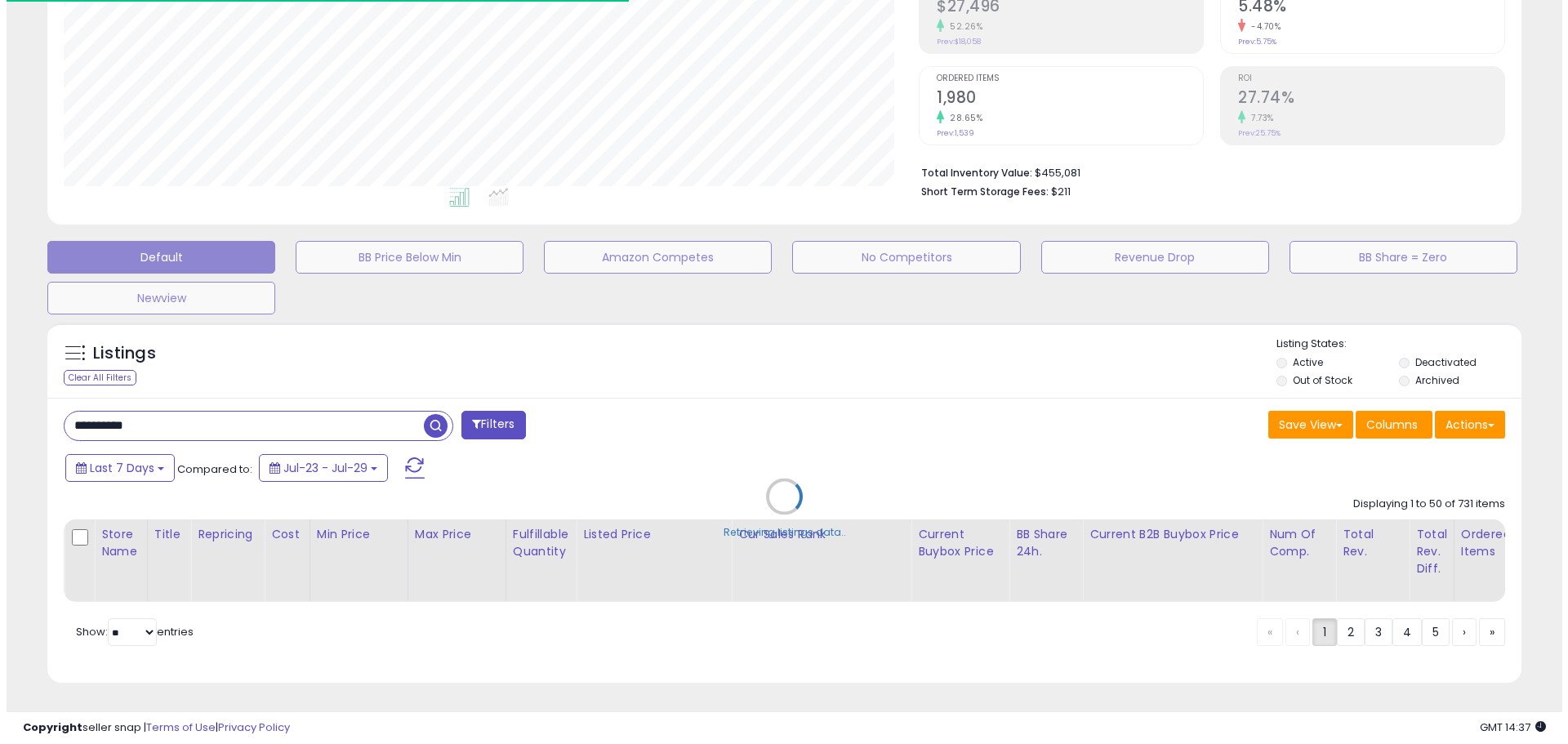 scroll, scrollTop: 286, scrollLeft: 0, axis: vertical 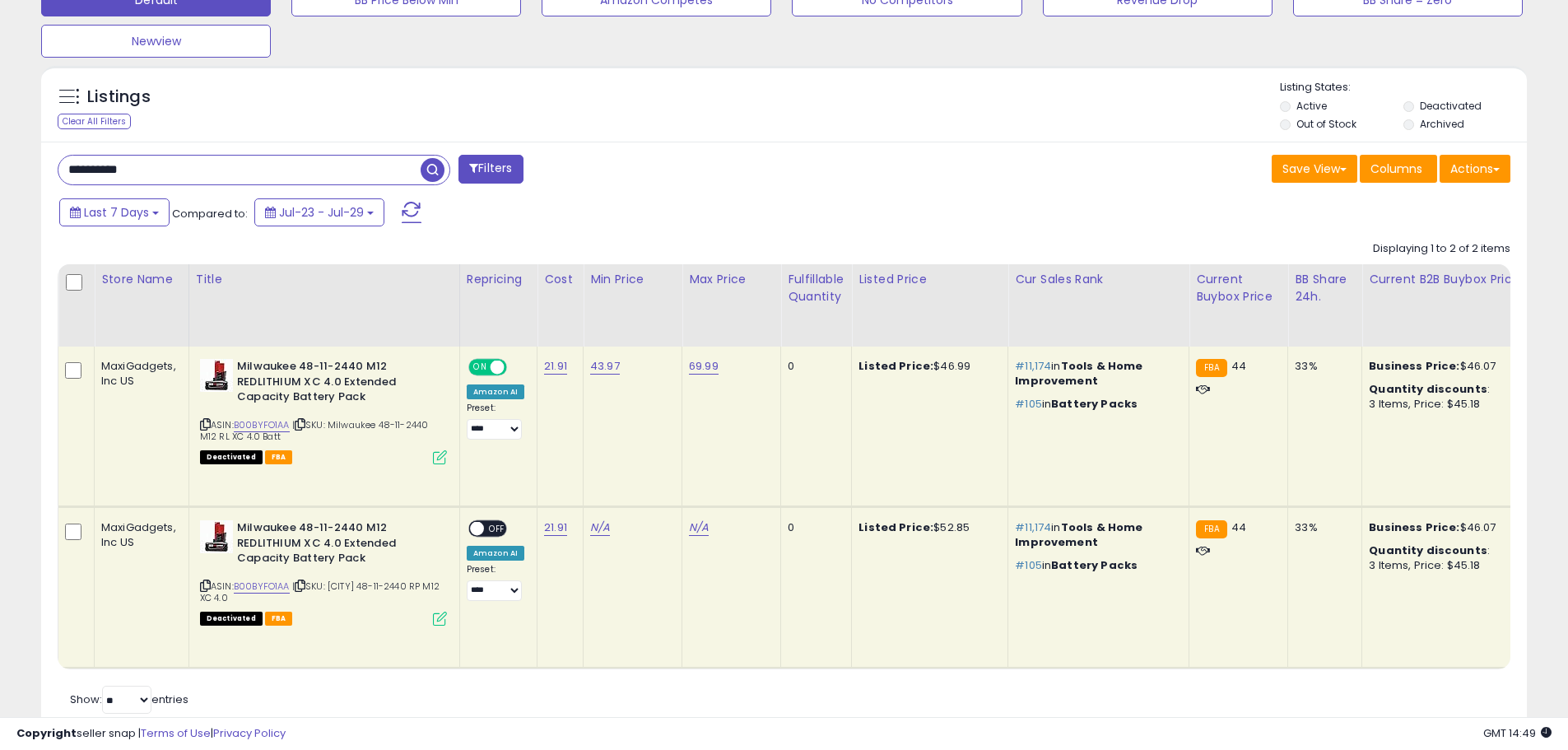 click on "**********" at bounding box center [240, 170] 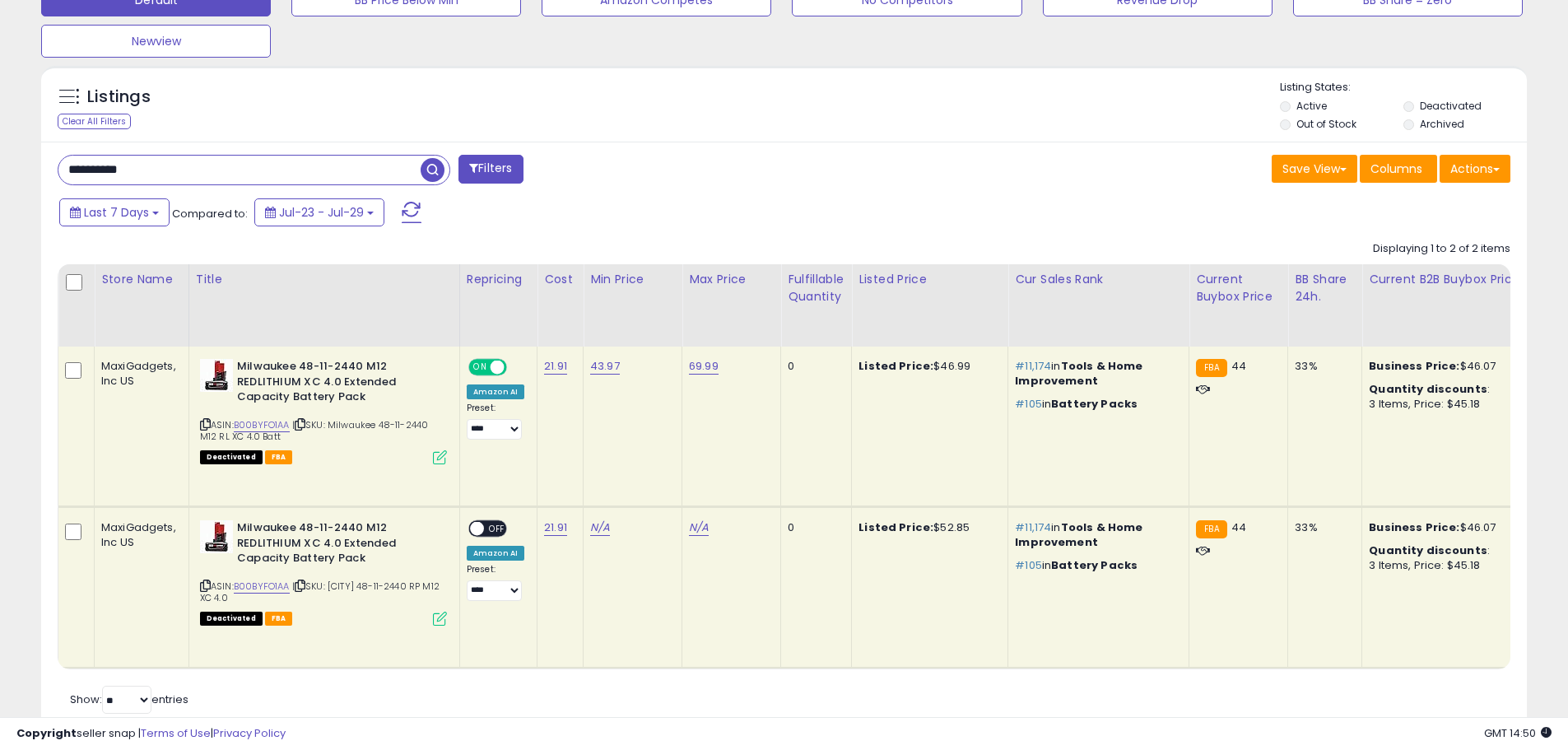 click at bounding box center [432, 170] 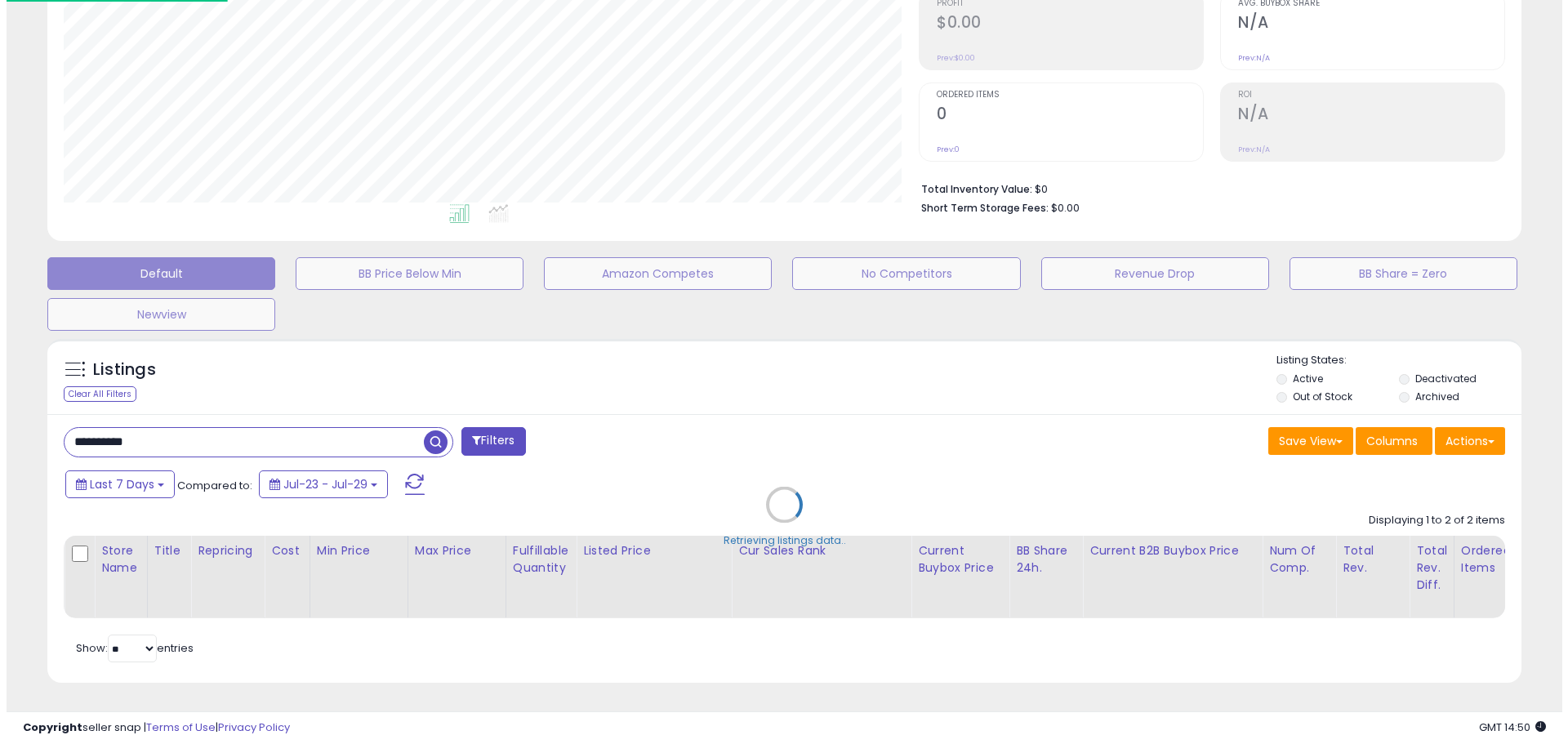 scroll, scrollTop: 270, scrollLeft: 0, axis: vertical 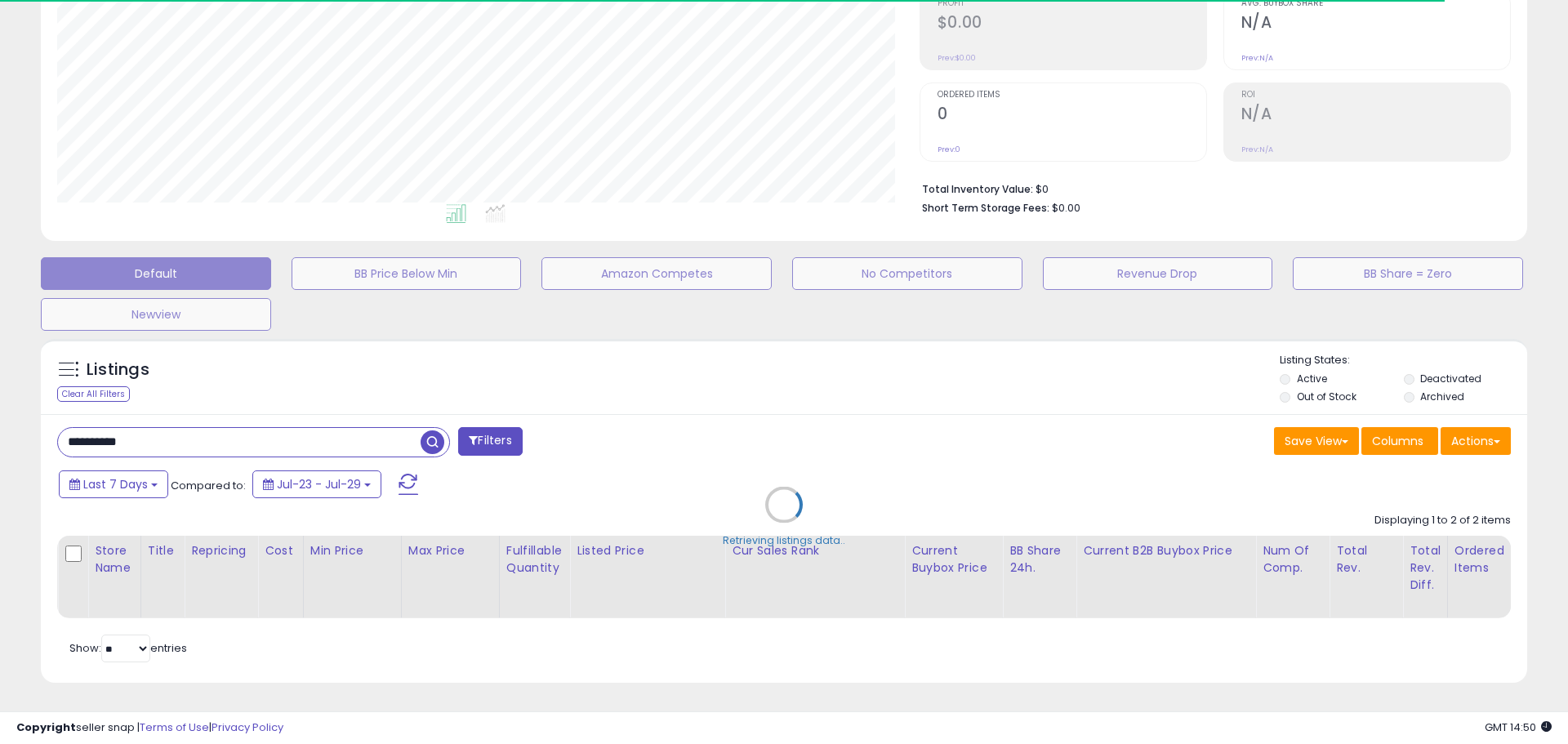 type 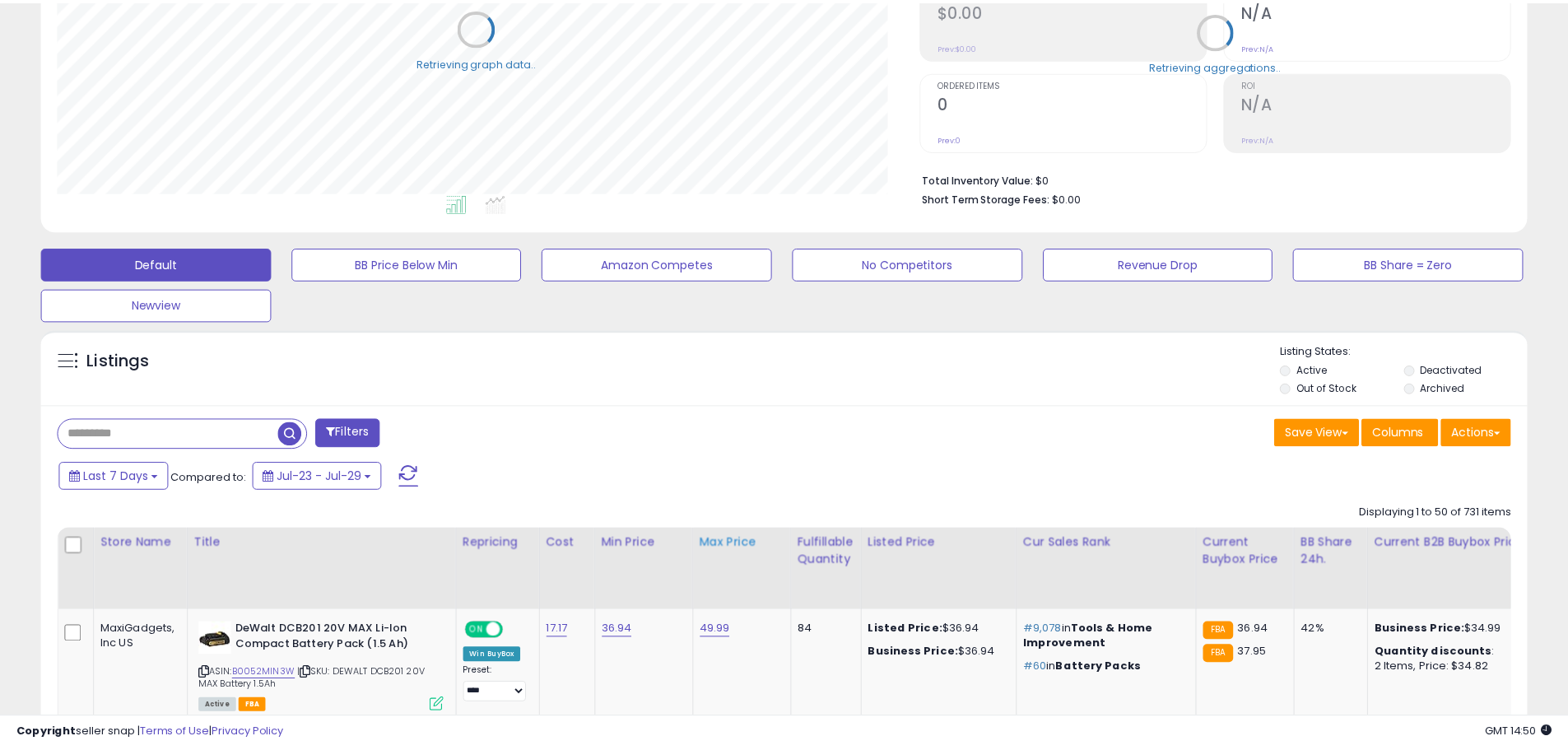 scroll, scrollTop: 305, scrollLeft: 0, axis: vertical 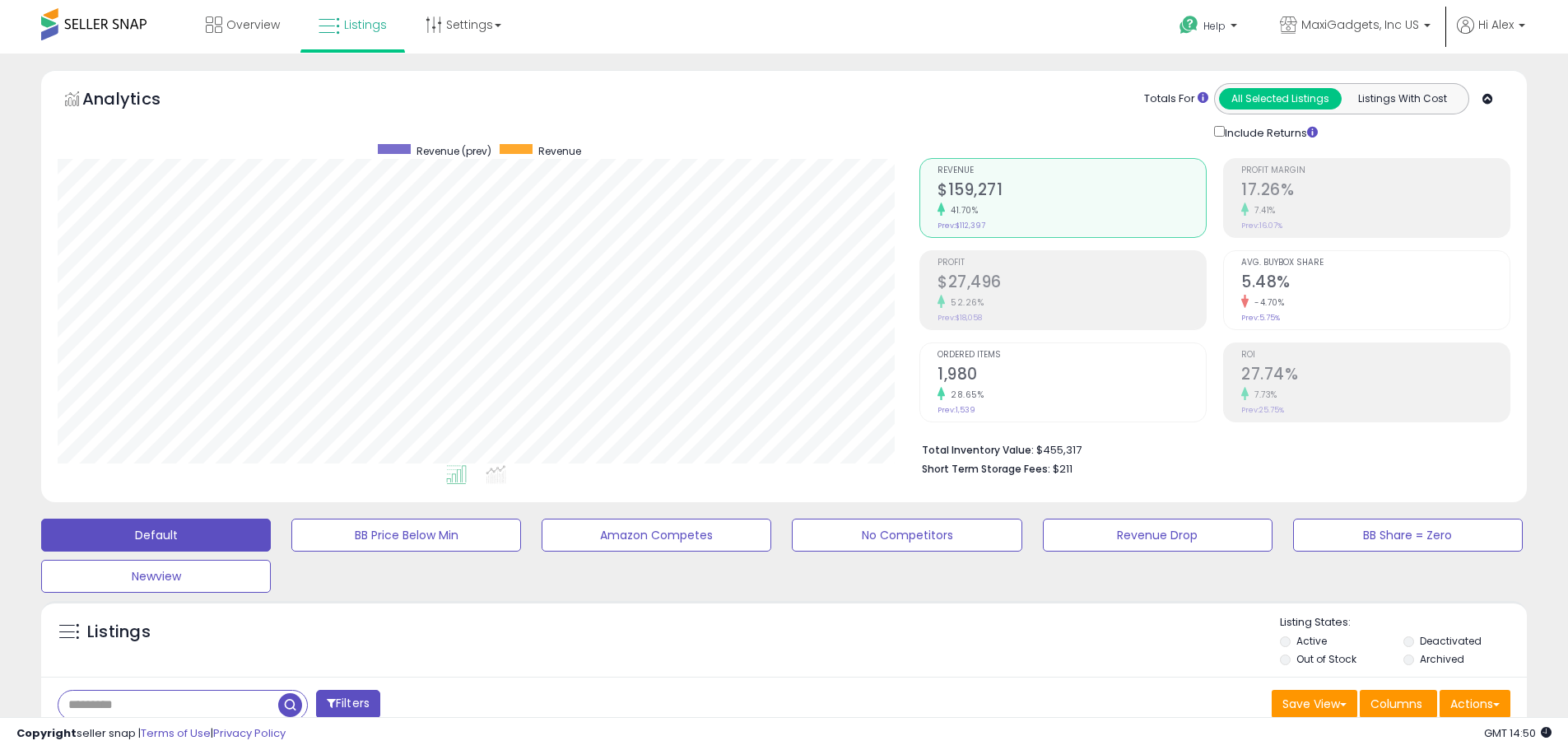 type 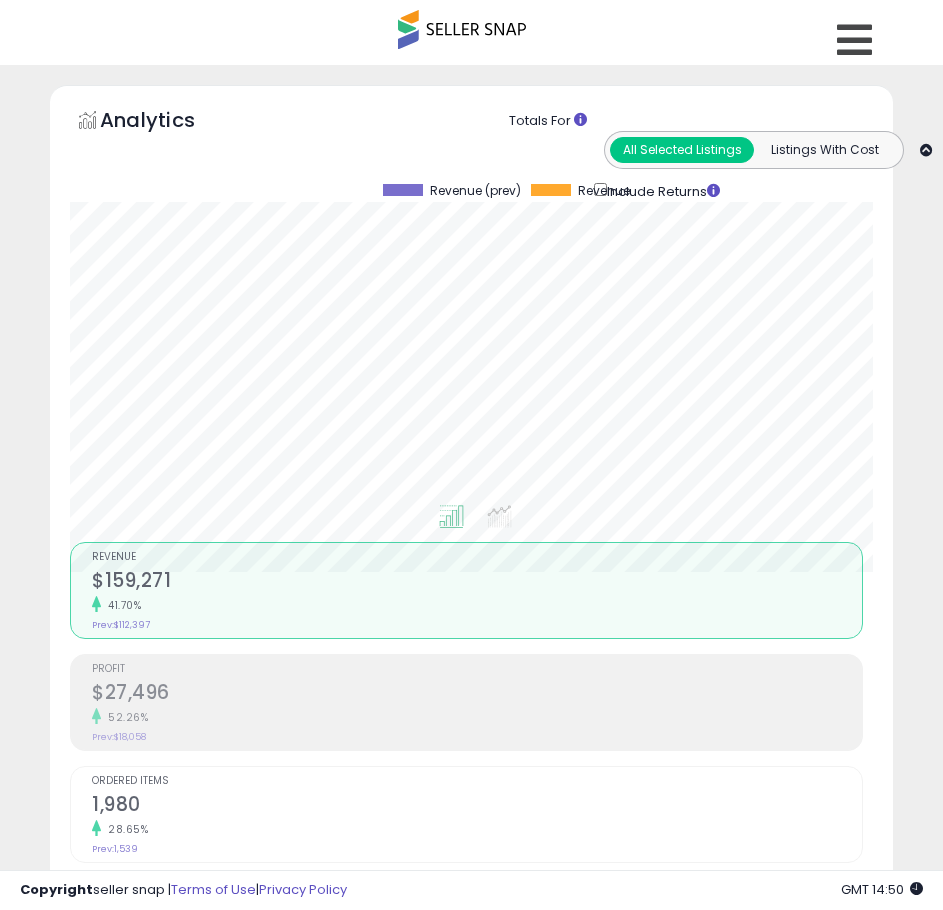 scroll, scrollTop: 390, scrollLeft: 833, axis: both 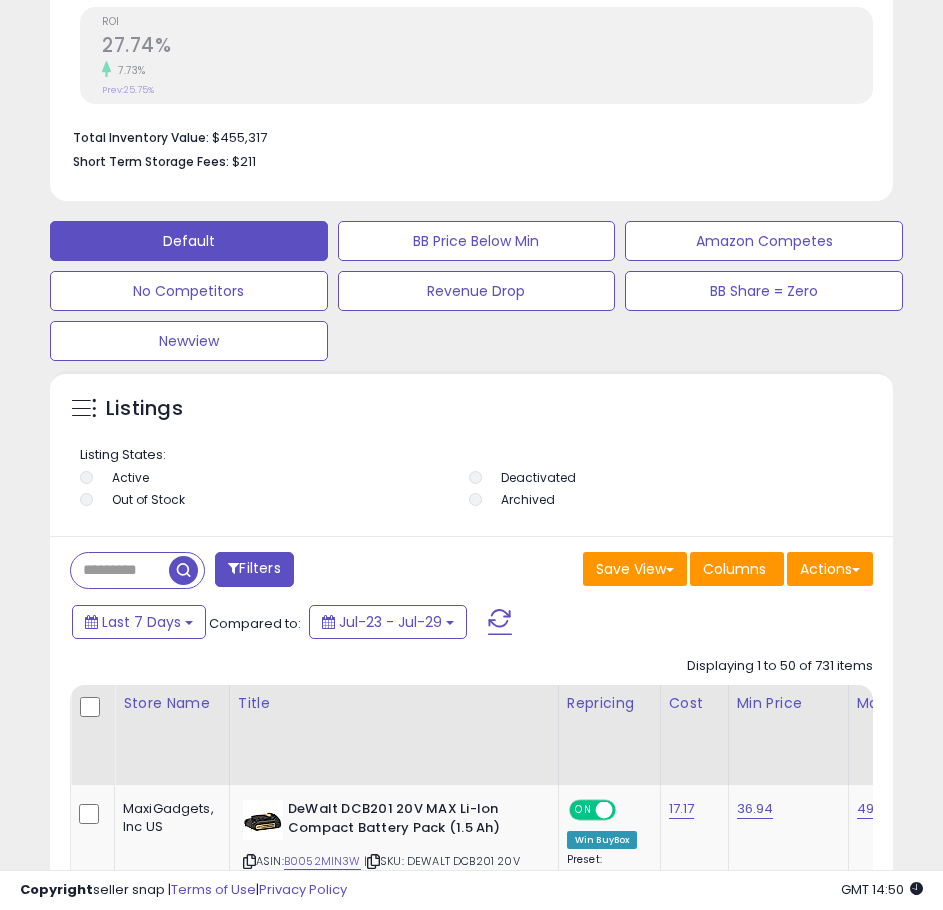 click at bounding box center [120, 570] 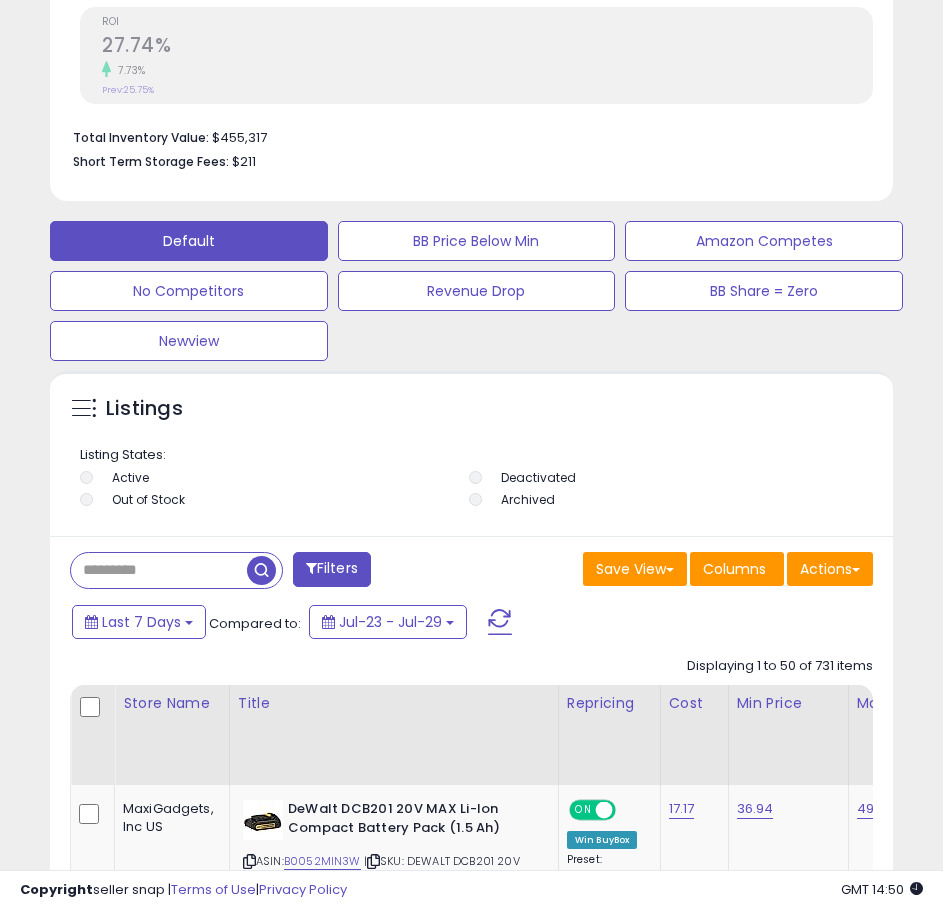 paste on "**********" 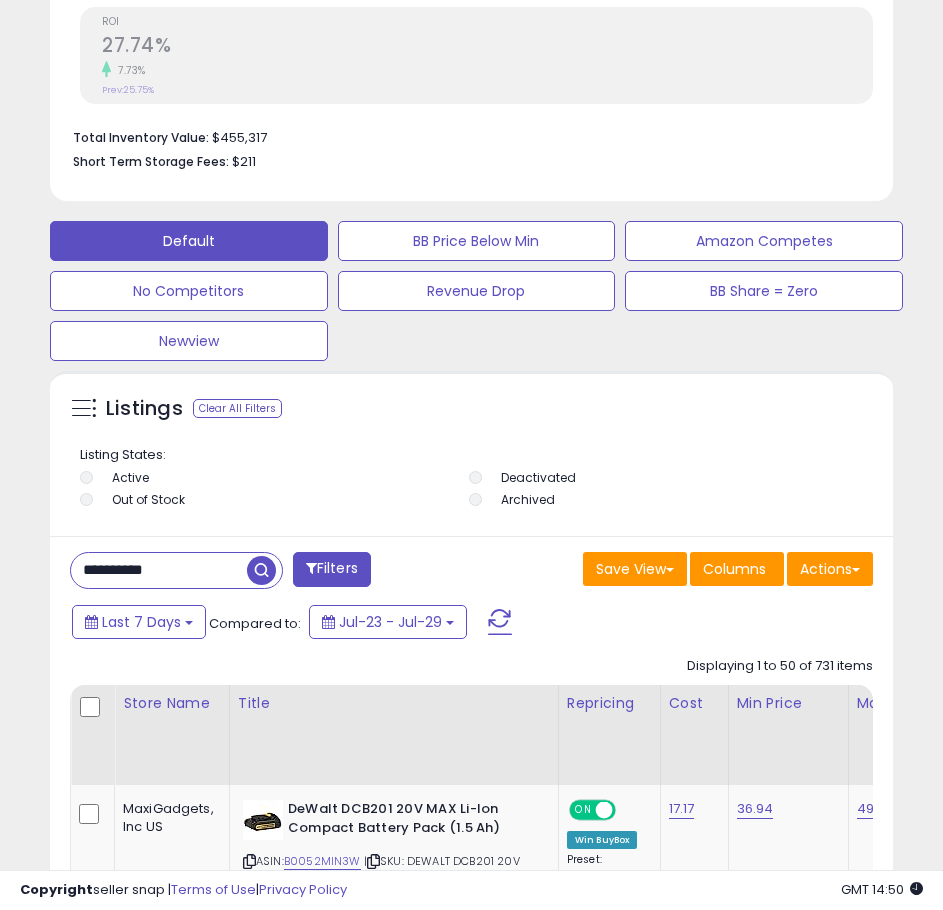 click at bounding box center (261, 570) 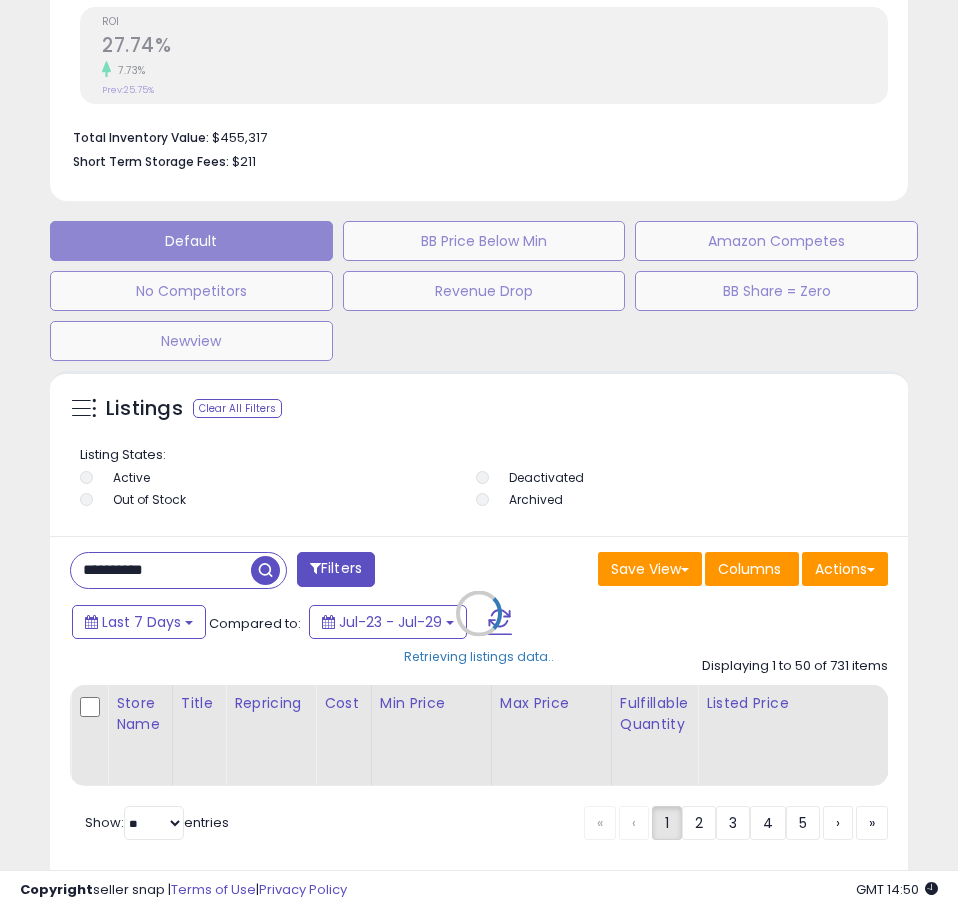 scroll, scrollTop: 999610, scrollLeft: 999152, axis: both 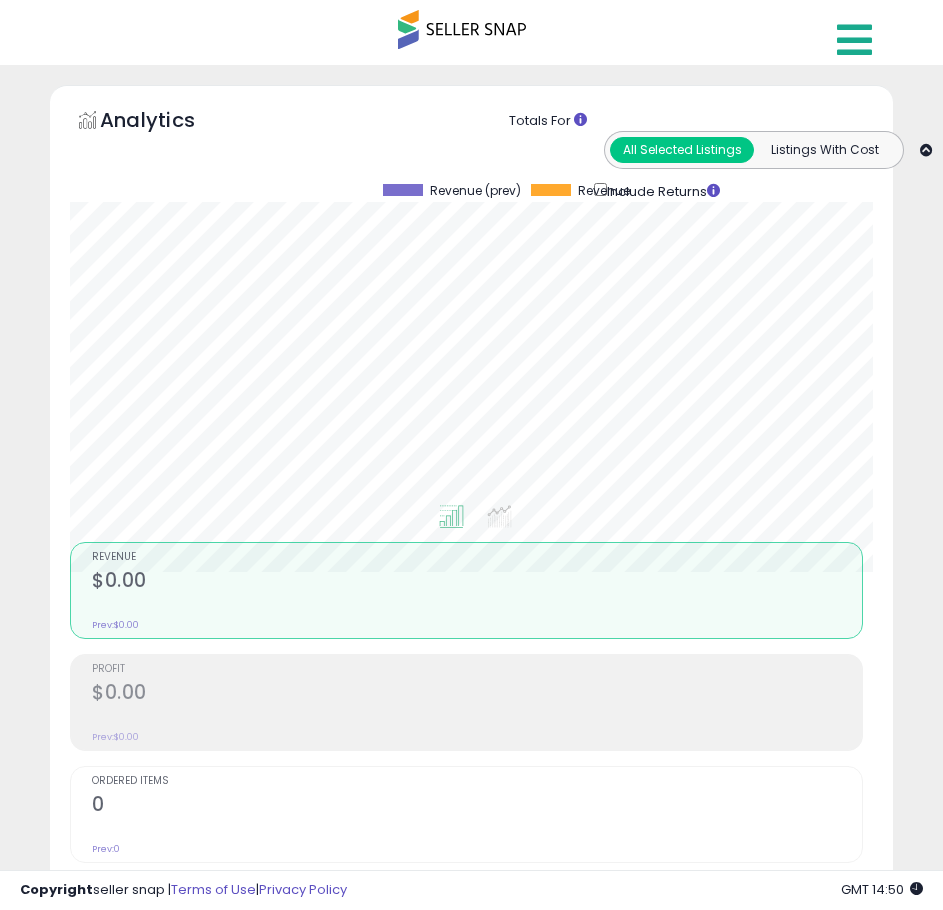 click at bounding box center [854, 40] 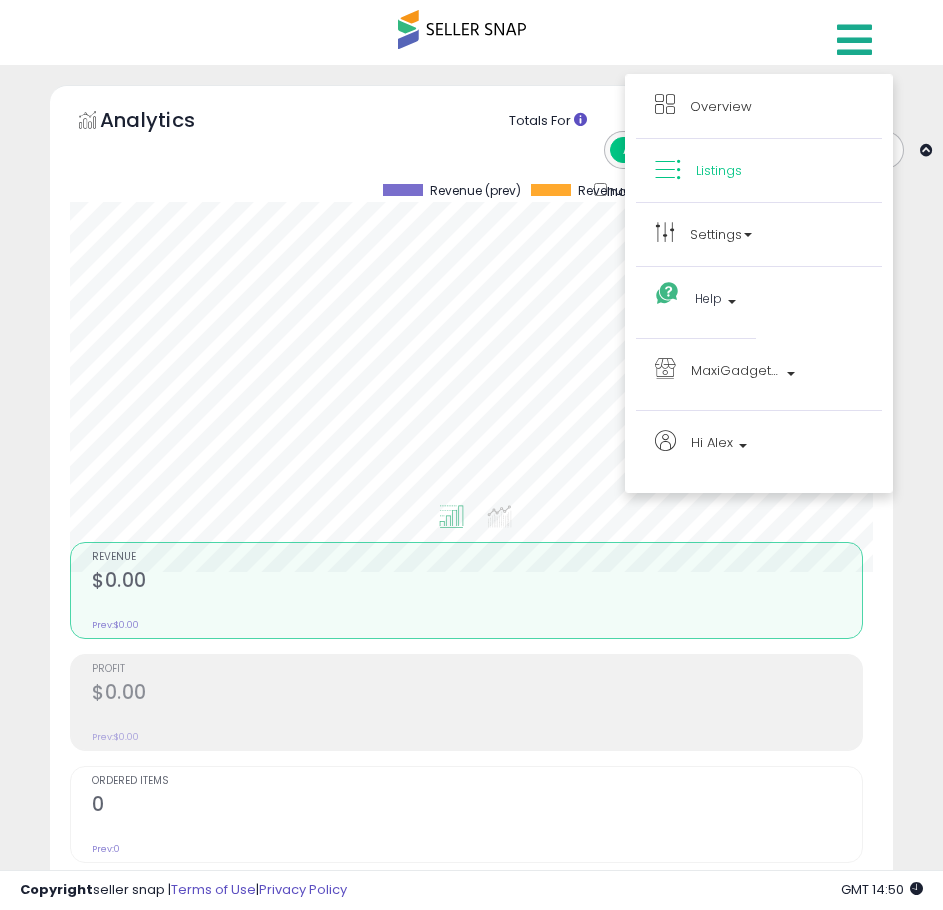 click at bounding box center [854, 40] 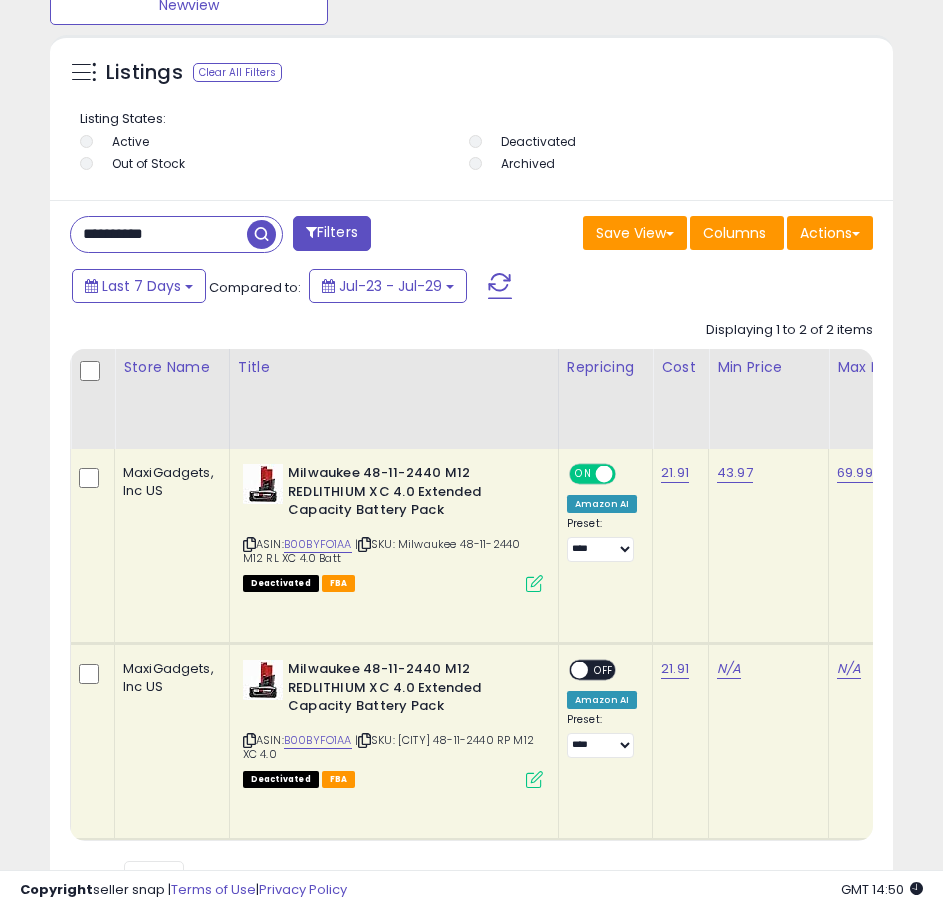 scroll, scrollTop: 1536, scrollLeft: 0, axis: vertical 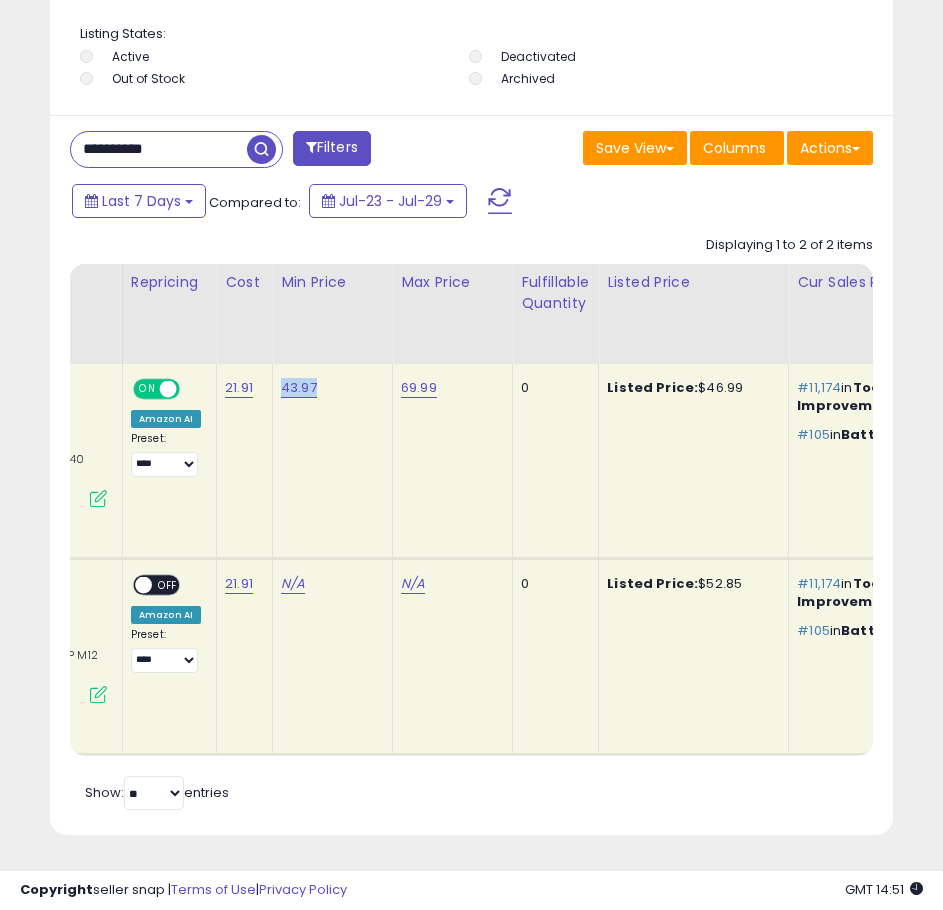drag, startPoint x: 326, startPoint y: 379, endPoint x: 276, endPoint y: 379, distance: 50 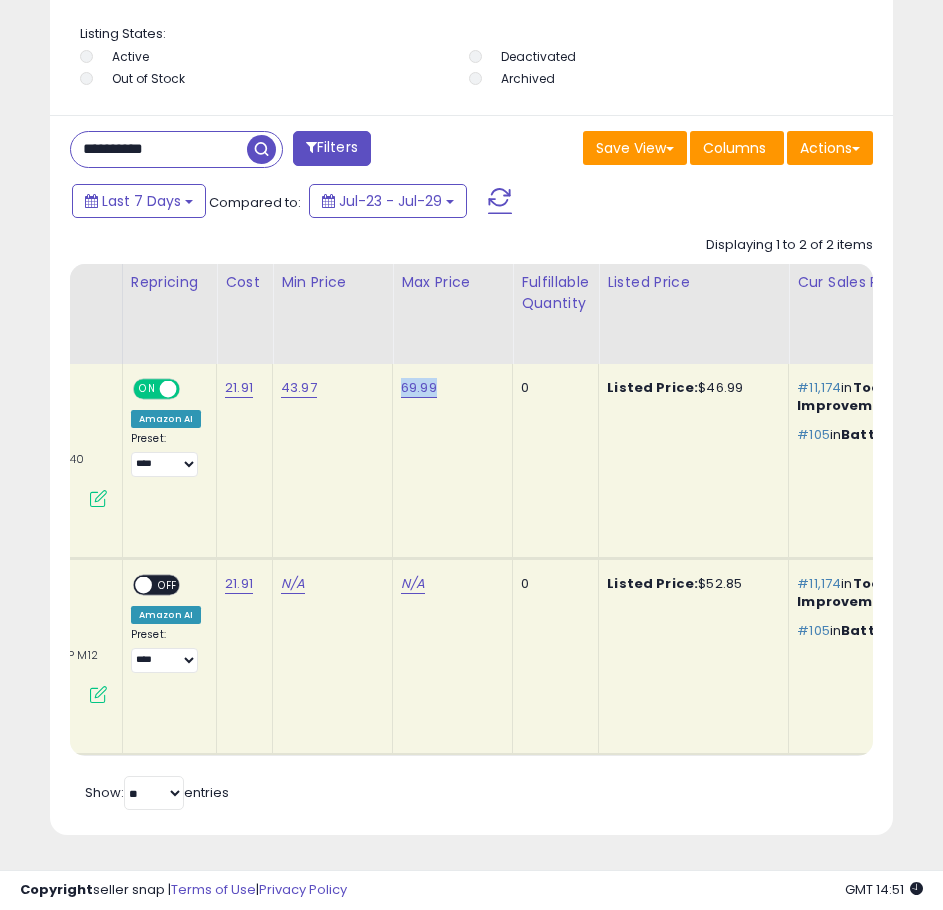 drag, startPoint x: 453, startPoint y: 364, endPoint x: 398, endPoint y: 374, distance: 55.9017 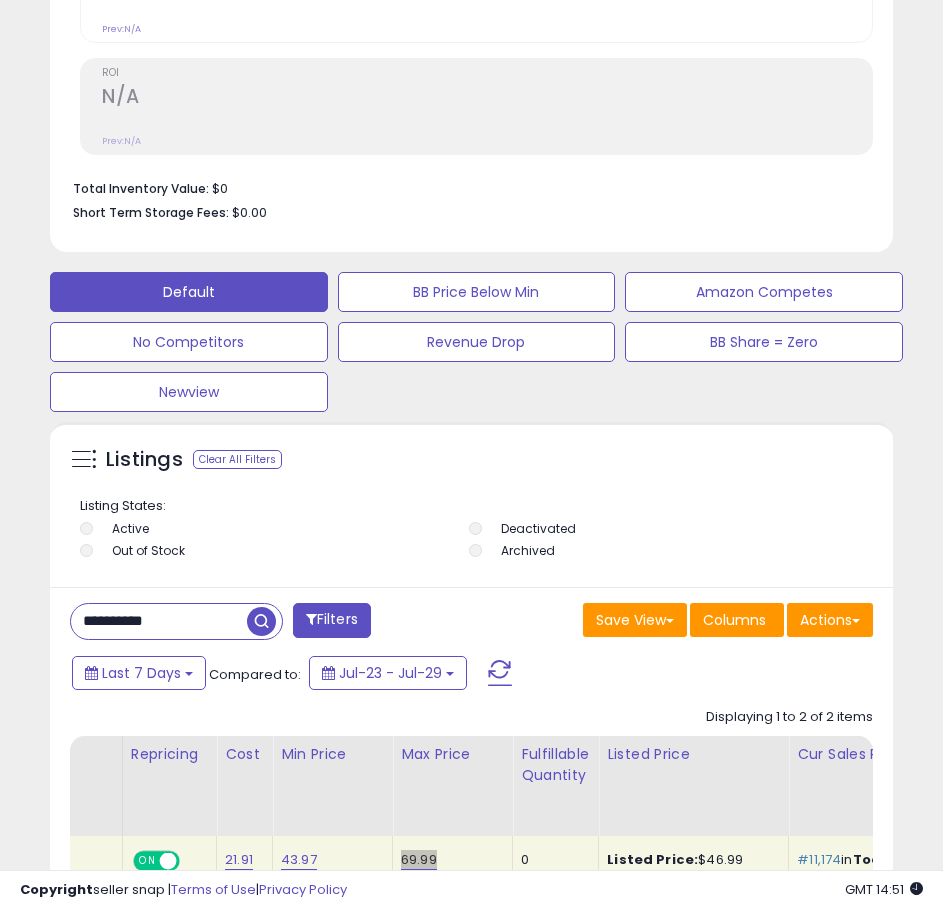 scroll, scrollTop: 1536, scrollLeft: 0, axis: vertical 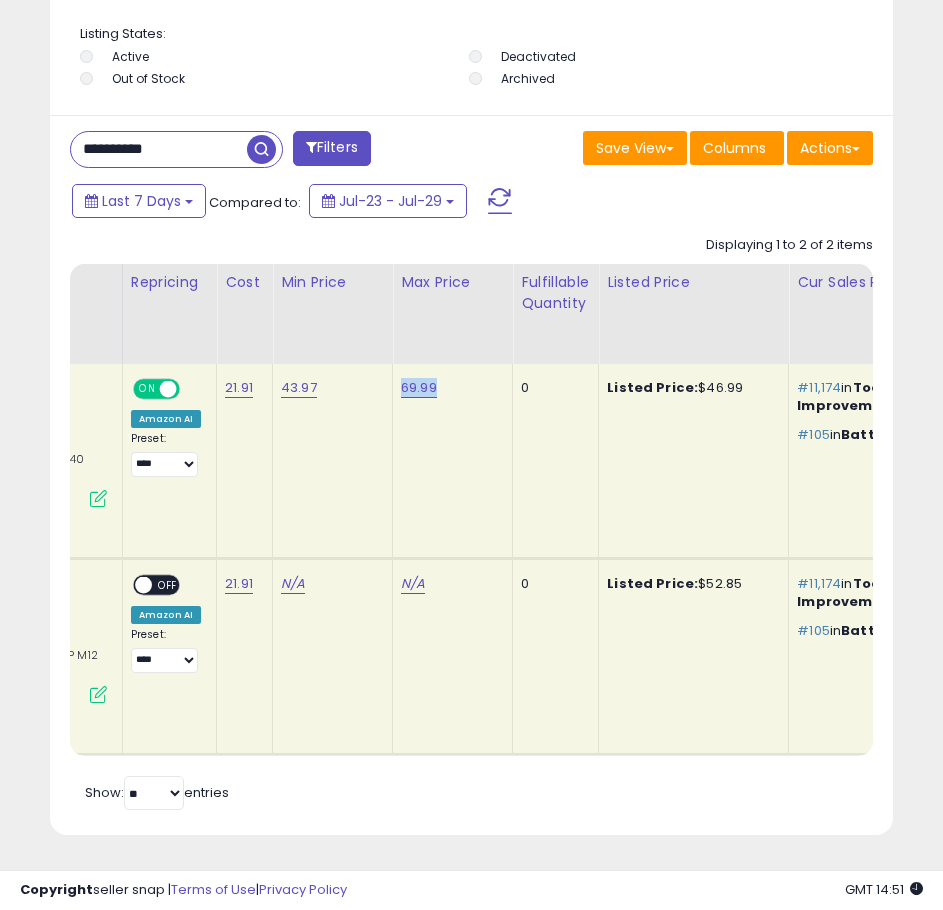 click on "**********" at bounding box center (159, 149) 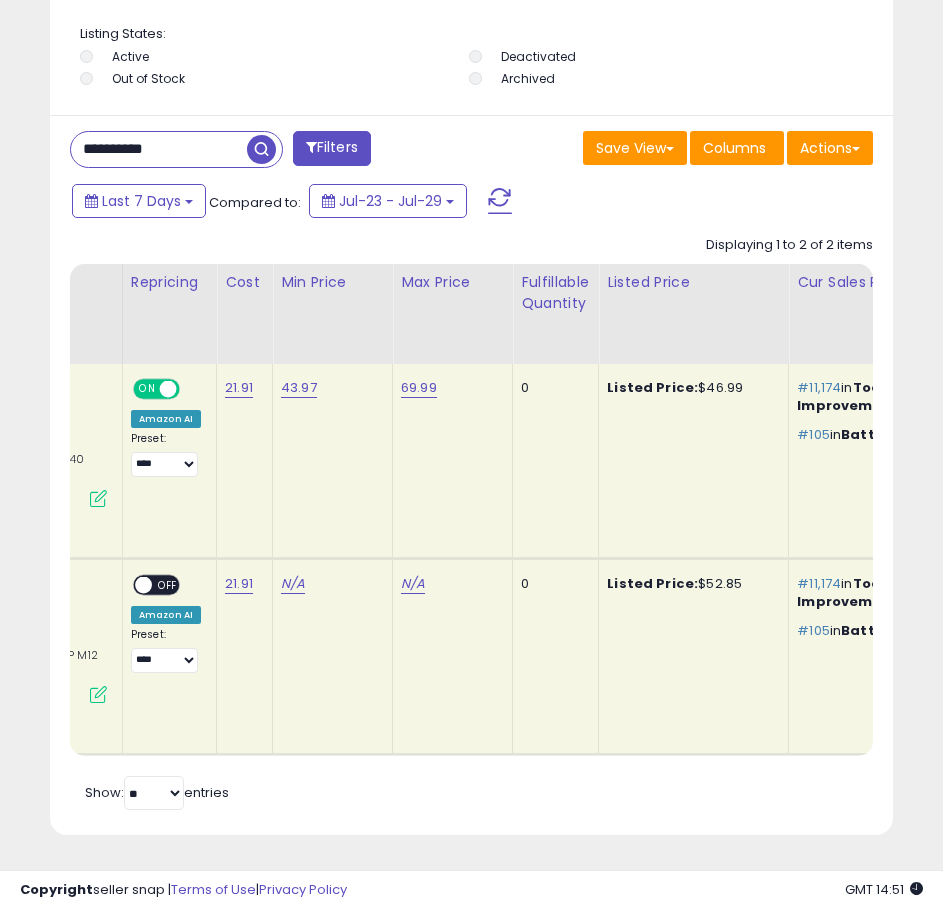 click on "**********" at bounding box center (159, 149) 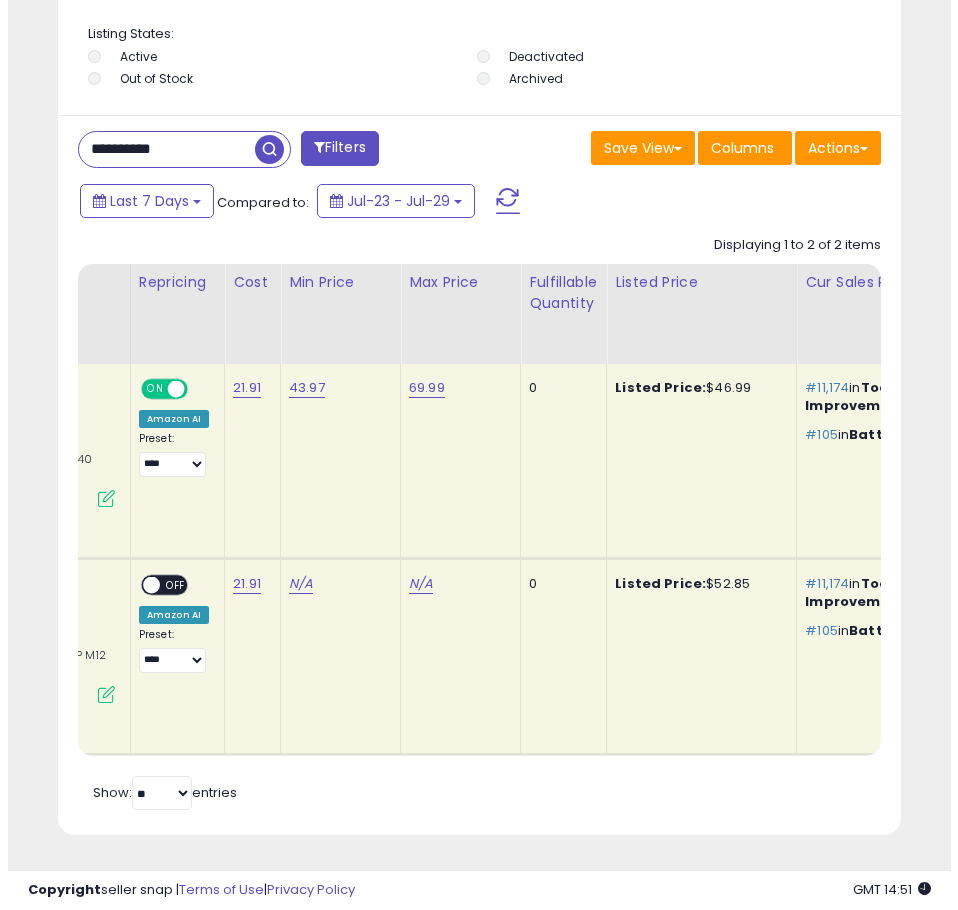 scroll, scrollTop: 1145, scrollLeft: 0, axis: vertical 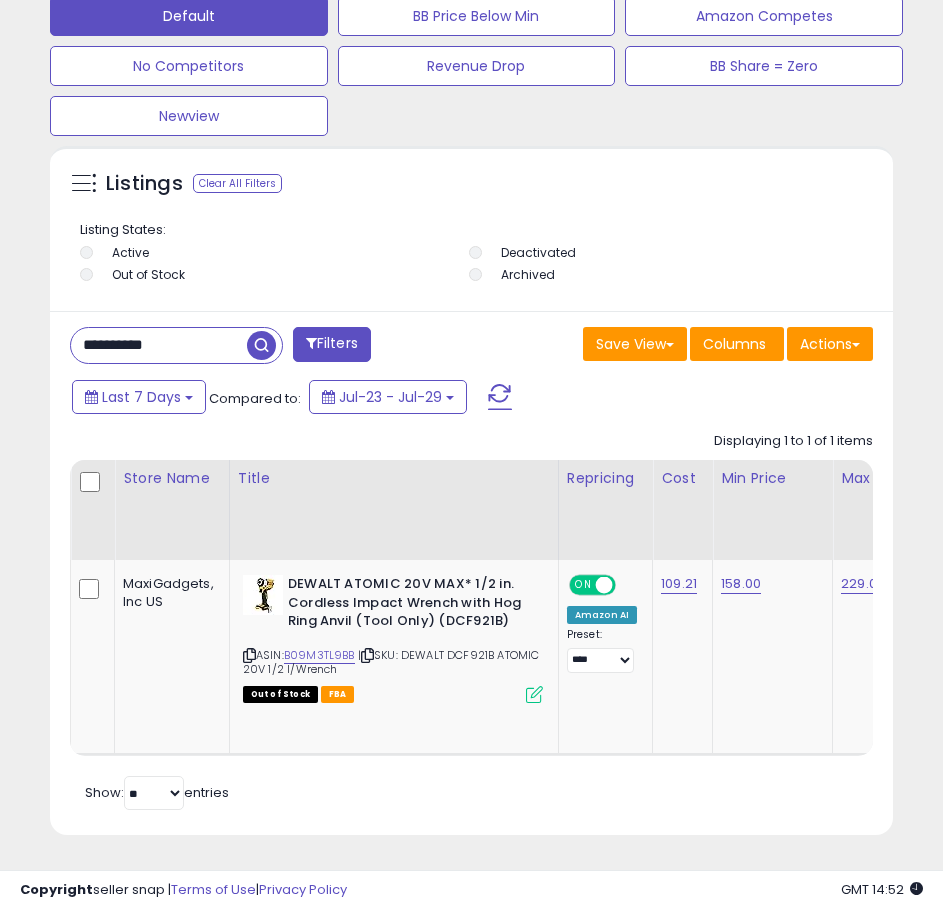 click on "**********" at bounding box center (159, 345) 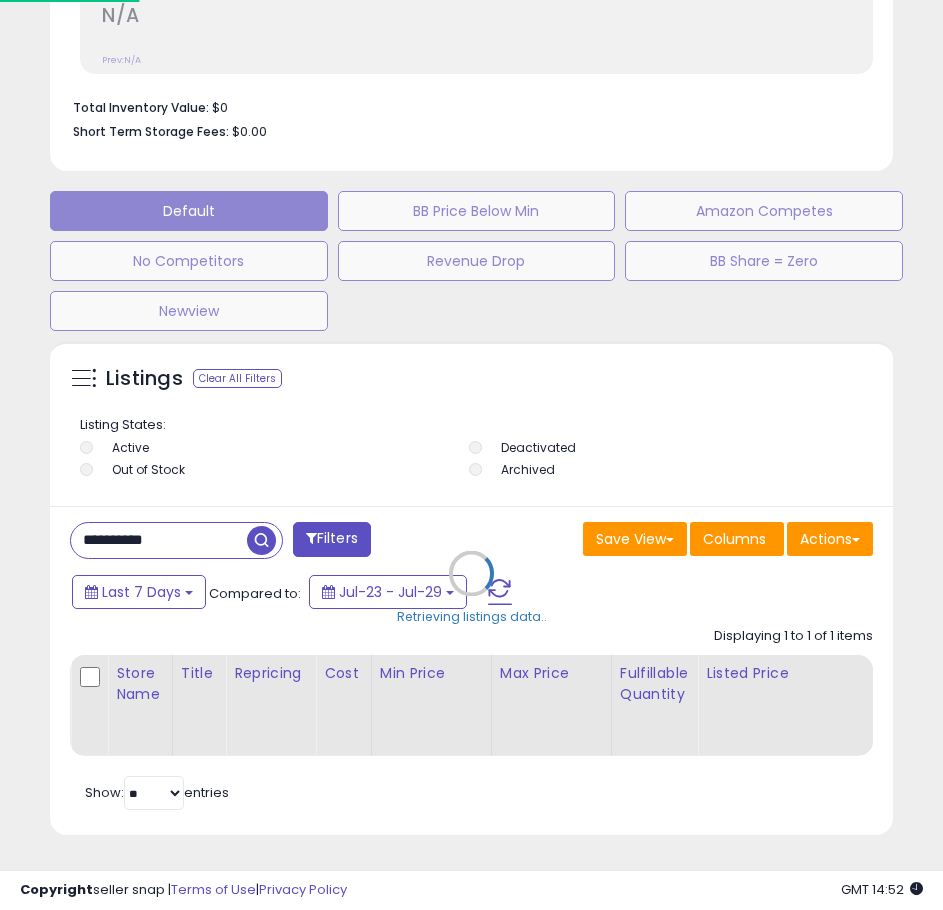 scroll, scrollTop: 999610, scrollLeft: 999152, axis: both 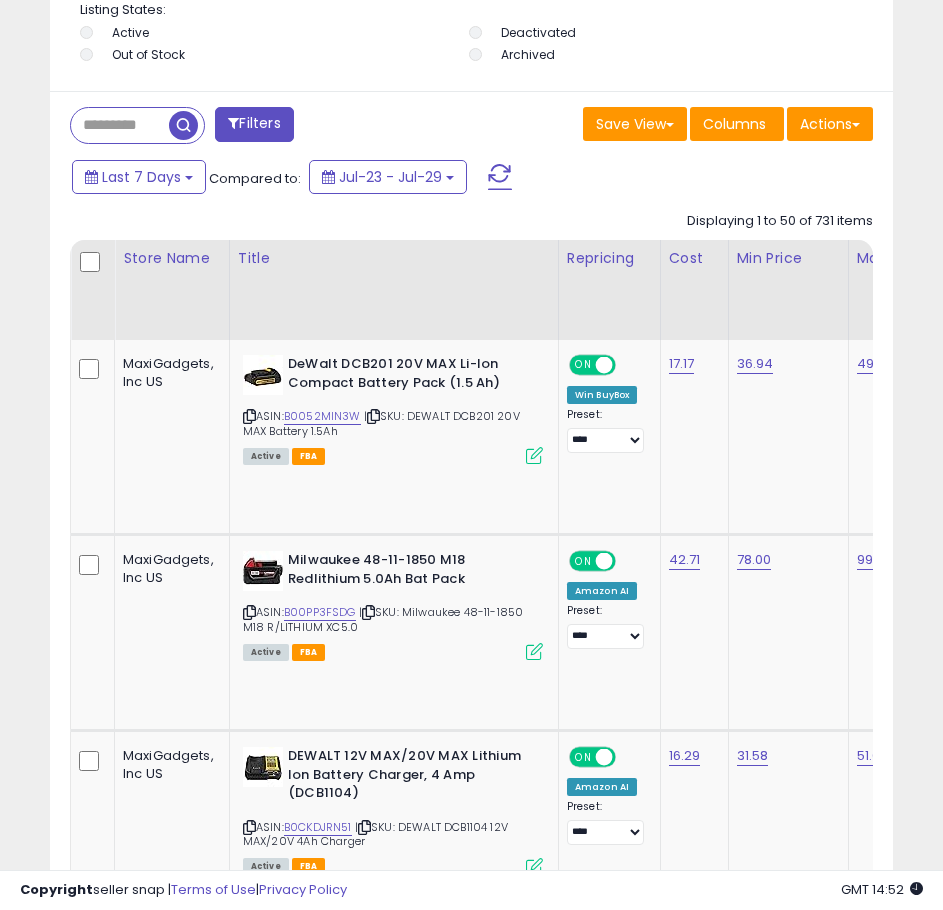 click at bounding box center [120, 125] 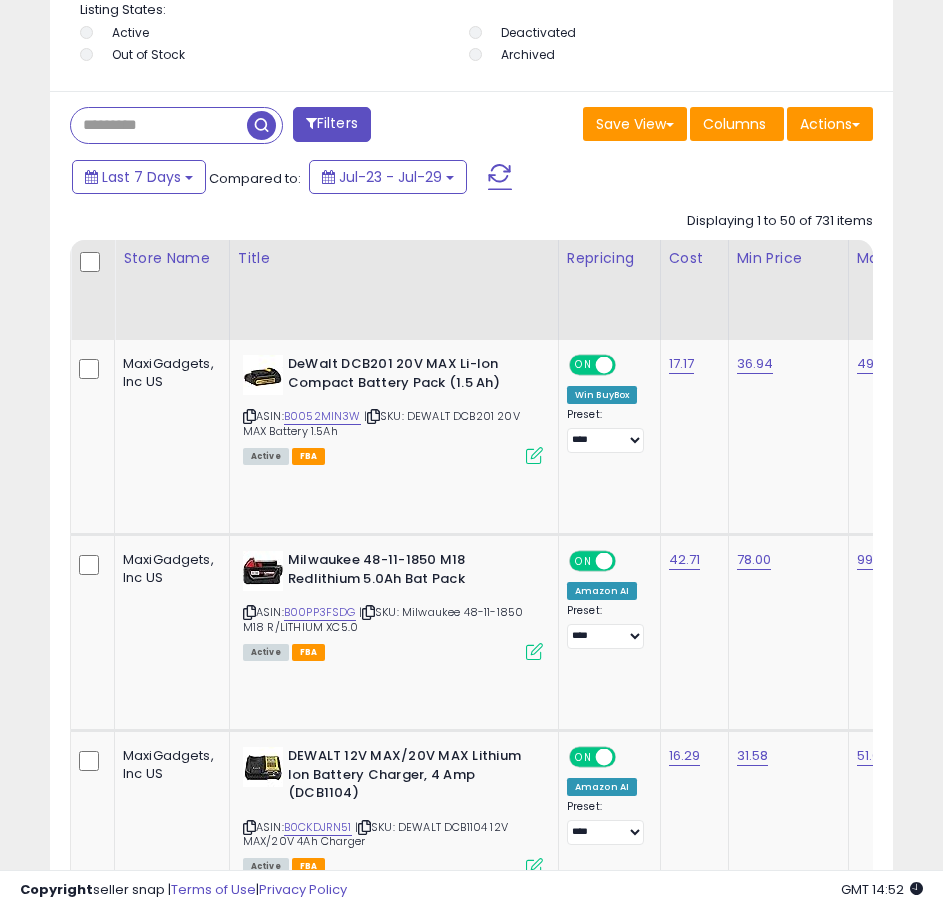 paste on "**********" 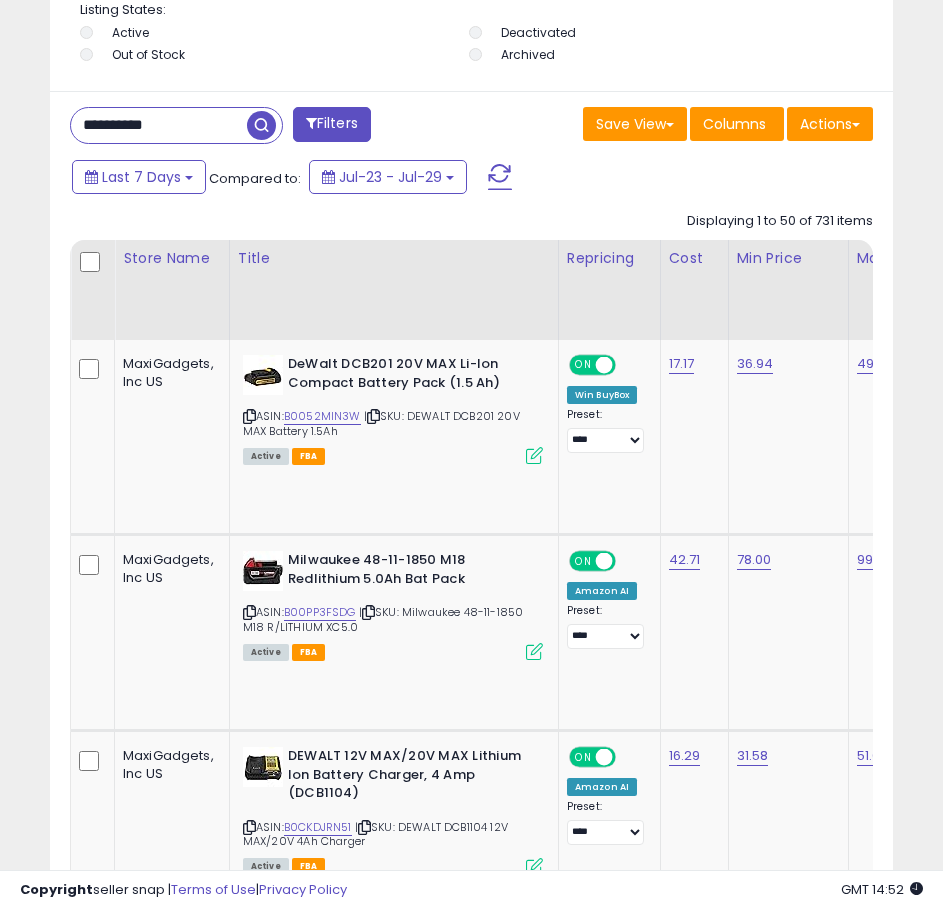 click at bounding box center [261, 125] 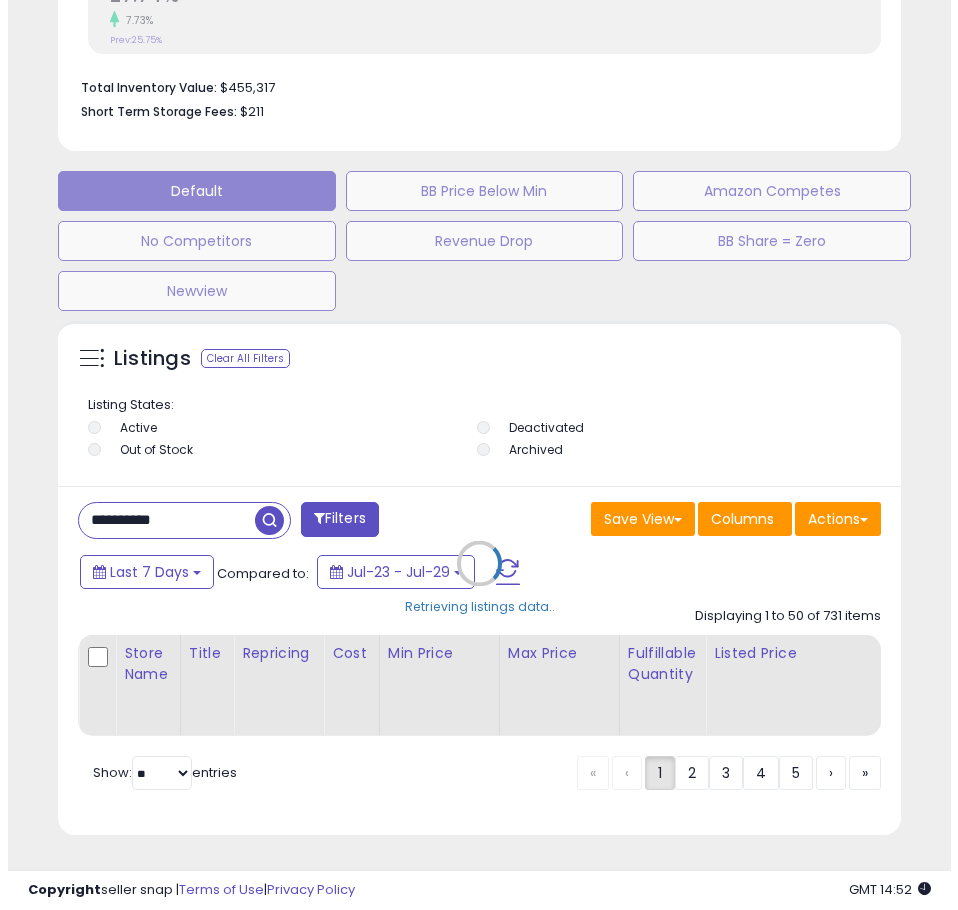 scroll, scrollTop: 1165, scrollLeft: 0, axis: vertical 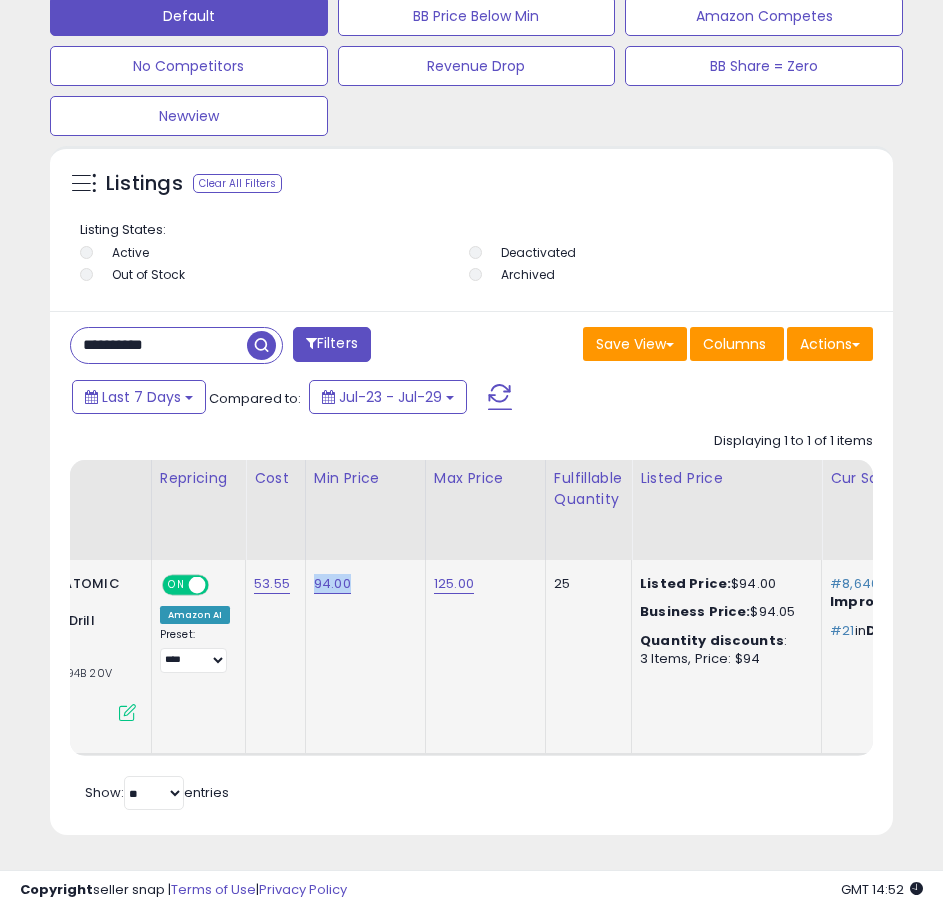 drag, startPoint x: 375, startPoint y: 570, endPoint x: 303, endPoint y: 562, distance: 72.443085 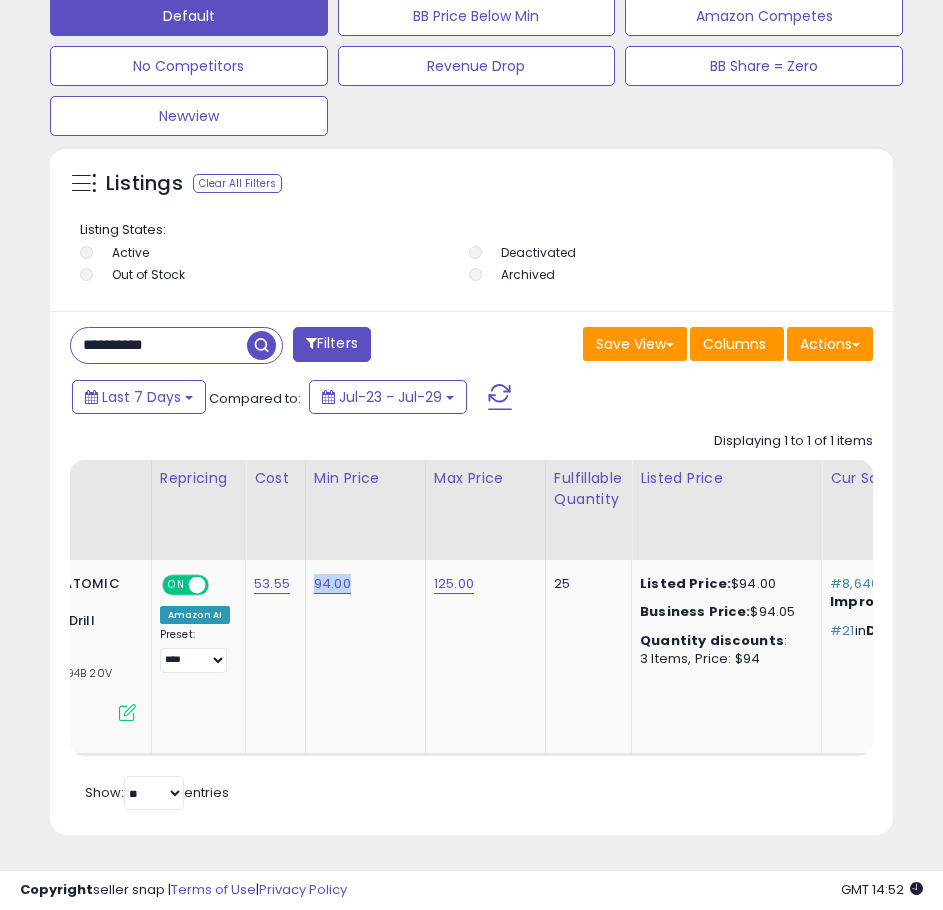 copy on "94.00" 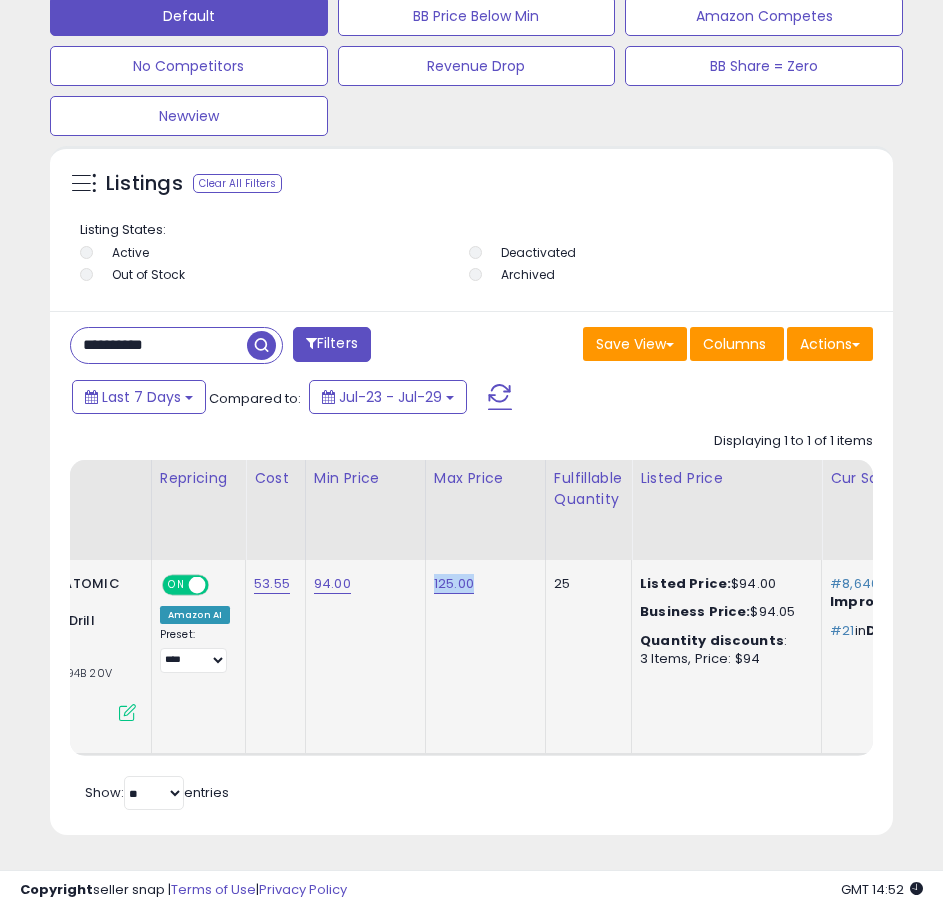 drag, startPoint x: 451, startPoint y: 566, endPoint x: 431, endPoint y: 566, distance: 20 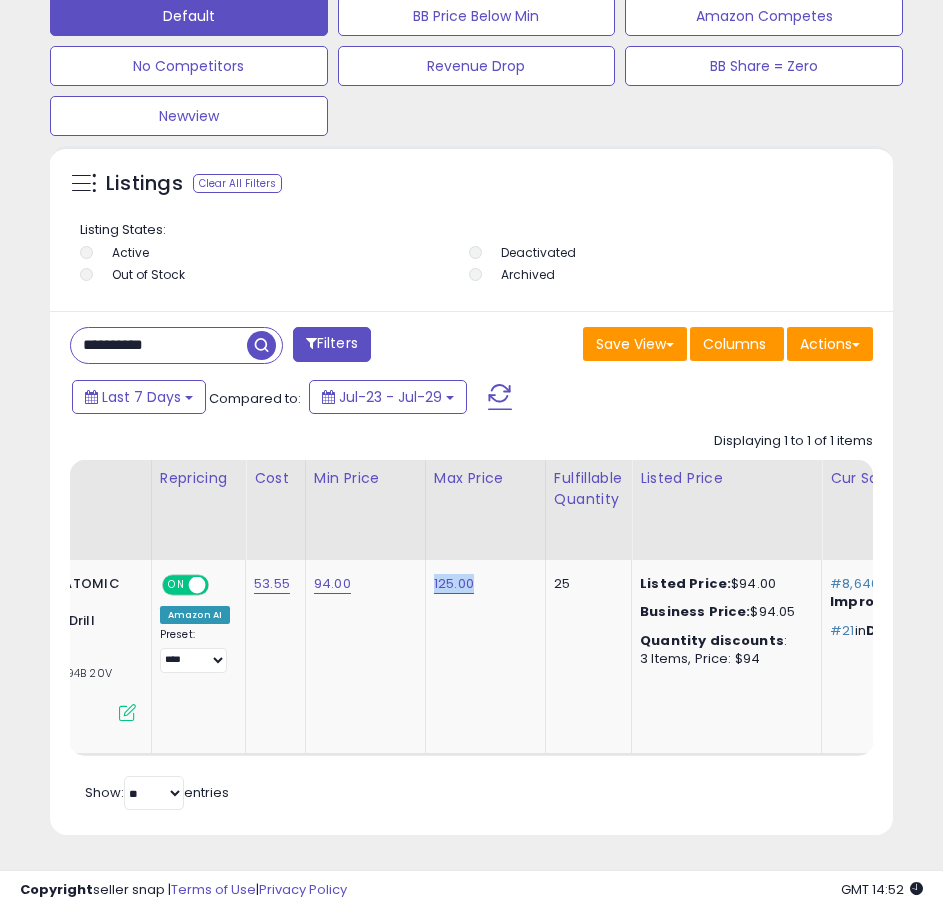 copy on "125.00" 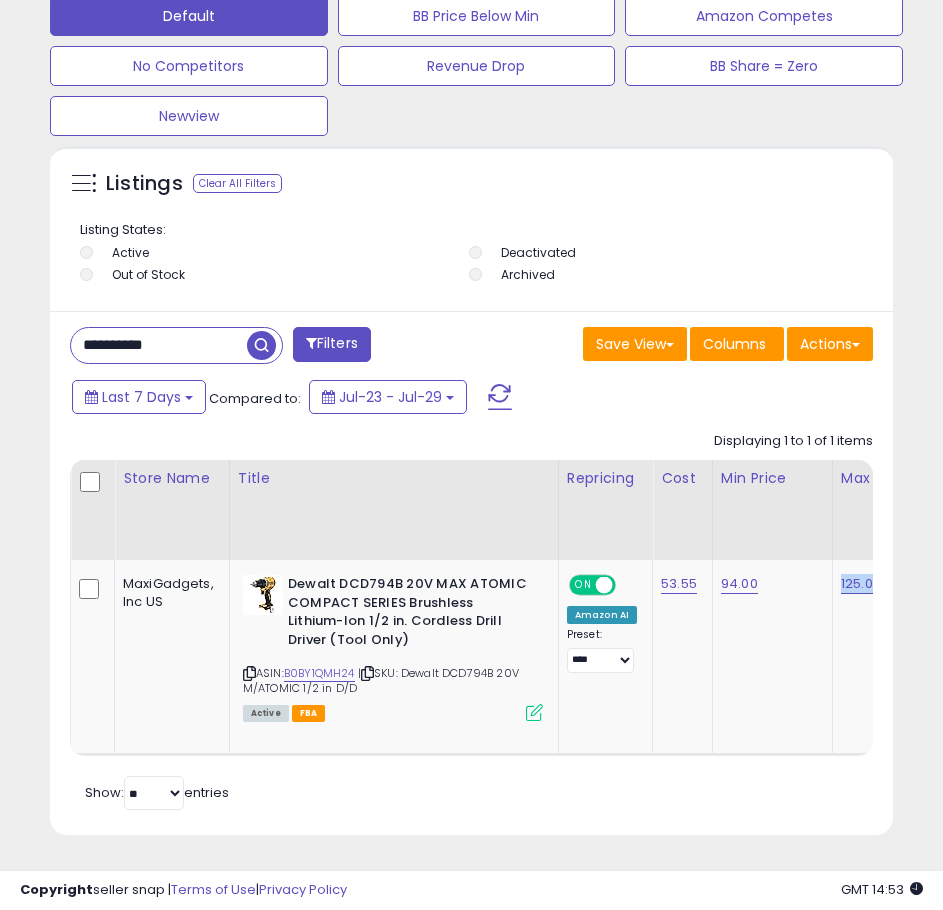 click on "**********" at bounding box center (159, 345) 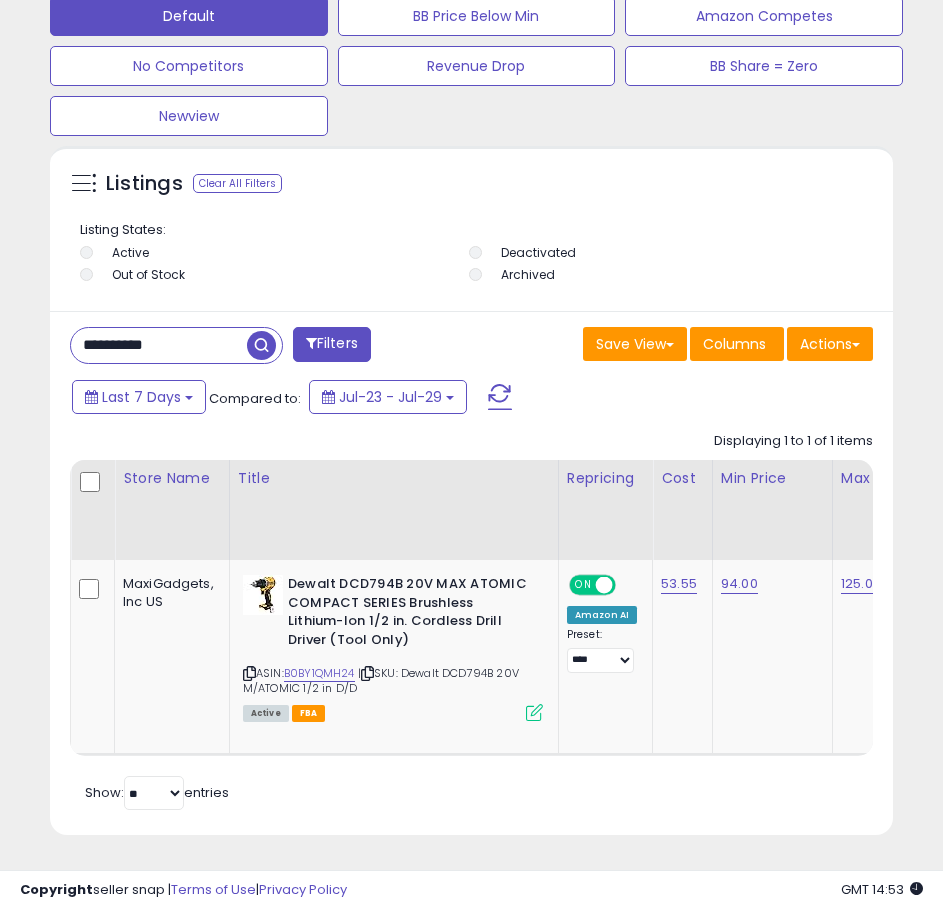 click on "**********" at bounding box center [159, 345] 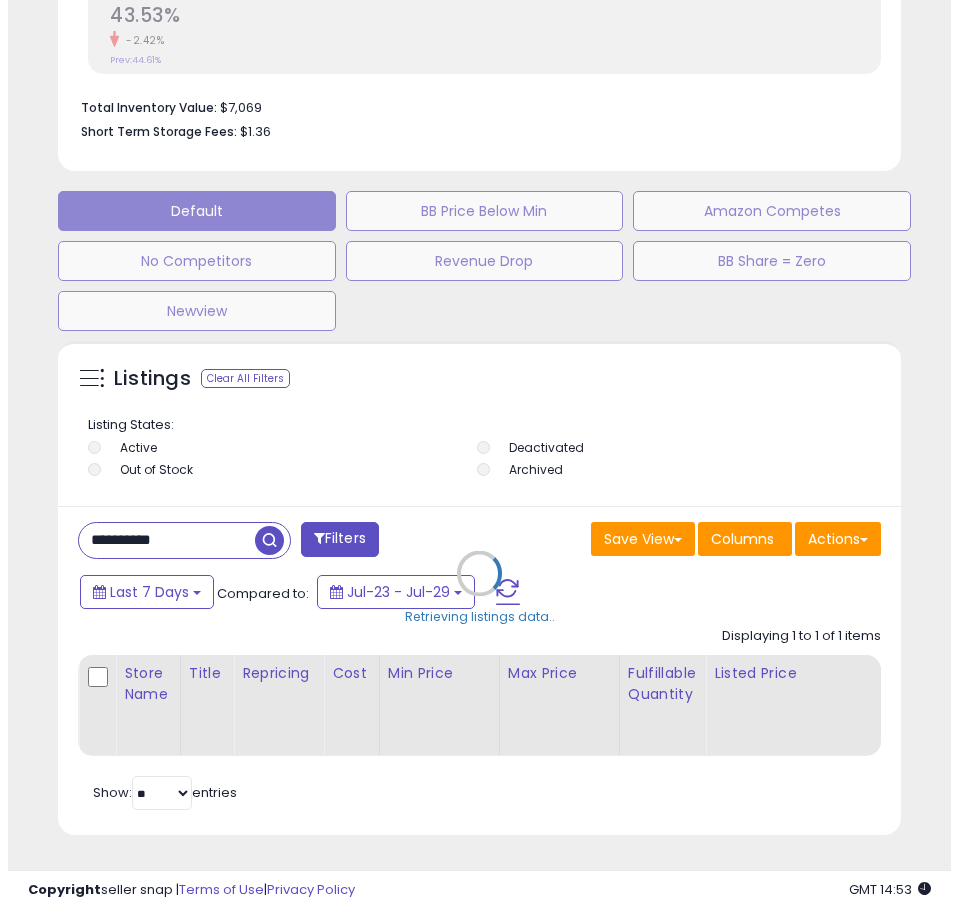 scroll, scrollTop: 1145, scrollLeft: 0, axis: vertical 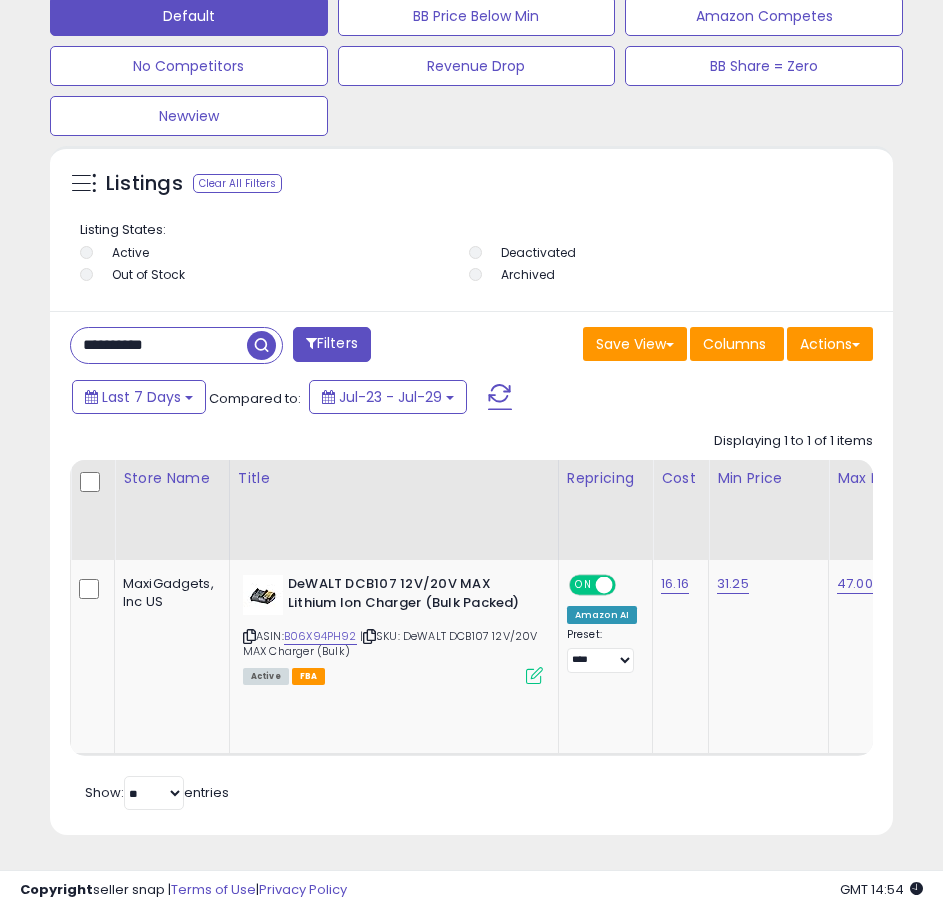 click on "**********" at bounding box center [159, 345] 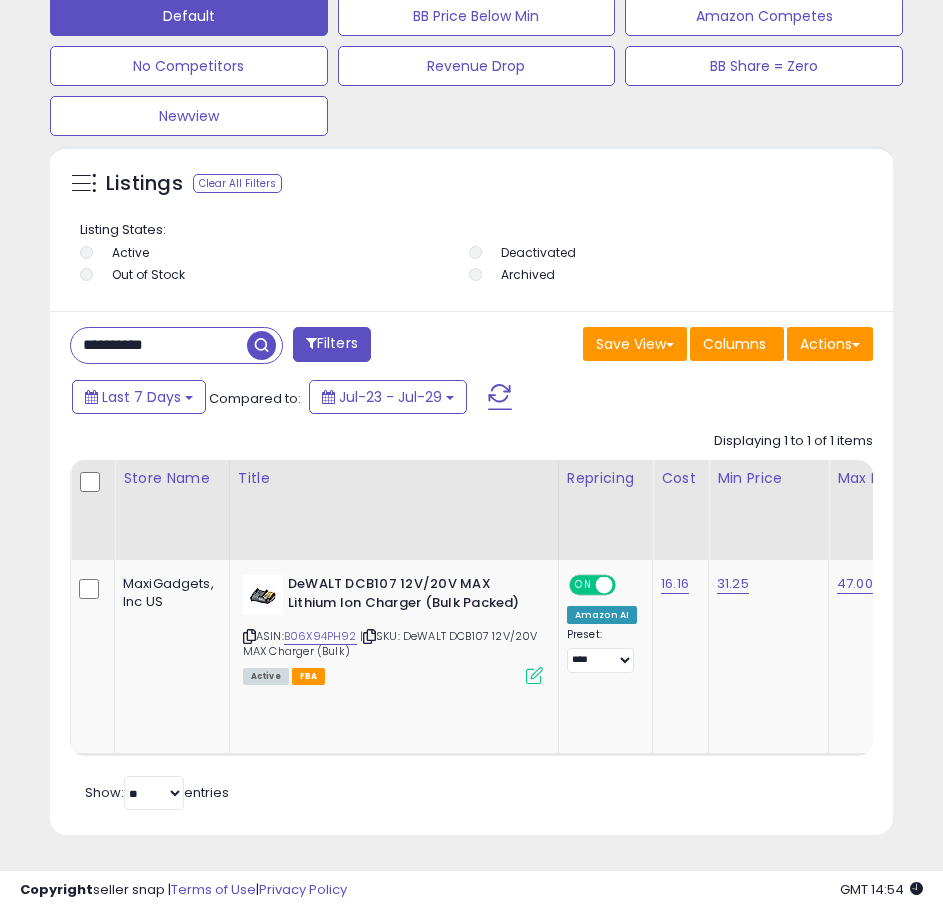 paste 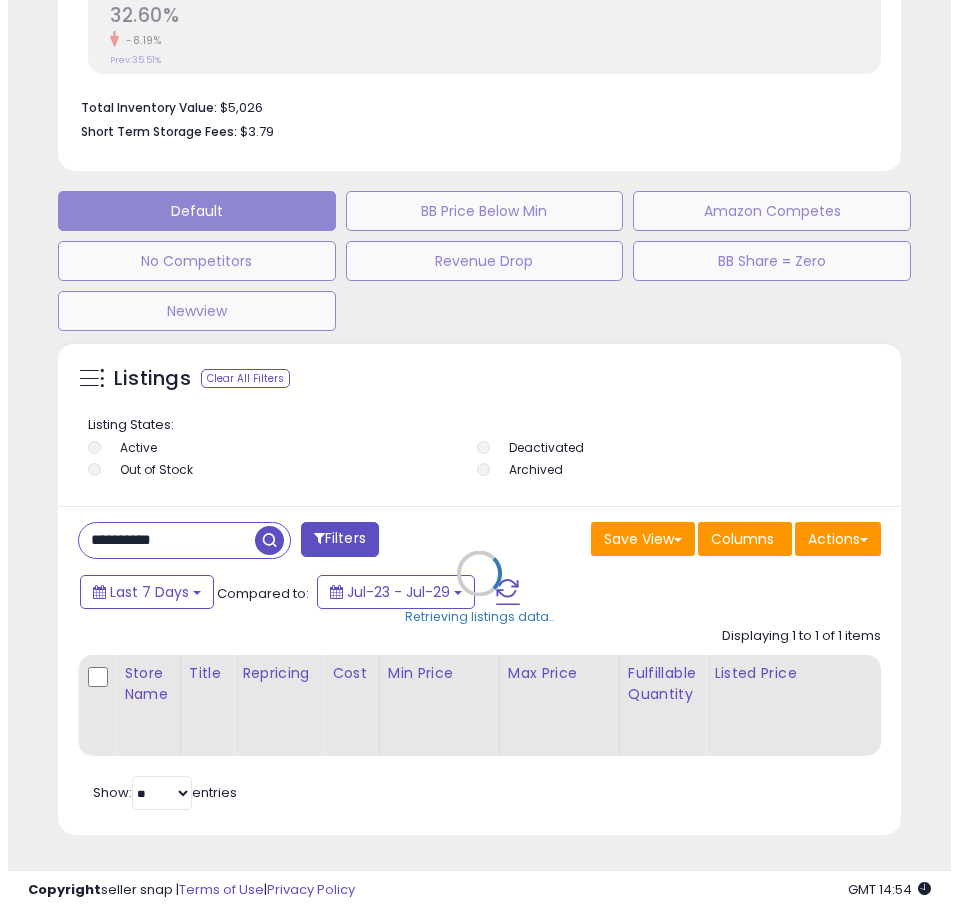 scroll, scrollTop: 1145, scrollLeft: 0, axis: vertical 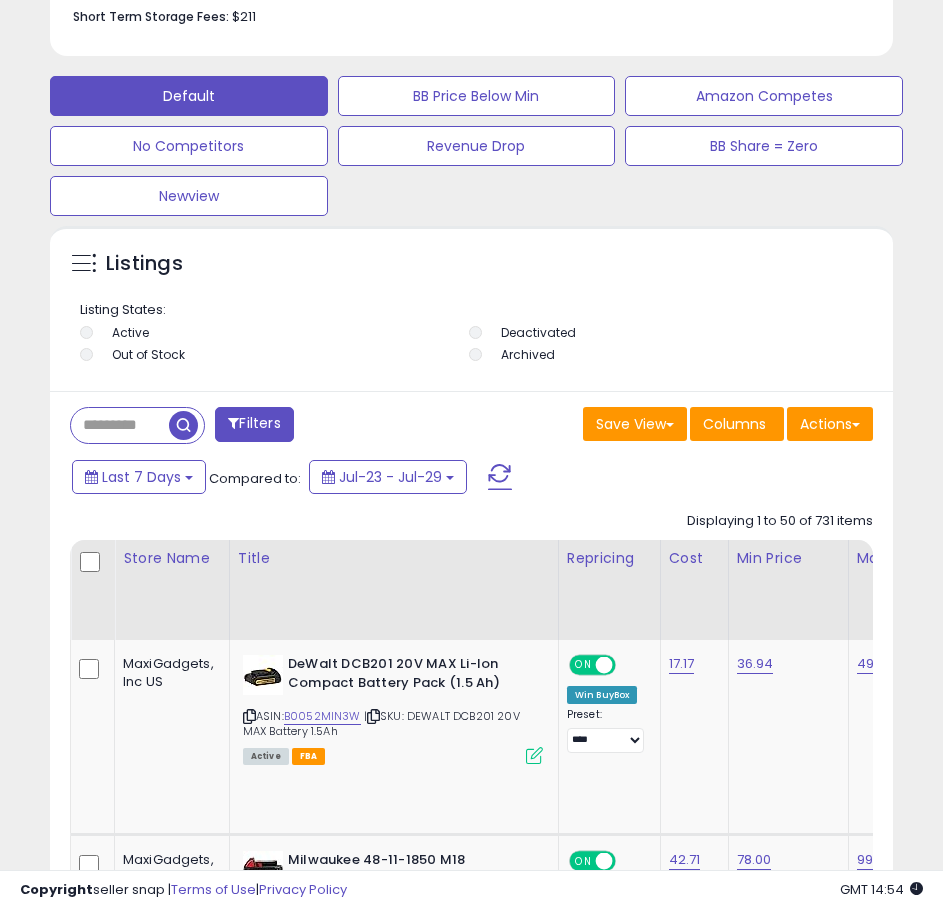 click at bounding box center [120, 425] 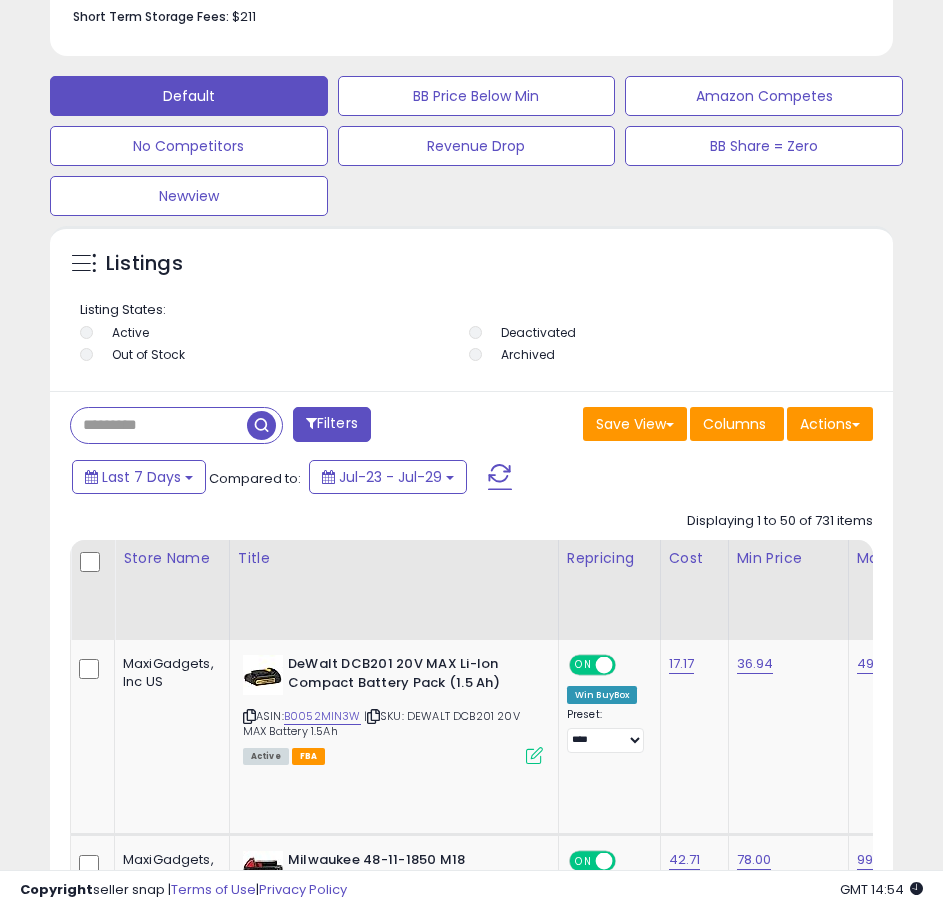 paste on "**********" 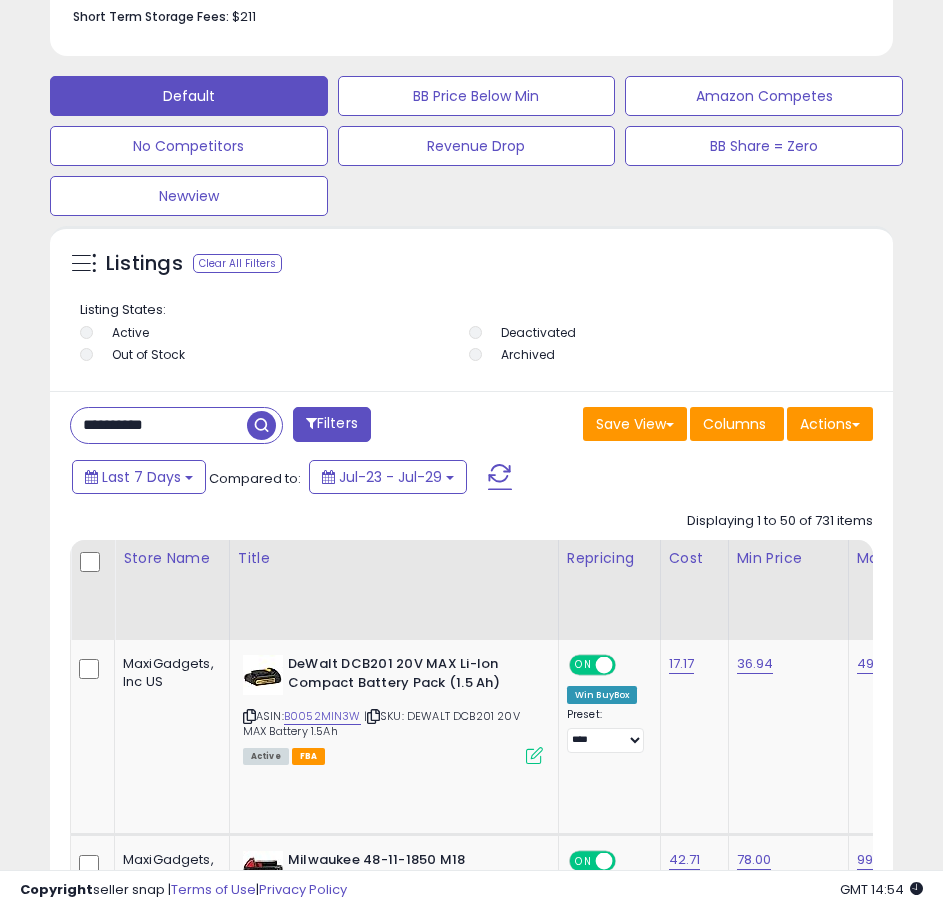 type on "**********" 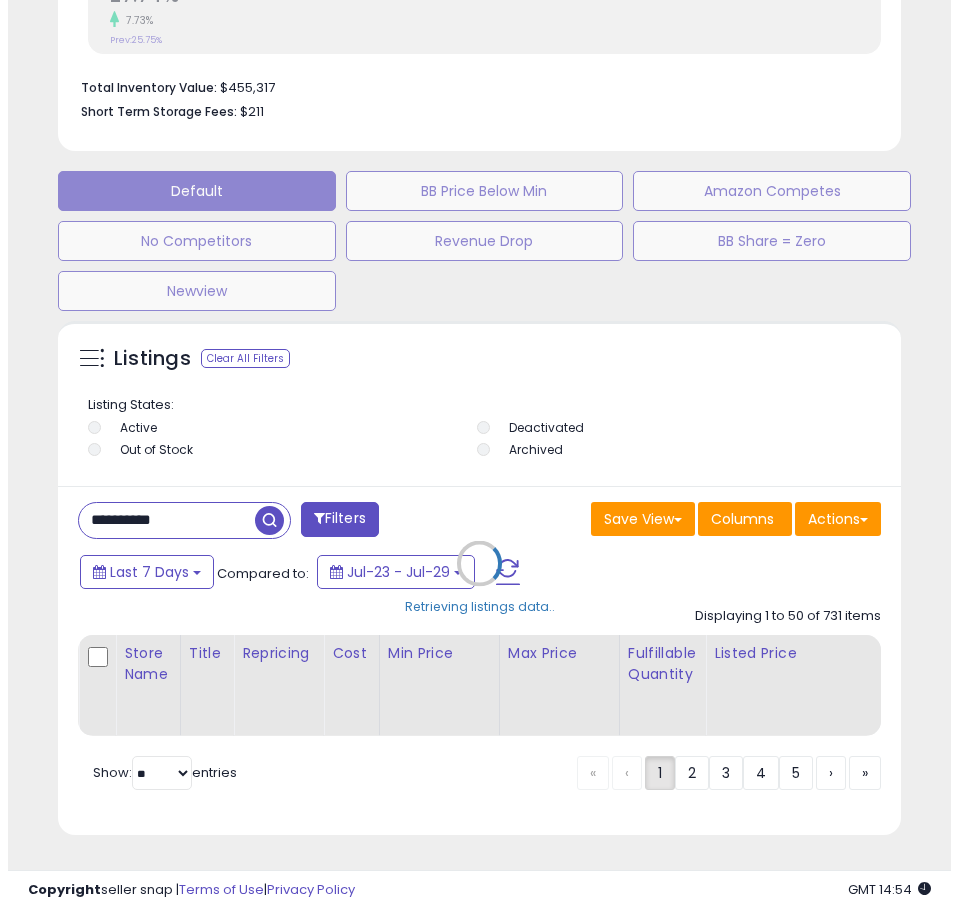 scroll, scrollTop: 1165, scrollLeft: 0, axis: vertical 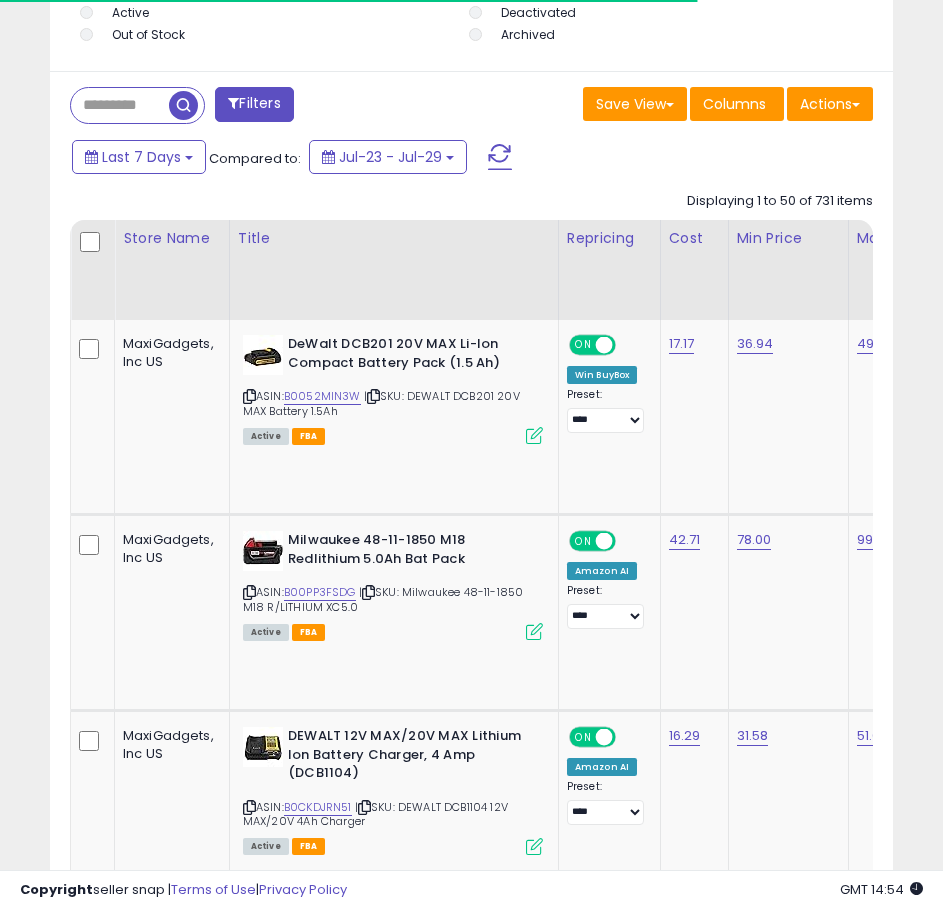 click at bounding box center [120, 105] 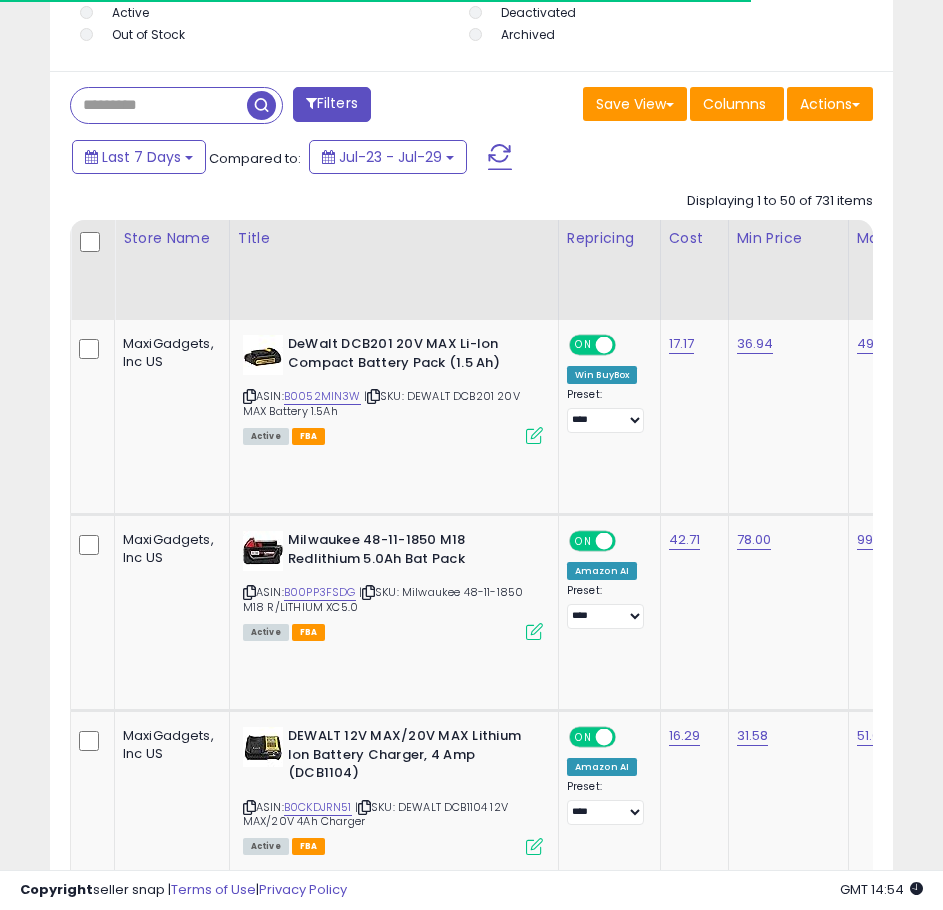 scroll, scrollTop: 999610, scrollLeft: 999167, axis: both 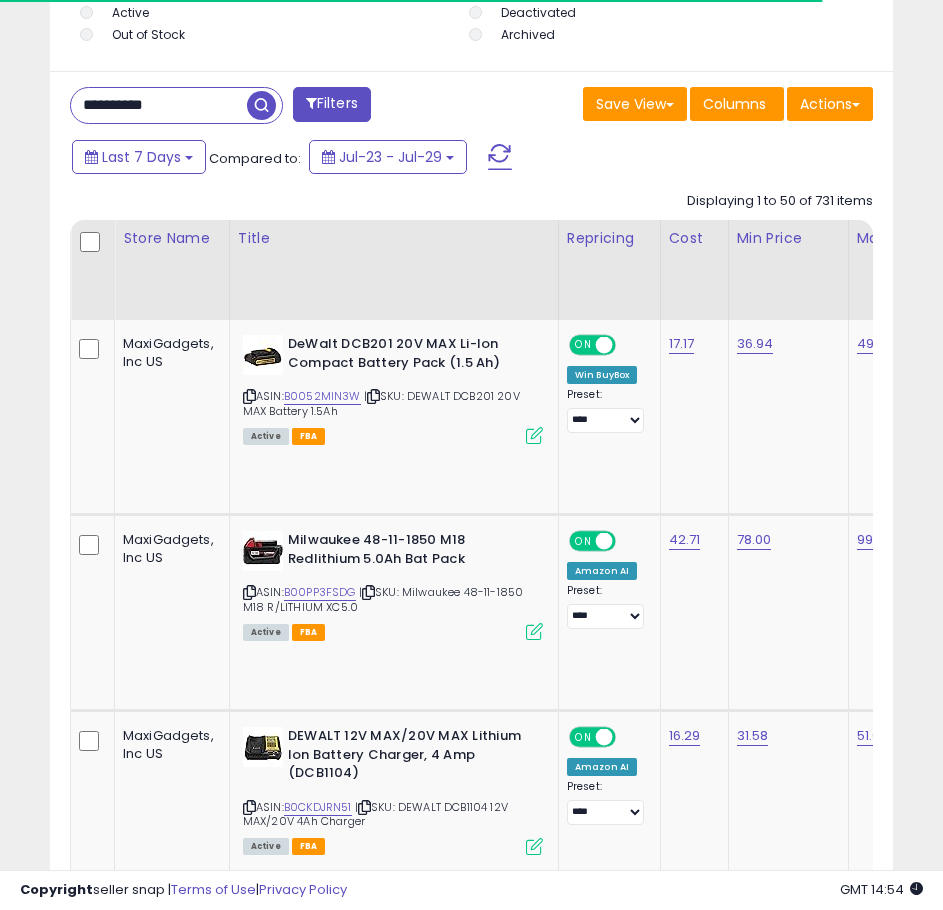 type on "**********" 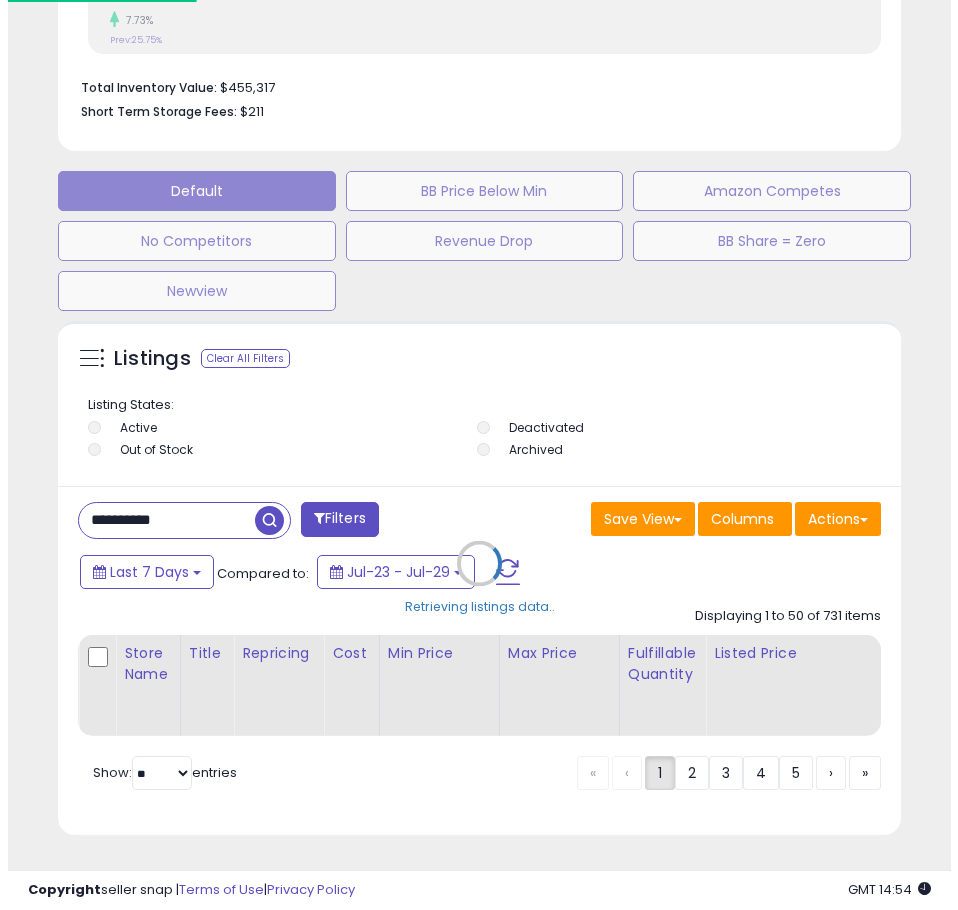 scroll, scrollTop: 1165, scrollLeft: 0, axis: vertical 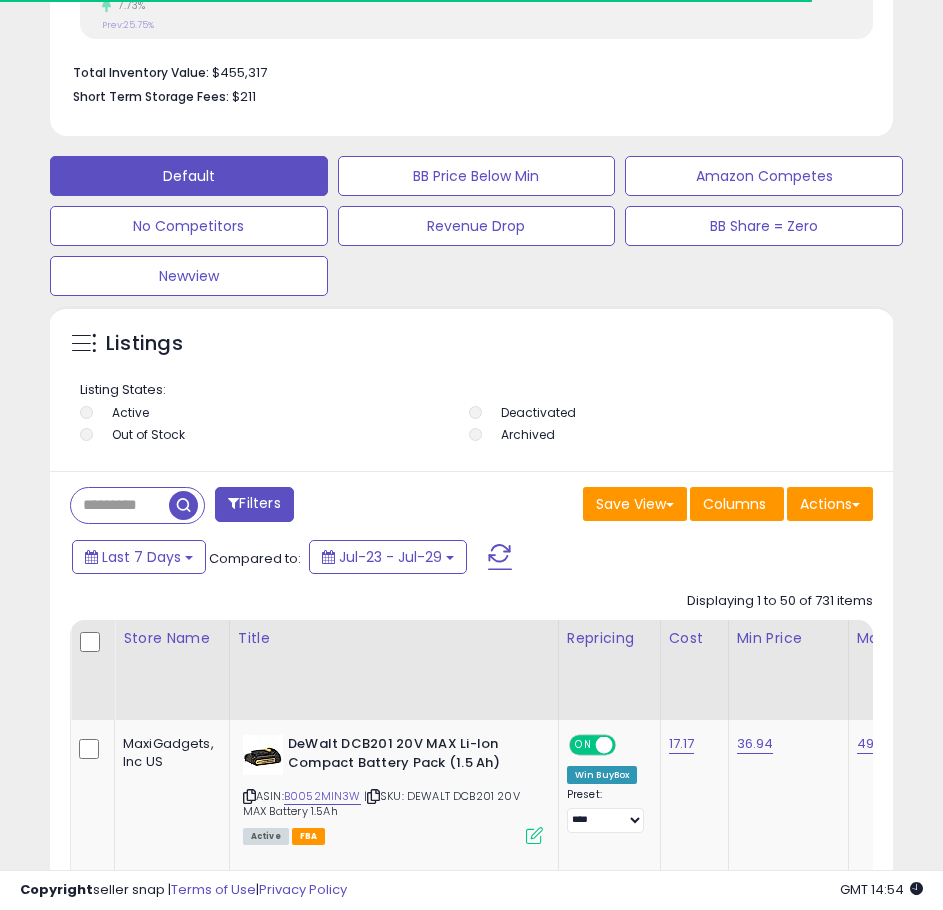 click at bounding box center [120, 505] 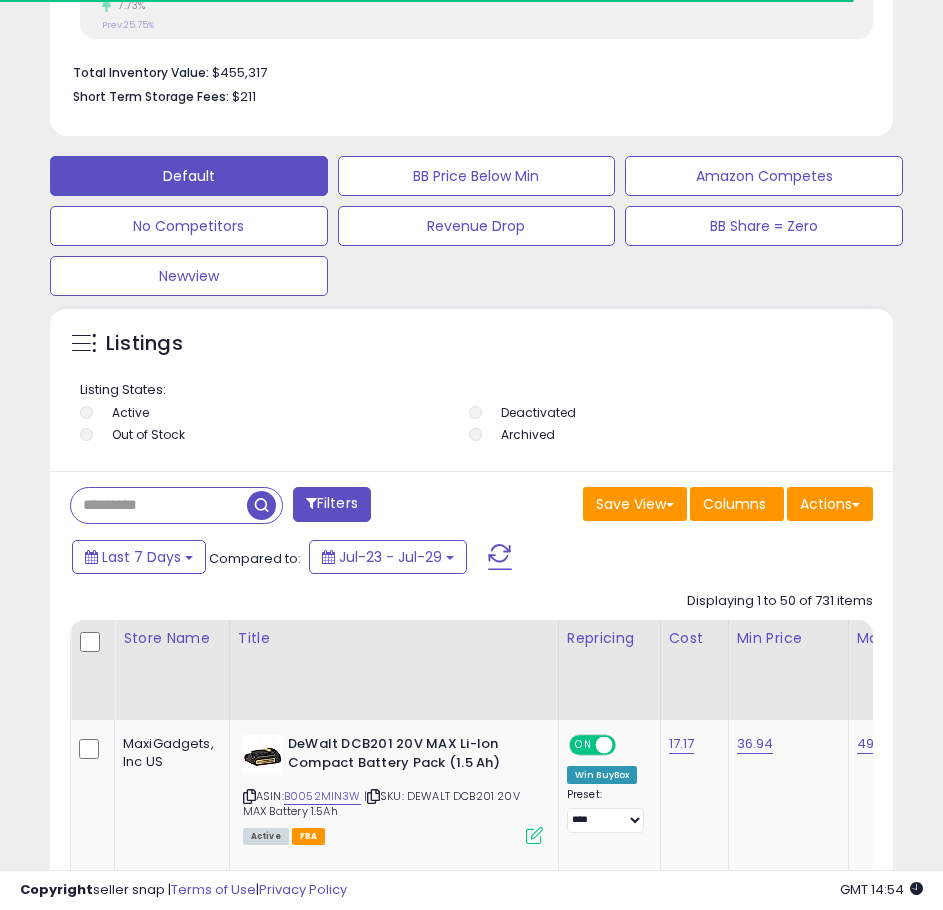 paste on "**********" 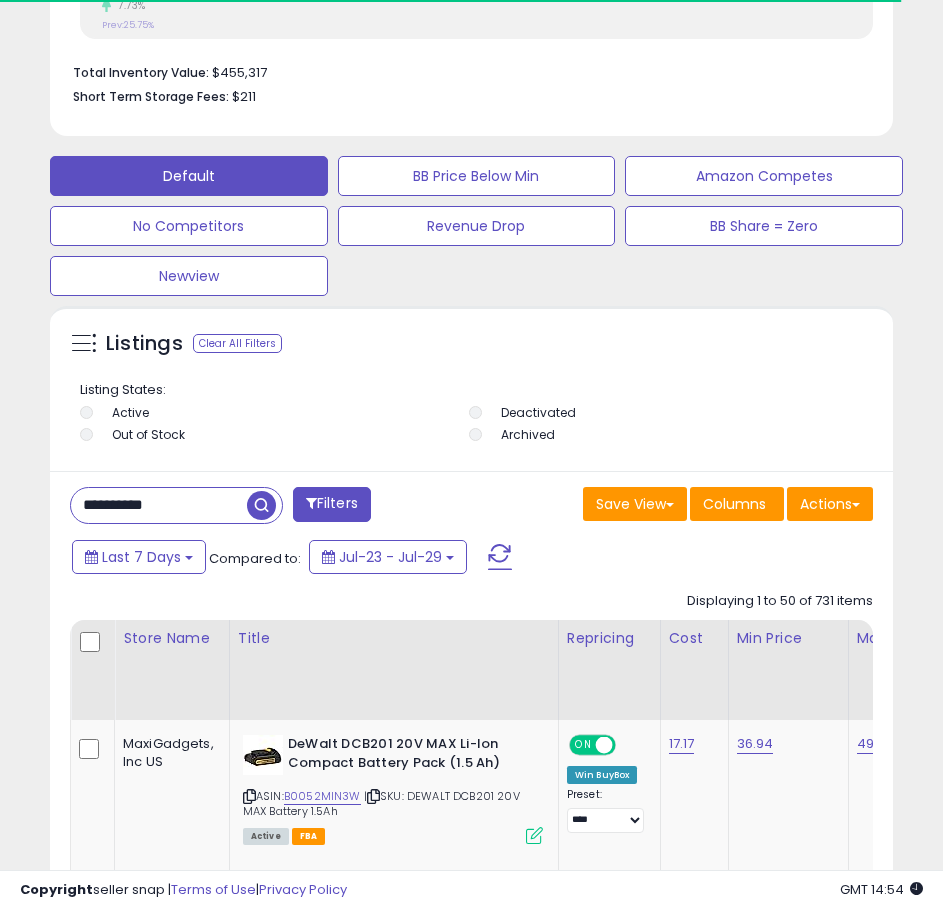 scroll, scrollTop: 999610, scrollLeft: 999167, axis: both 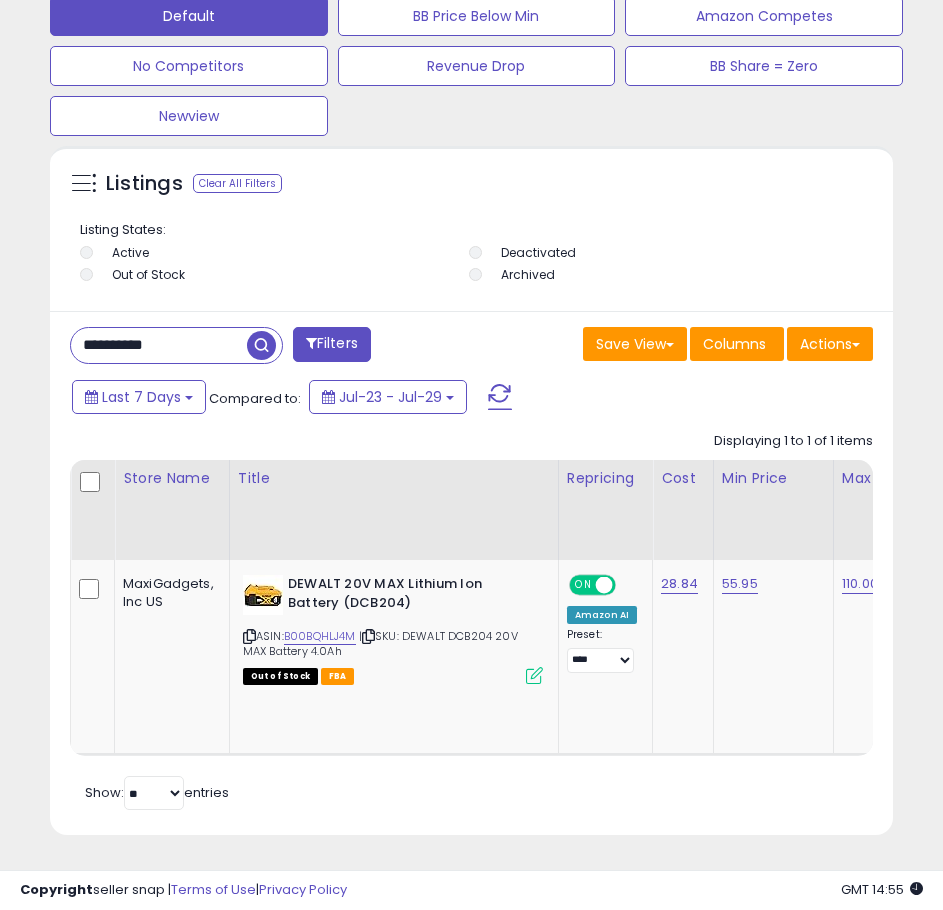 click on "**********" at bounding box center (159, 345) 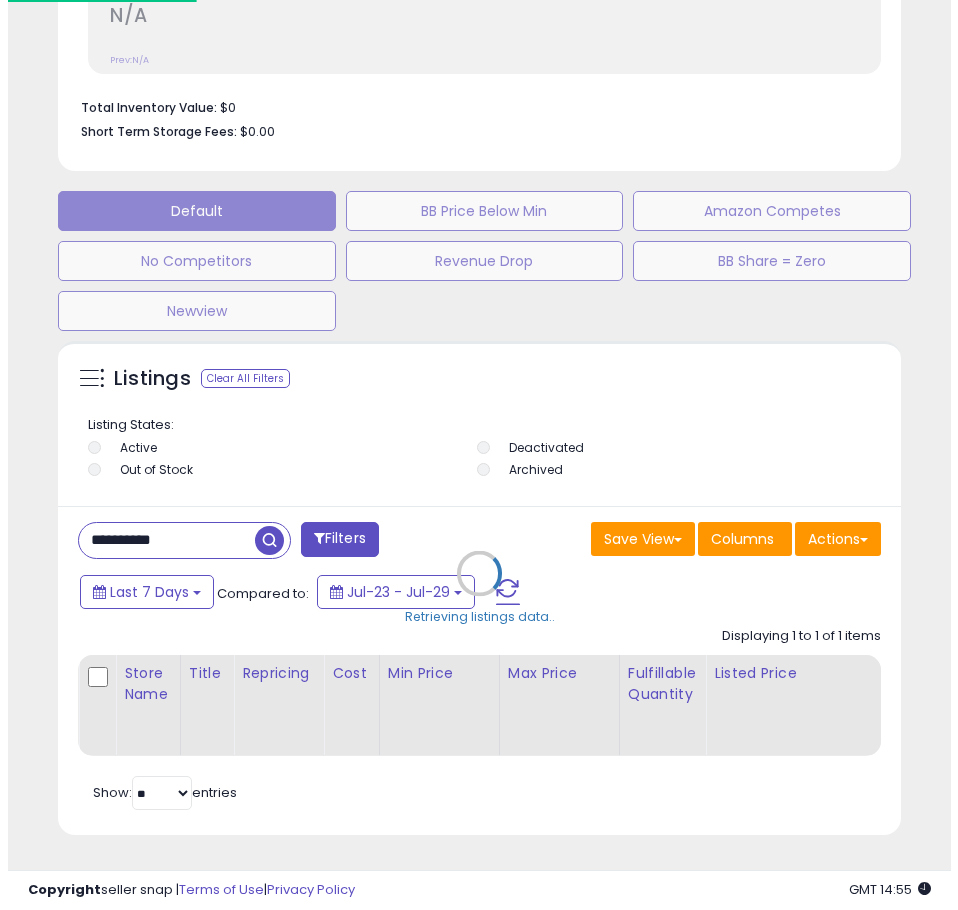 scroll, scrollTop: 1145, scrollLeft: 0, axis: vertical 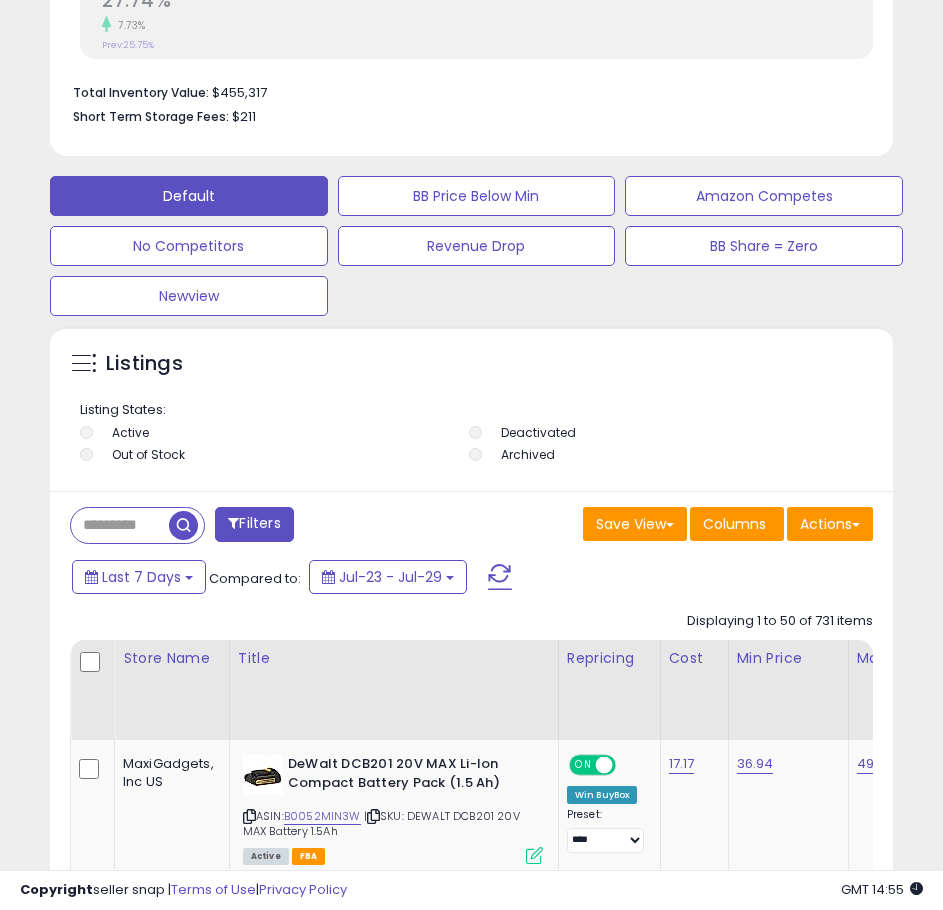 click at bounding box center [120, 525] 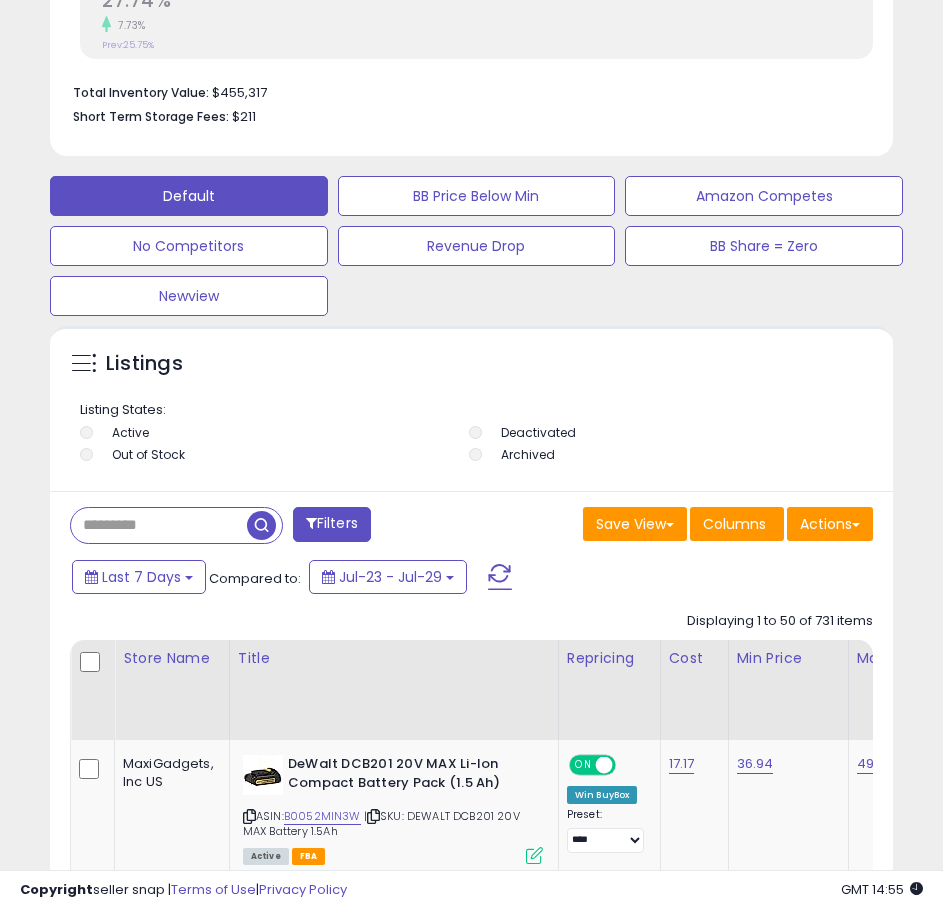 paste on "**********" 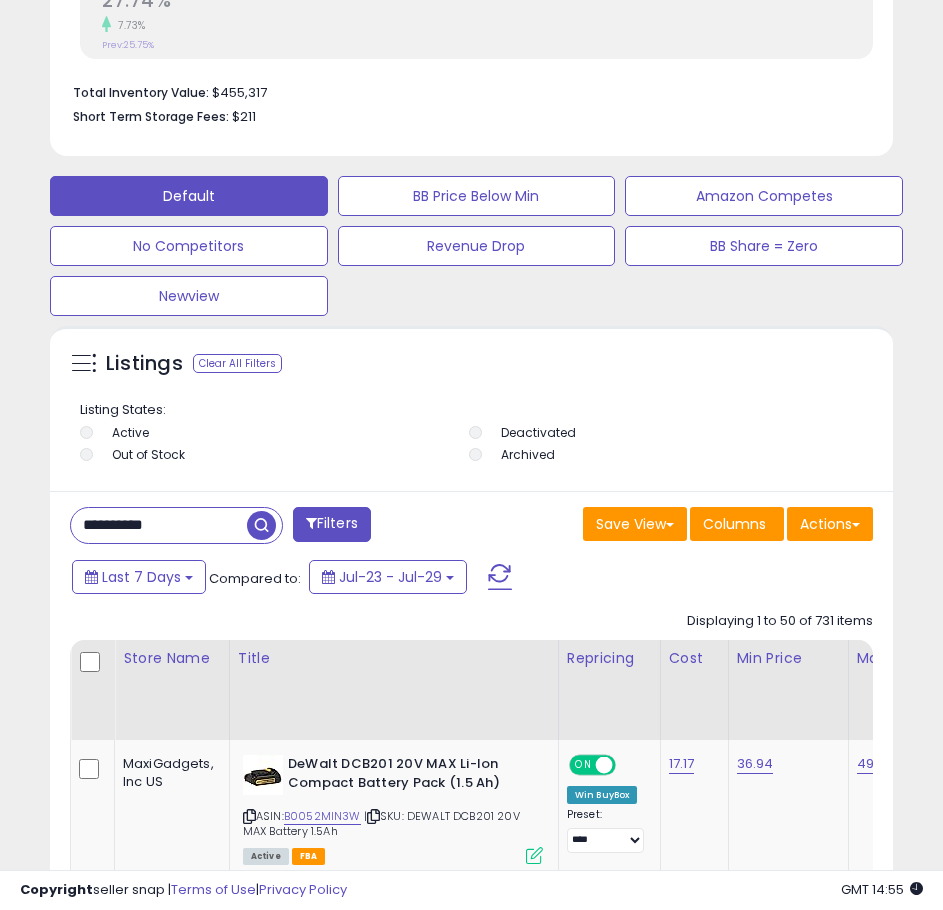type on "**********" 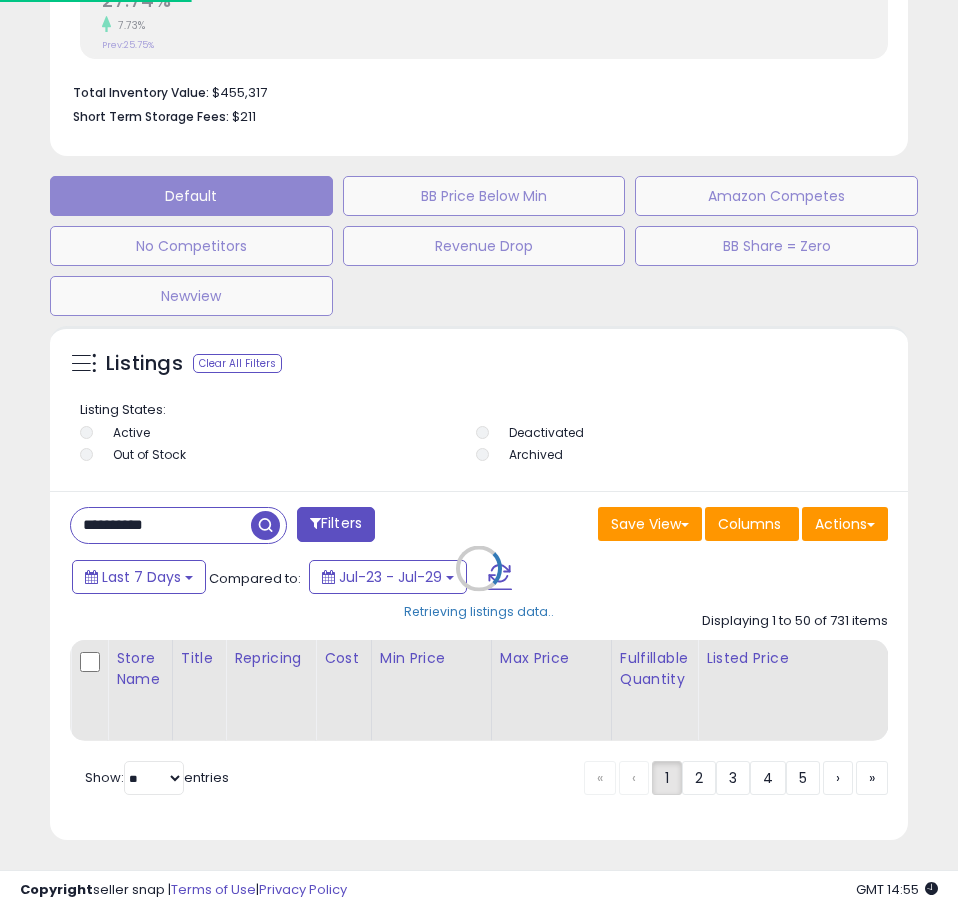 scroll, scrollTop: 999610, scrollLeft: 999152, axis: both 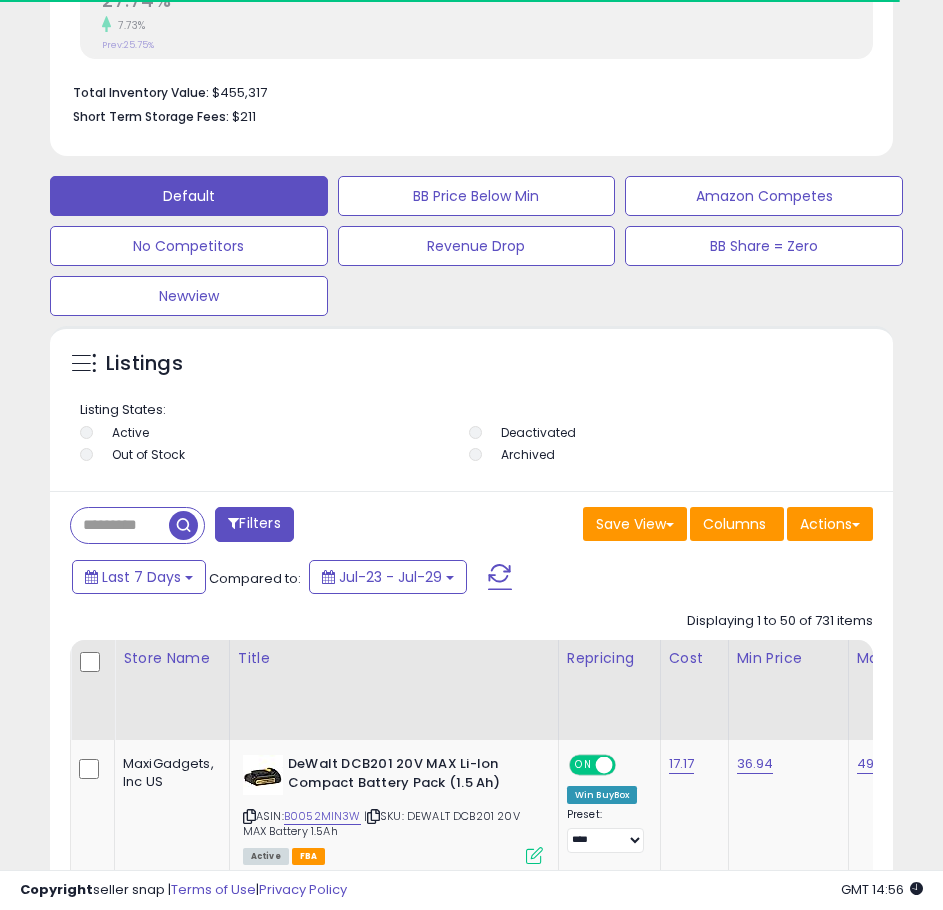 click at bounding box center (120, 525) 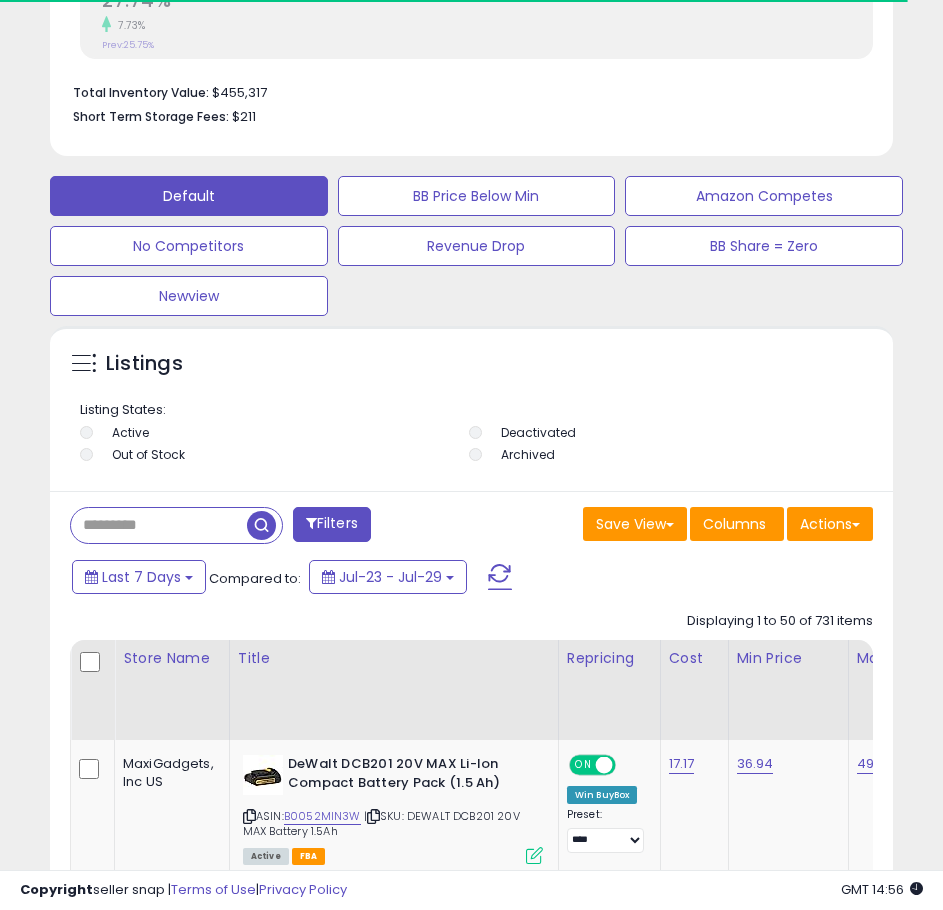 paste on "**********" 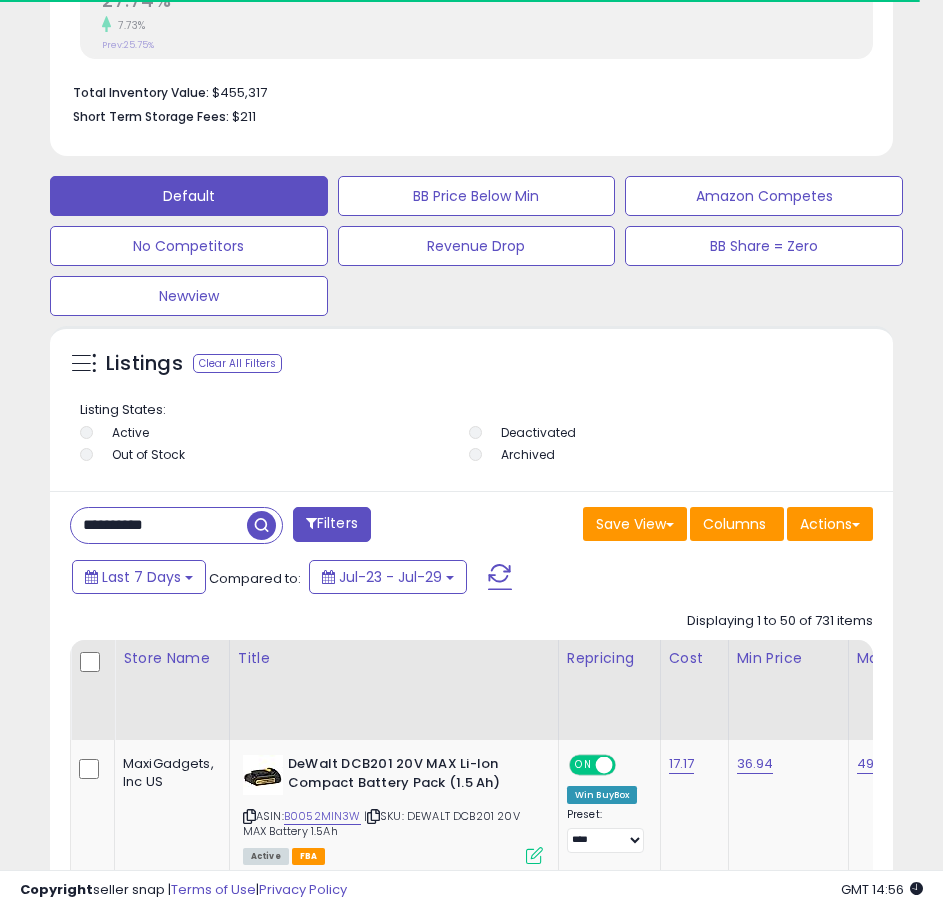 scroll, scrollTop: 999610, scrollLeft: 999167, axis: both 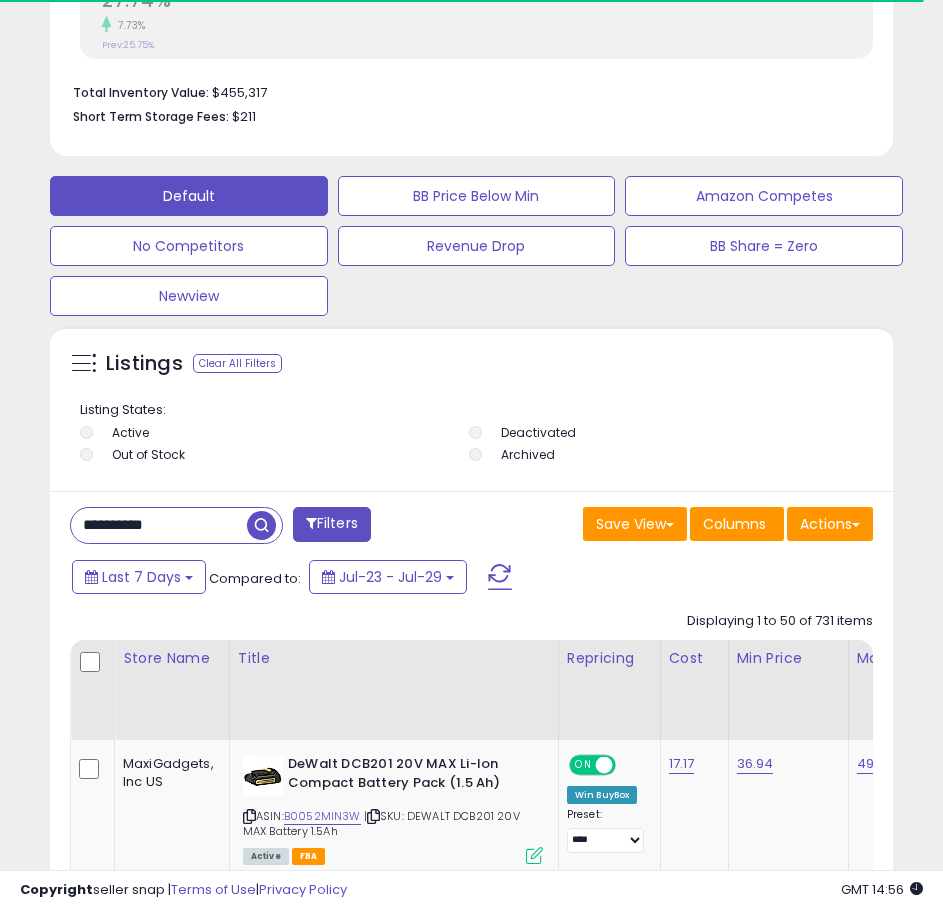 click at bounding box center (261, 525) 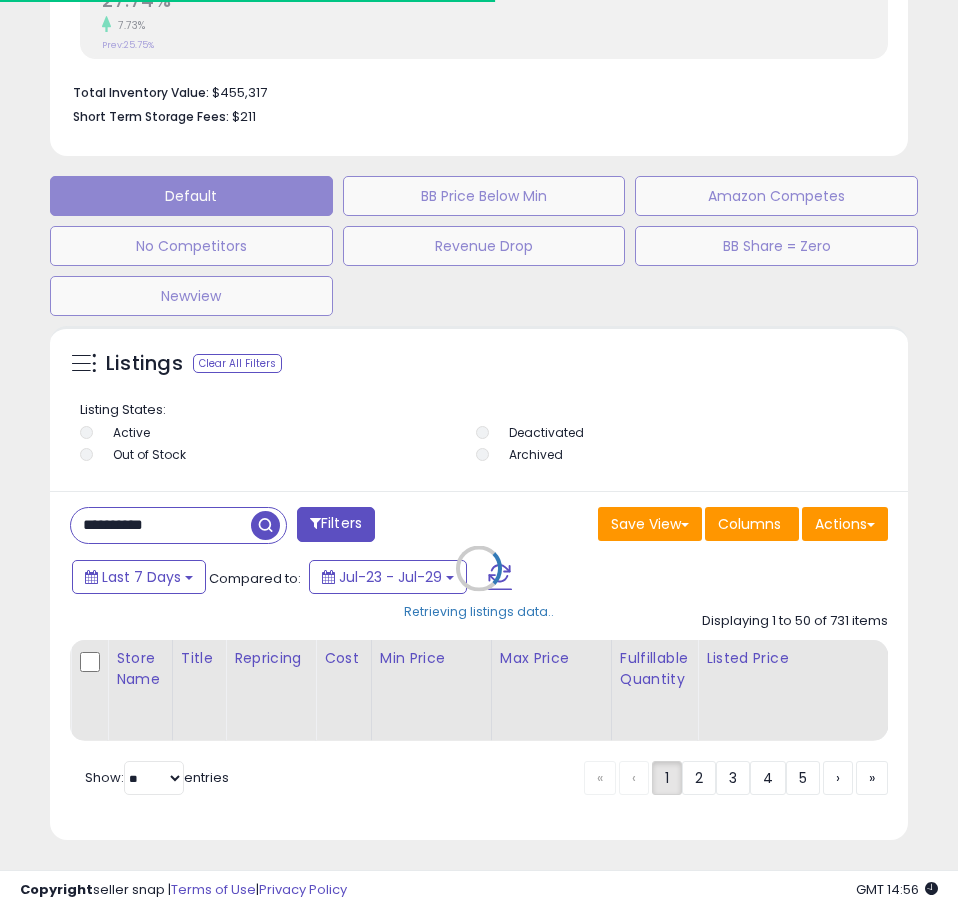 scroll, scrollTop: 999610, scrollLeft: 999152, axis: both 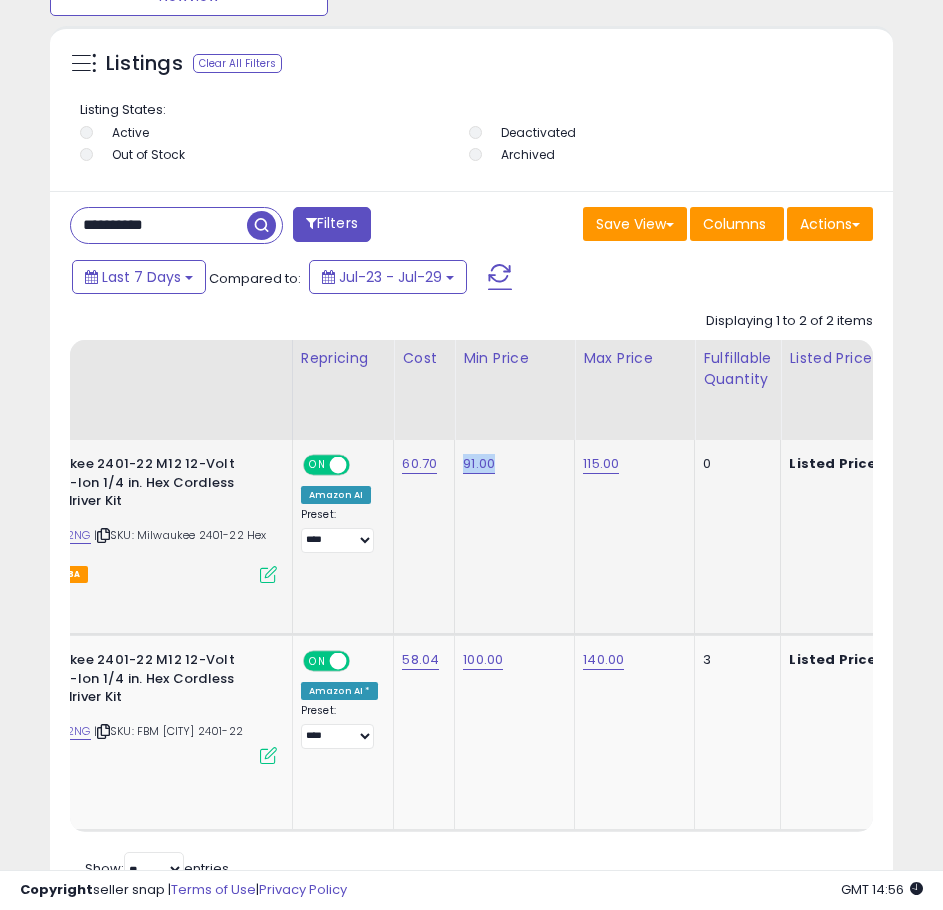 drag, startPoint x: 503, startPoint y: 456, endPoint x: 456, endPoint y: 460, distance: 47.169907 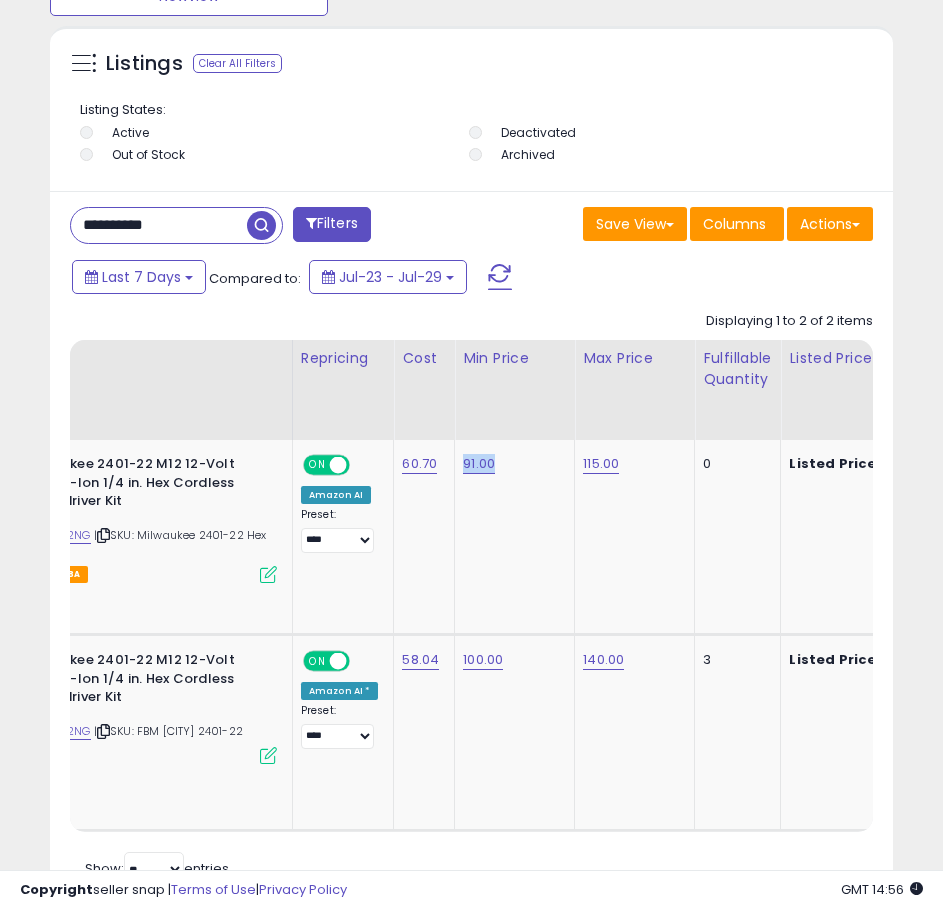 copy on "91.00" 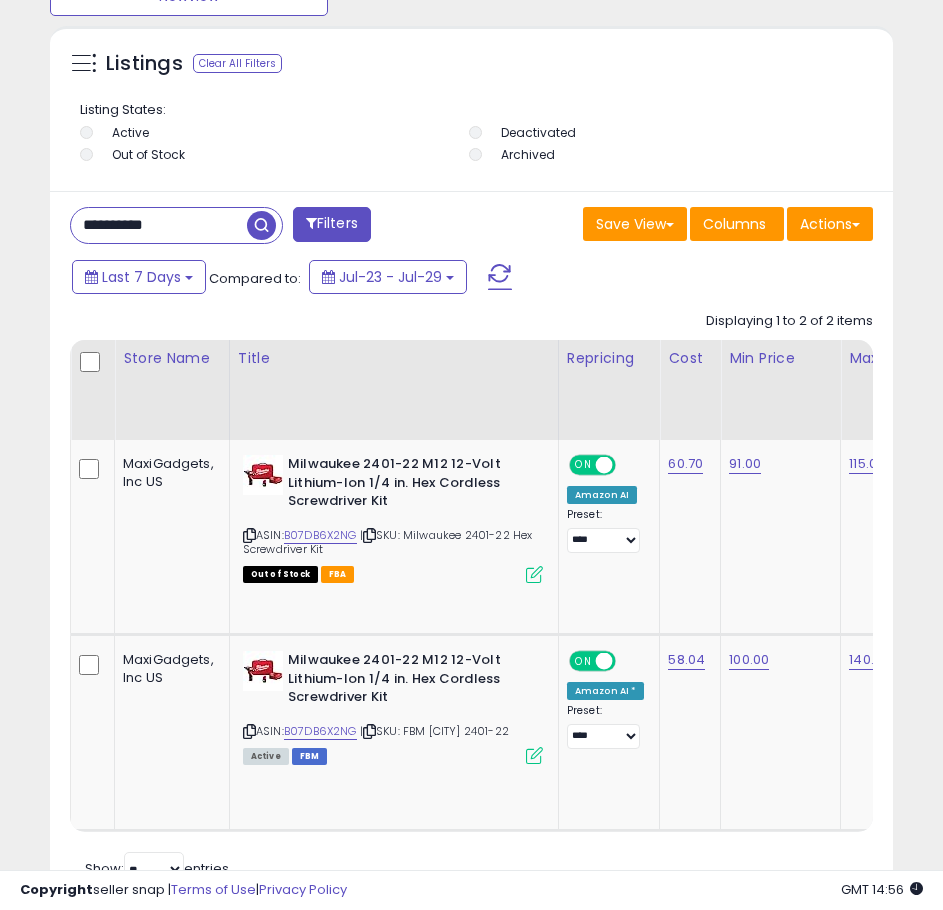 click on "**********" at bounding box center [159, 225] 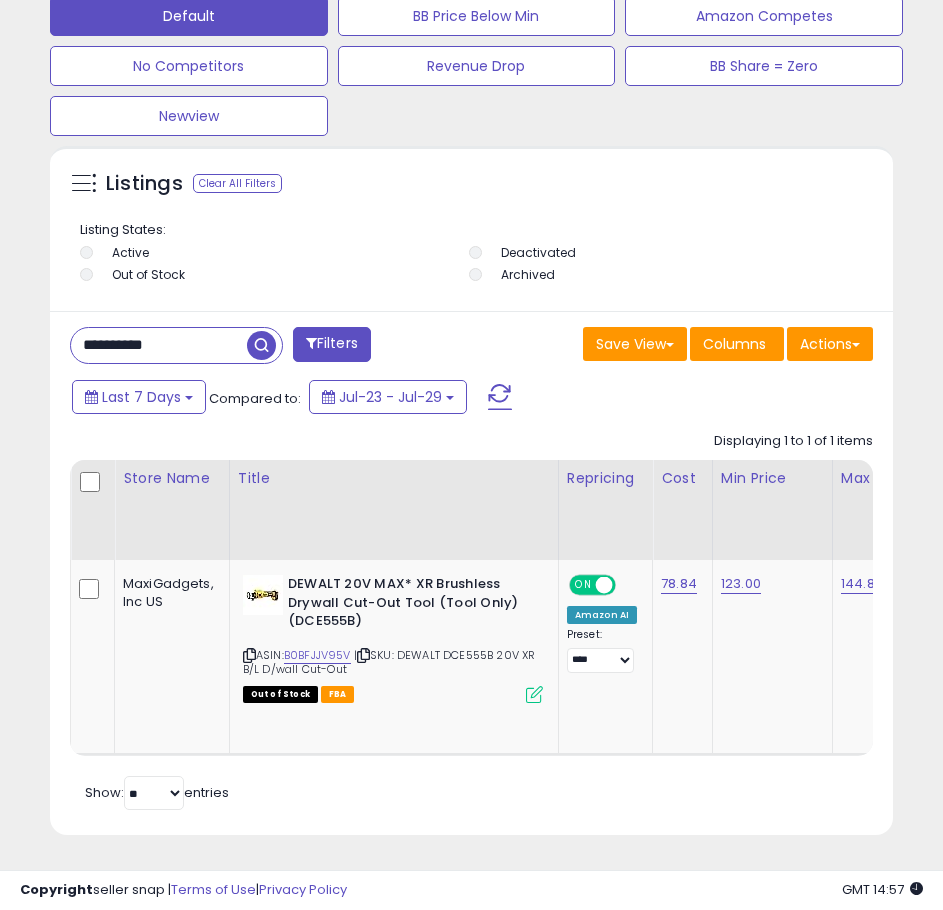 click on "**********" at bounding box center (159, 345) 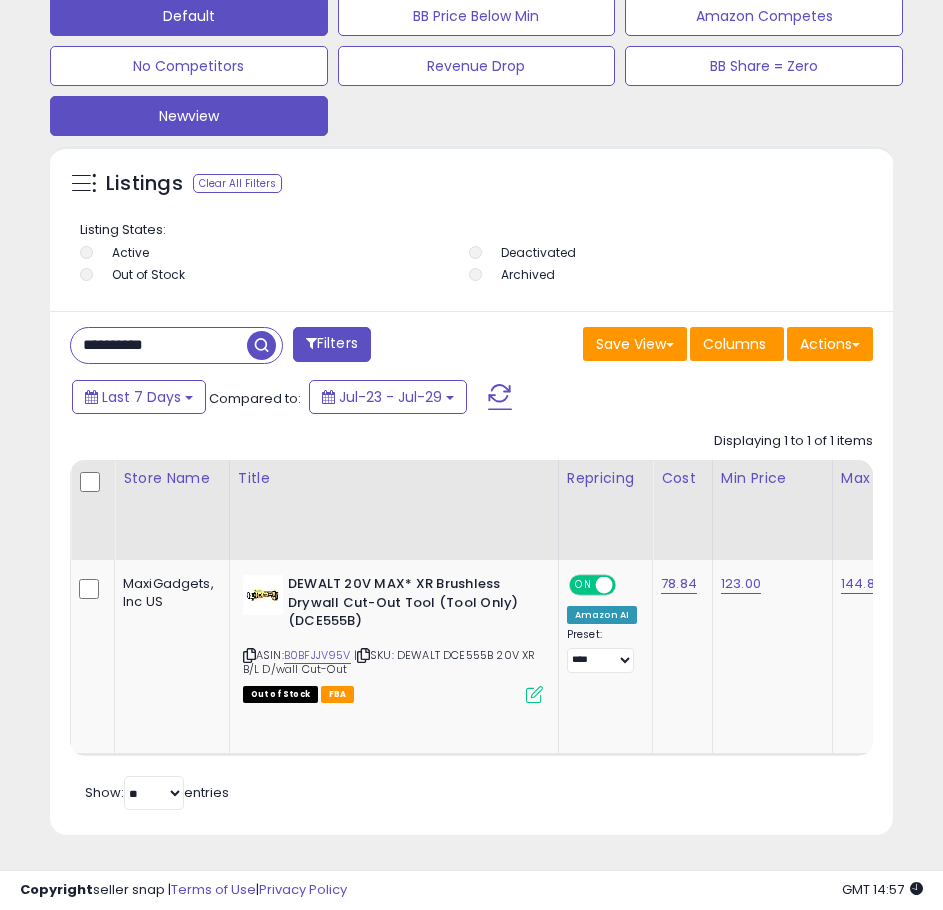 type on "**********" 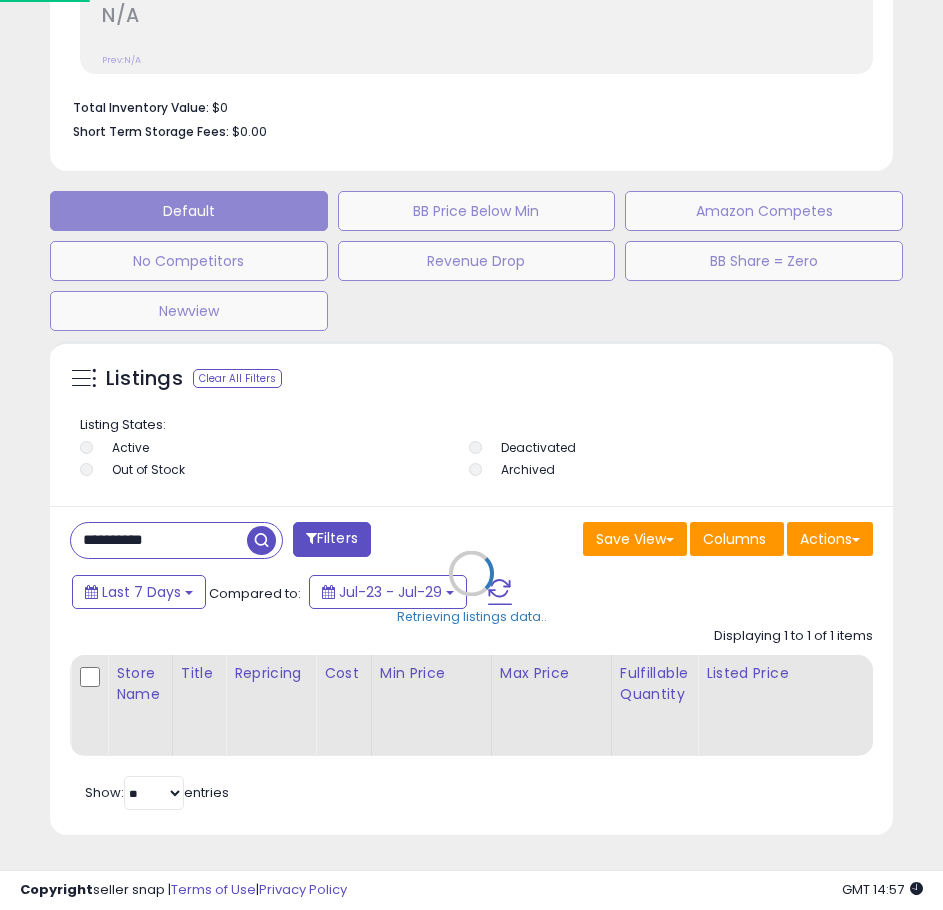 scroll, scrollTop: 999610, scrollLeft: 999152, axis: both 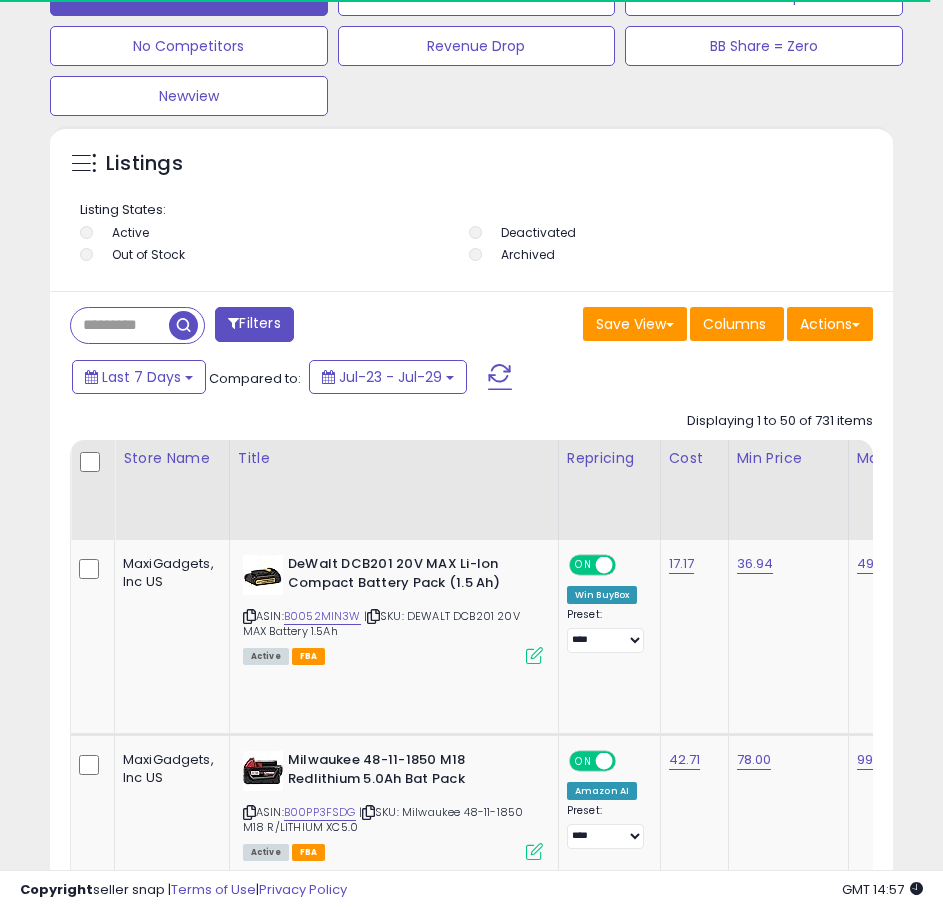 click at bounding box center [120, 325] 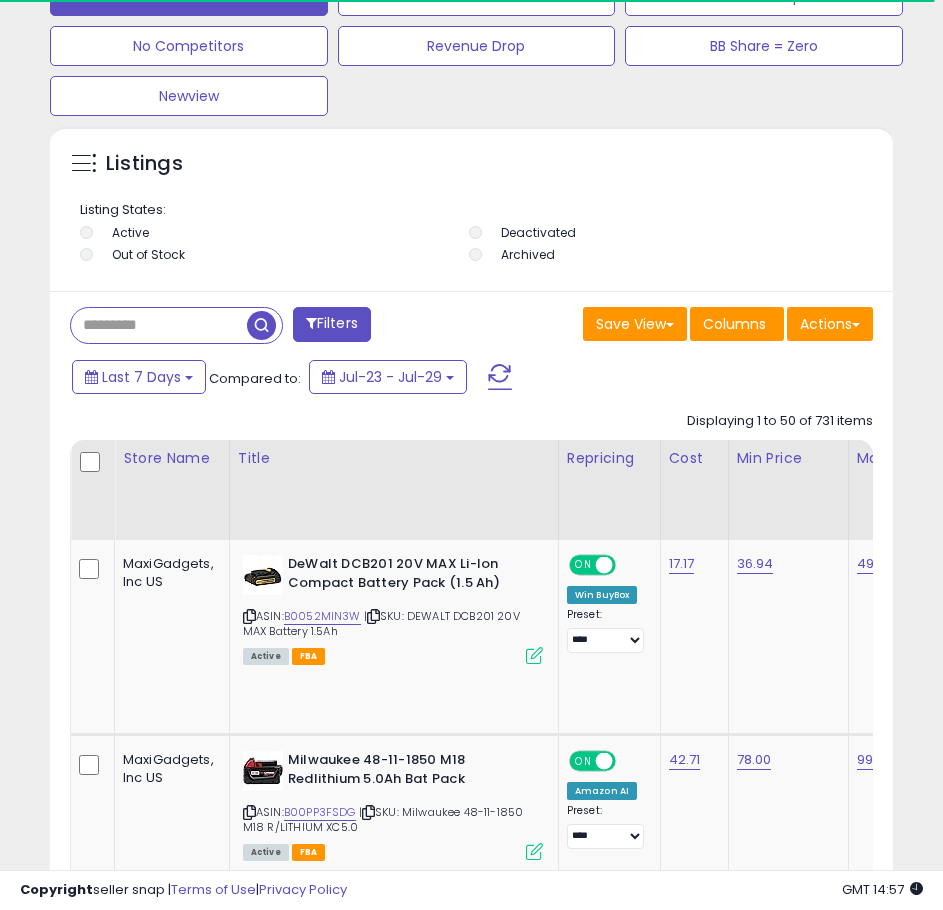 paste on "**********" 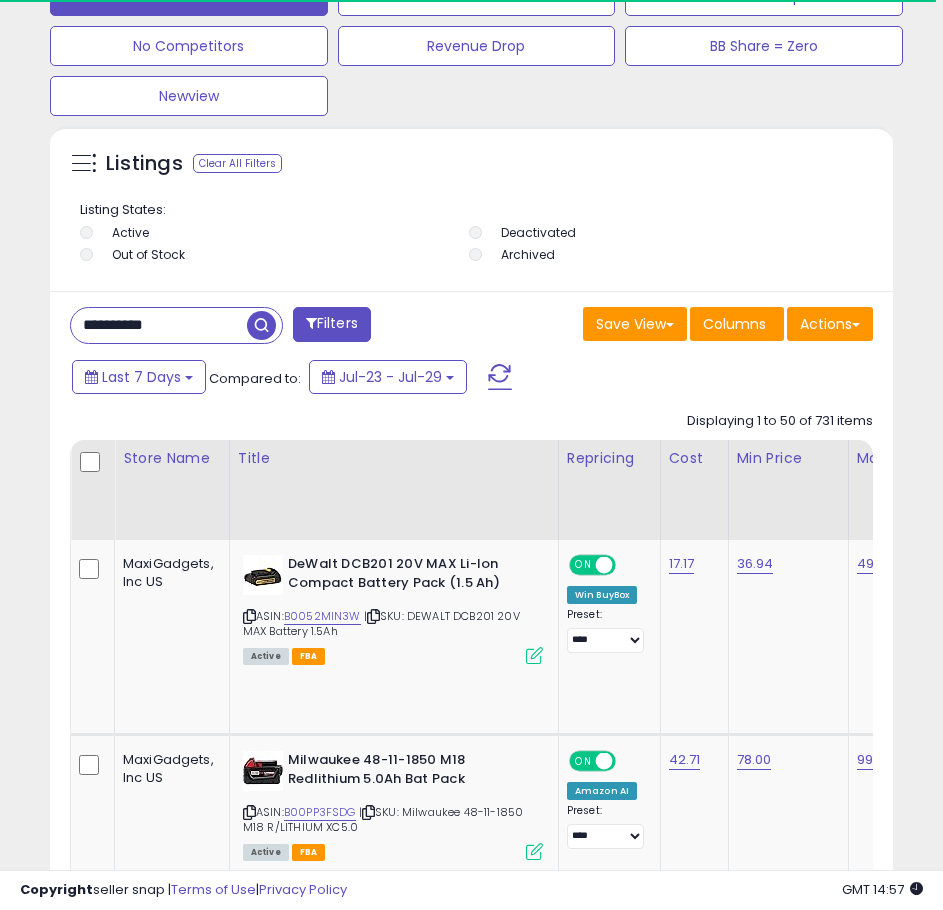 scroll, scrollTop: 999610, scrollLeft: 999167, axis: both 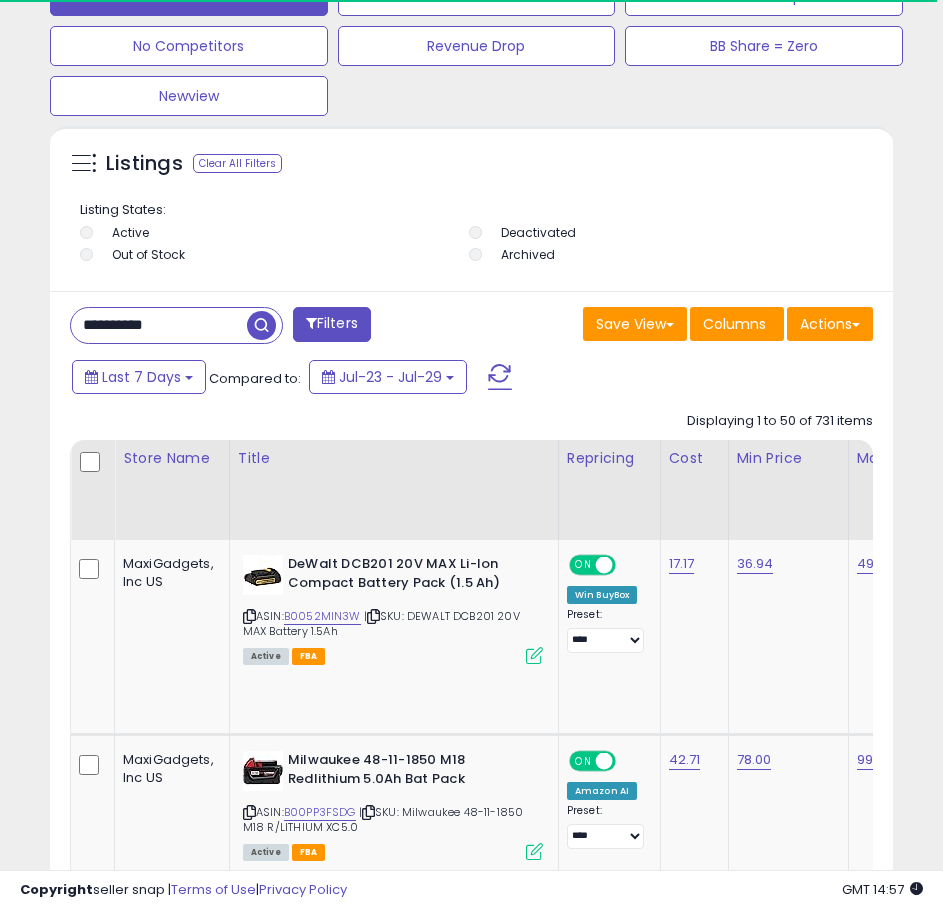 type on "**********" 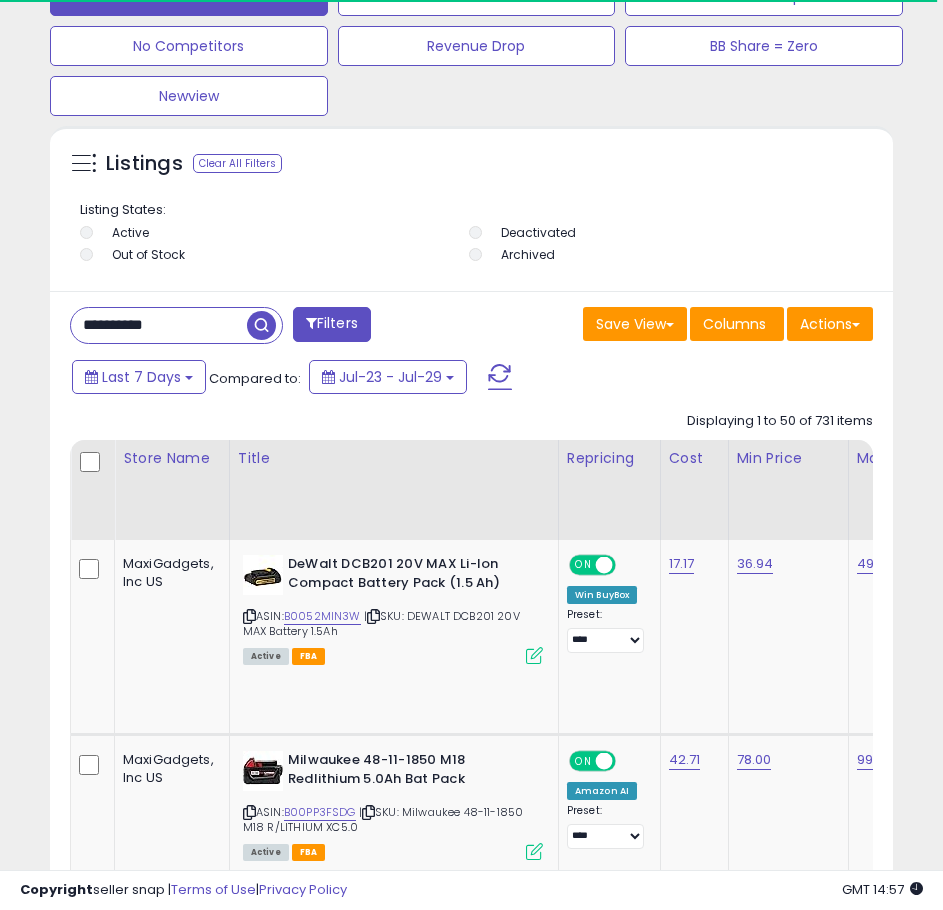 click on "Retrieving listings data.." at bounding box center [0, 0] 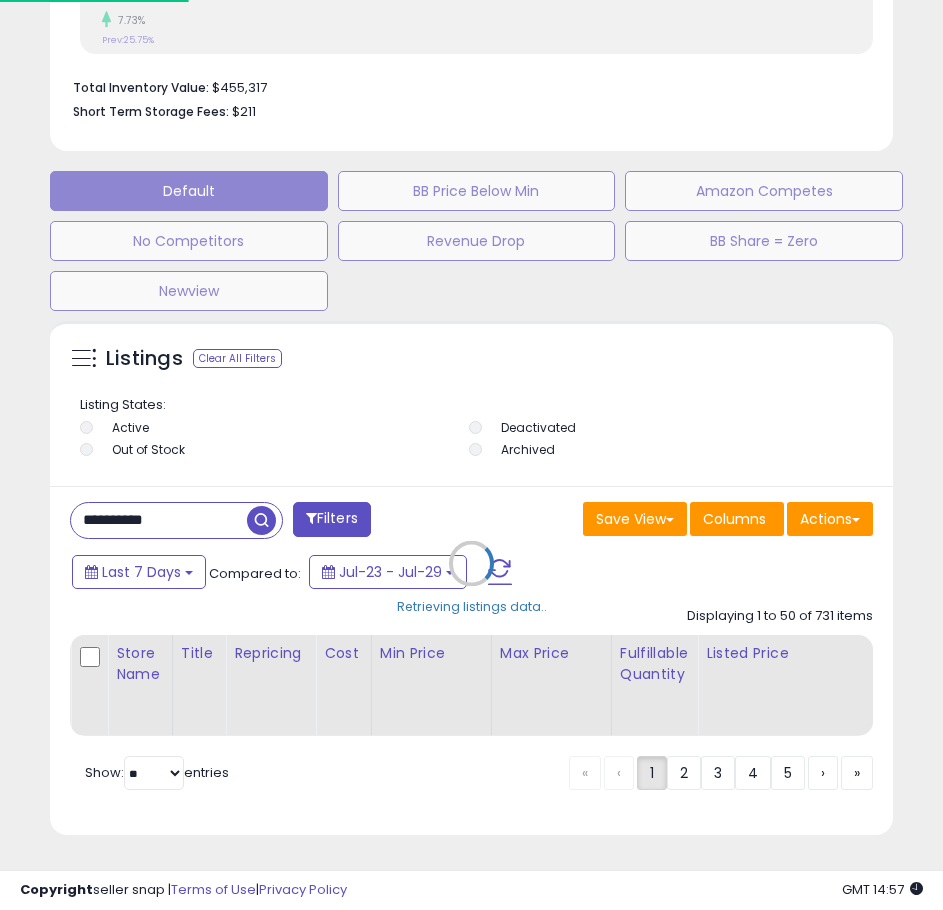 scroll, scrollTop: 1165, scrollLeft: 0, axis: vertical 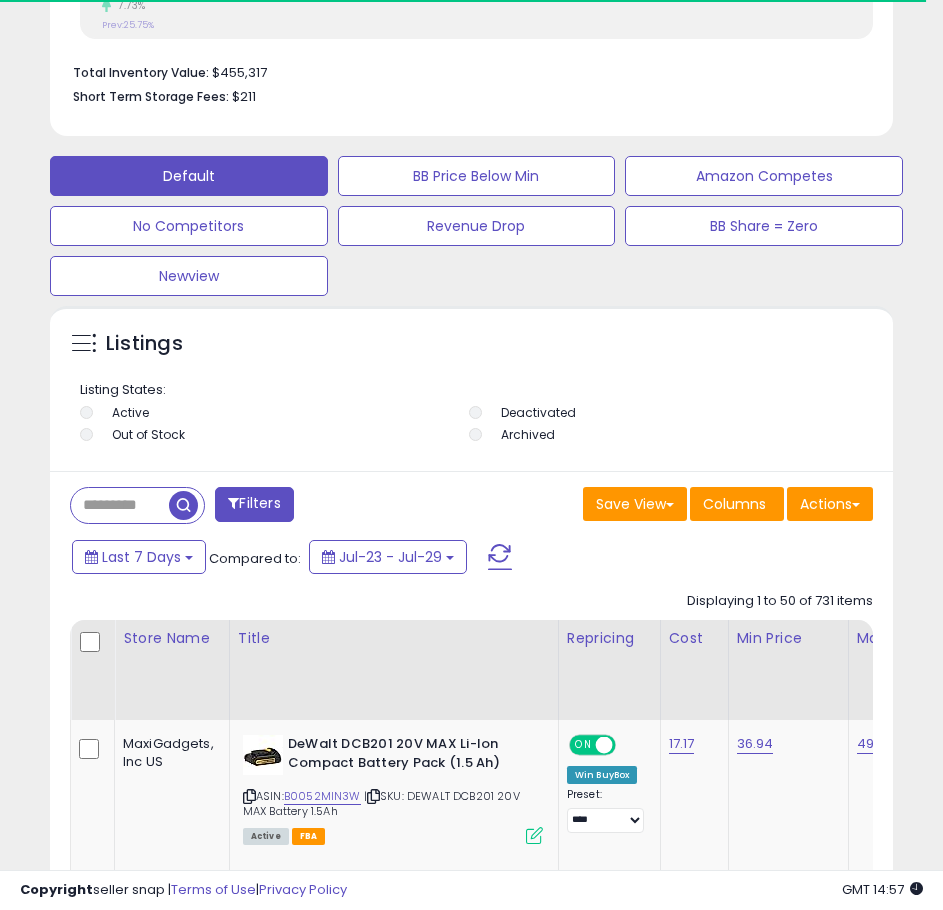 click at bounding box center [120, 505] 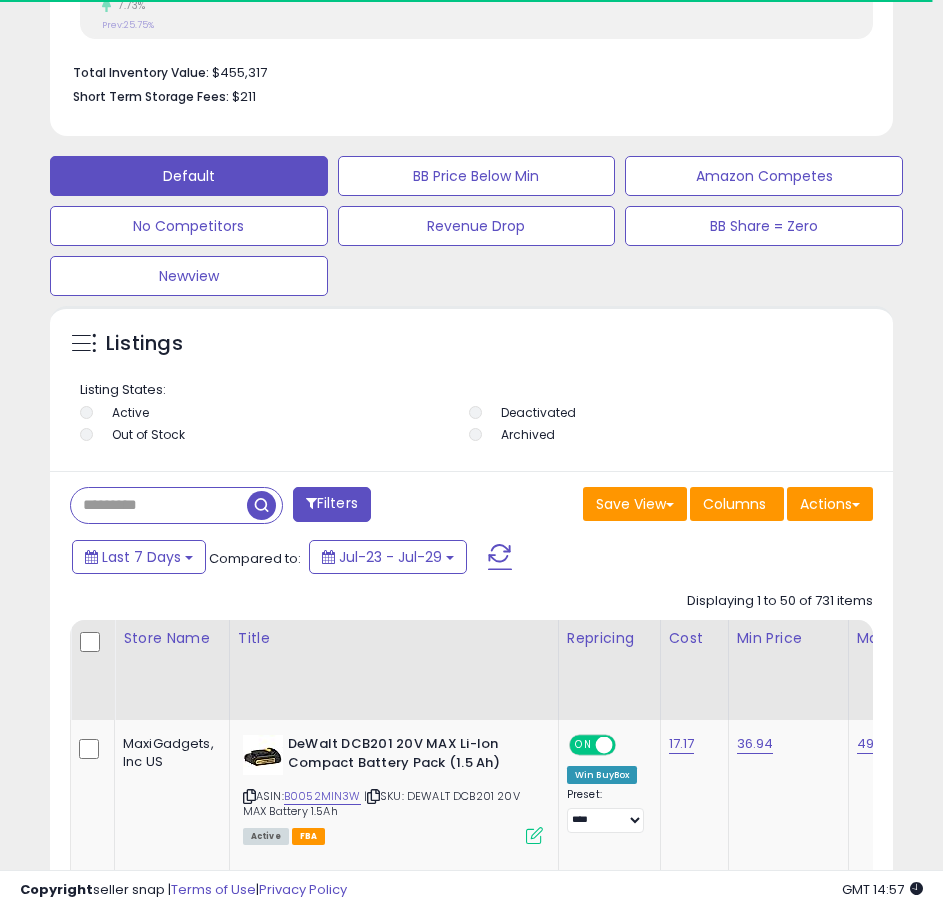 paste on "**********" 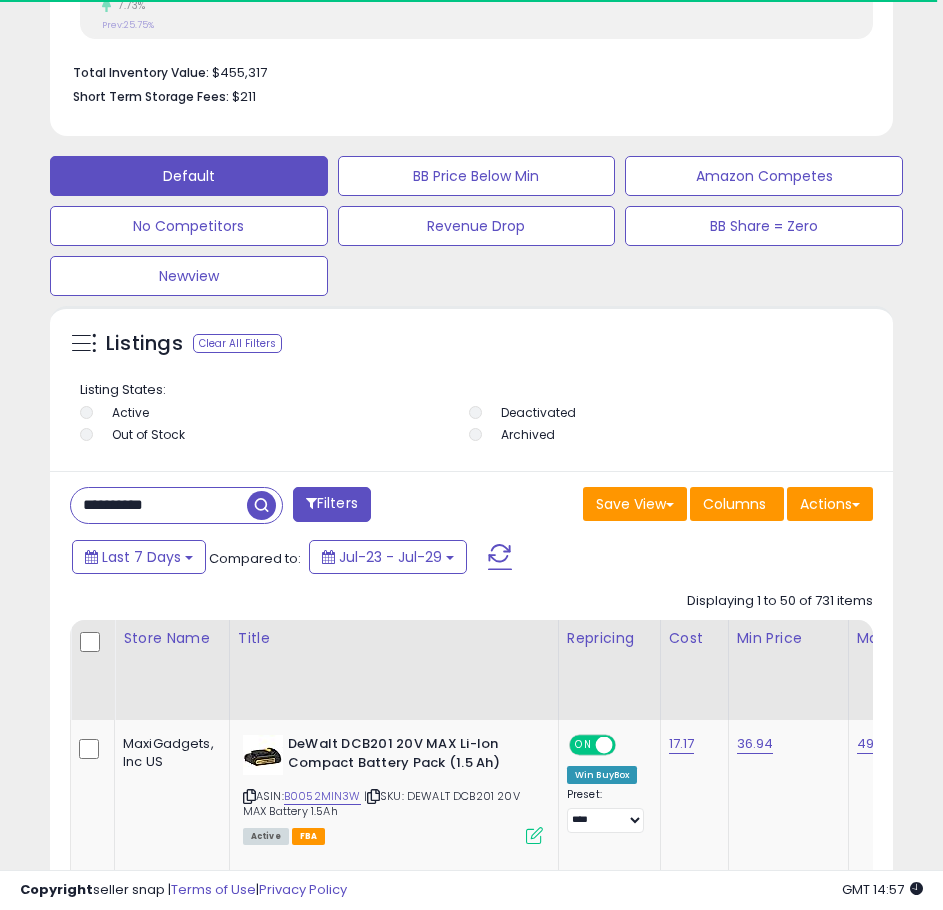 type on "**********" 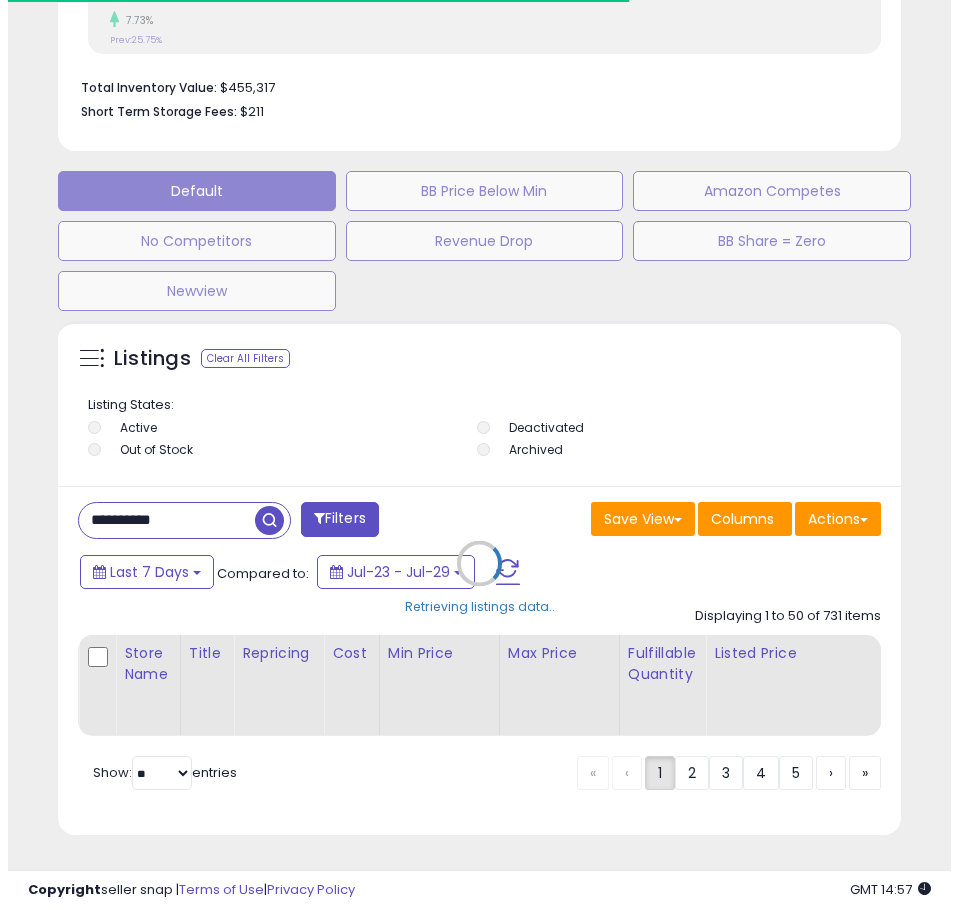 scroll, scrollTop: 999610, scrollLeft: 999152, axis: both 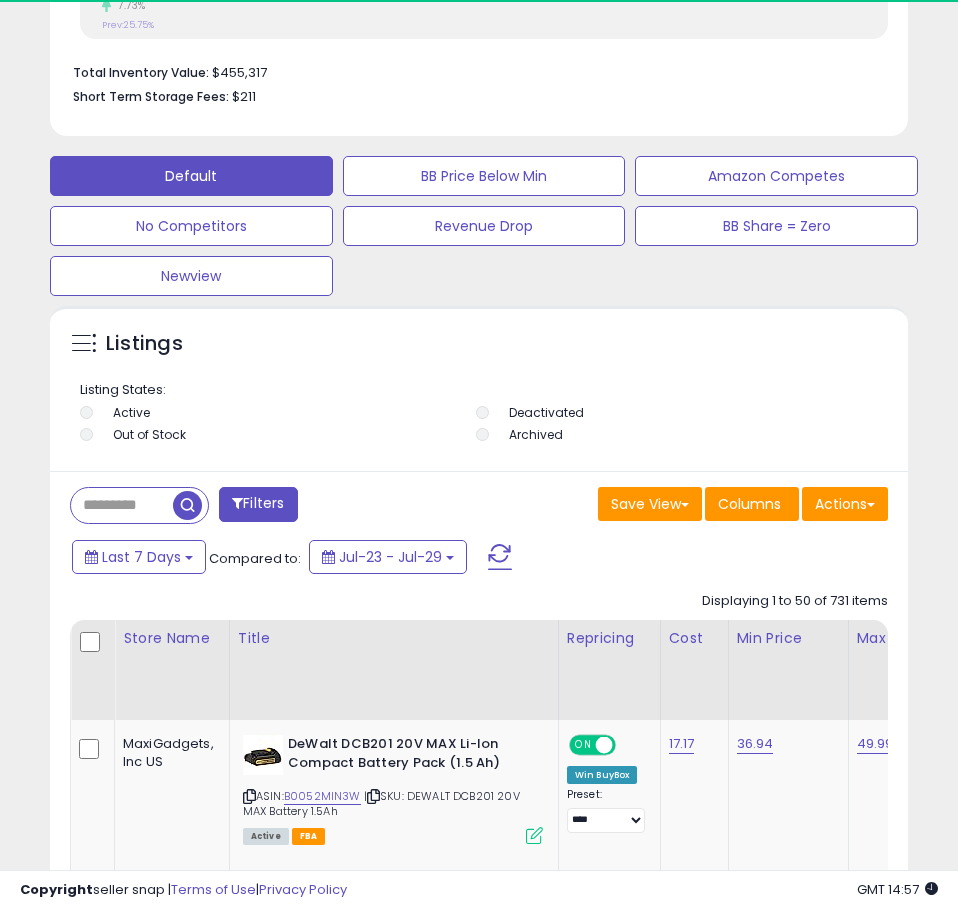 drag, startPoint x: 138, startPoint y: 492, endPoint x: 147, endPoint y: 502, distance: 13.453624 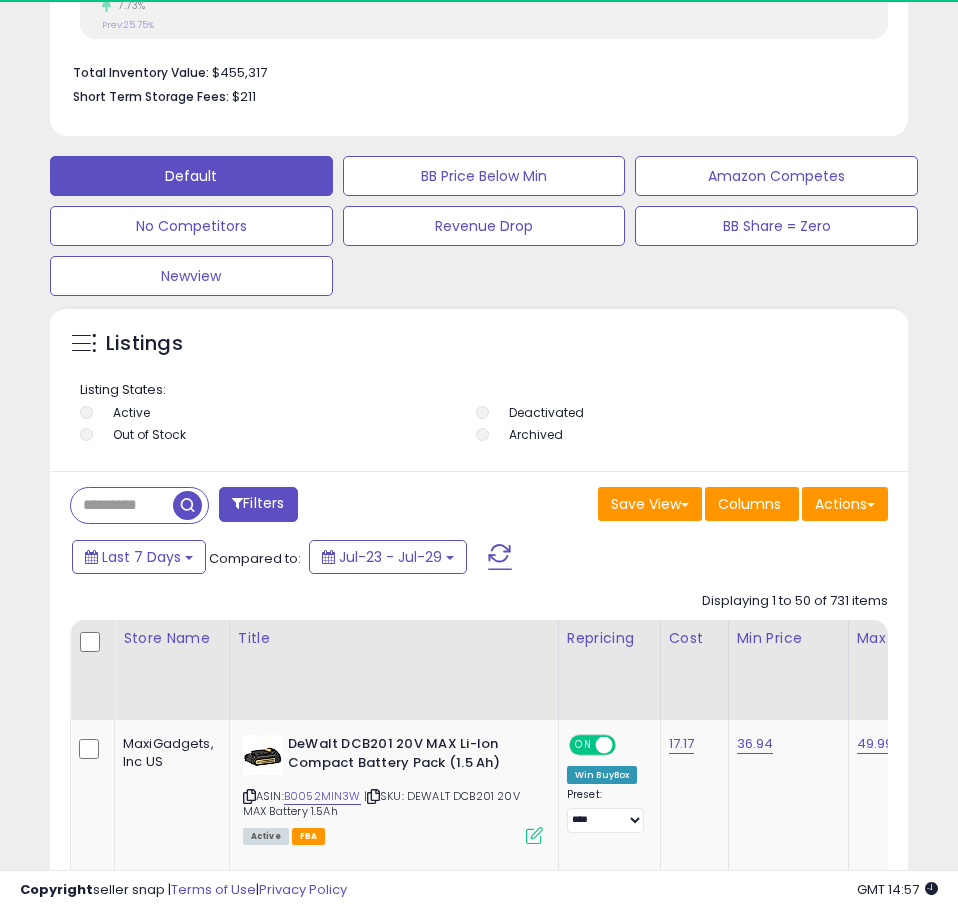 paste on "**********" 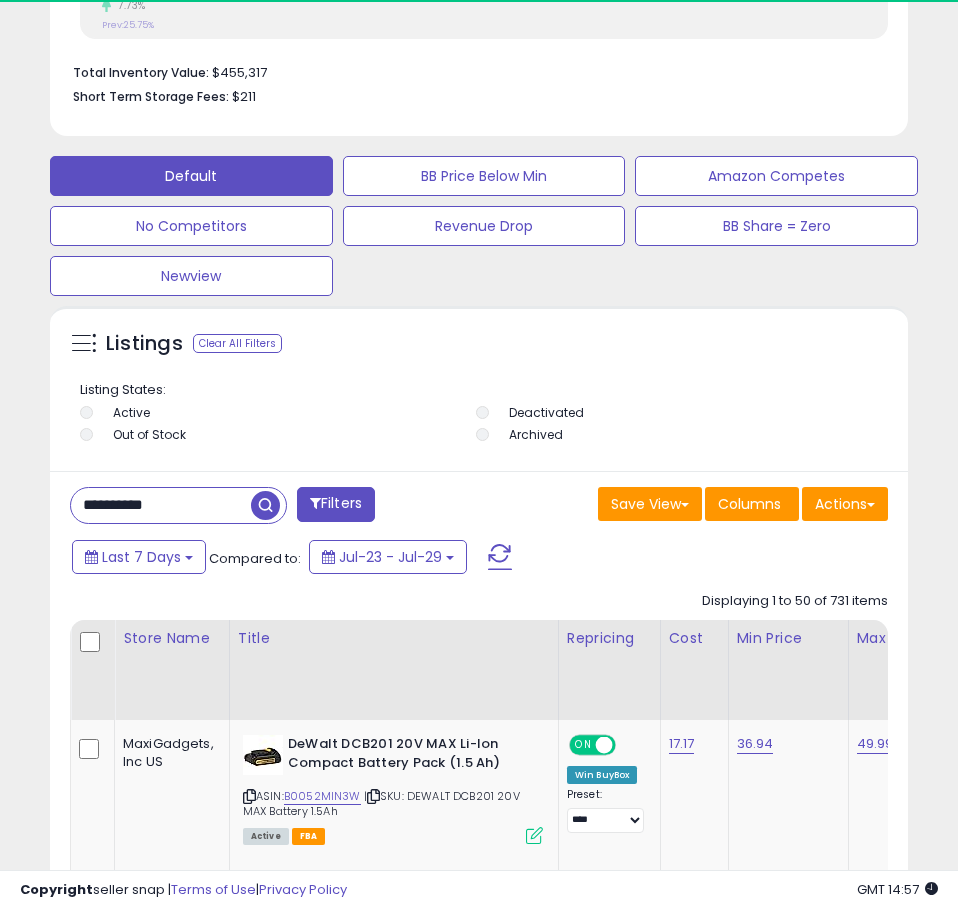 click at bounding box center [265, 505] 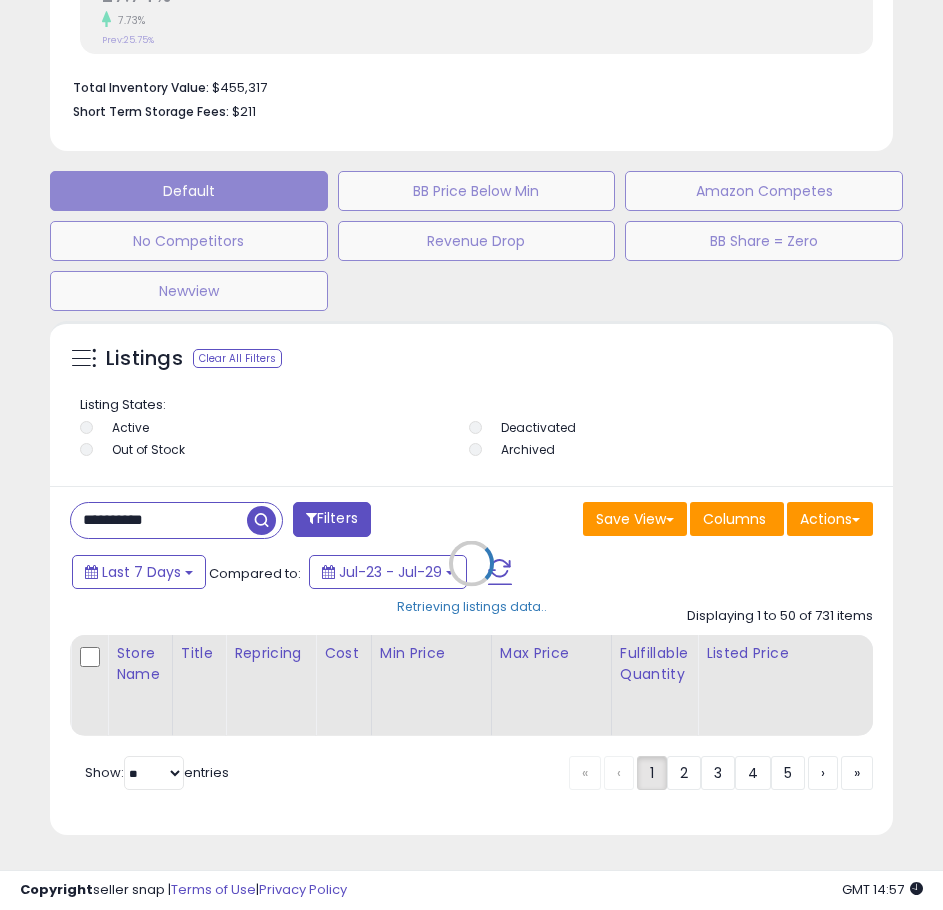 scroll, scrollTop: 0, scrollLeft: 0, axis: both 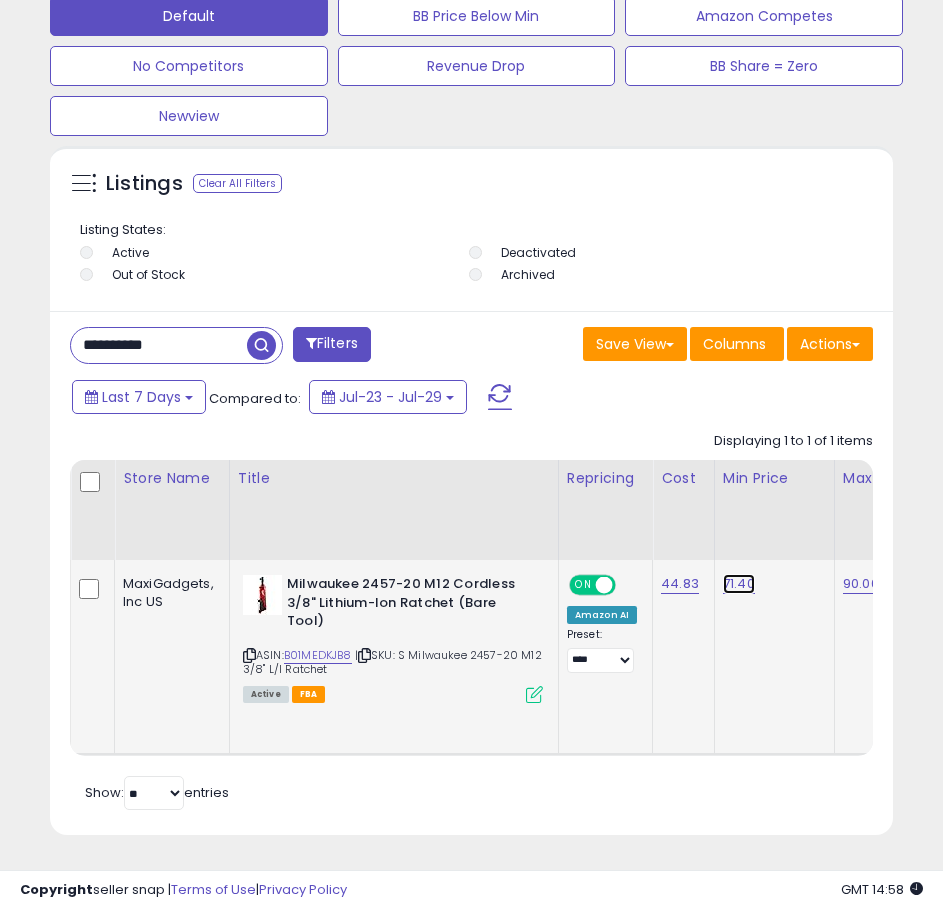 click on "71.40" at bounding box center (739, 584) 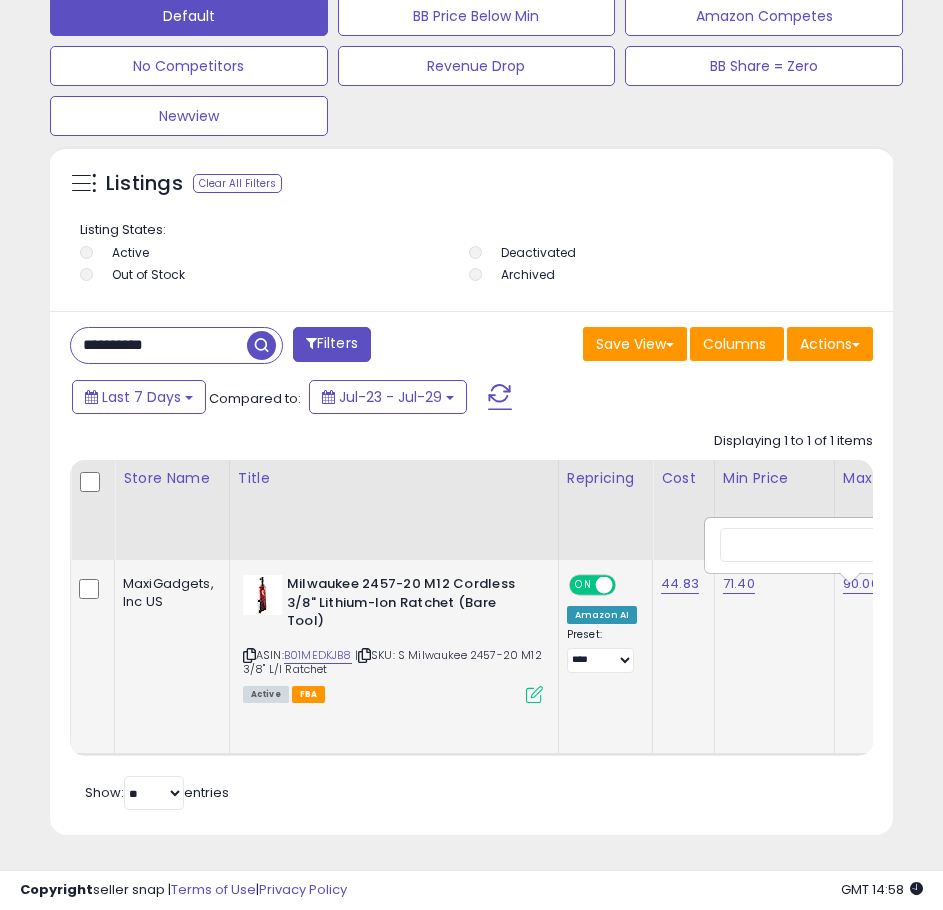 scroll, scrollTop: 0, scrollLeft: 55, axis: horizontal 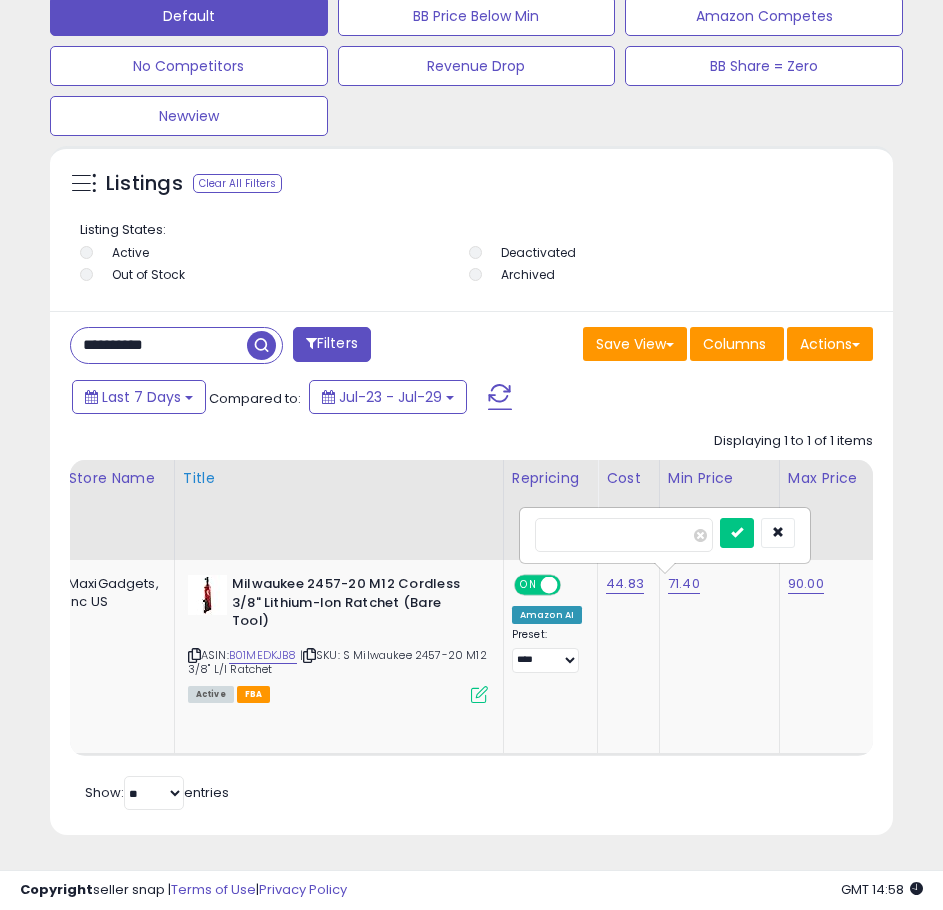 drag, startPoint x: 621, startPoint y: 521, endPoint x: 484, endPoint y: 520, distance: 137.00365 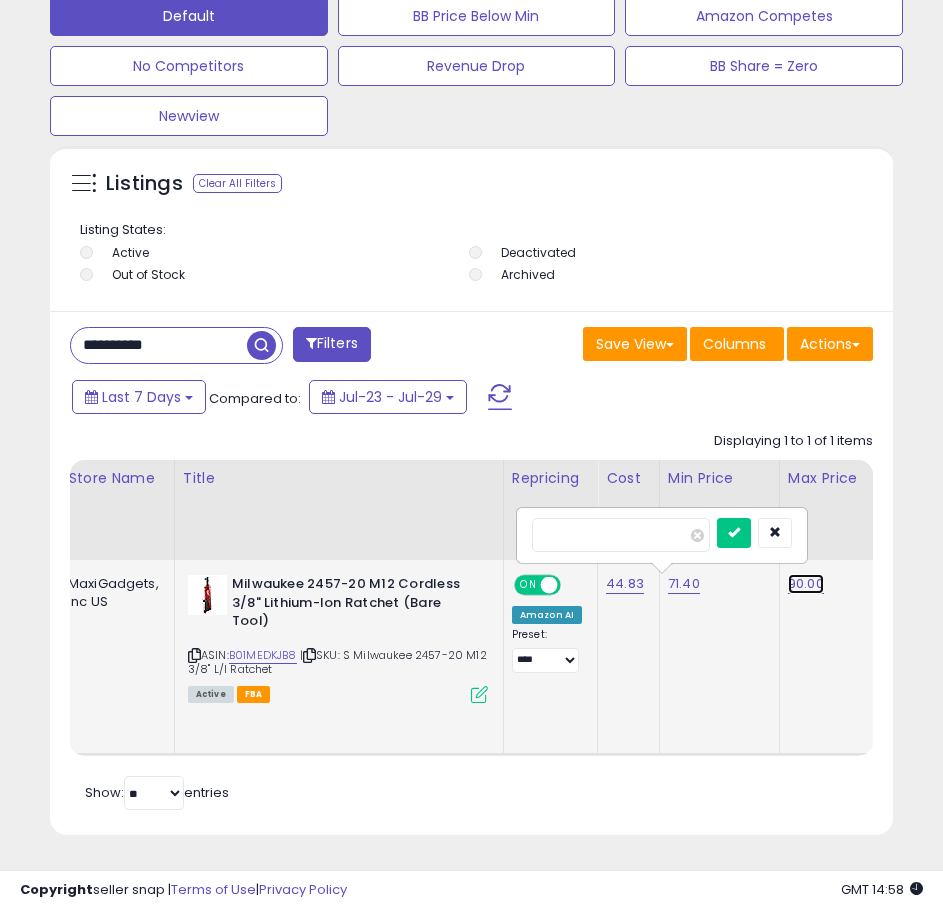 click on "90.00" at bounding box center (806, 584) 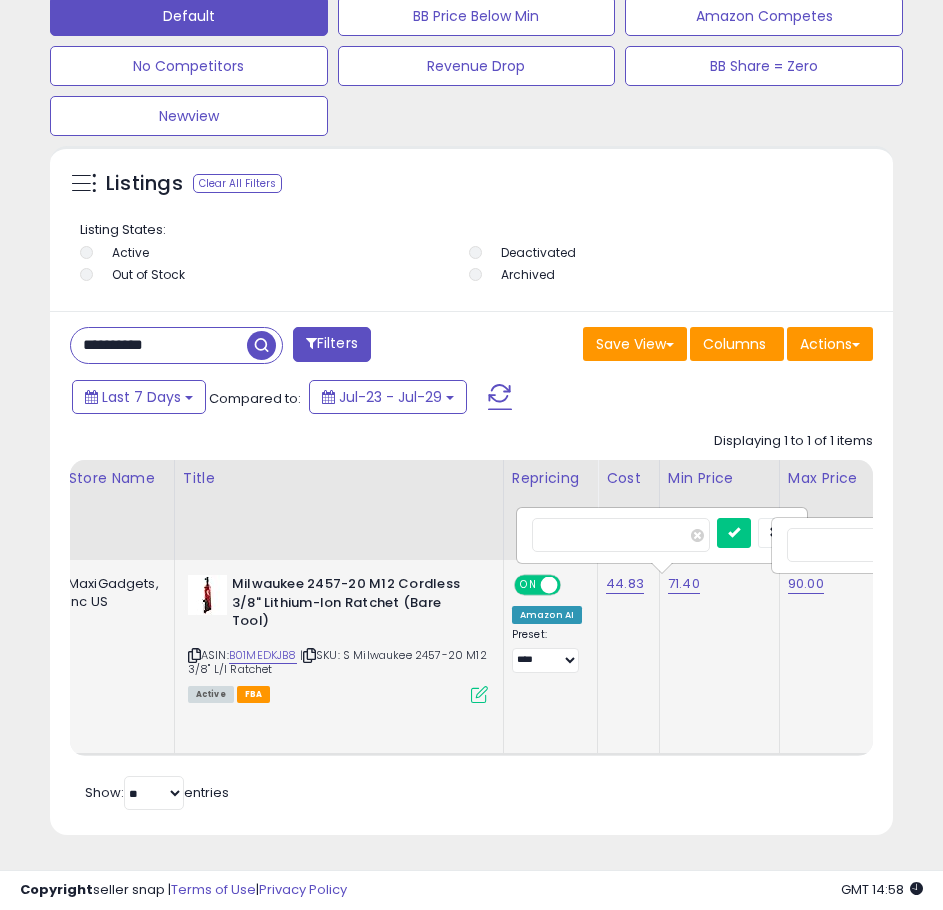scroll, scrollTop: 0, scrollLeft: 177, axis: horizontal 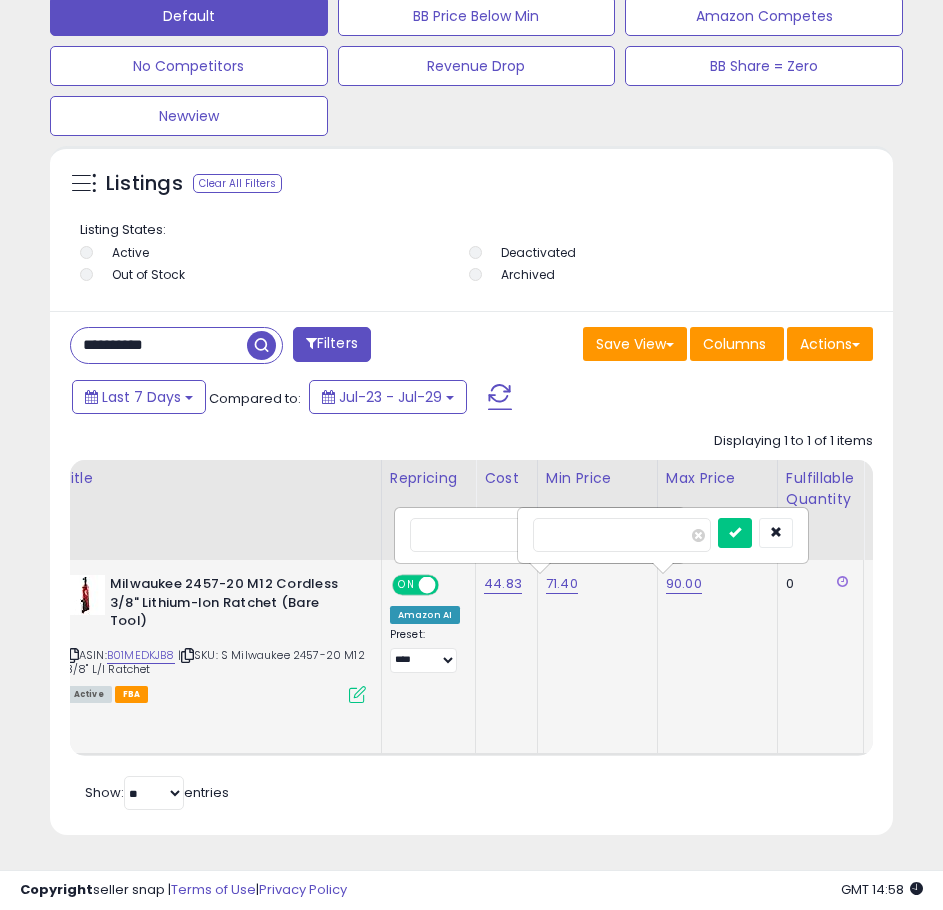 drag, startPoint x: 619, startPoint y: 516, endPoint x: 474, endPoint y: 529, distance: 145.58159 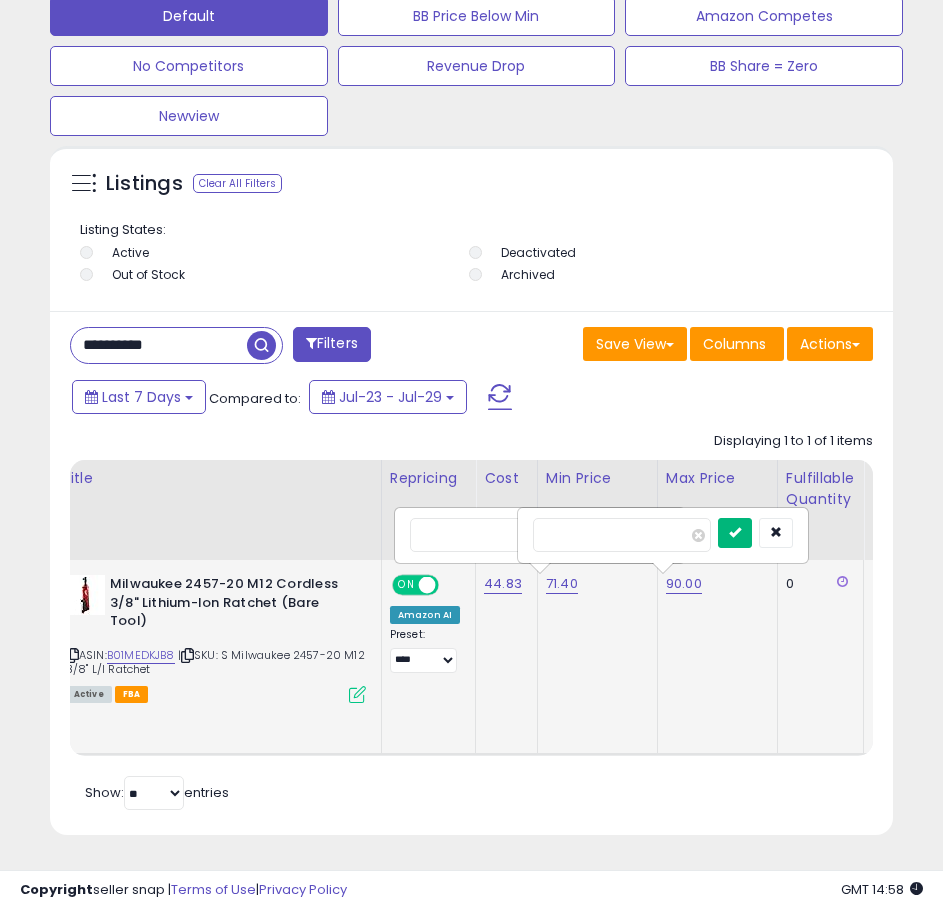 click at bounding box center (735, 532) 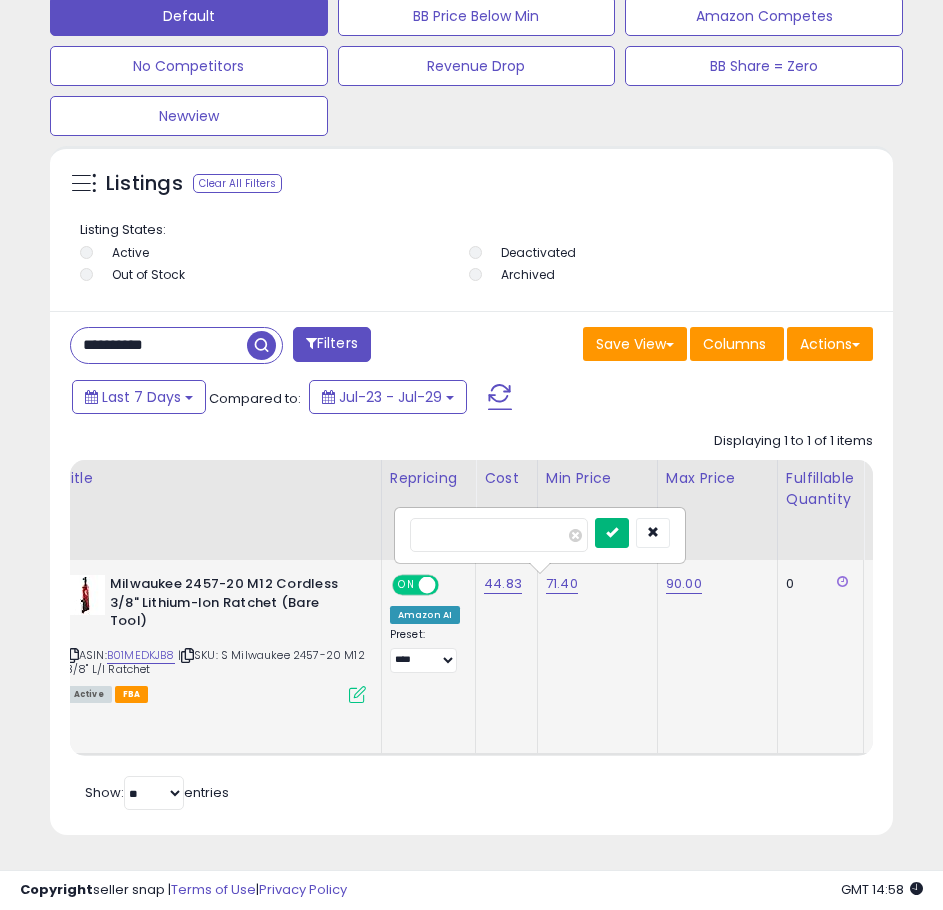 click at bounding box center [612, 533] 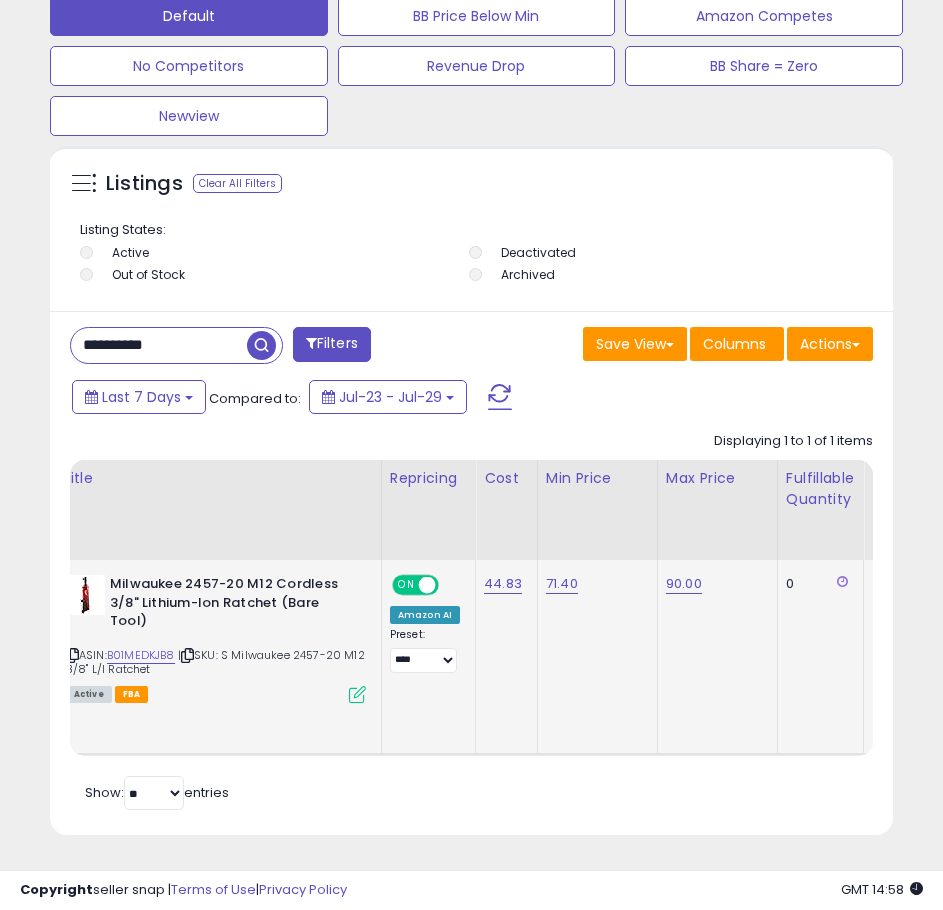 click on "**********" at bounding box center (159, 345) 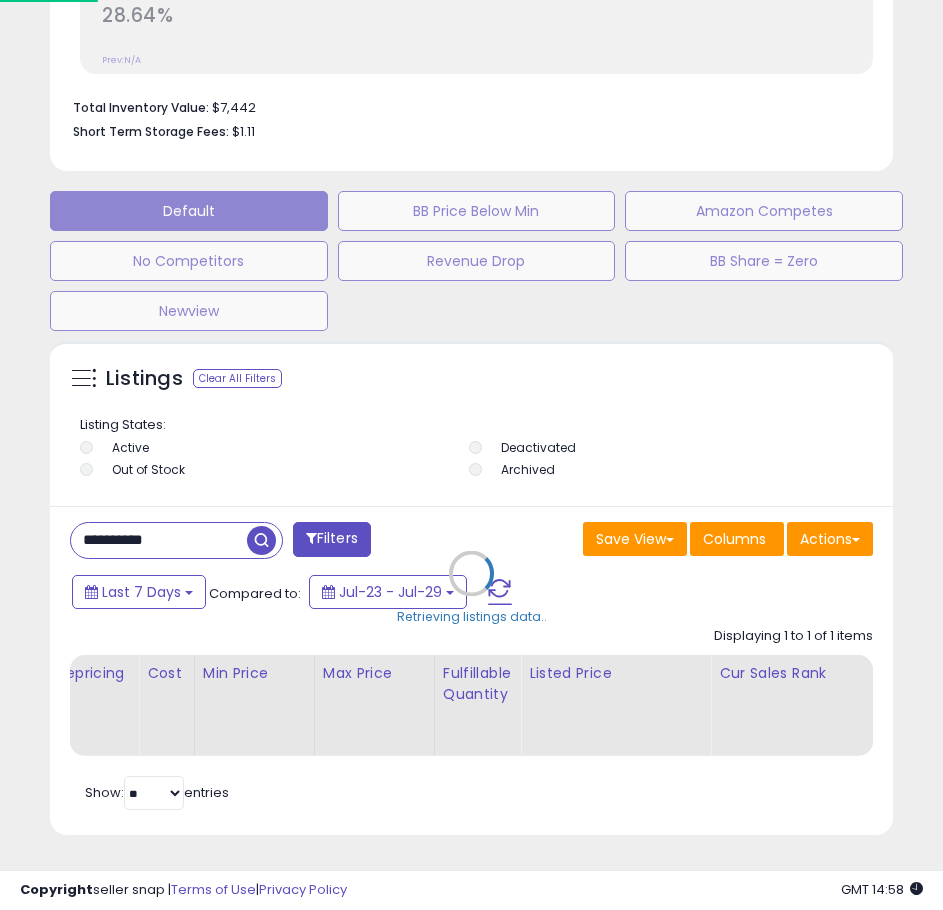 scroll, scrollTop: 999610, scrollLeft: 999152, axis: both 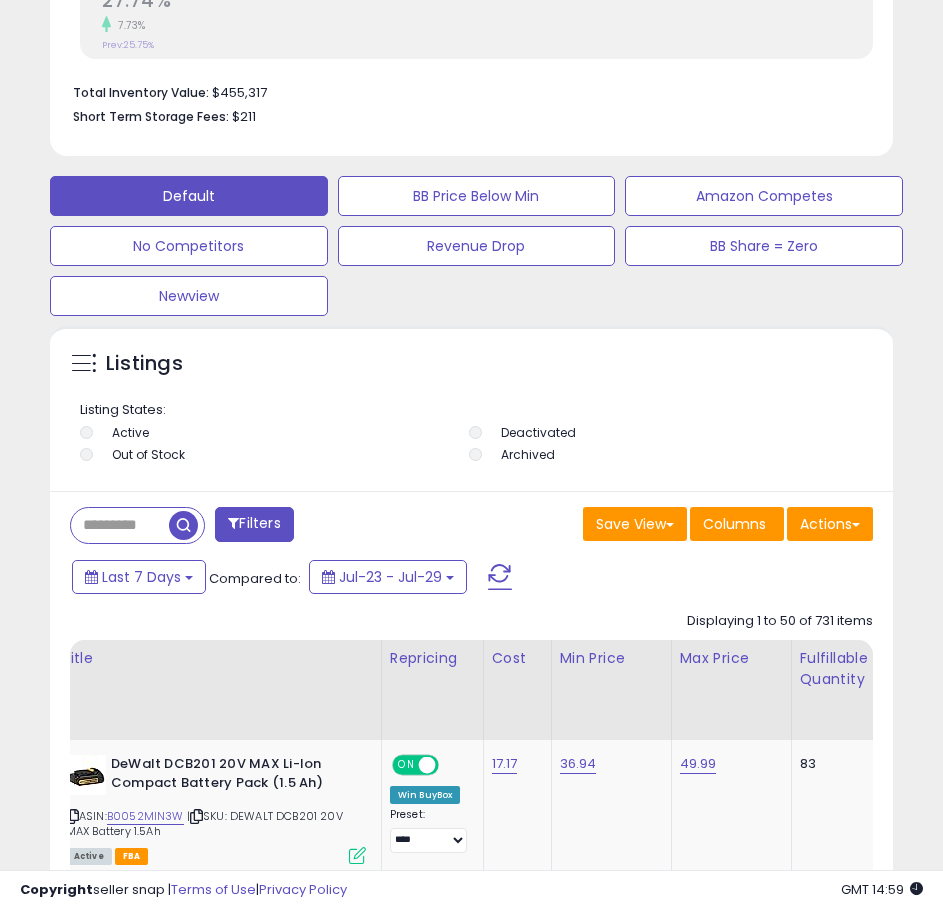click at bounding box center (120, 525) 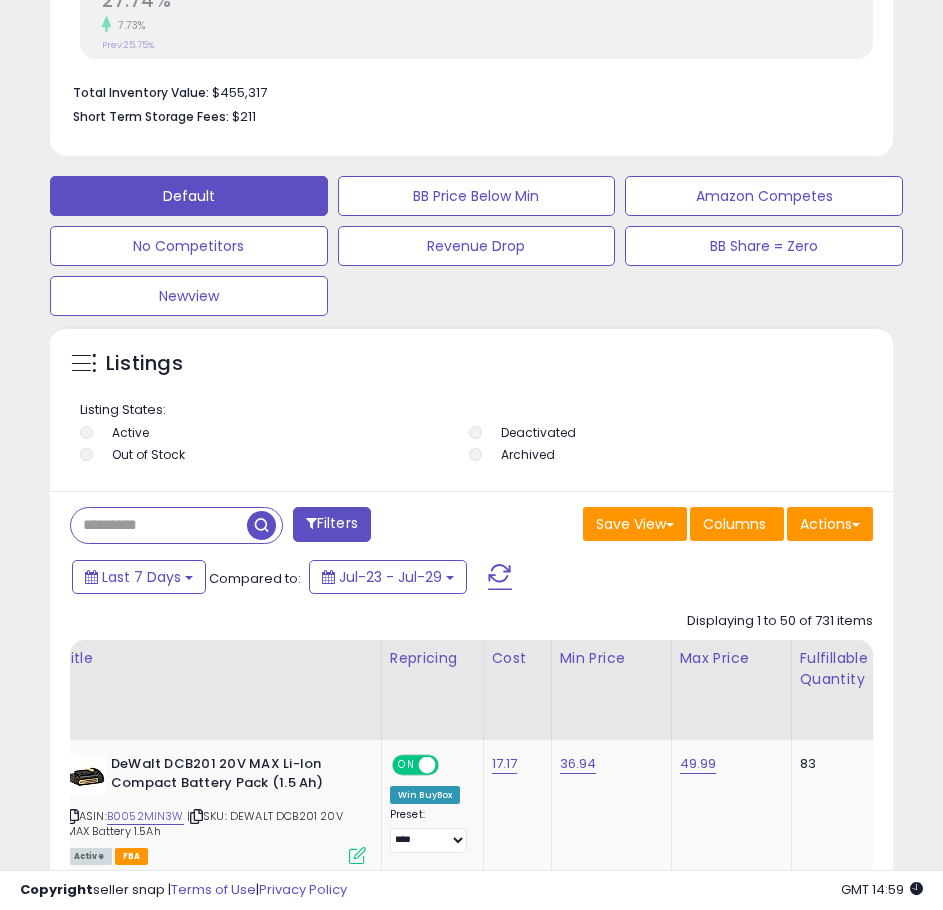 paste on "**********" 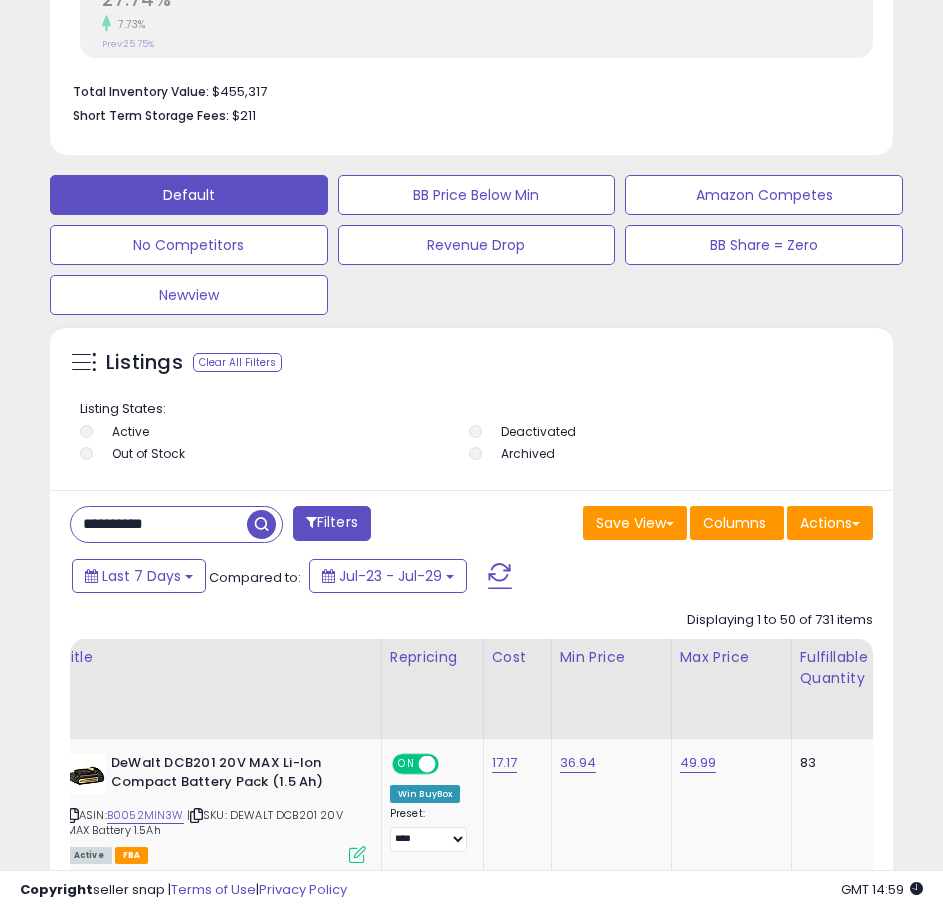 scroll, scrollTop: 1445, scrollLeft: 0, axis: vertical 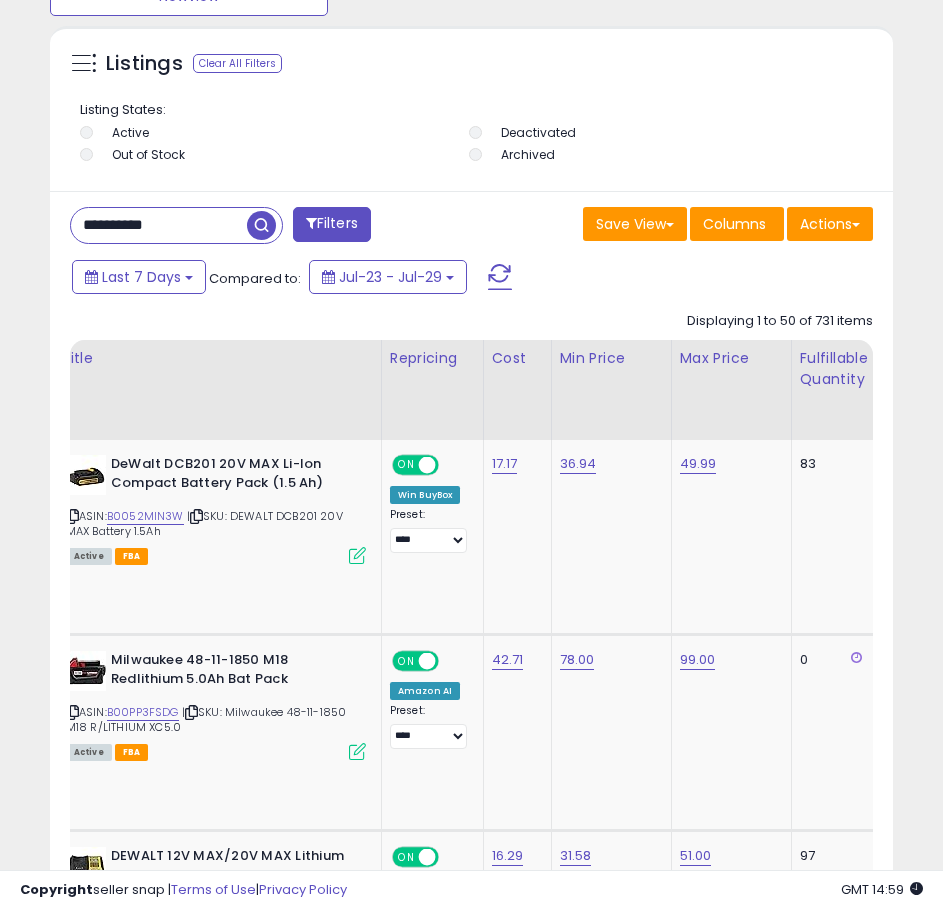 click at bounding box center [261, 225] 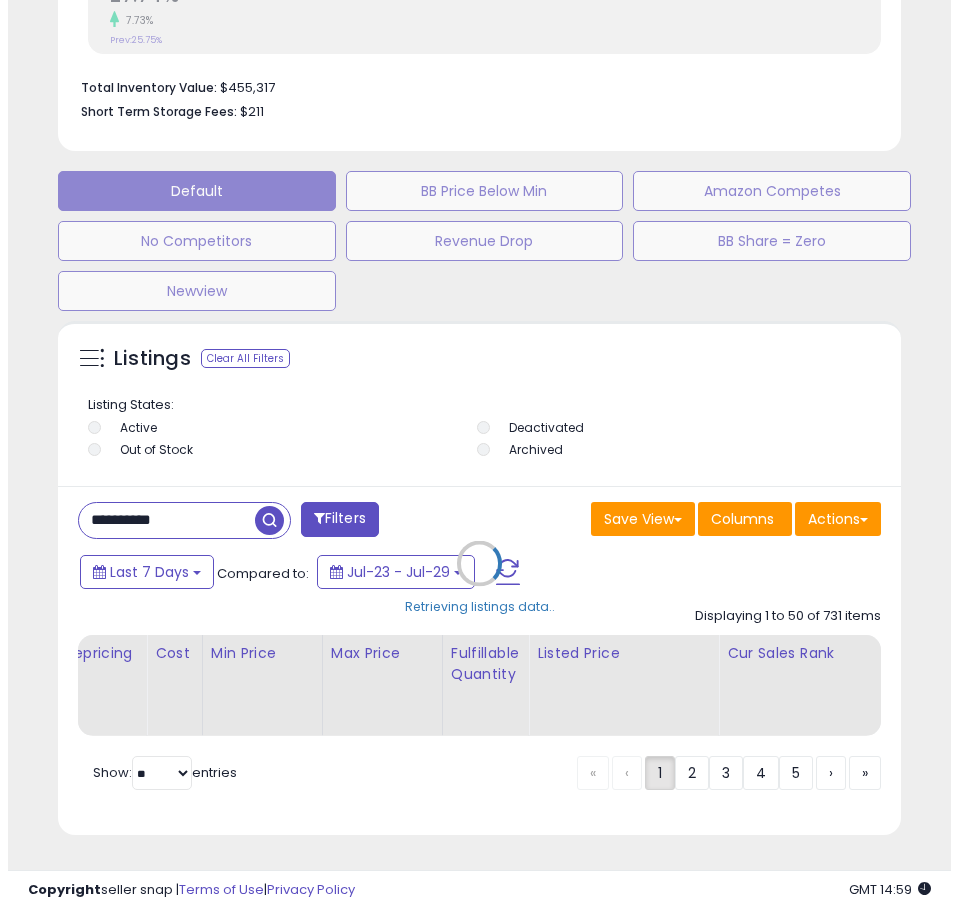 scroll, scrollTop: 1165, scrollLeft: 0, axis: vertical 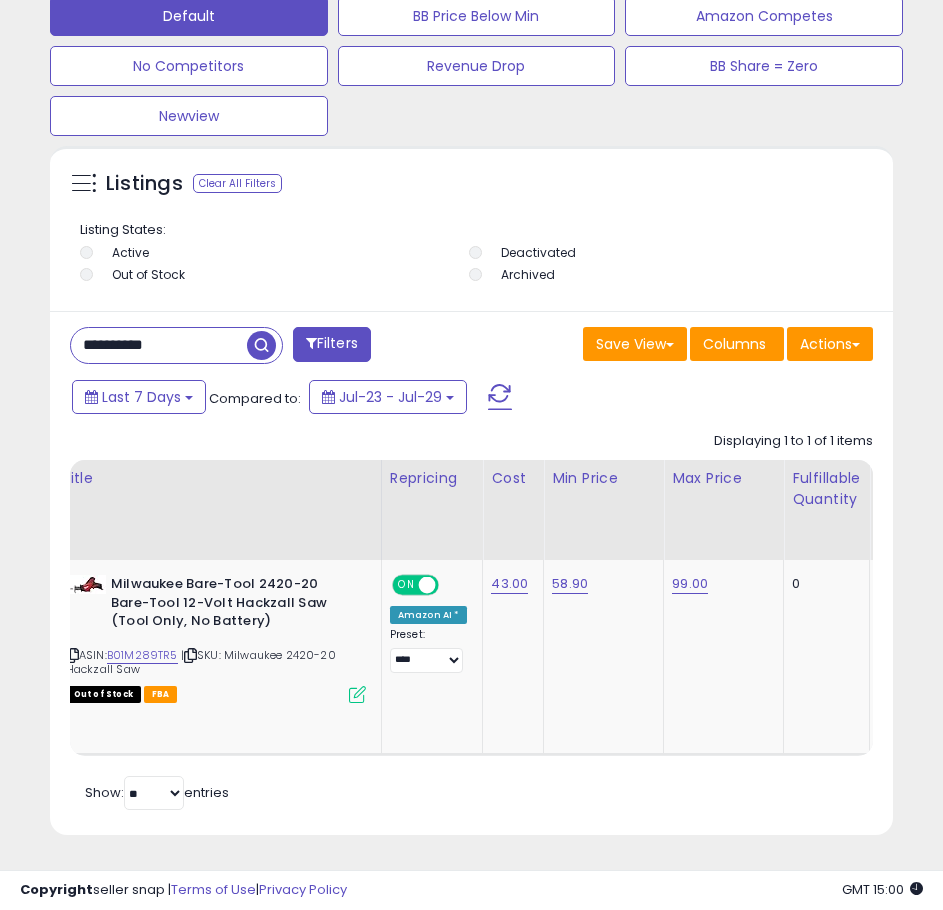 click on "**********" at bounding box center (159, 345) 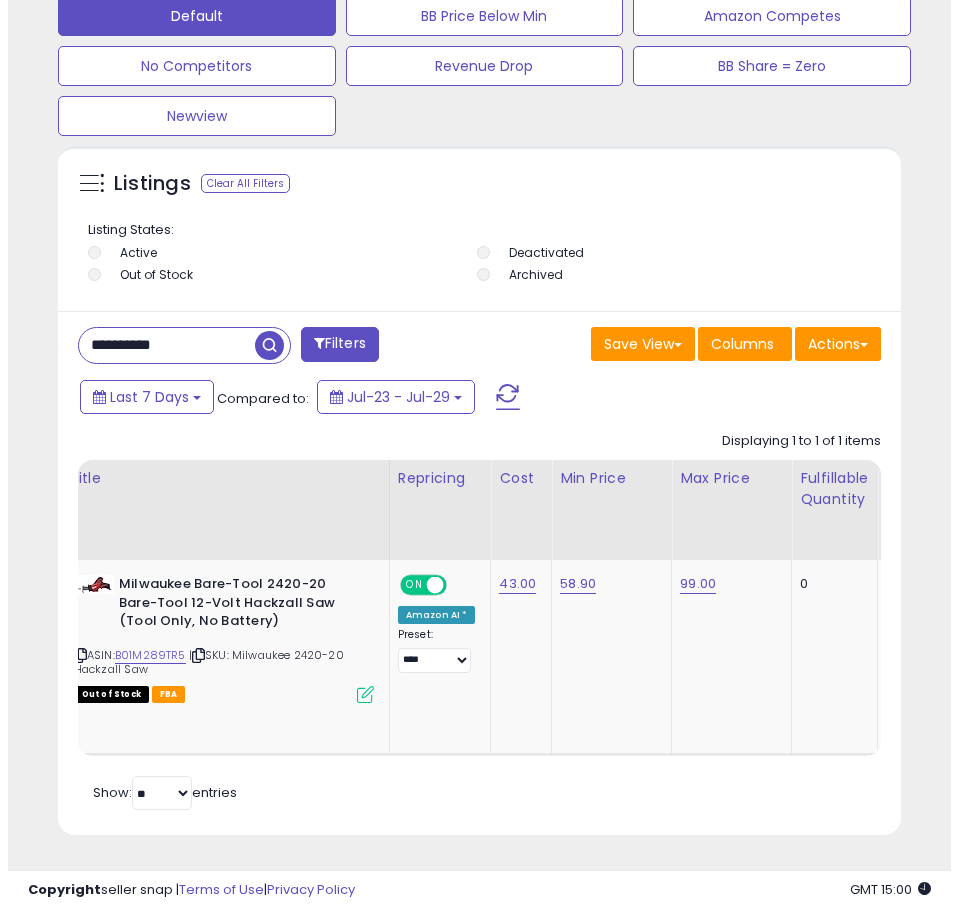 scroll, scrollTop: 1145, scrollLeft: 0, axis: vertical 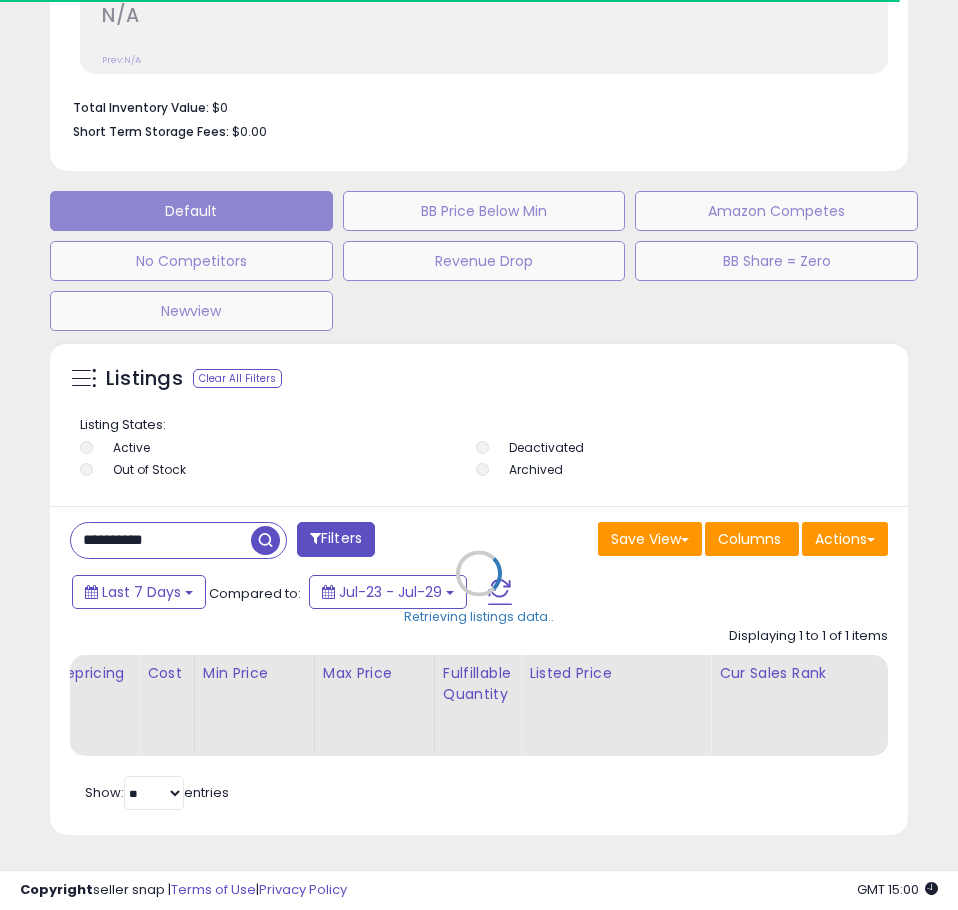 click on "Retrieving listings data.." at bounding box center [479, 588] 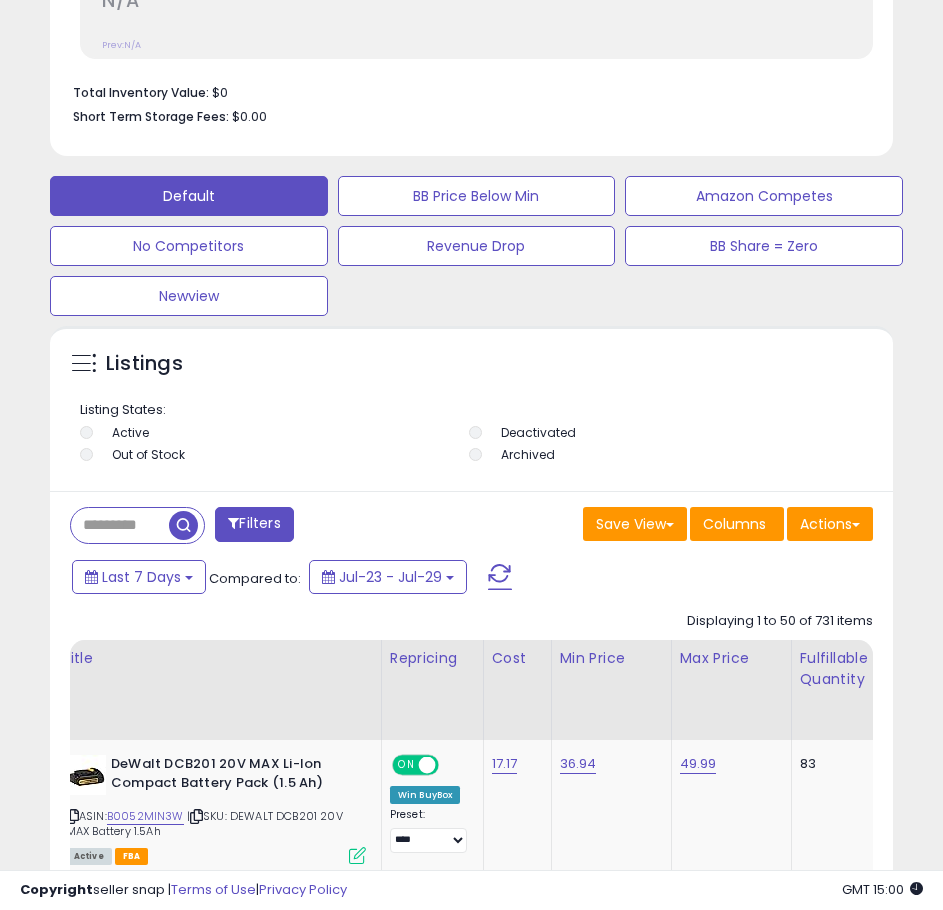 scroll, scrollTop: 390, scrollLeft: 833, axis: both 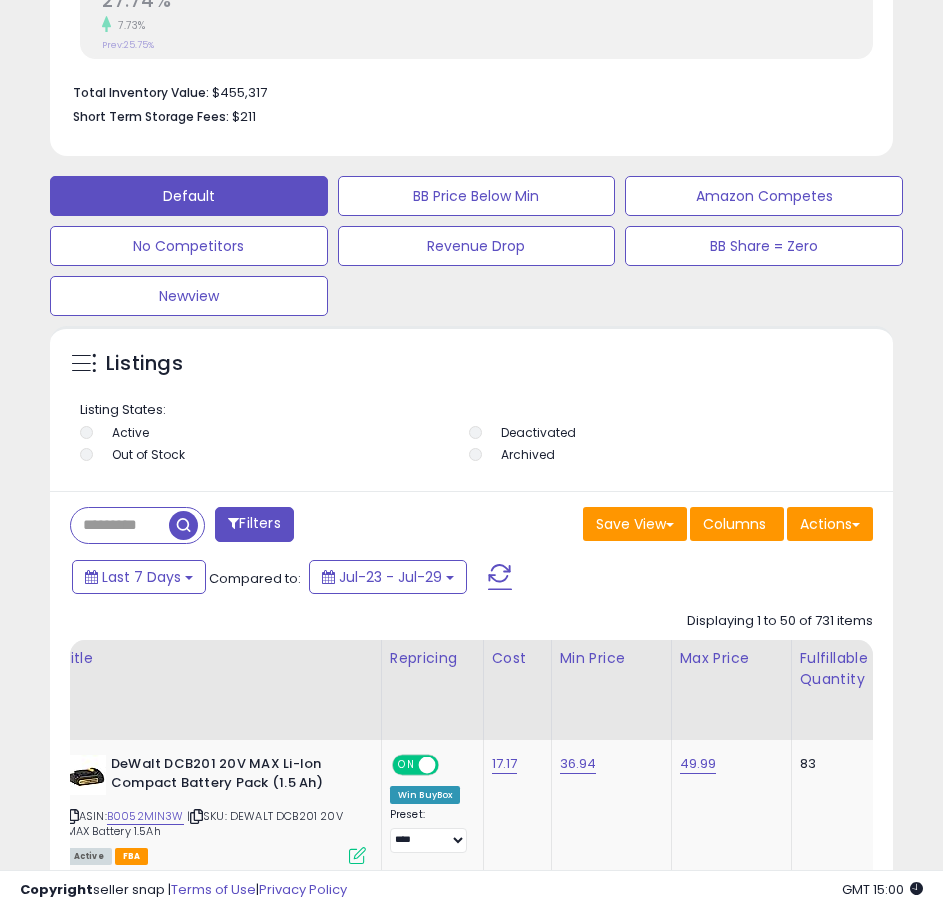 click at bounding box center [120, 525] 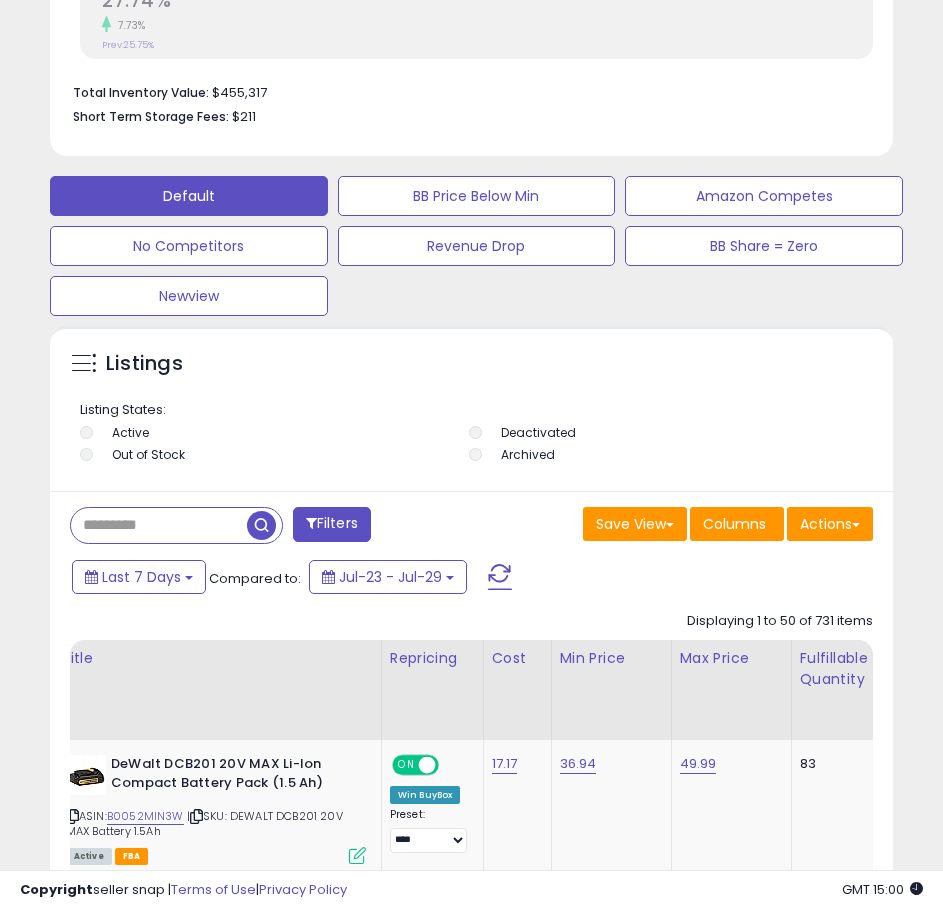 paste on "**********" 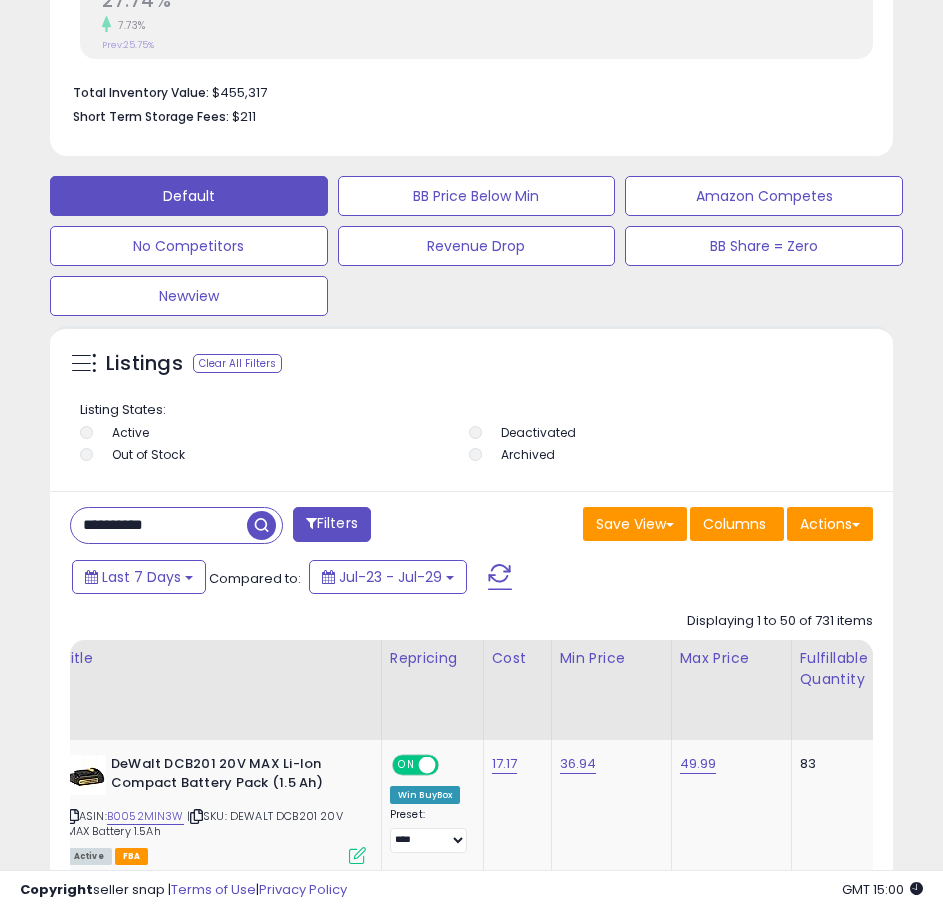 type on "**********" 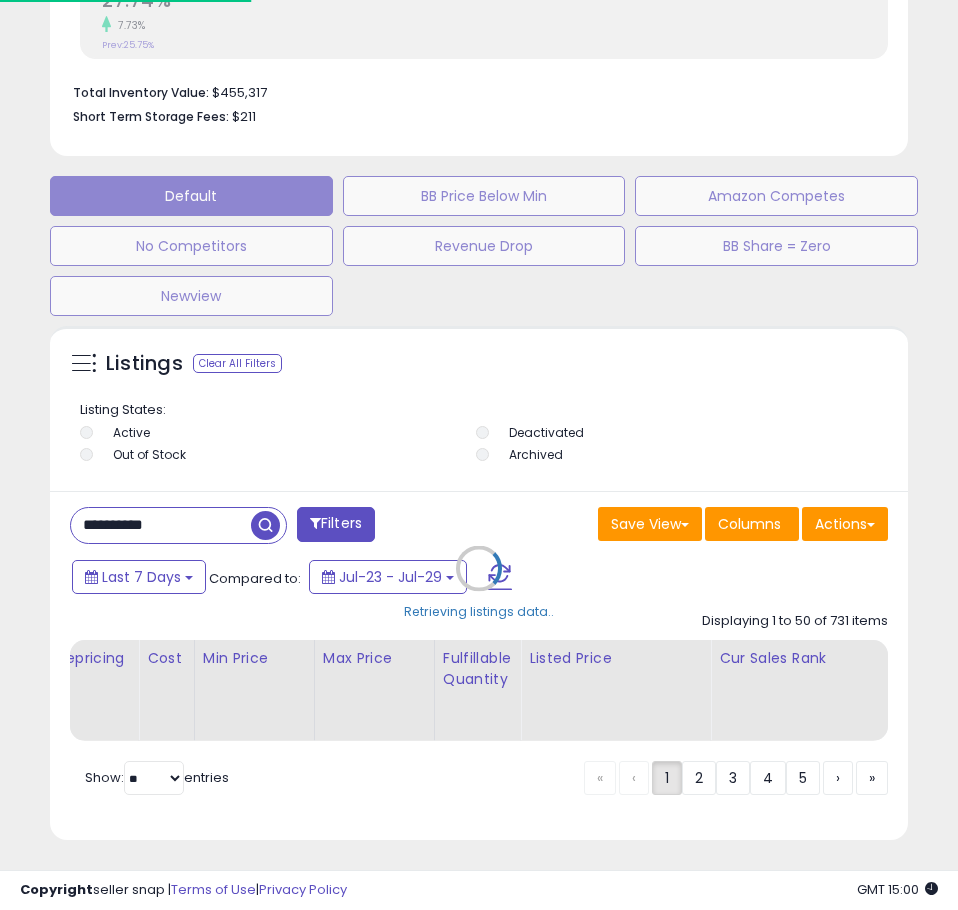 scroll, scrollTop: 999610, scrollLeft: 999152, axis: both 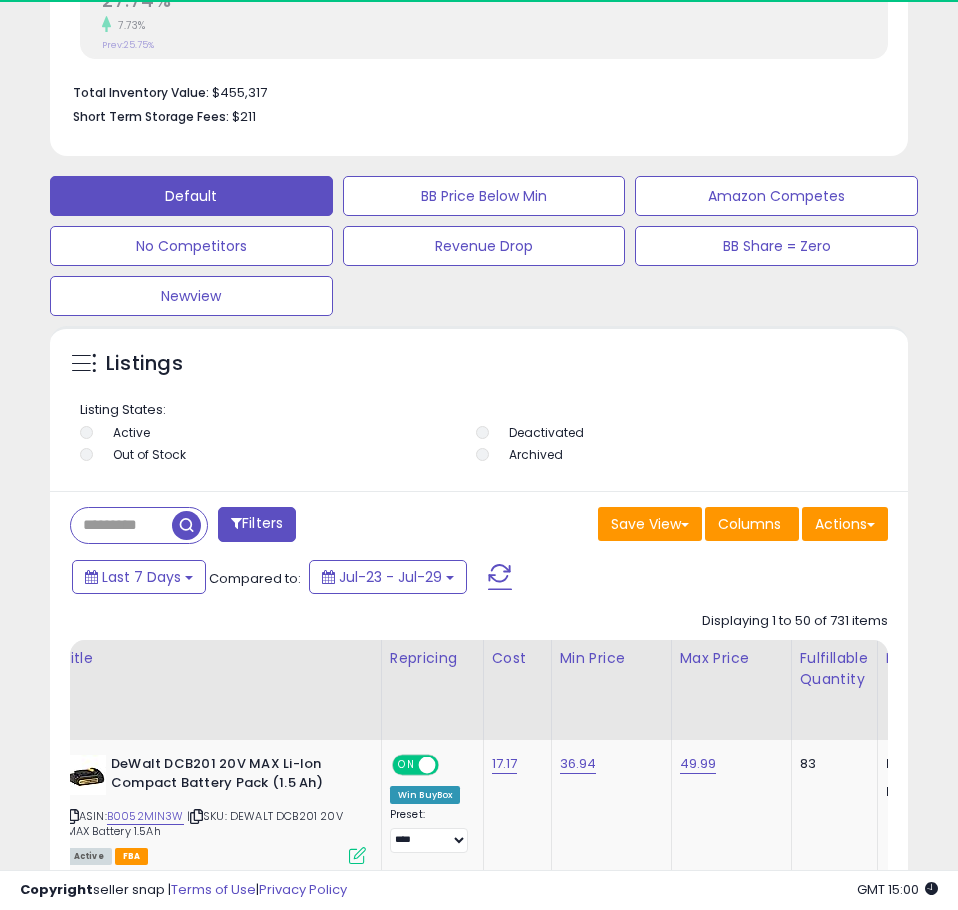 click at bounding box center (121, 525) 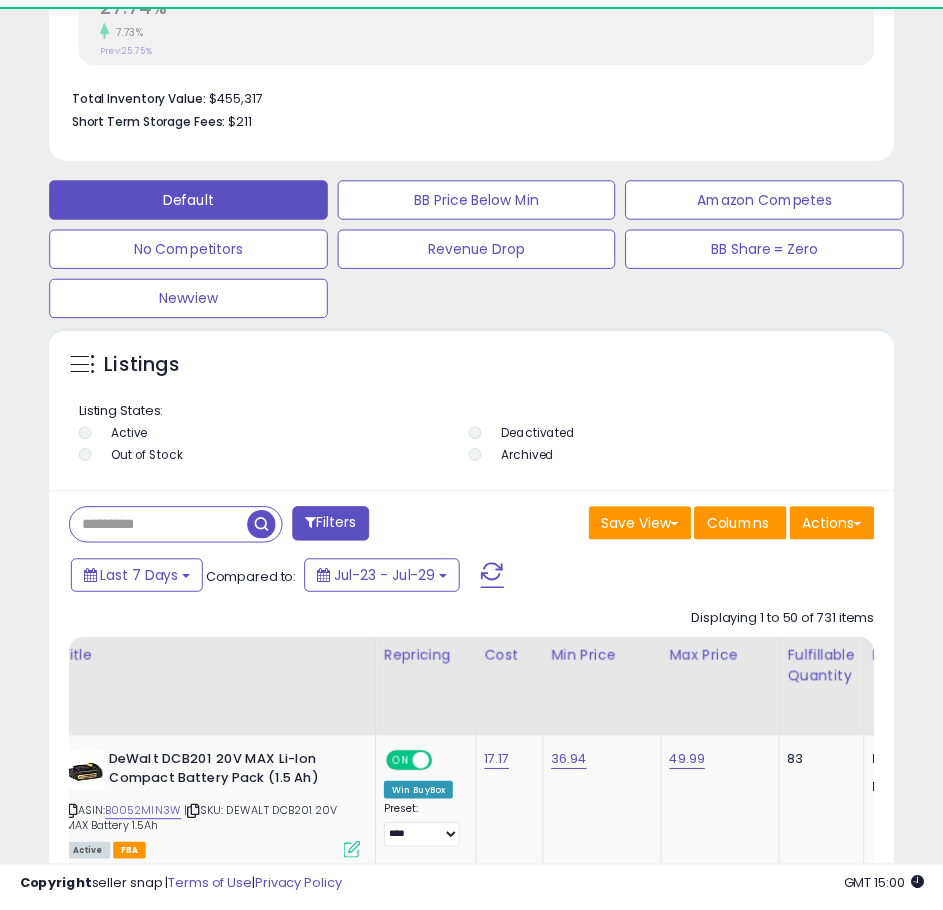 scroll, scrollTop: 1013, scrollLeft: 0, axis: vertical 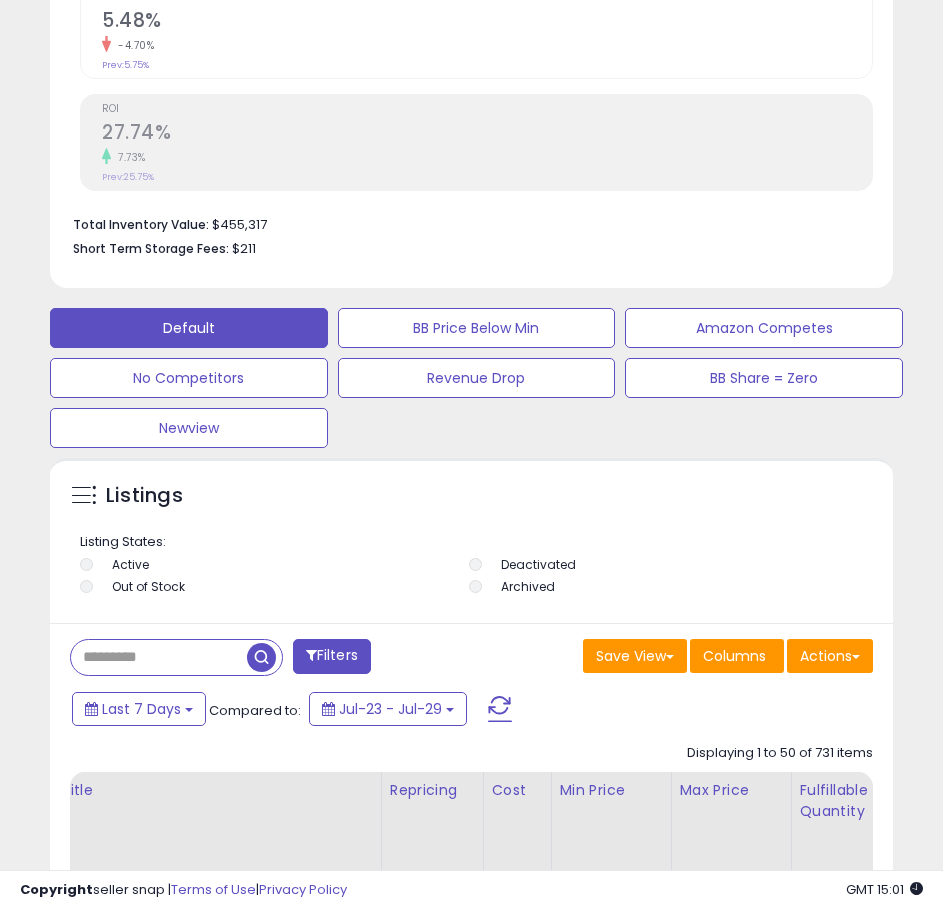 click at bounding box center [159, 657] 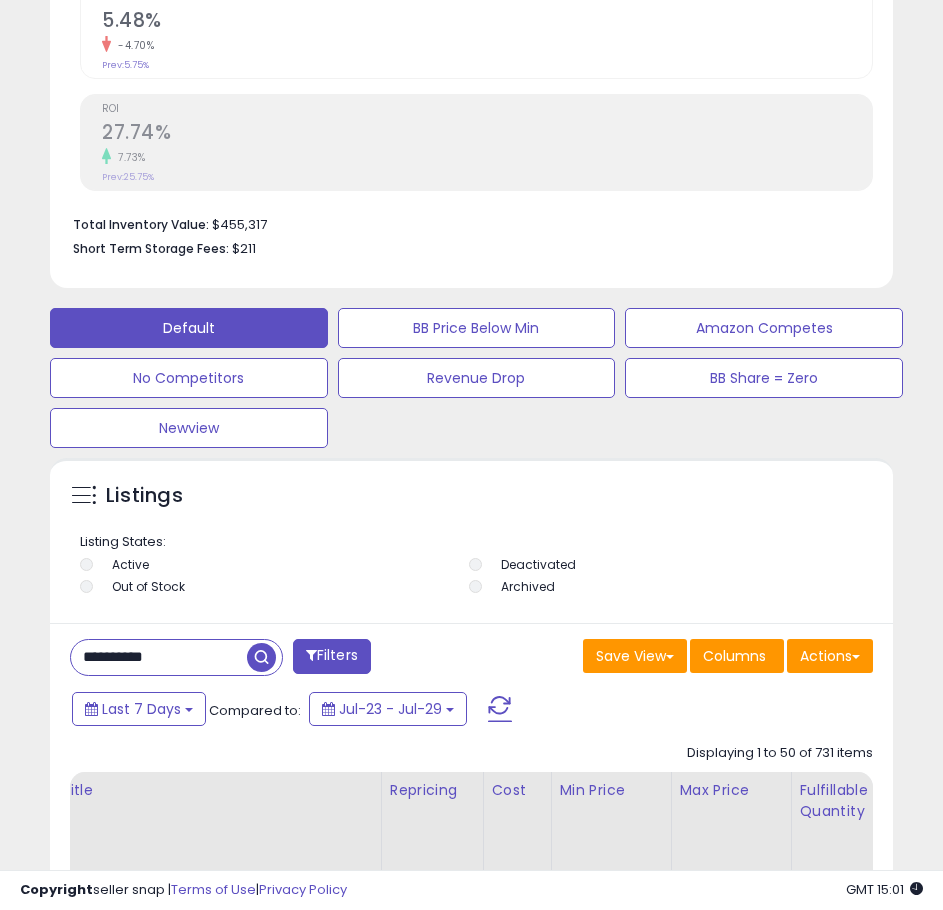 click on "**********" at bounding box center [159, 657] 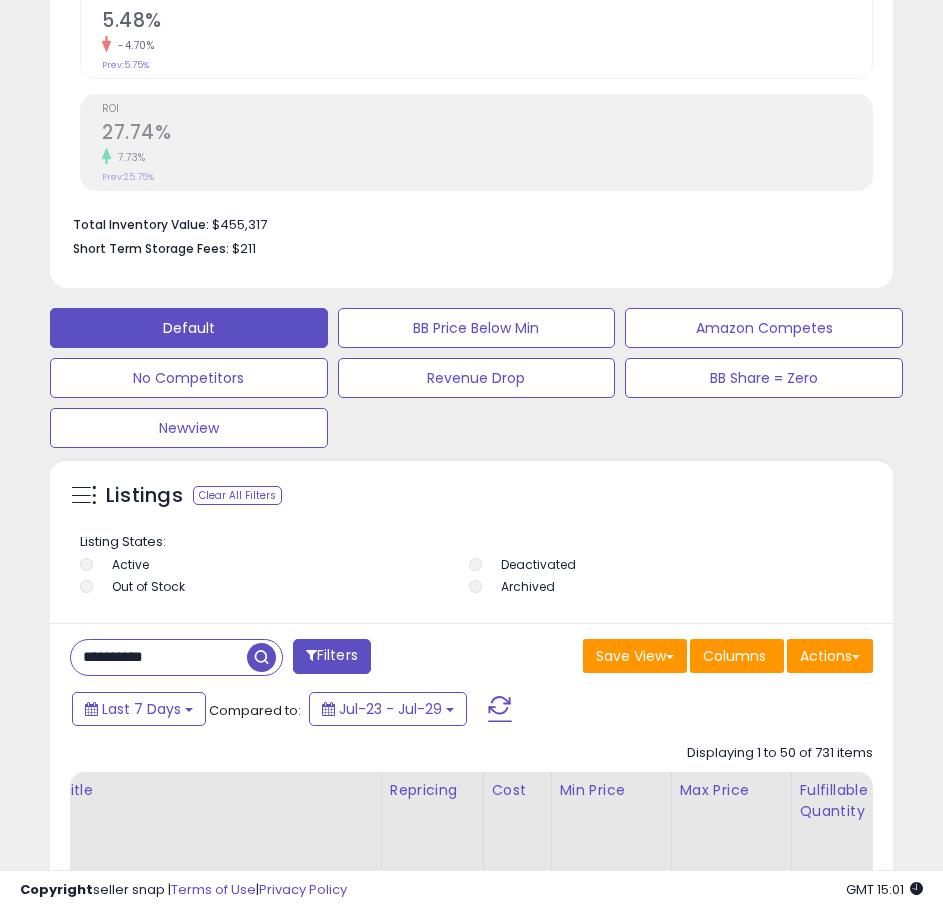 scroll, scrollTop: 979, scrollLeft: 0, axis: vertical 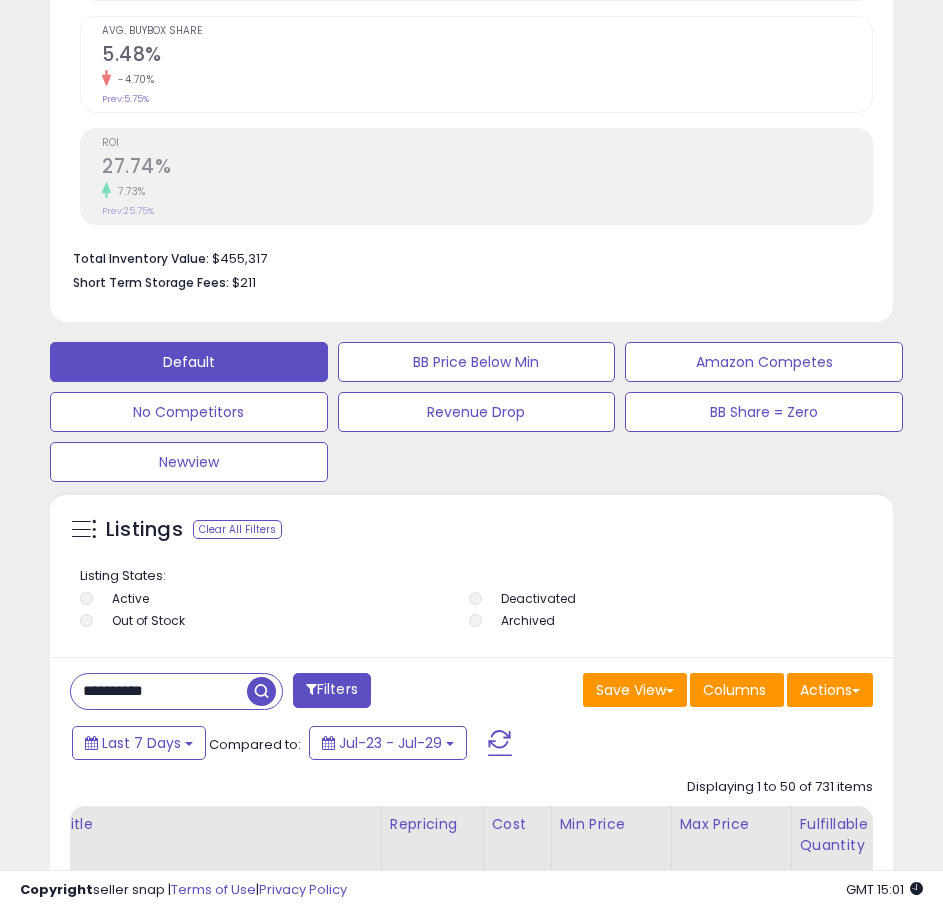 click on "**********" at bounding box center [159, 691] 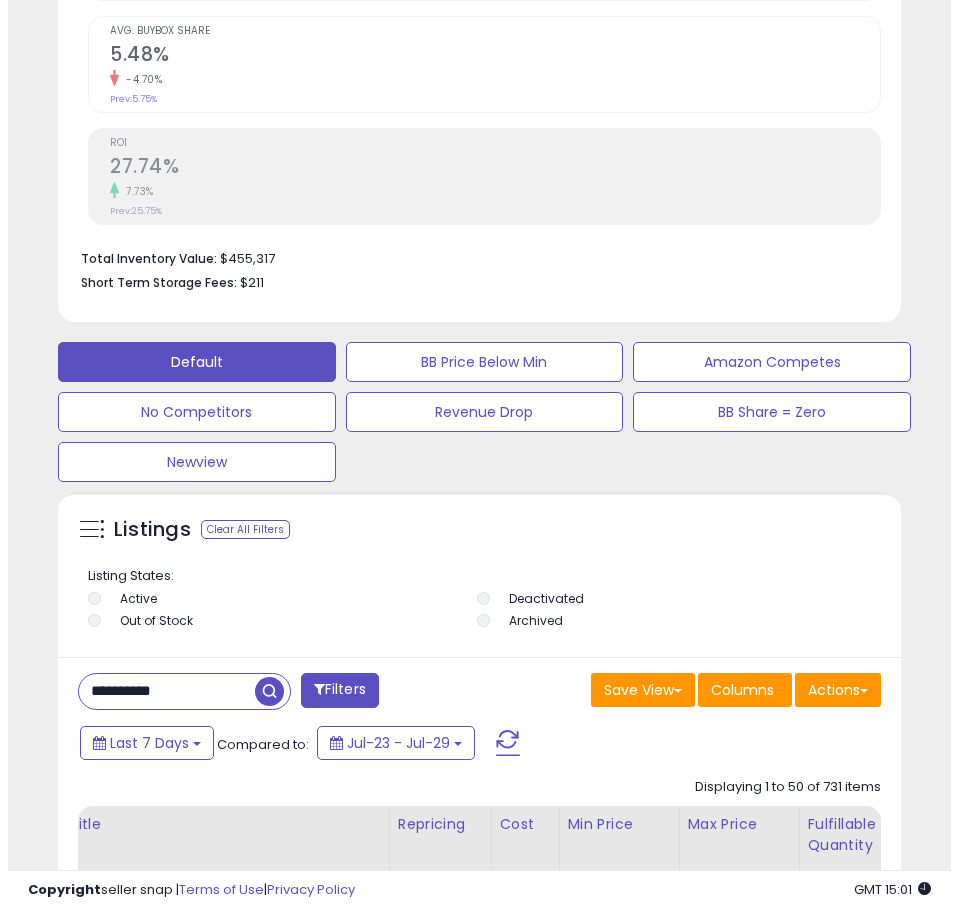 scroll, scrollTop: 390, scrollLeft: 833, axis: both 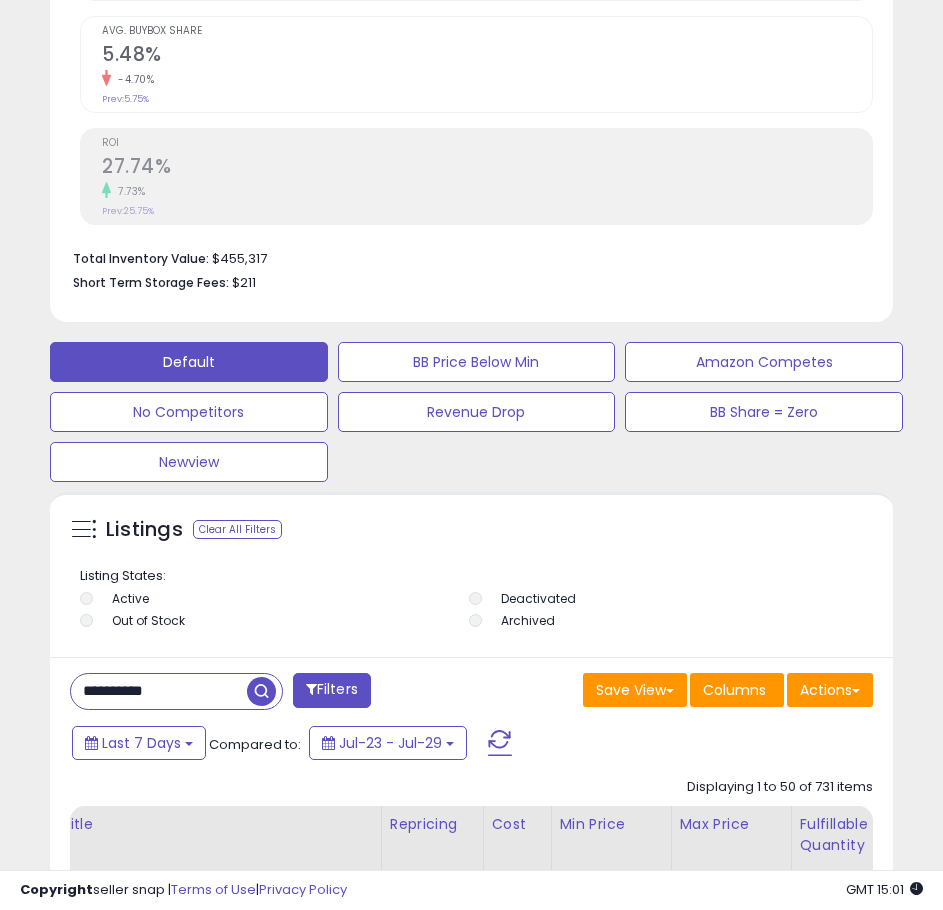 click at bounding box center [261, 691] 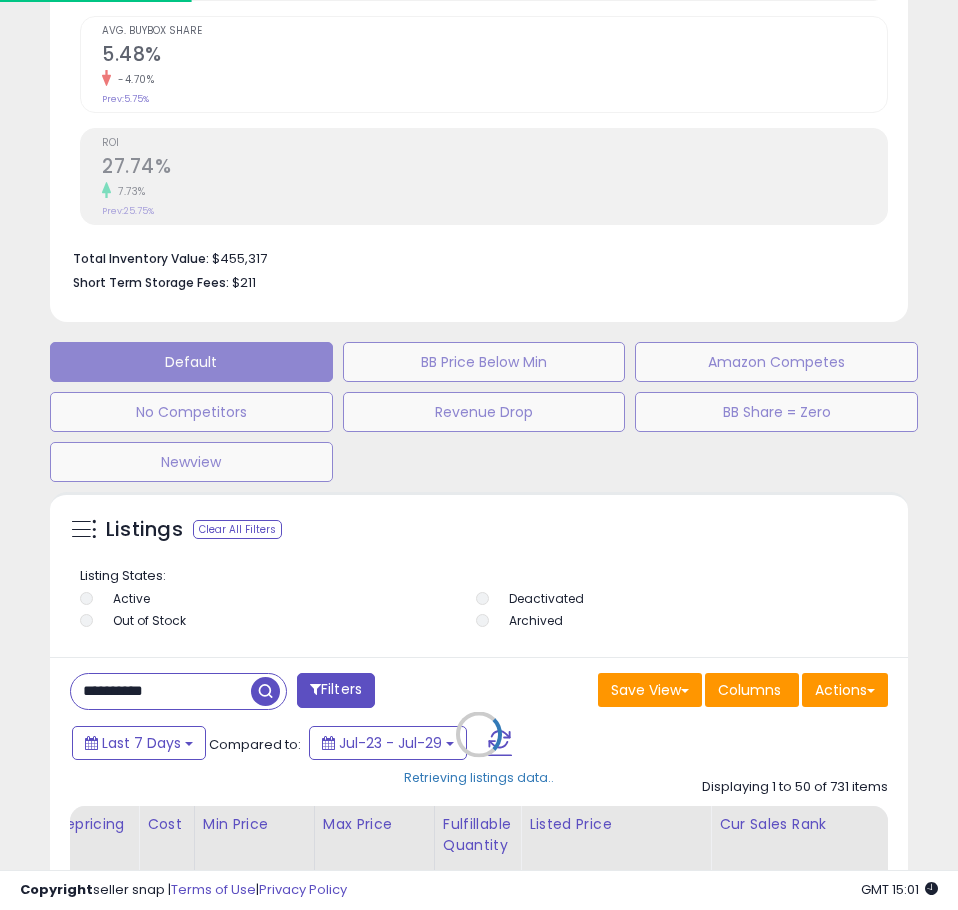 scroll, scrollTop: 999610, scrollLeft: 999167, axis: both 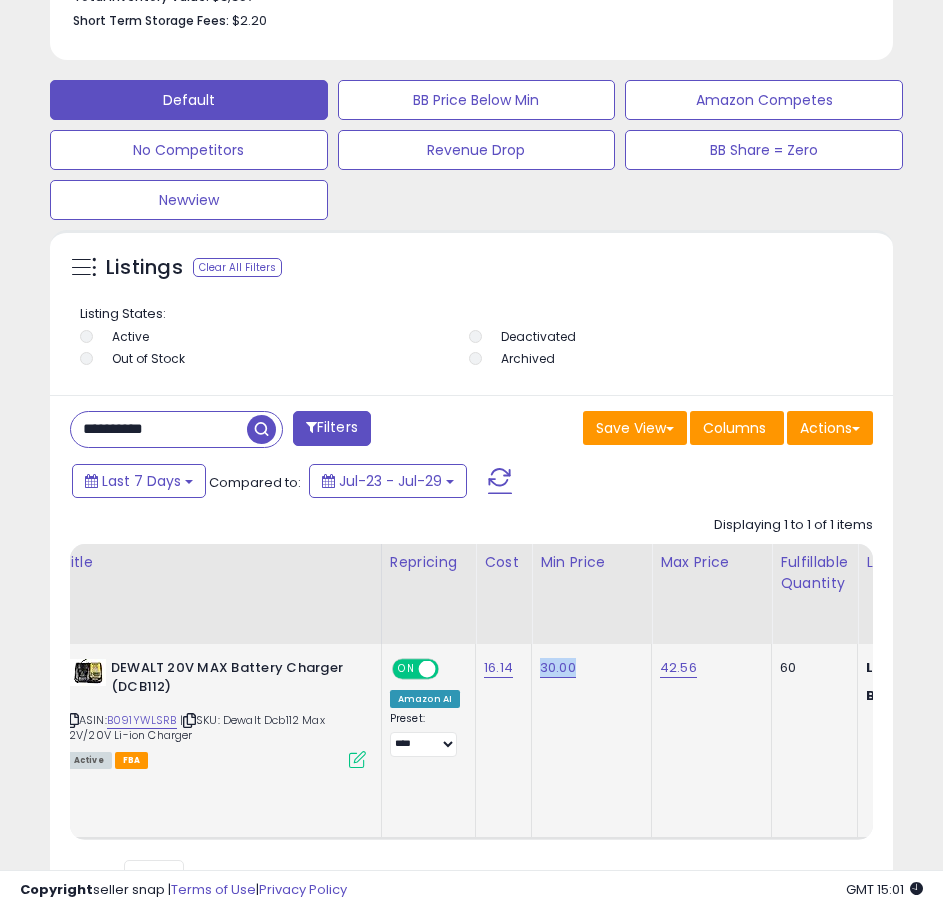 drag, startPoint x: 571, startPoint y: 671, endPoint x: 533, endPoint y: 671, distance: 38 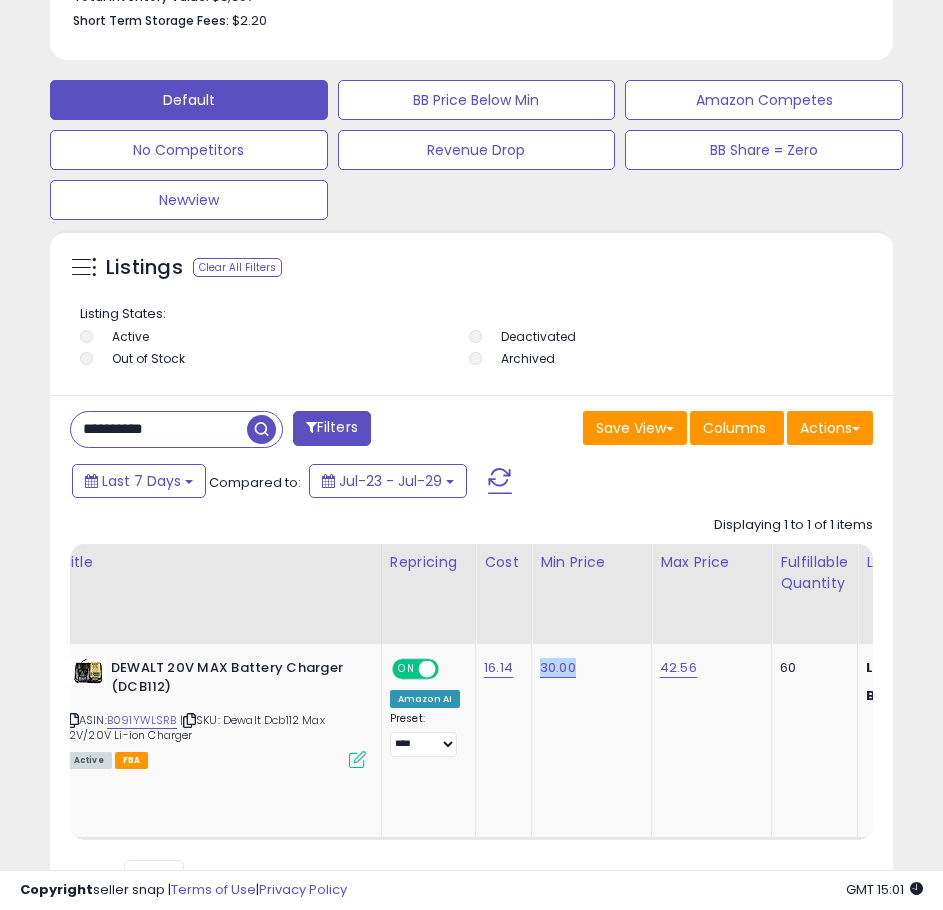 copy on "30.00" 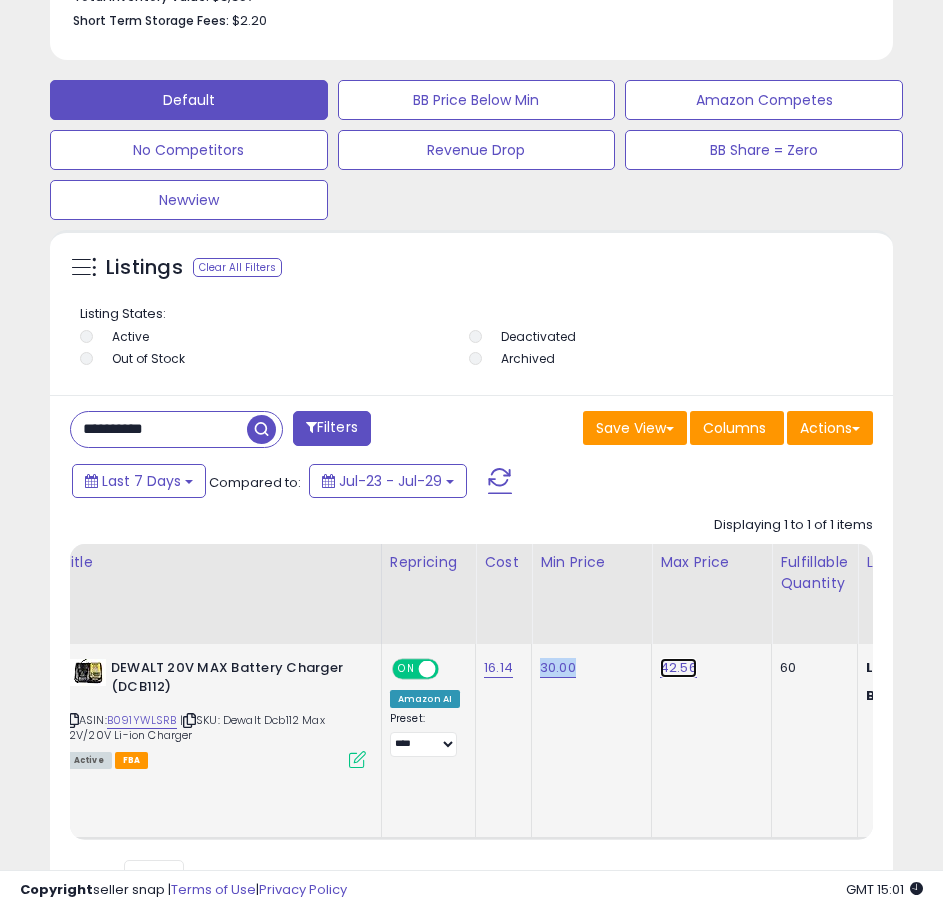 click on "42.56" at bounding box center (678, 668) 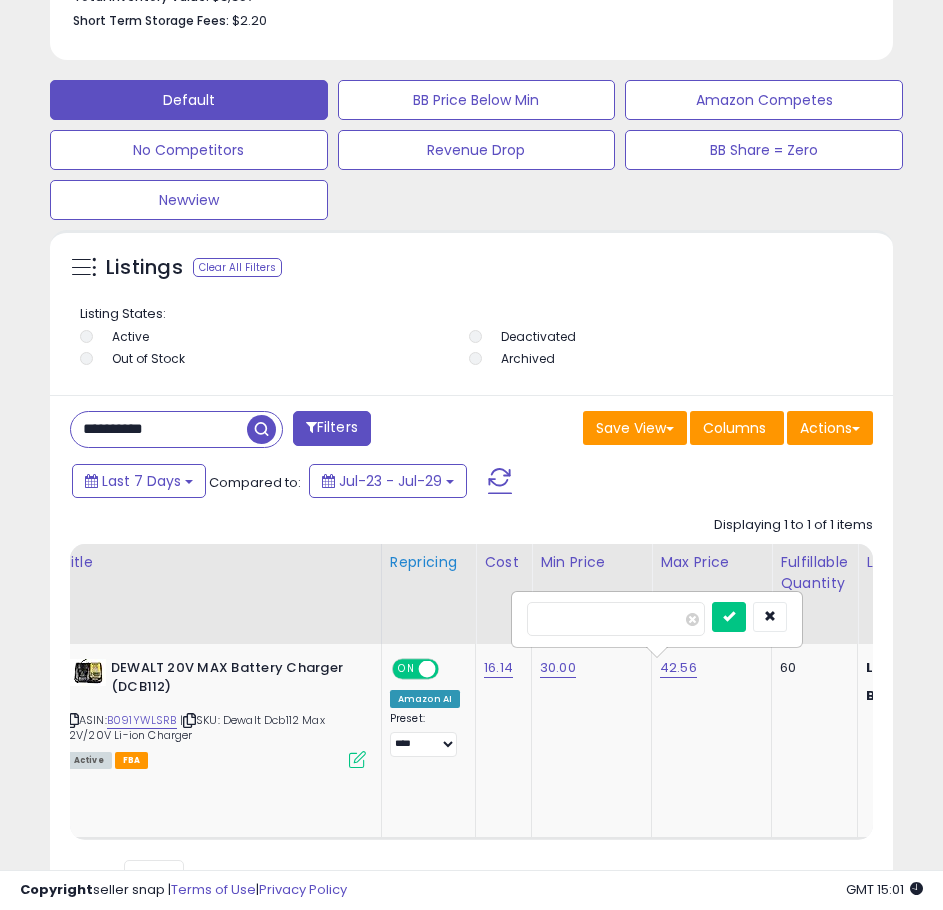 drag, startPoint x: 598, startPoint y: 620, endPoint x: 427, endPoint y: 611, distance: 171.23668 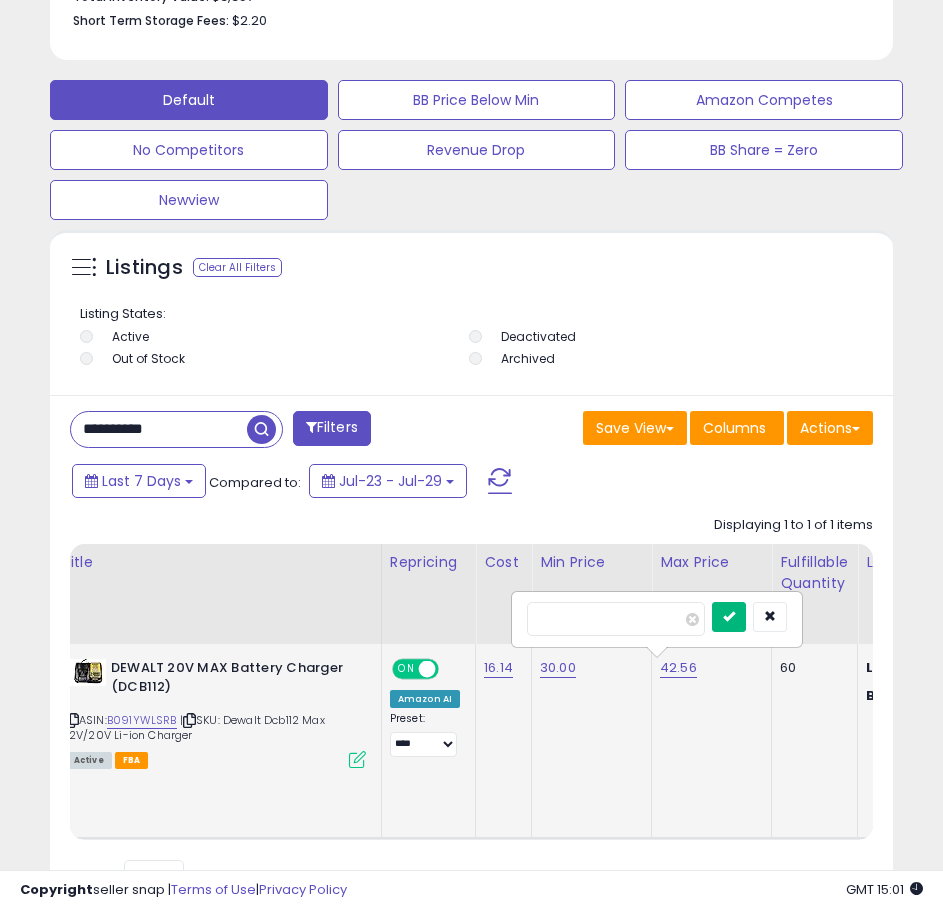 click at bounding box center [729, 616] 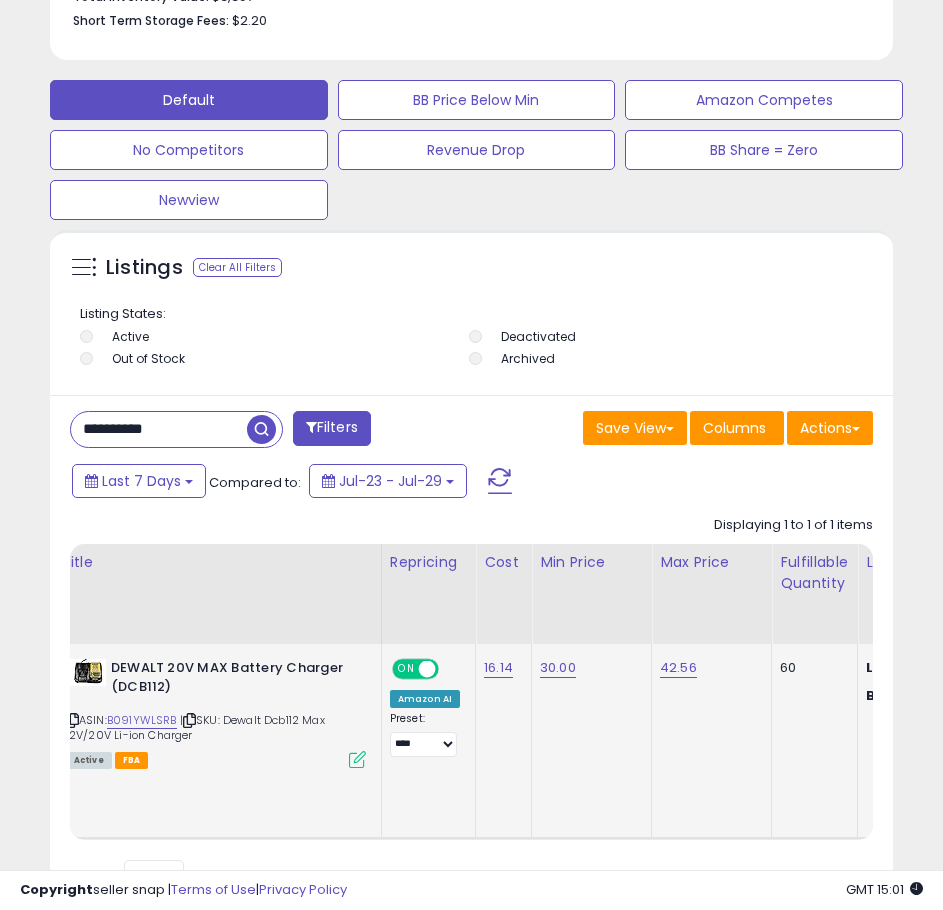 click on "**********" at bounding box center [159, 429] 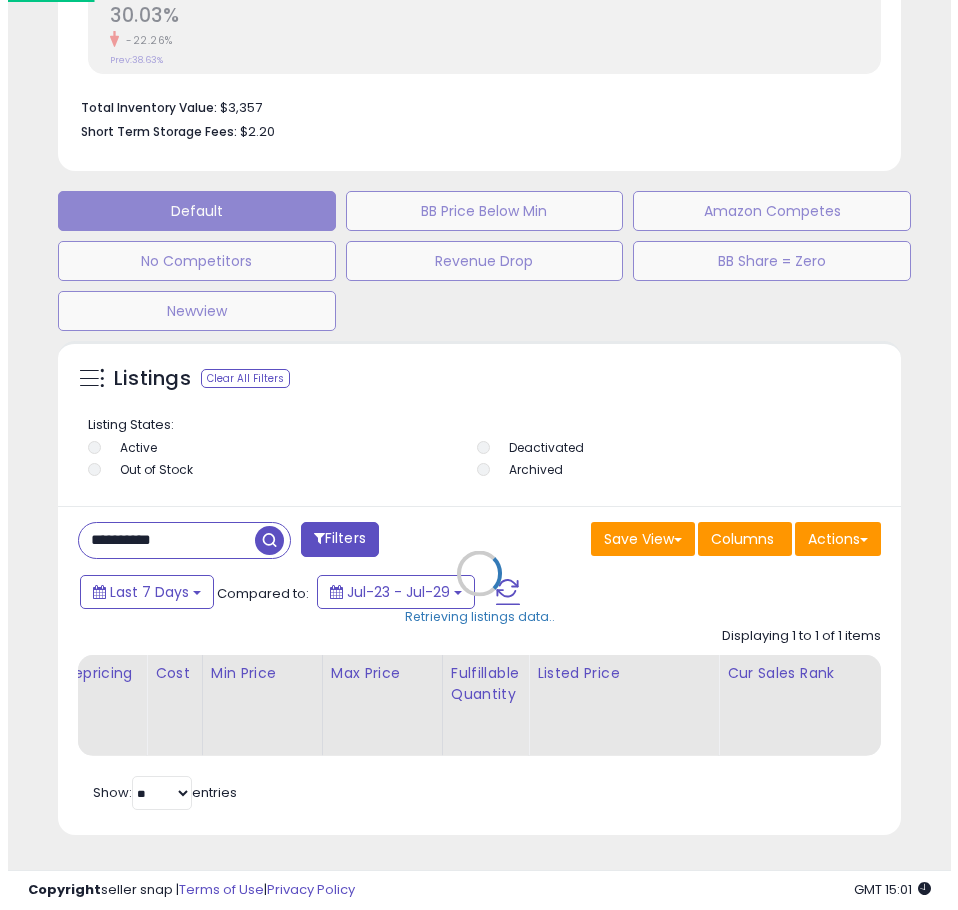 scroll, scrollTop: 1145, scrollLeft: 0, axis: vertical 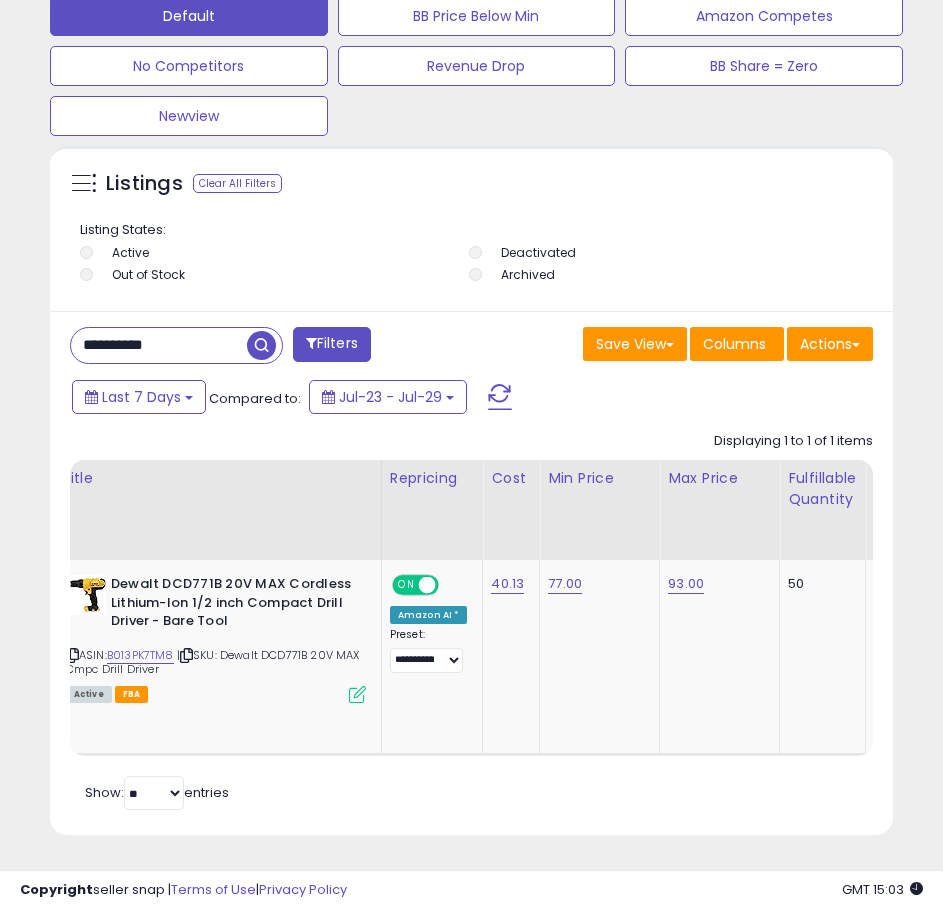 click on "**********" at bounding box center (159, 345) 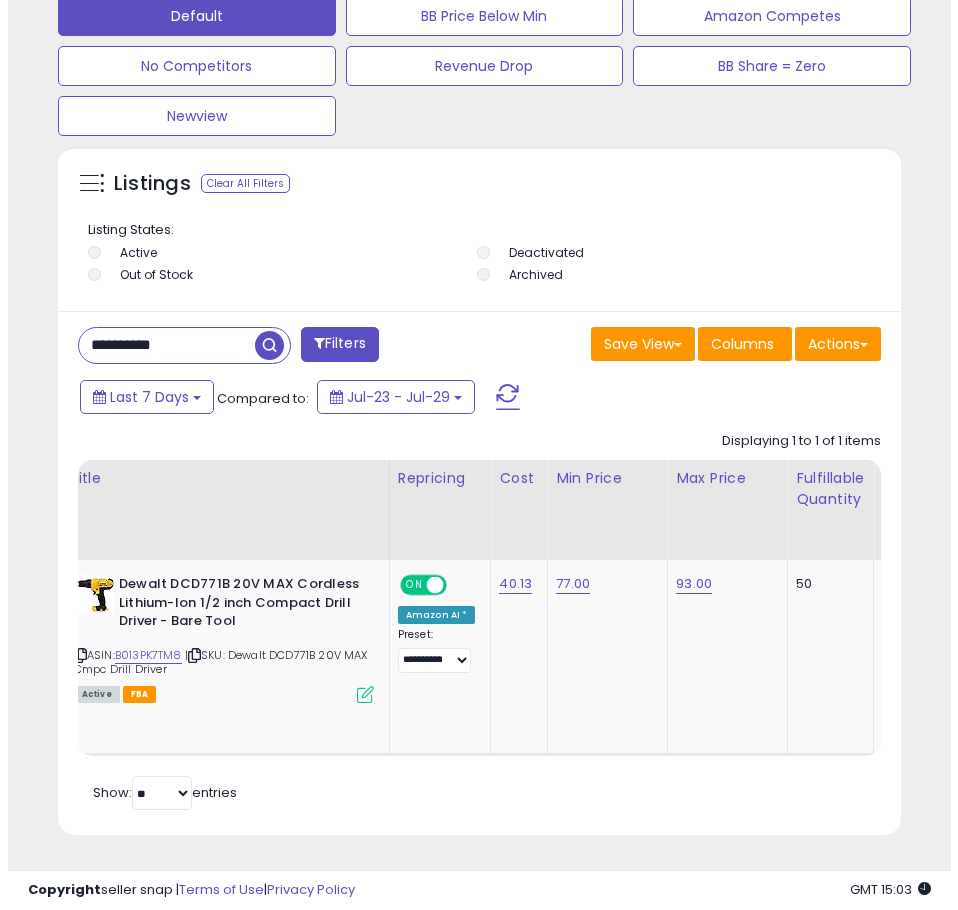 scroll, scrollTop: 1145, scrollLeft: 0, axis: vertical 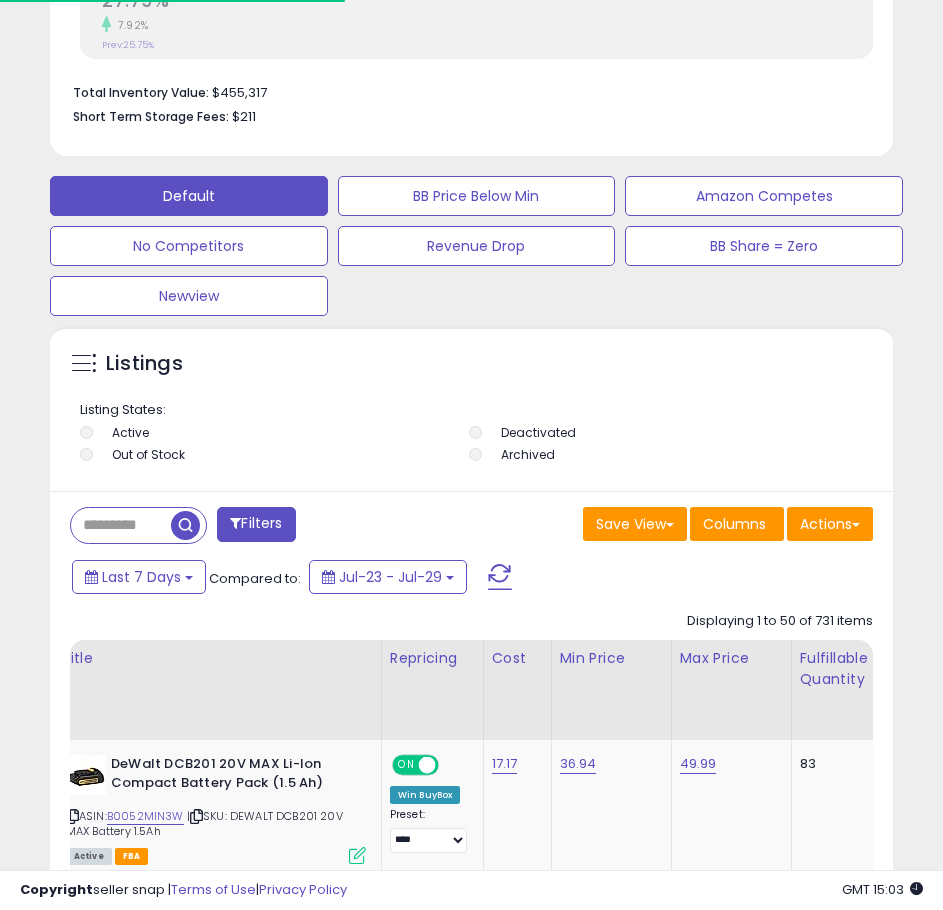 drag, startPoint x: 130, startPoint y: 518, endPoint x: 235, endPoint y: 518, distance: 105 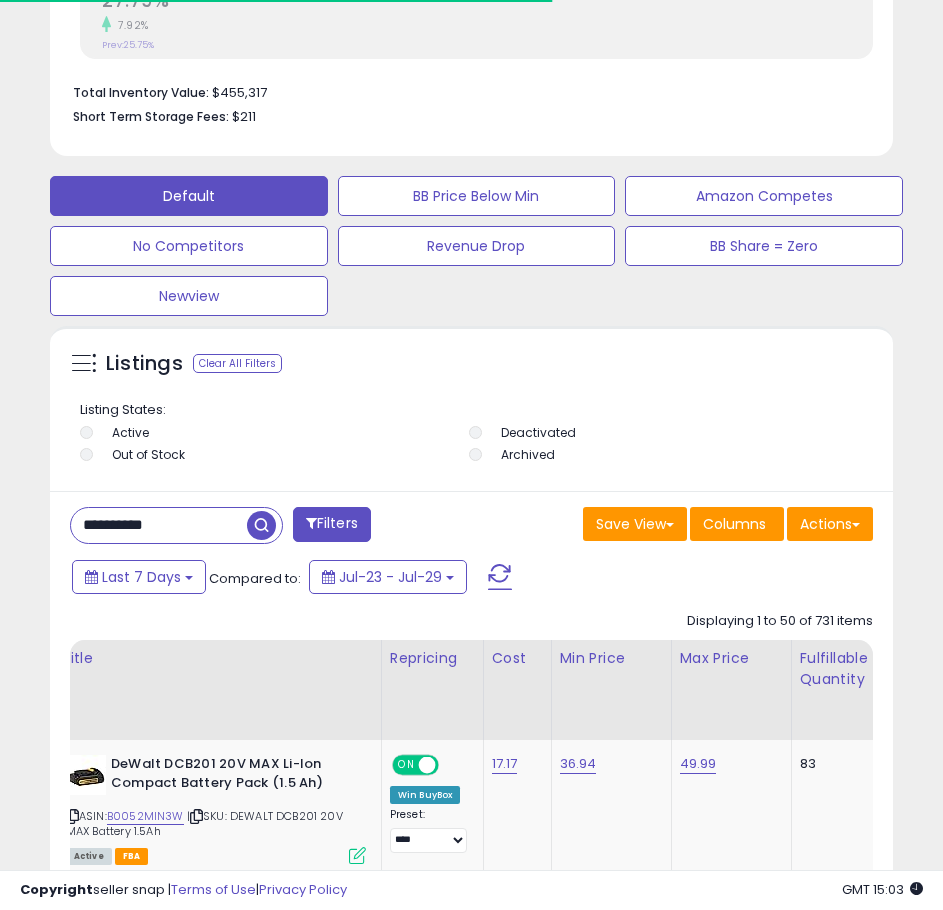 type on "**********" 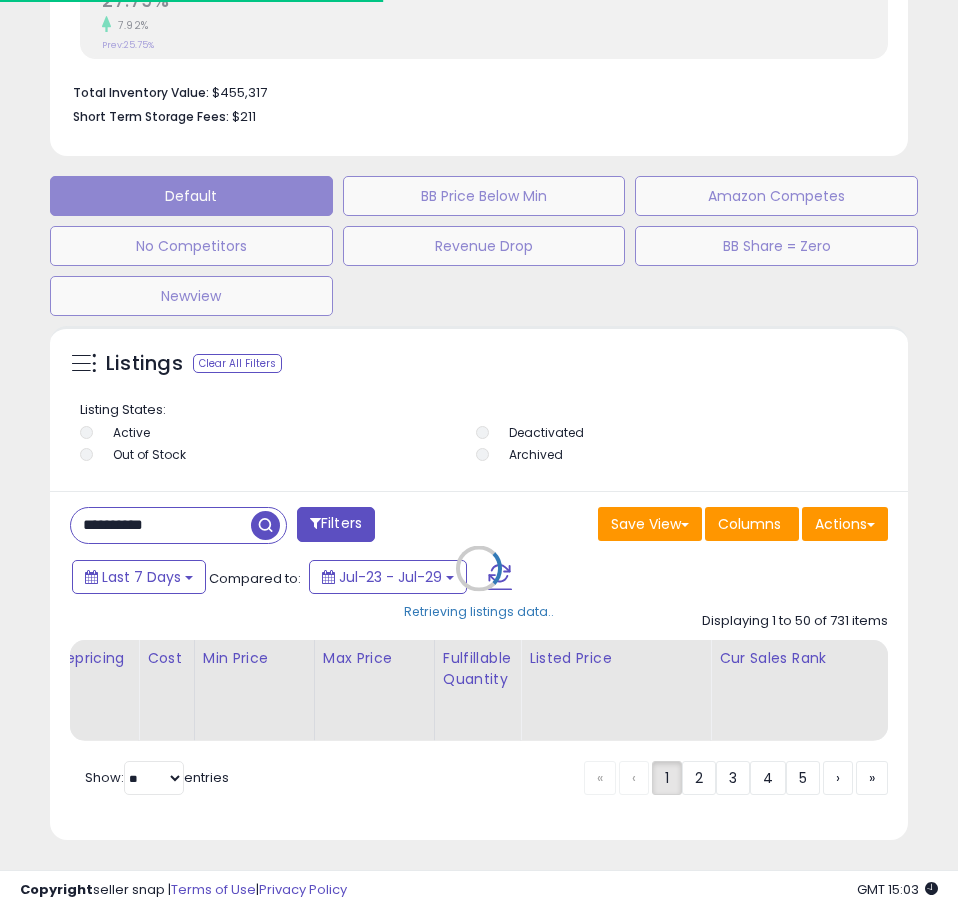 scroll, scrollTop: 999610, scrollLeft: 999152, axis: both 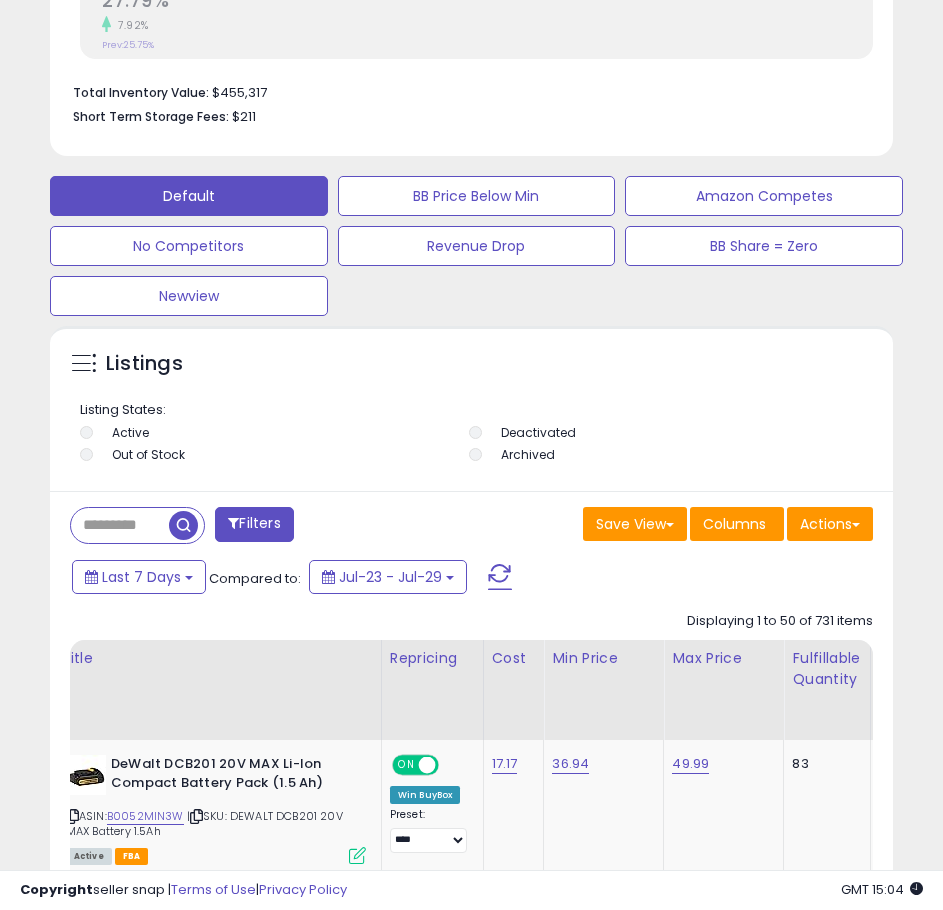 click at bounding box center (120, 525) 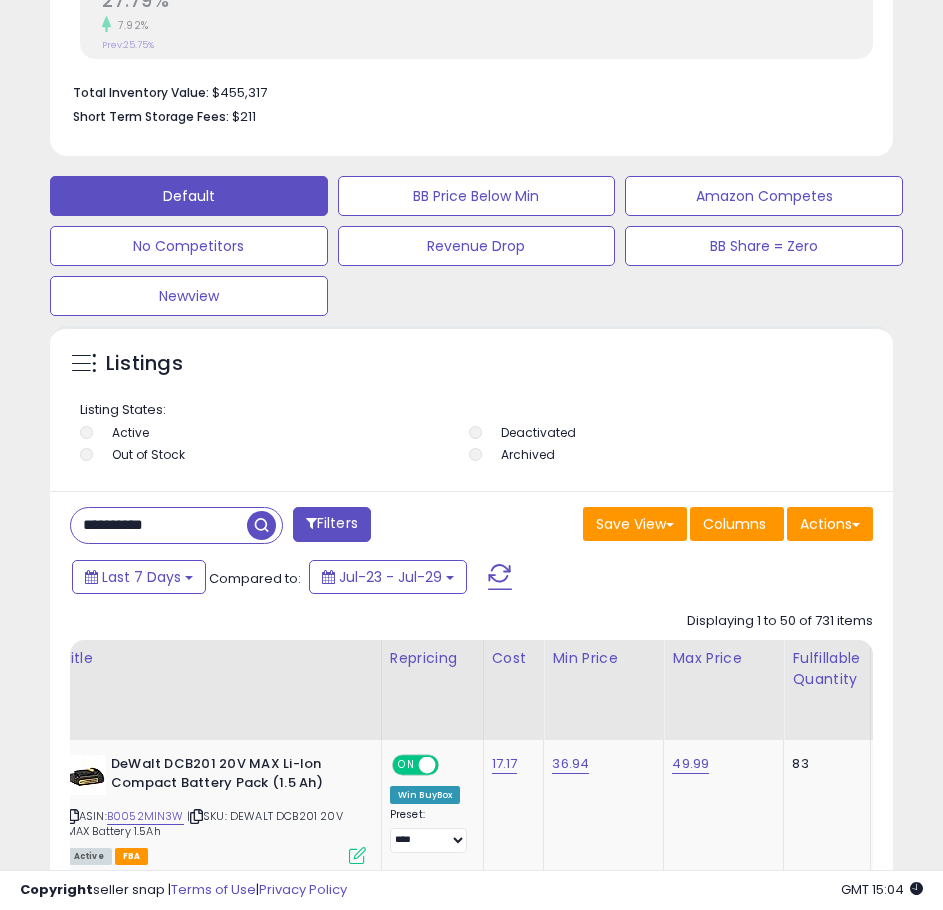 scroll, scrollTop: 999610, scrollLeft: 999167, axis: both 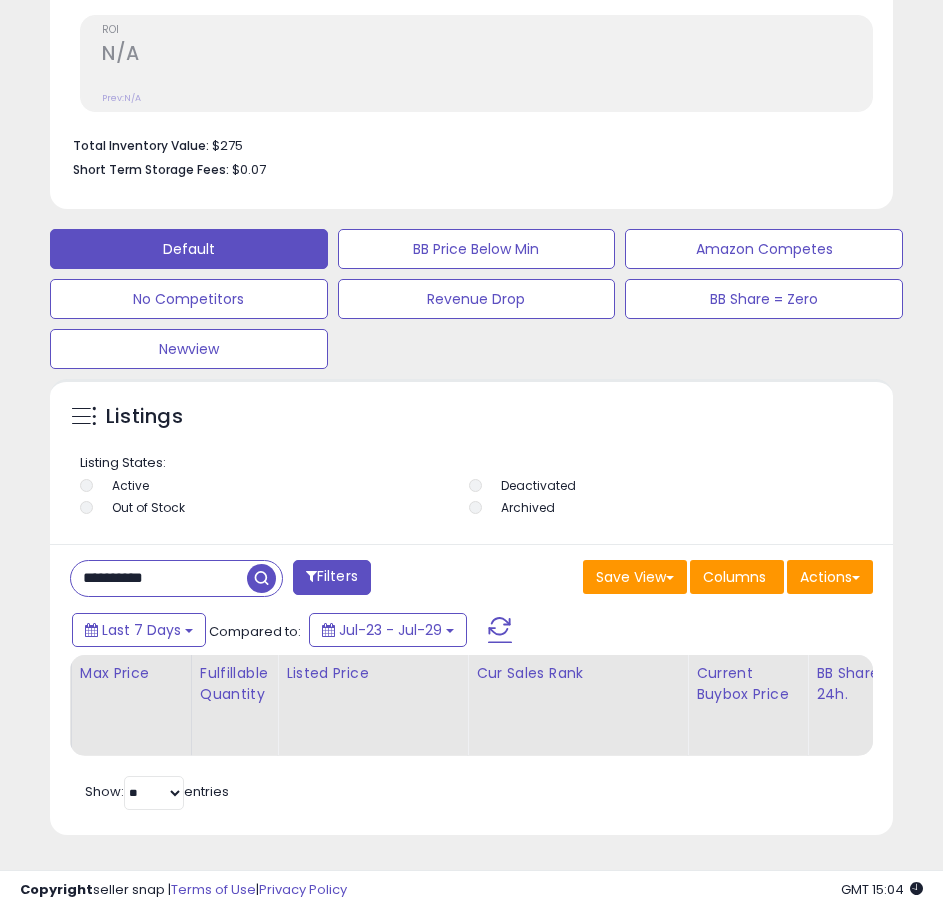click on "30.00" 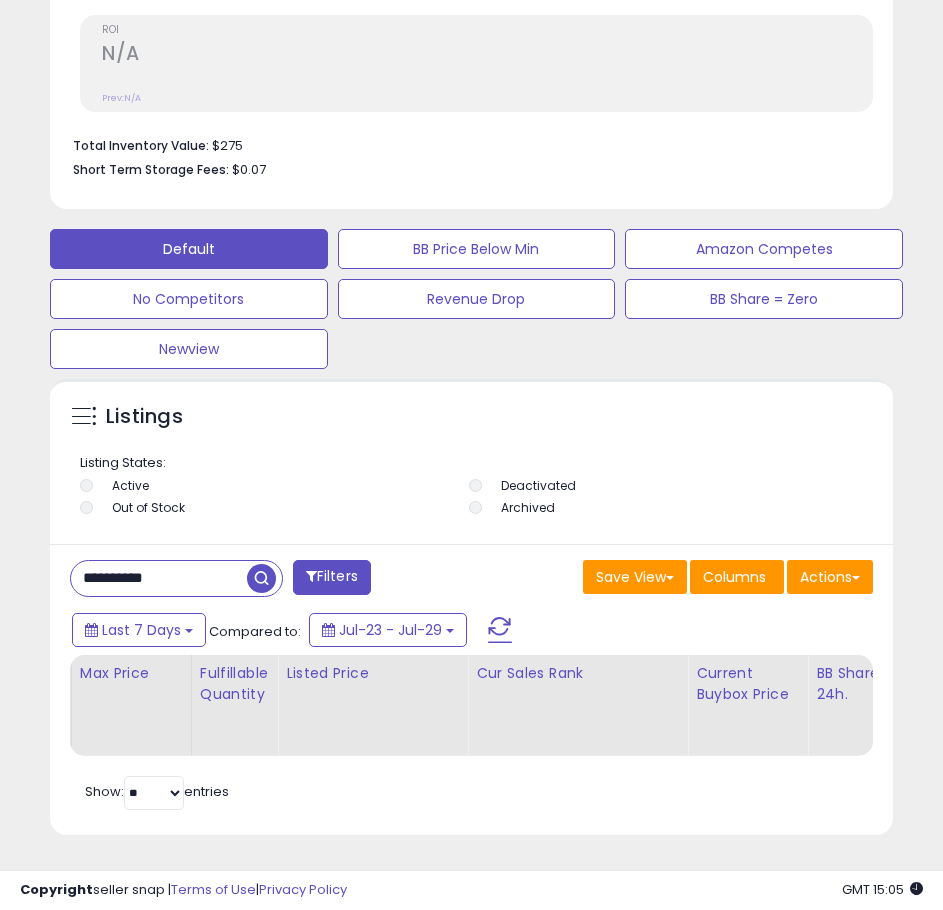 click on "**********" at bounding box center [159, 578] 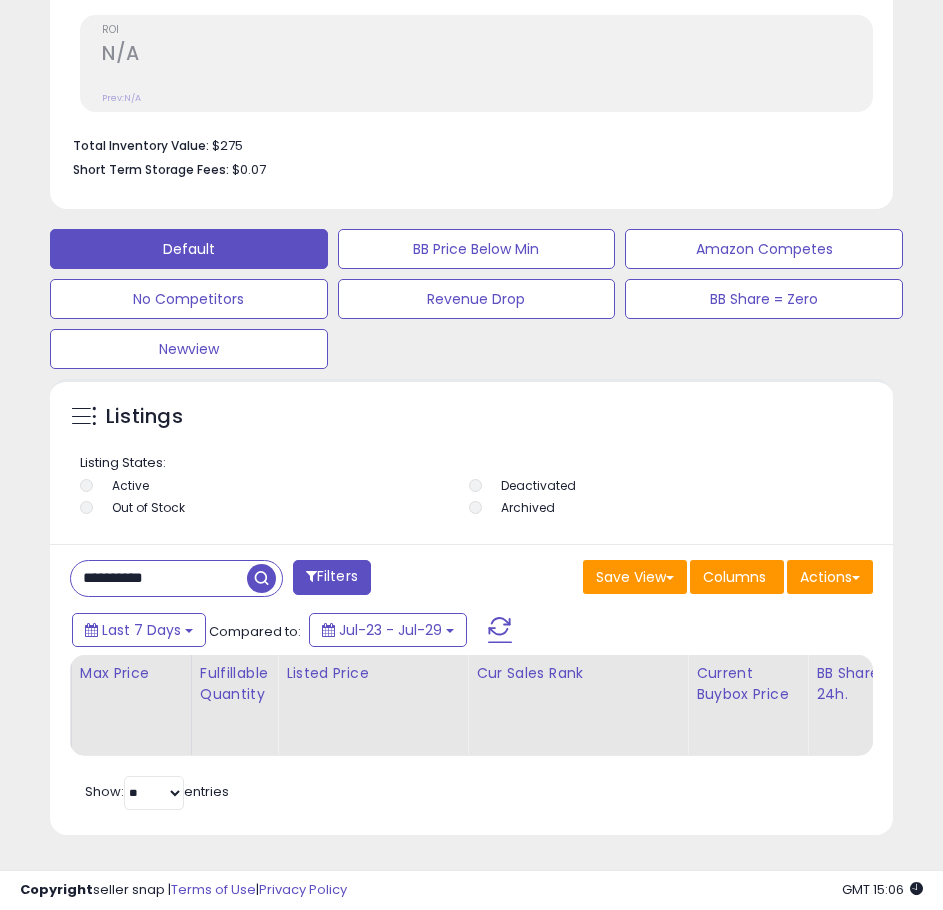 click on "**********" at bounding box center [159, 578] 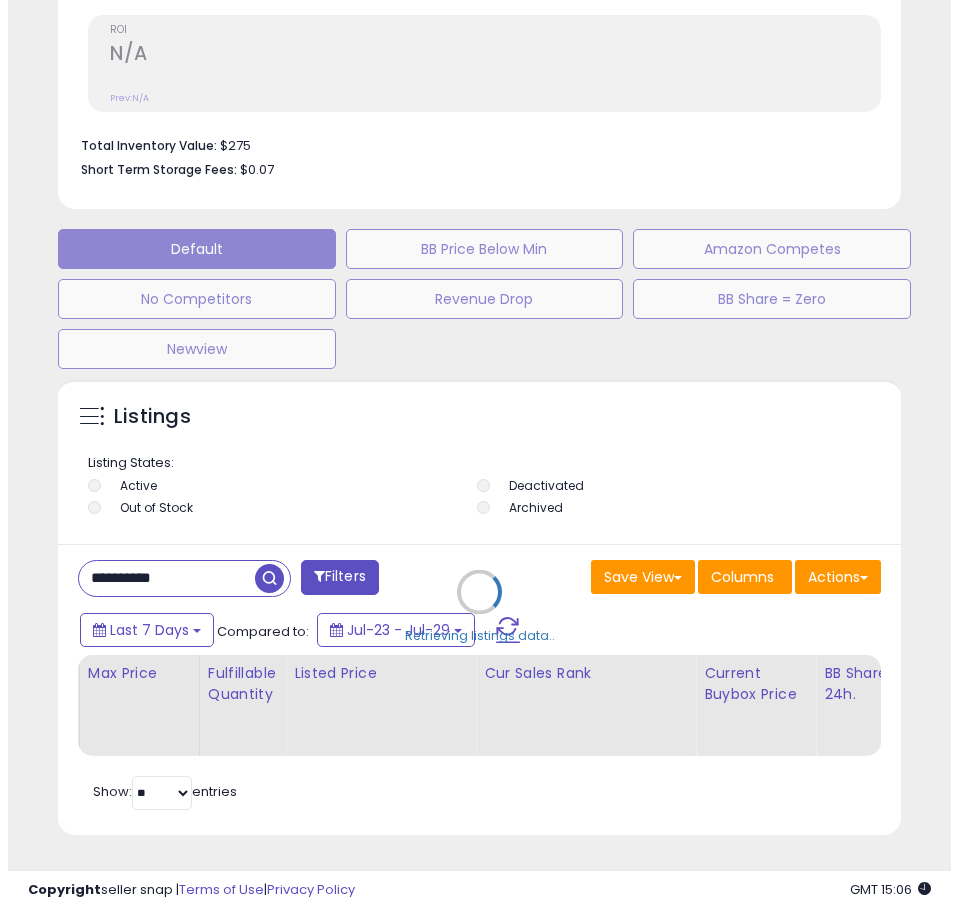 scroll, scrollTop: 1145, scrollLeft: 0, axis: vertical 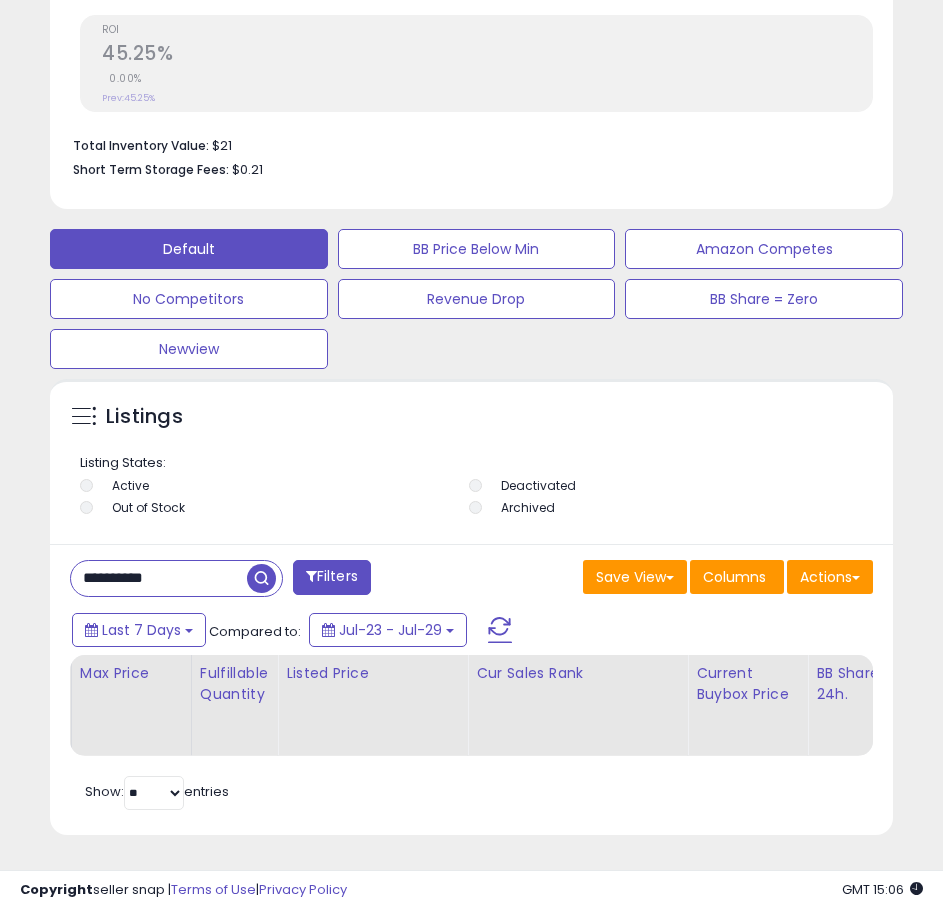 click on "12.00" 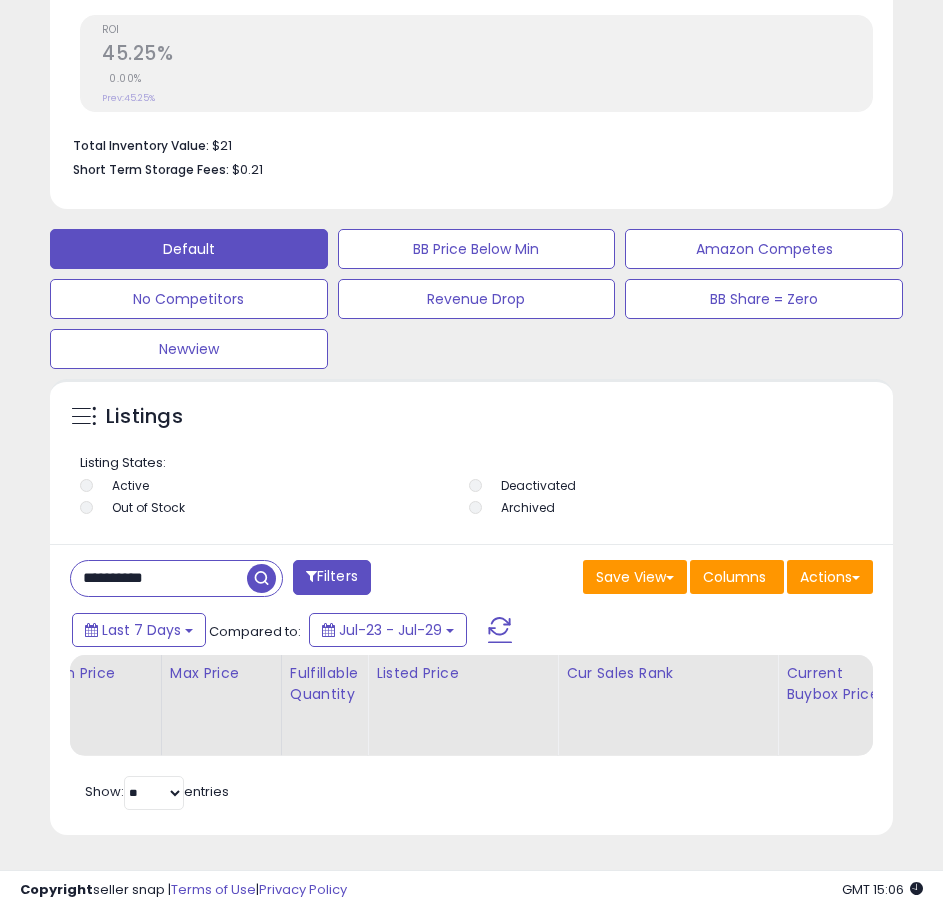 click 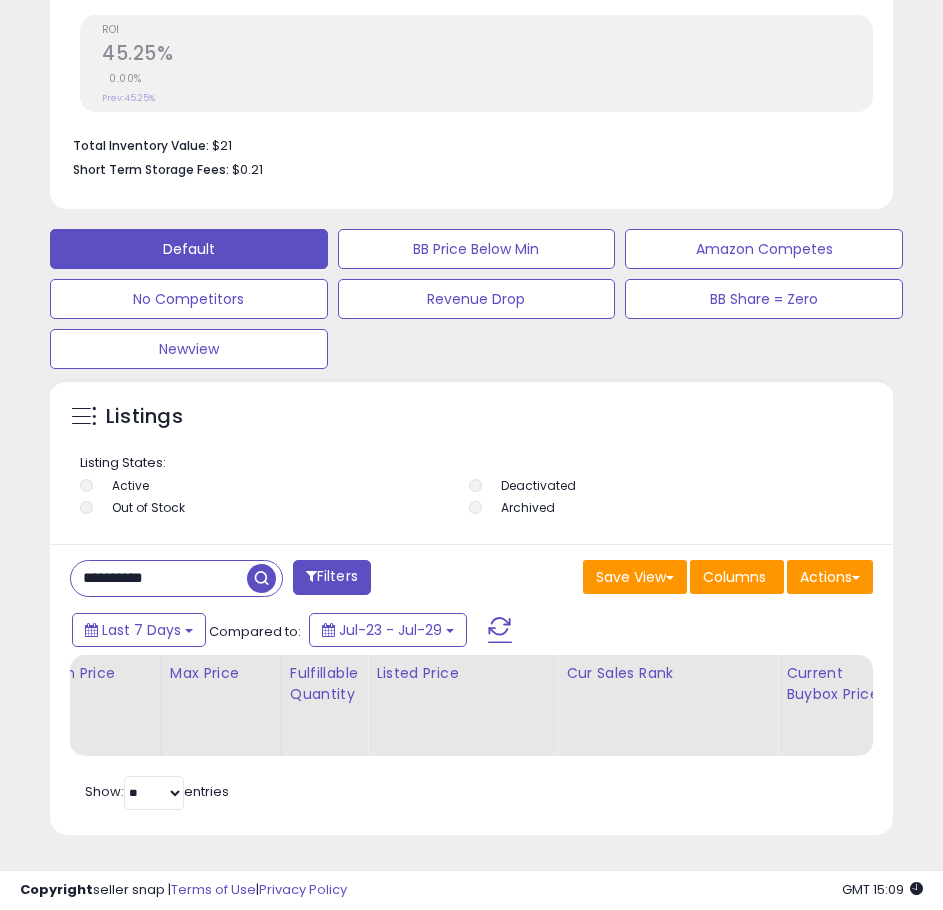 click on "**********" at bounding box center [159, 578] 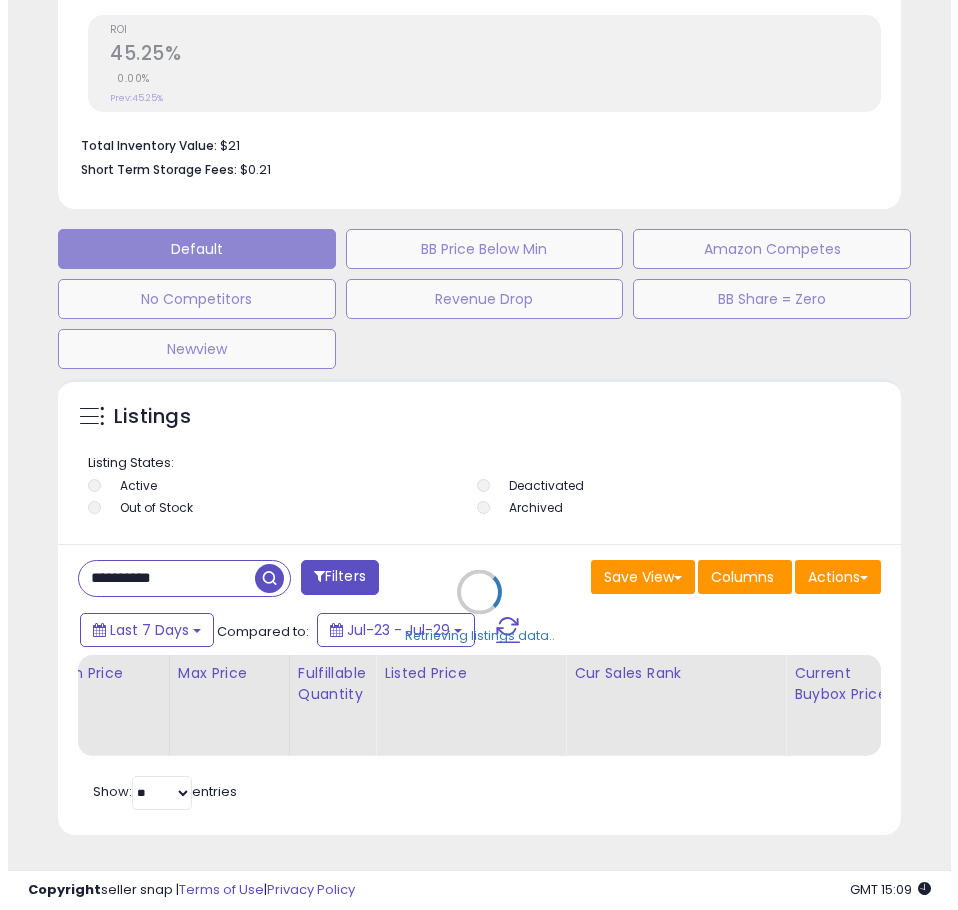 scroll, scrollTop: 1145, scrollLeft: 0, axis: vertical 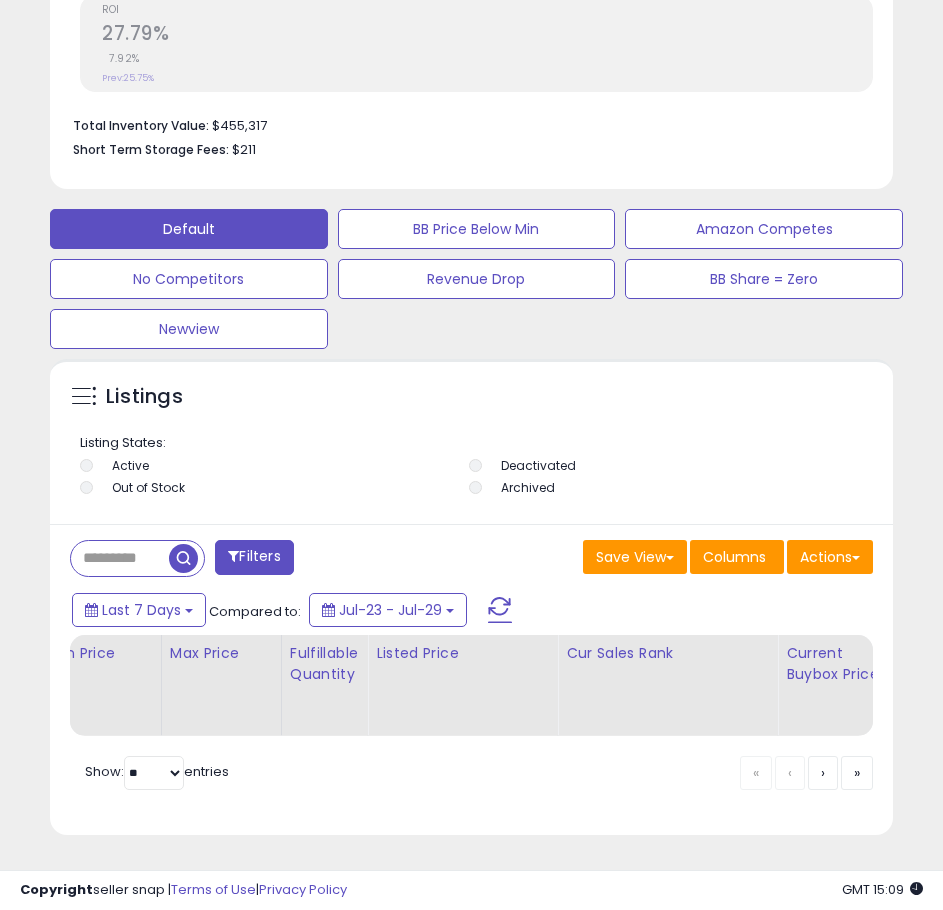click at bounding box center [120, 558] 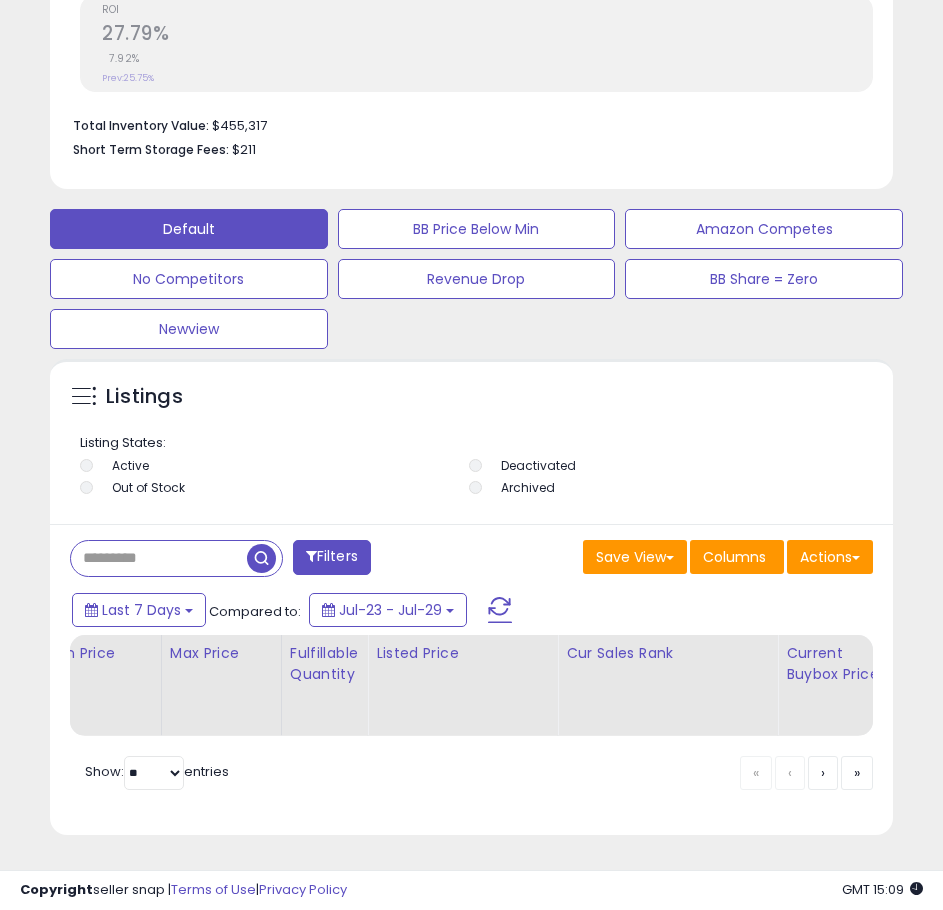 paste on "**********" 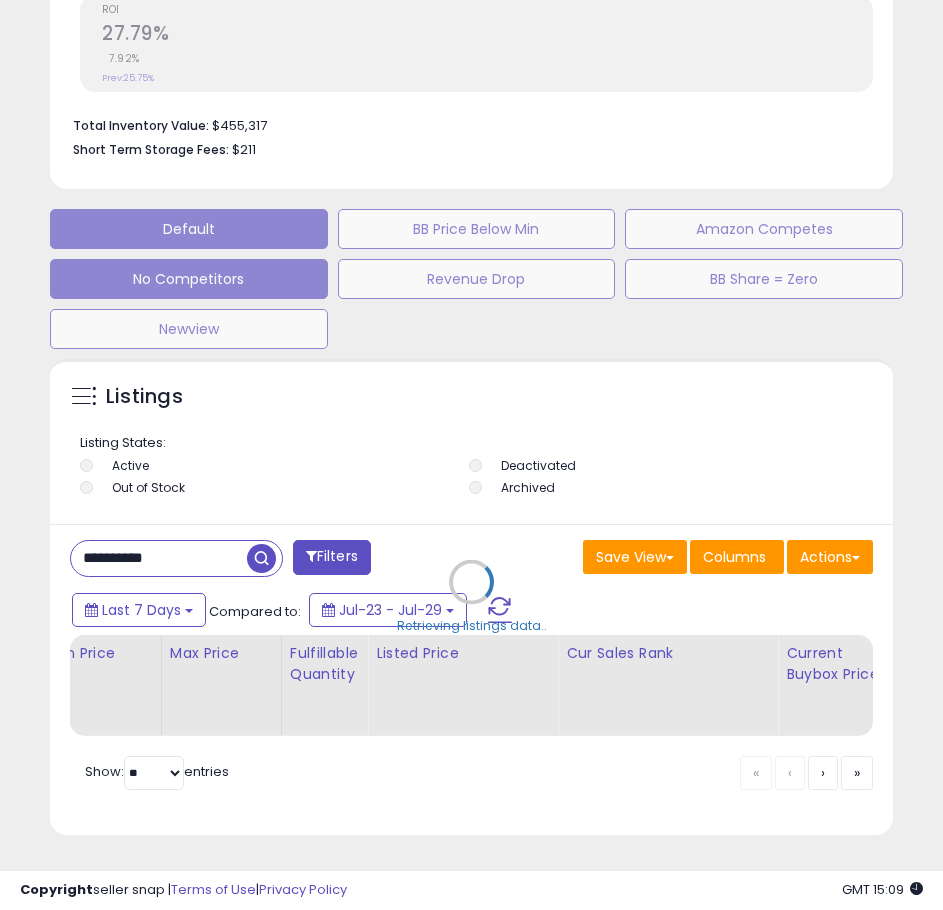 scroll, scrollTop: 1165, scrollLeft: 0, axis: vertical 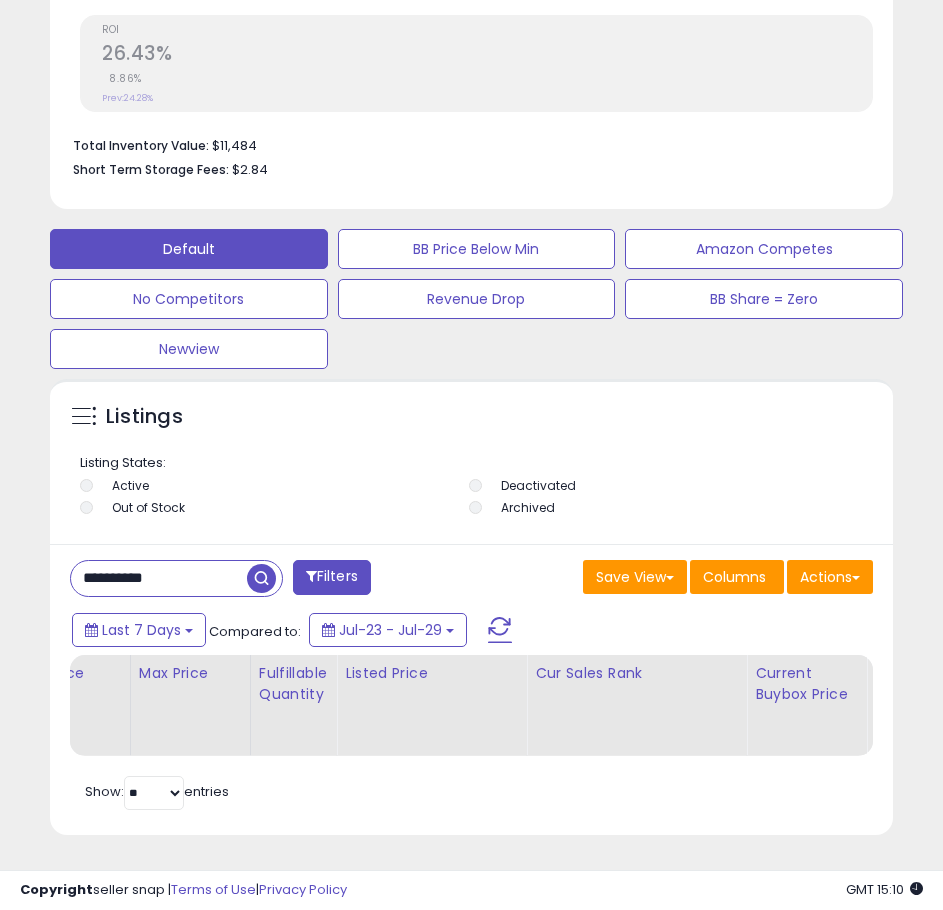 drag, startPoint x: 398, startPoint y: 571, endPoint x: 347, endPoint y: 567, distance: 51.156624 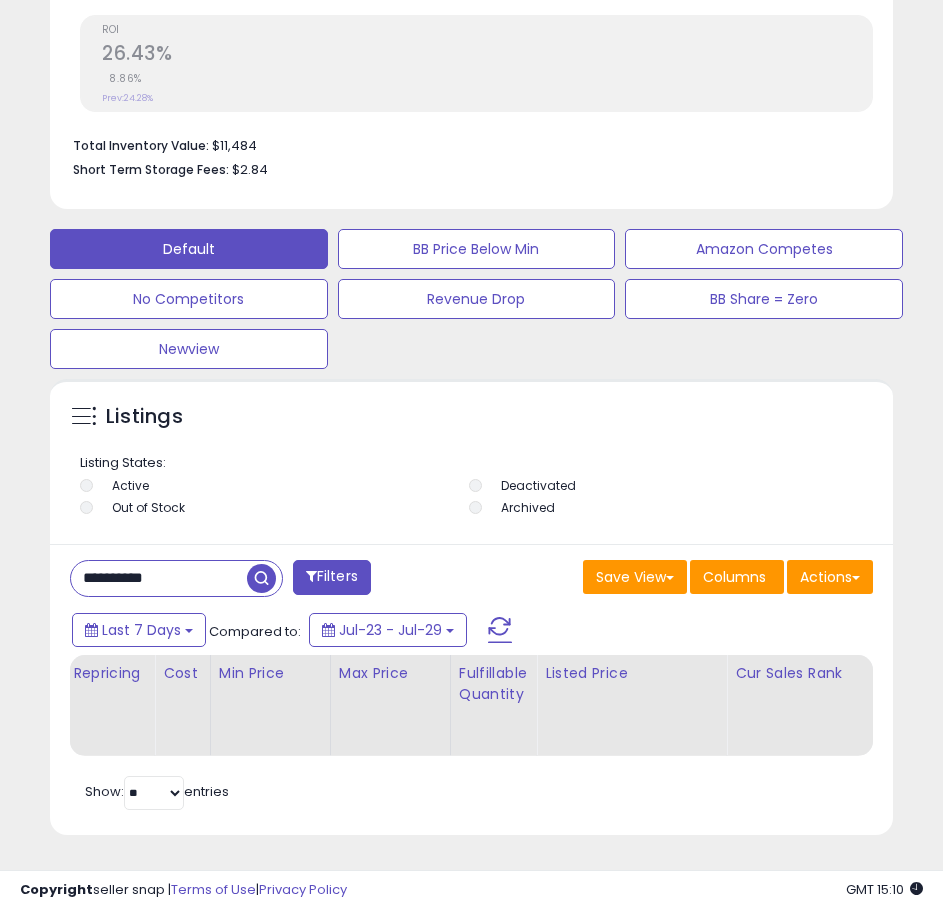 scroll, scrollTop: 0, scrollLeft: 50, axis: horizontal 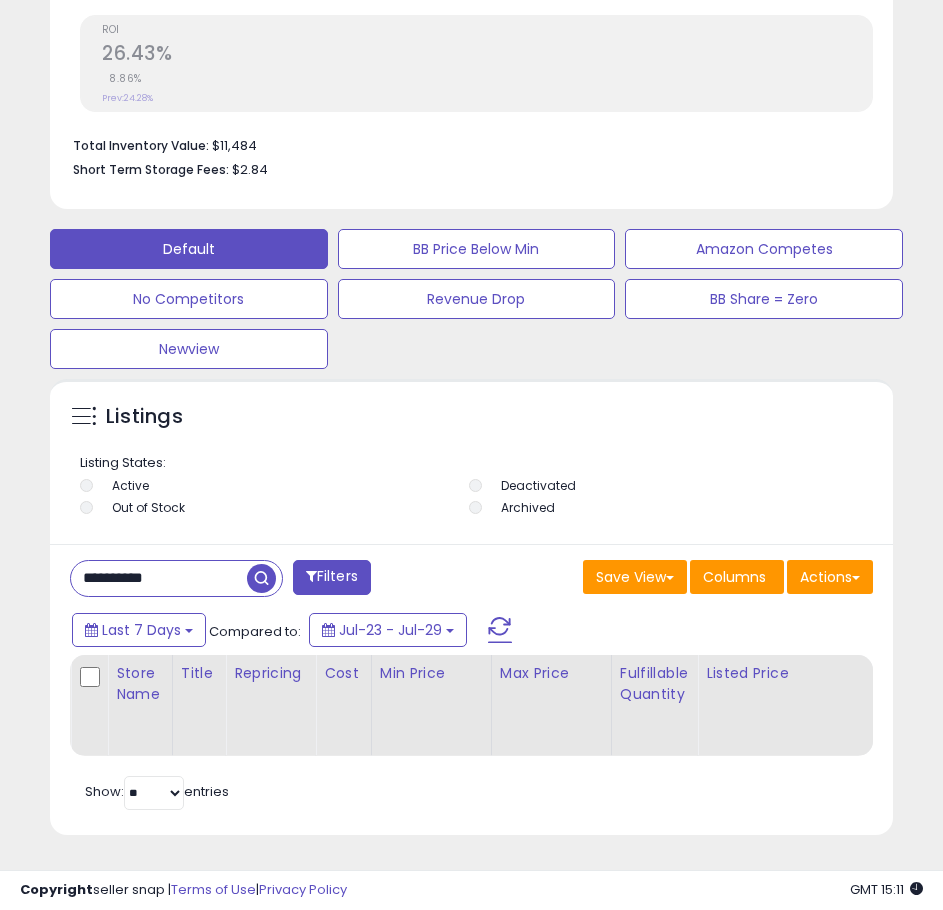 click on "**********" at bounding box center [159, 578] 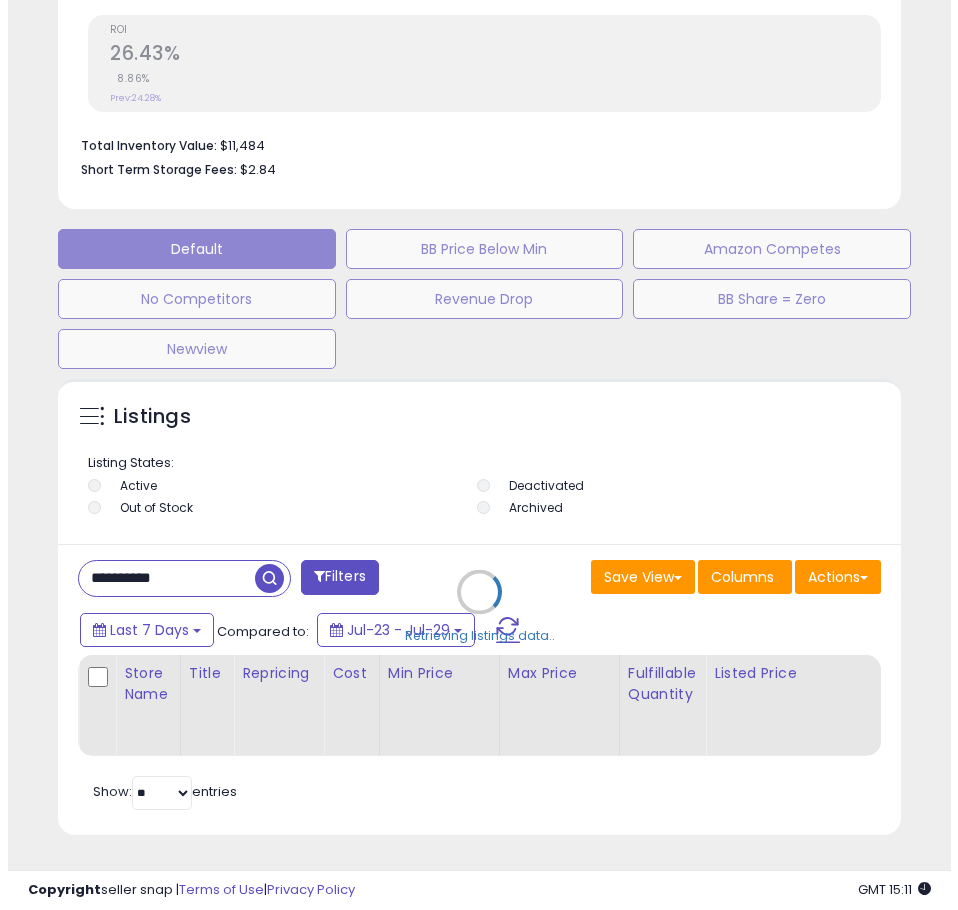 scroll, scrollTop: 1145, scrollLeft: 0, axis: vertical 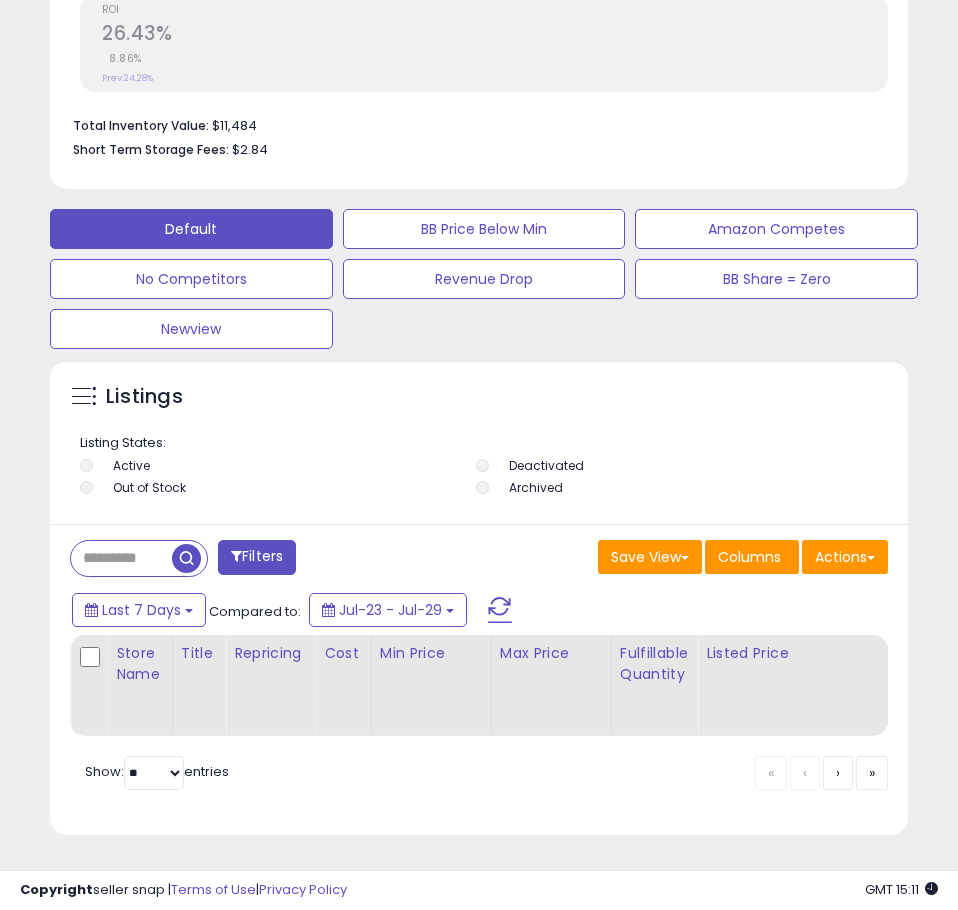 click at bounding box center (121, 558) 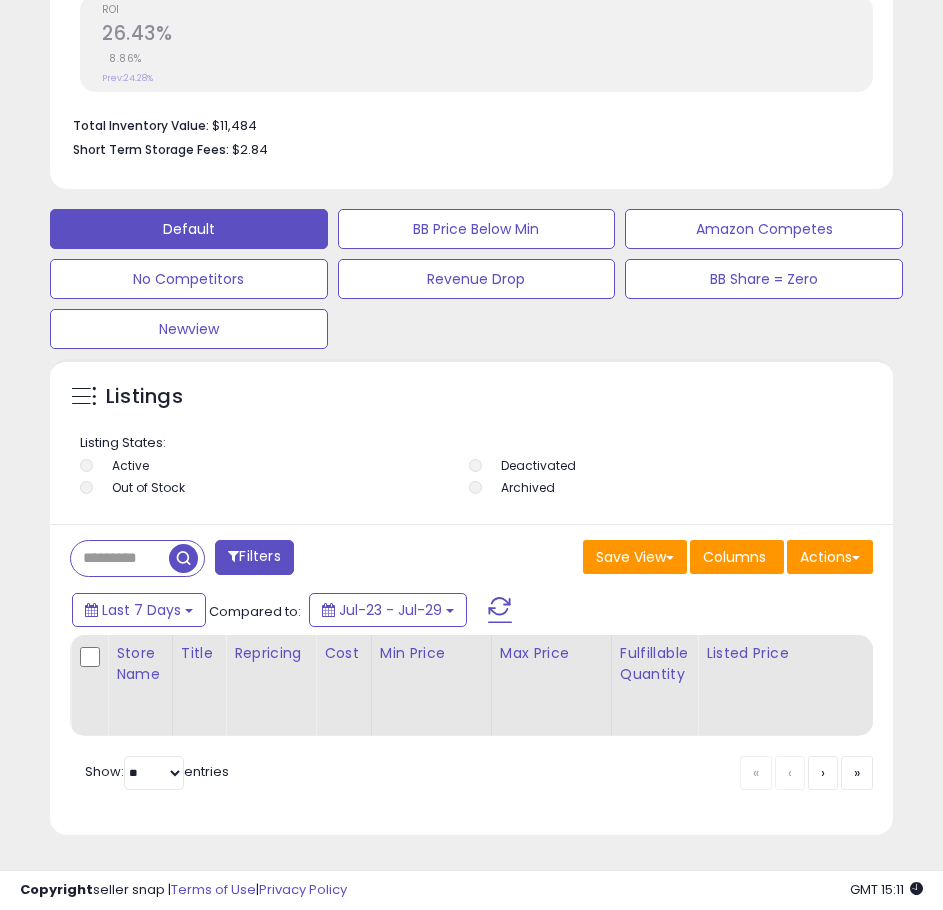 scroll, scrollTop: 390, scrollLeft: 833, axis: both 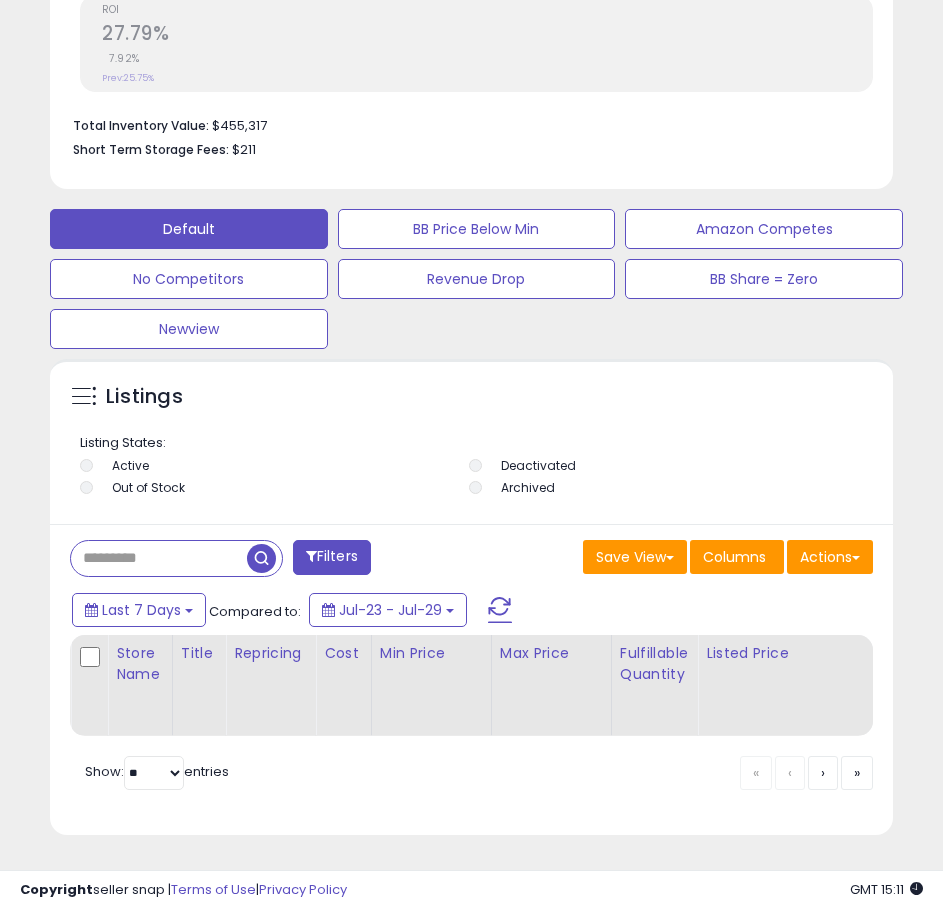paste on "**********" 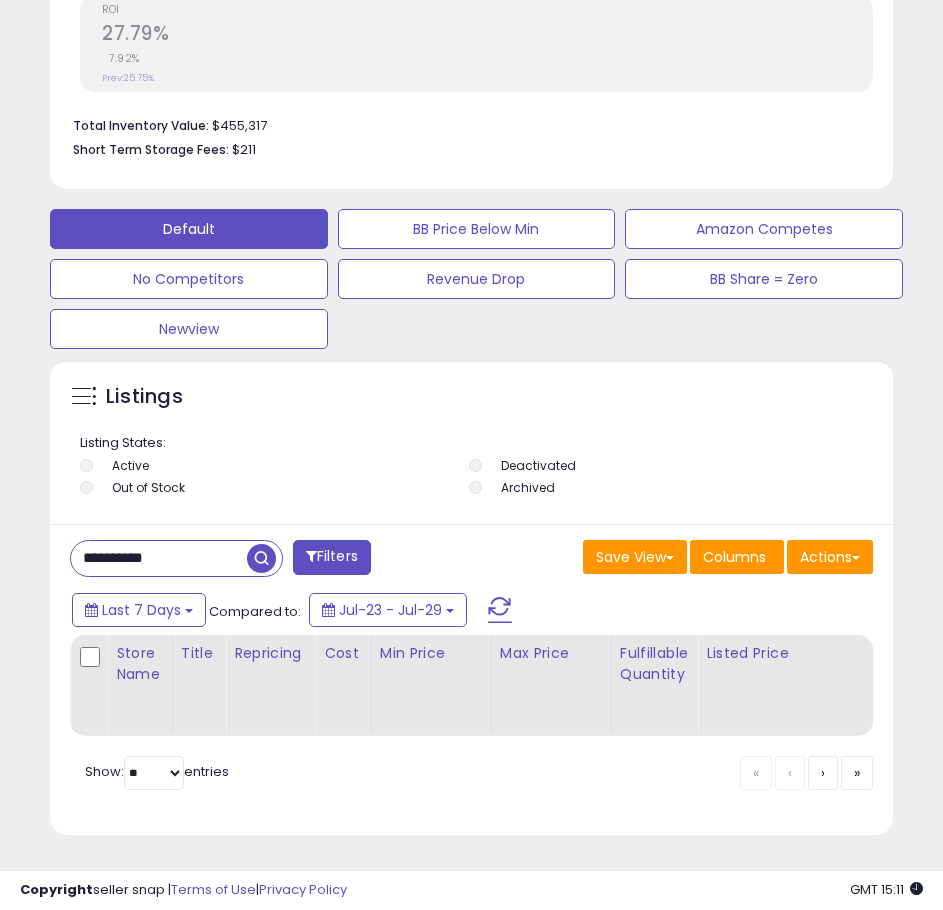 type on "**********" 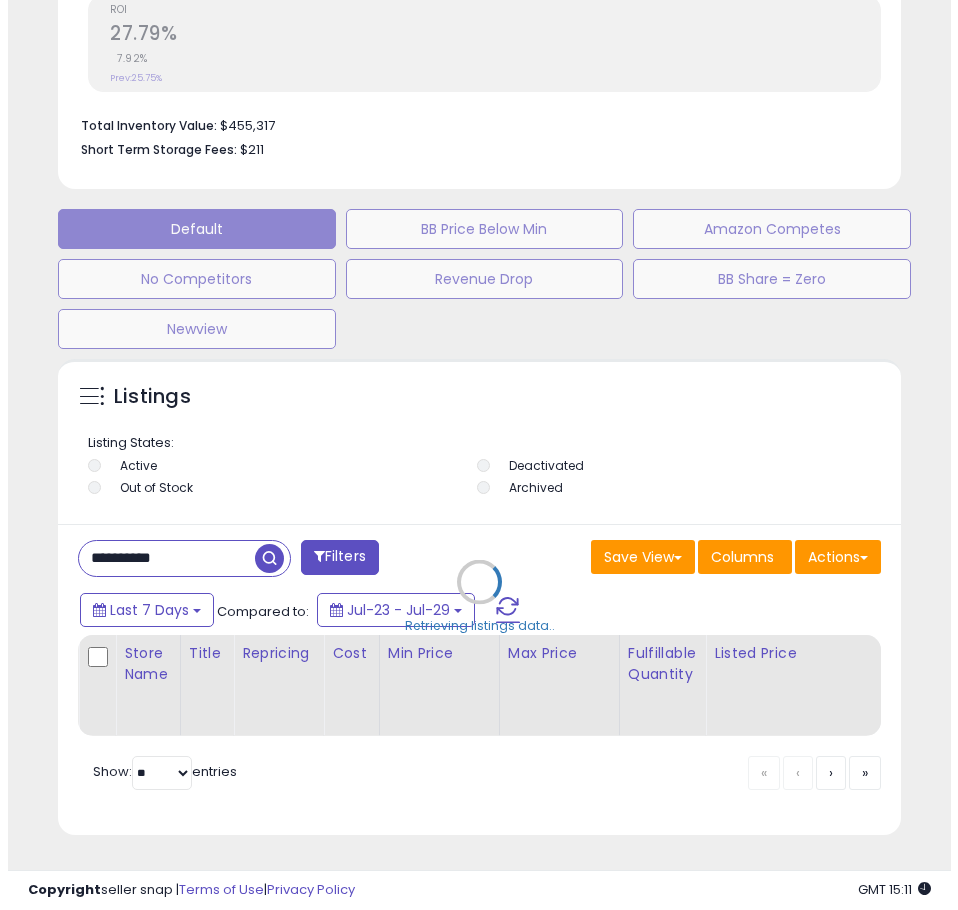 scroll, scrollTop: 999610, scrollLeft: 999152, axis: both 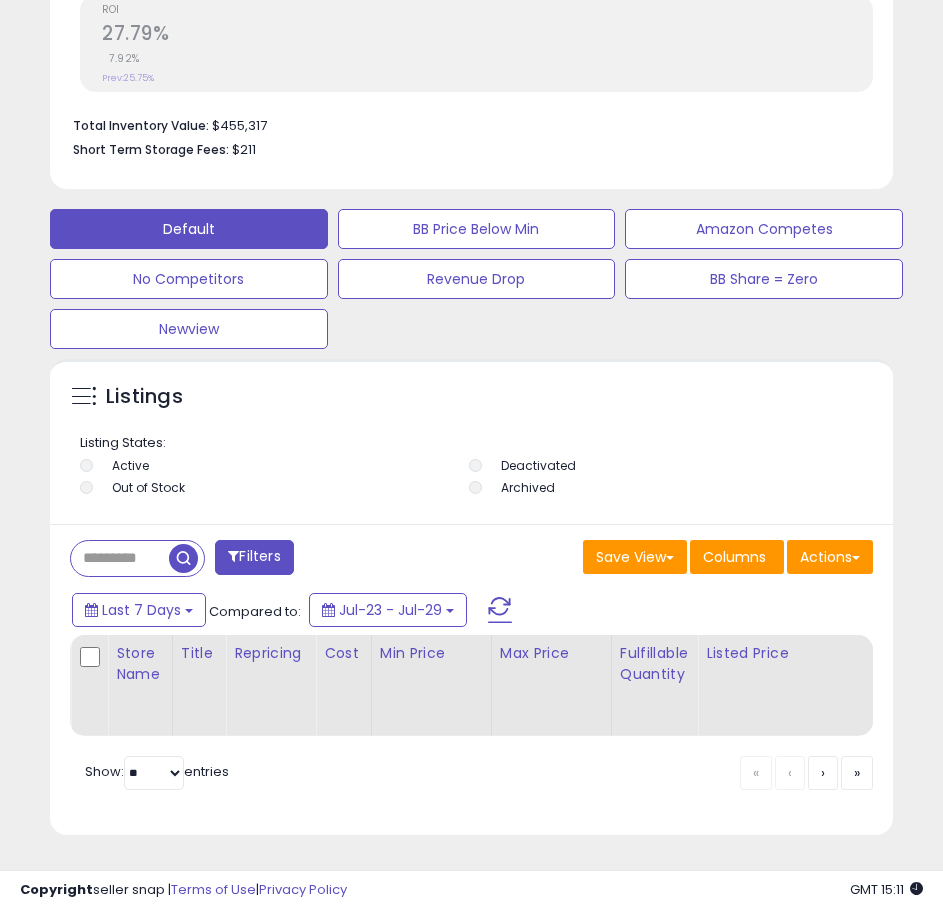 click at bounding box center (120, 558) 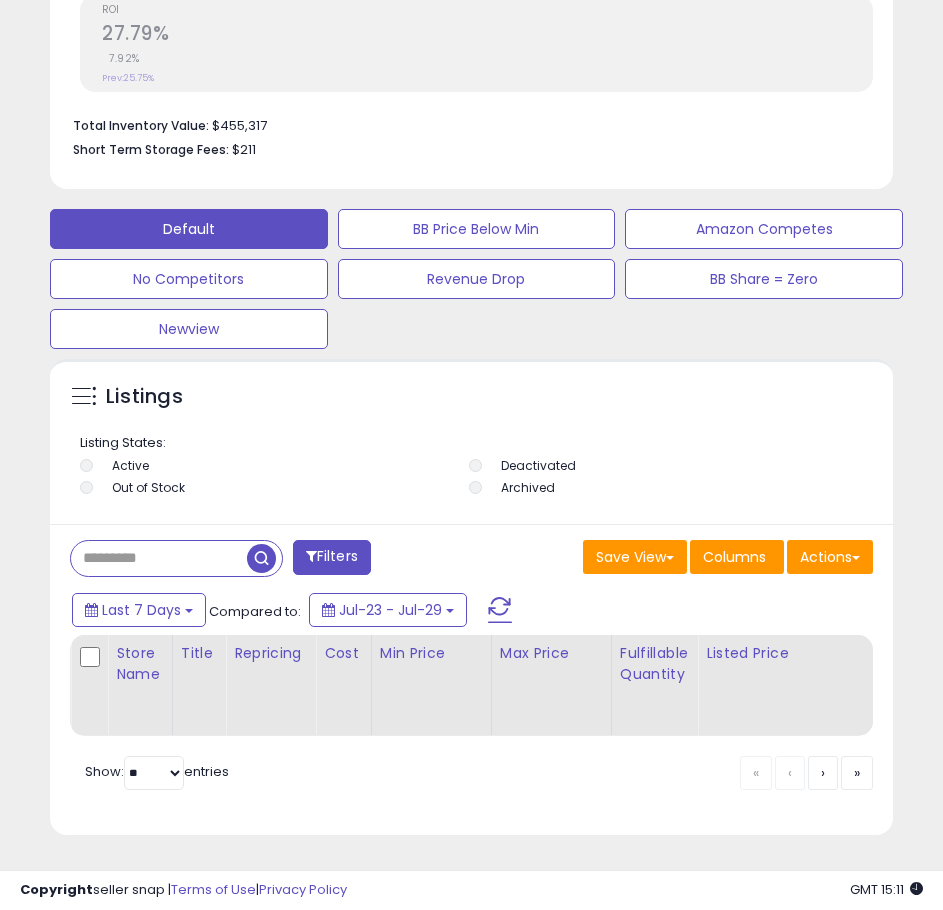 paste on "**********" 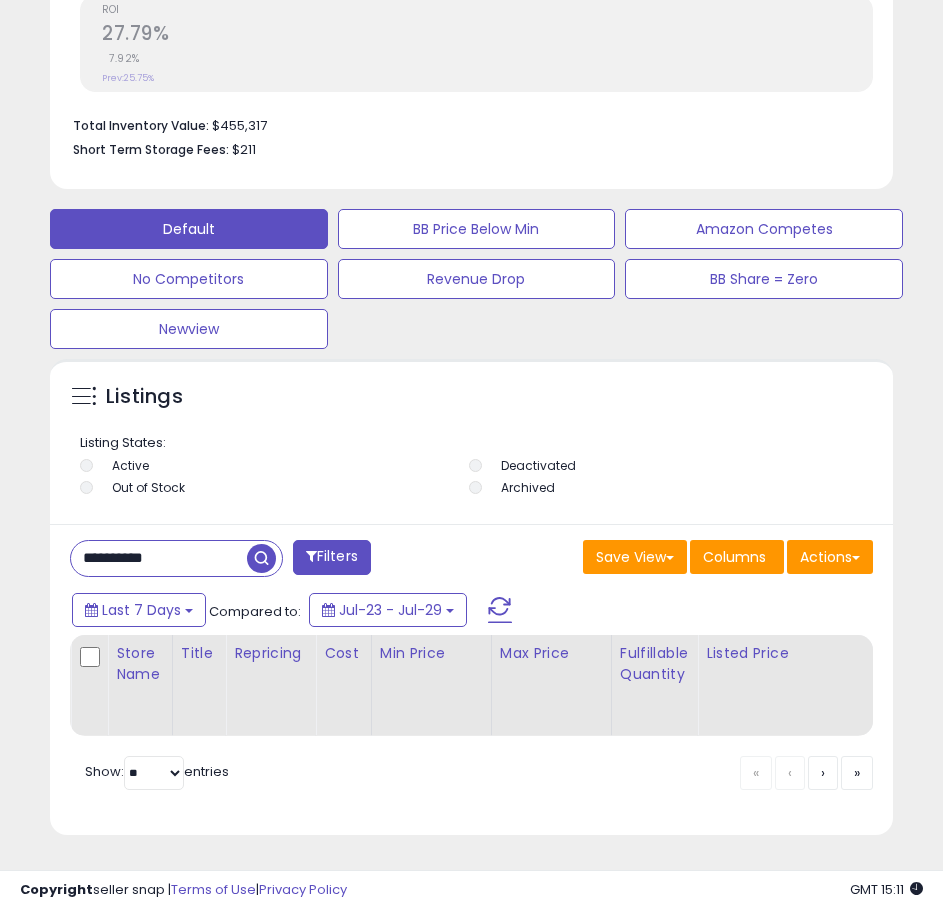 click at bounding box center [261, 558] 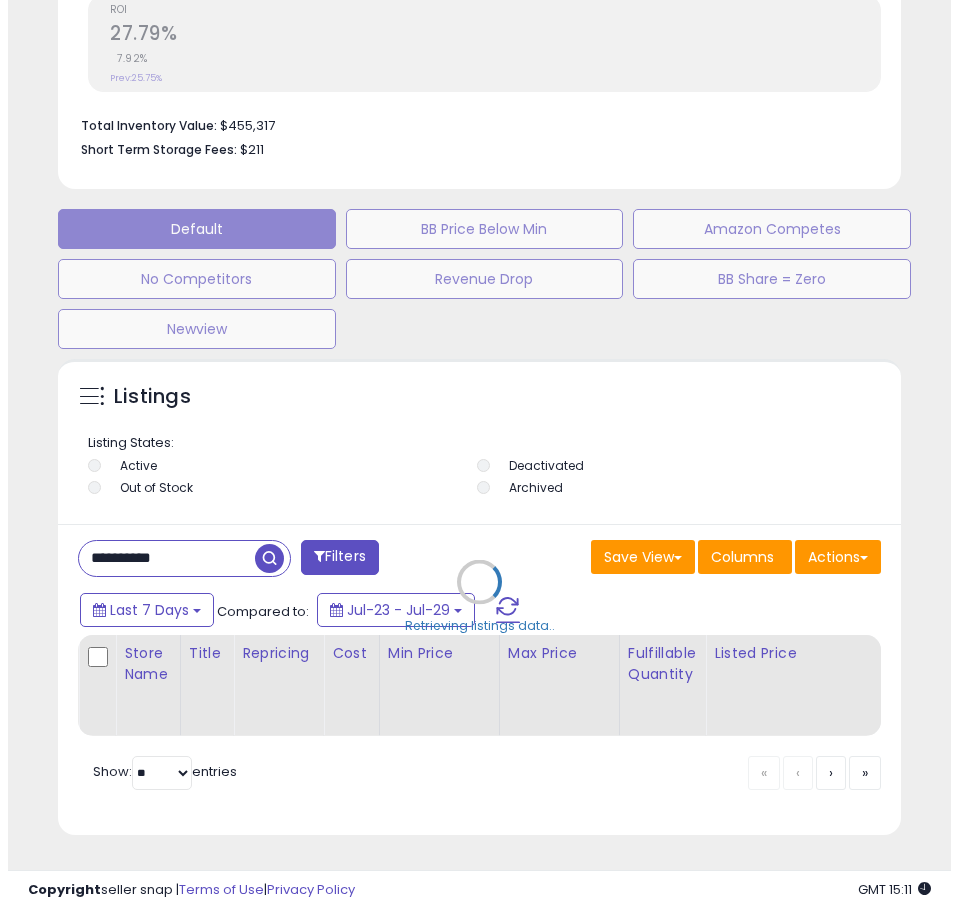 scroll, scrollTop: 1165, scrollLeft: 0, axis: vertical 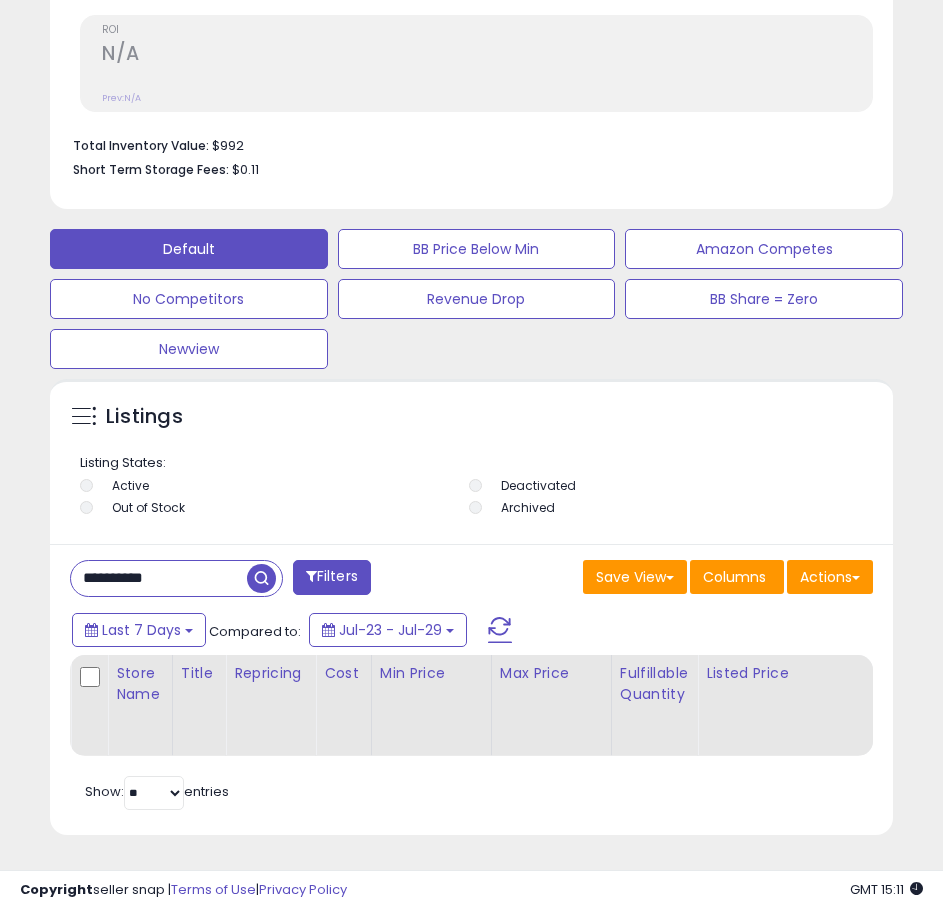 drag, startPoint x: 762, startPoint y: 559, endPoint x: 705, endPoint y: 566, distance: 57.428215 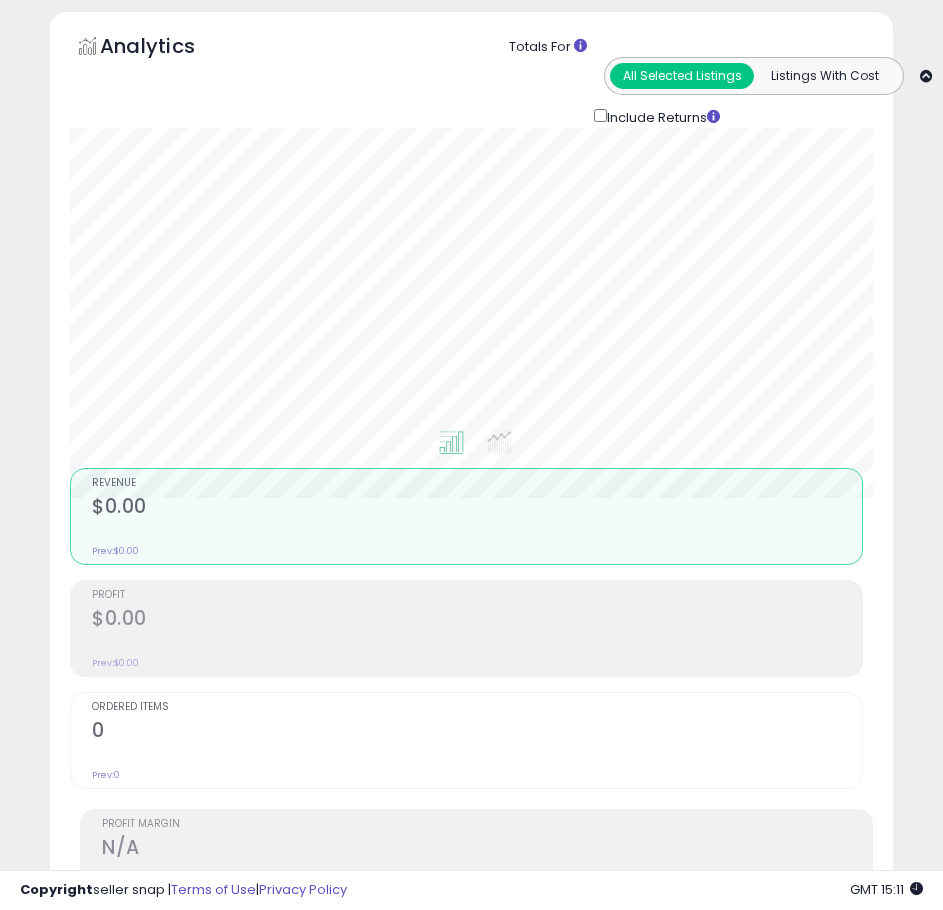 scroll, scrollTop: 0, scrollLeft: 0, axis: both 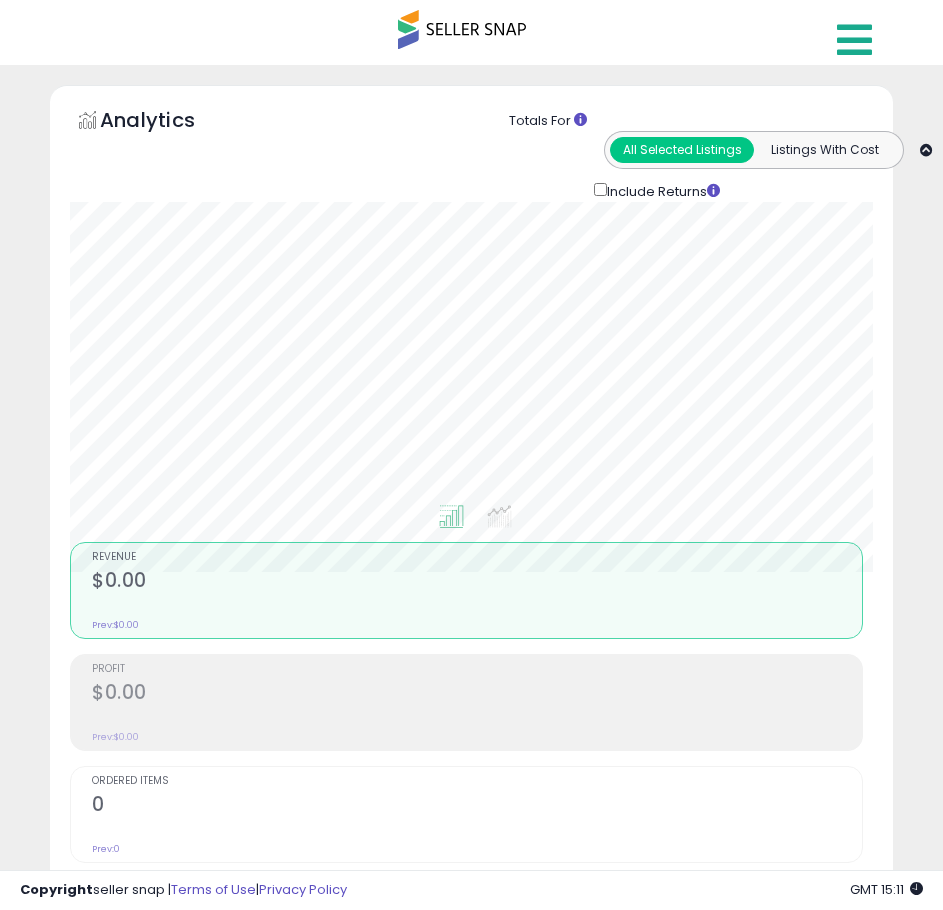 click at bounding box center [854, 40] 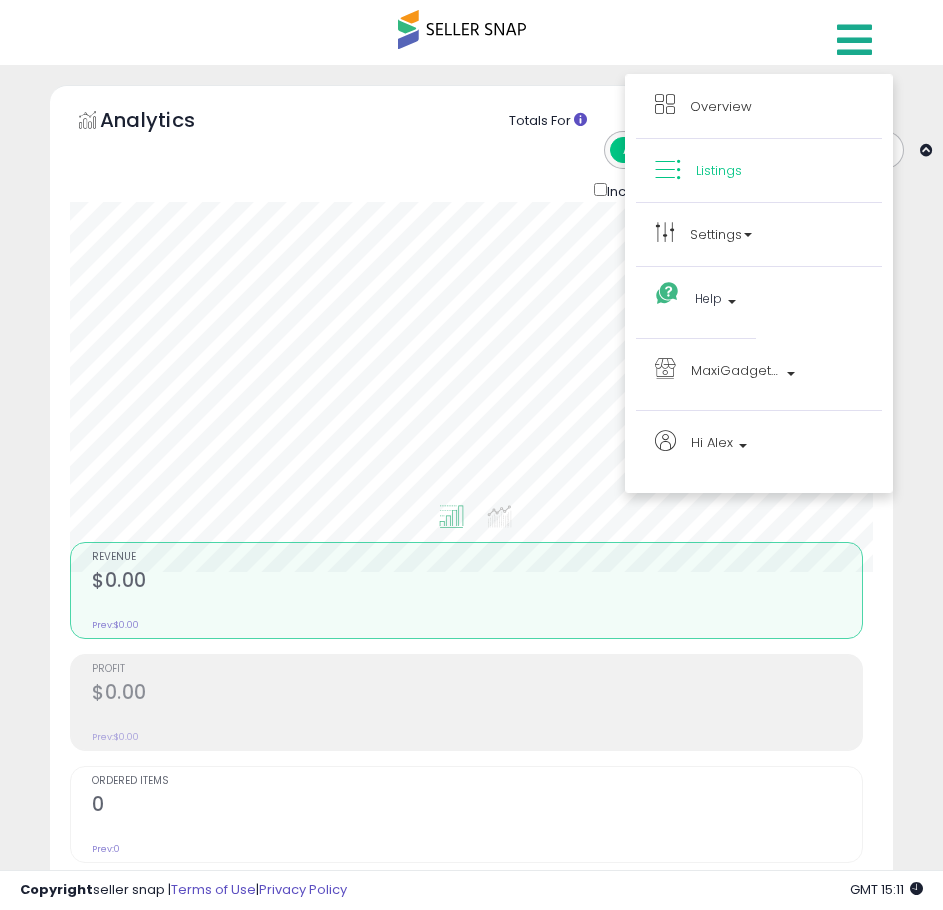 click at bounding box center (854, 40) 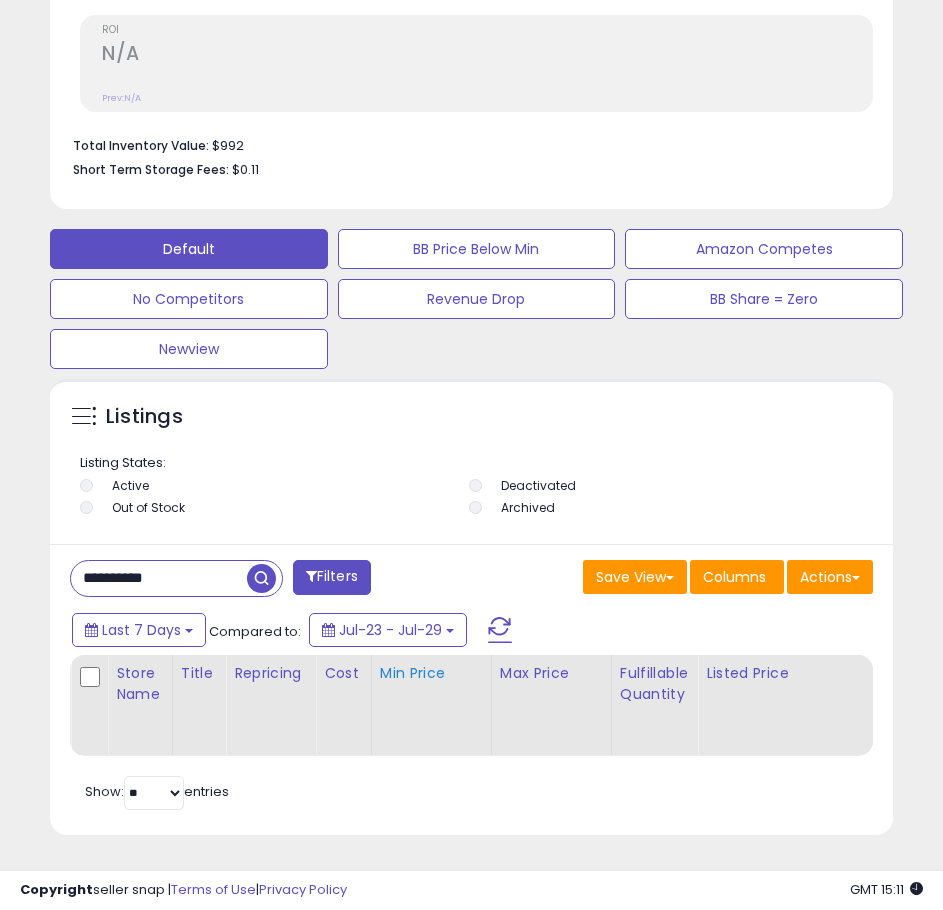 scroll, scrollTop: 1340, scrollLeft: 0, axis: vertical 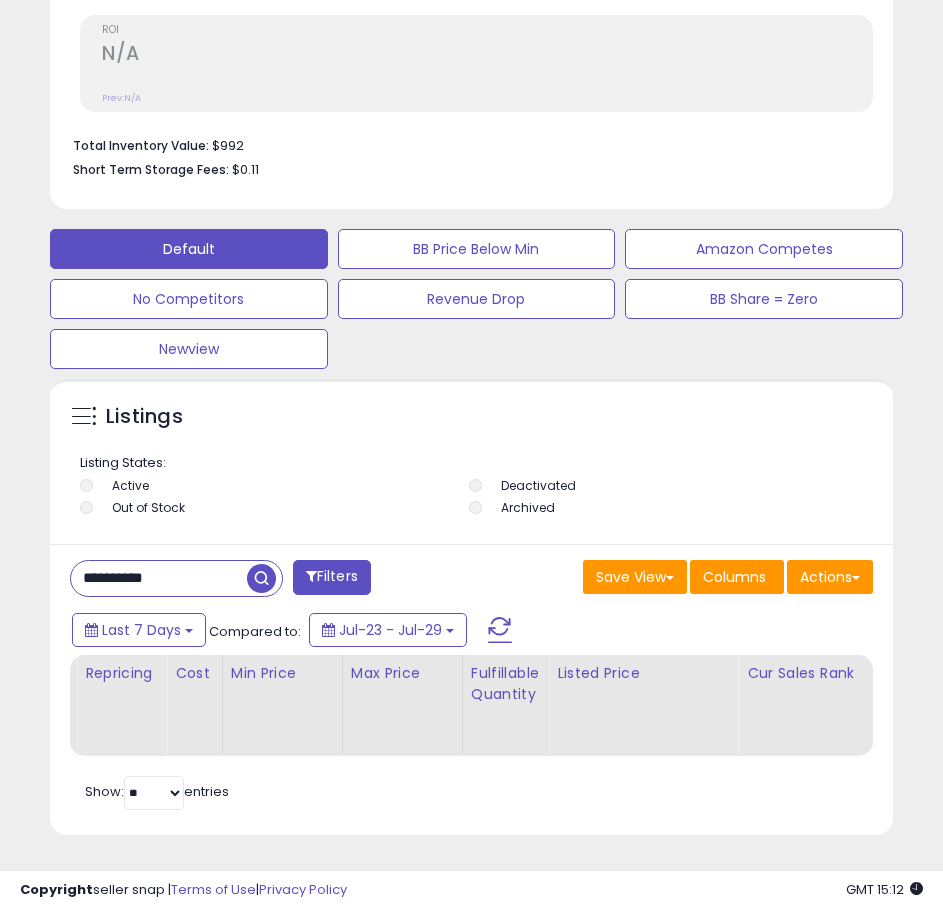 click on "**********" at bounding box center (159, 578) 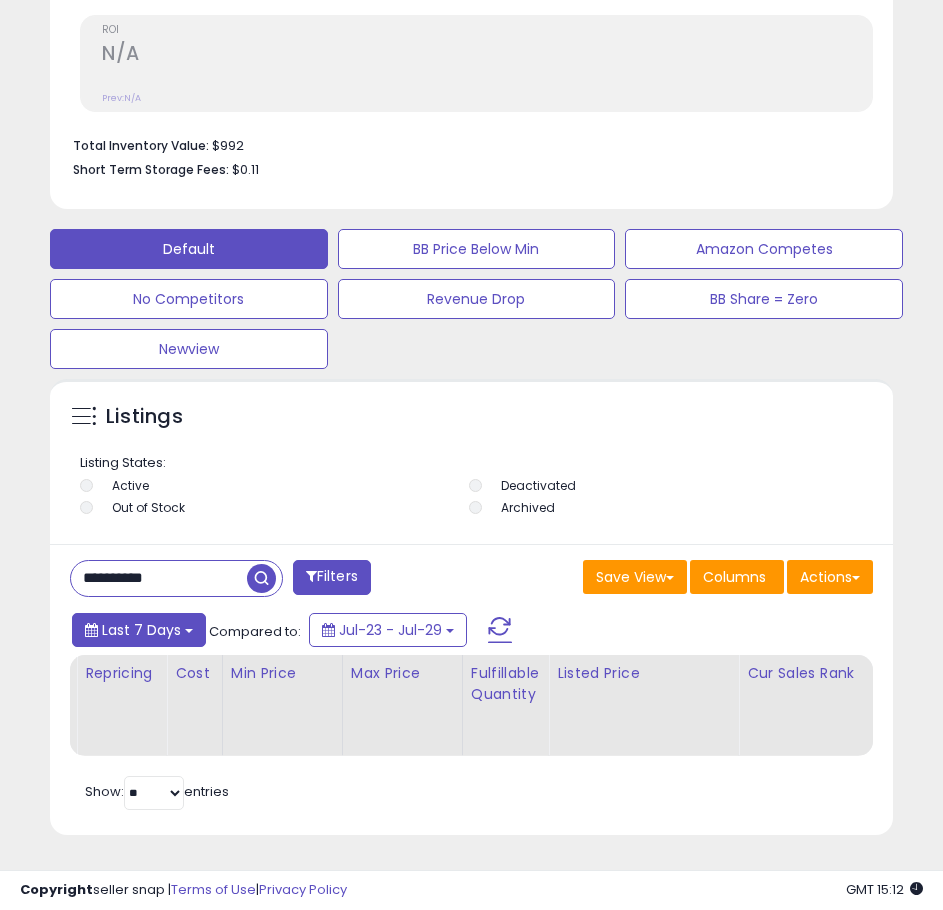 paste 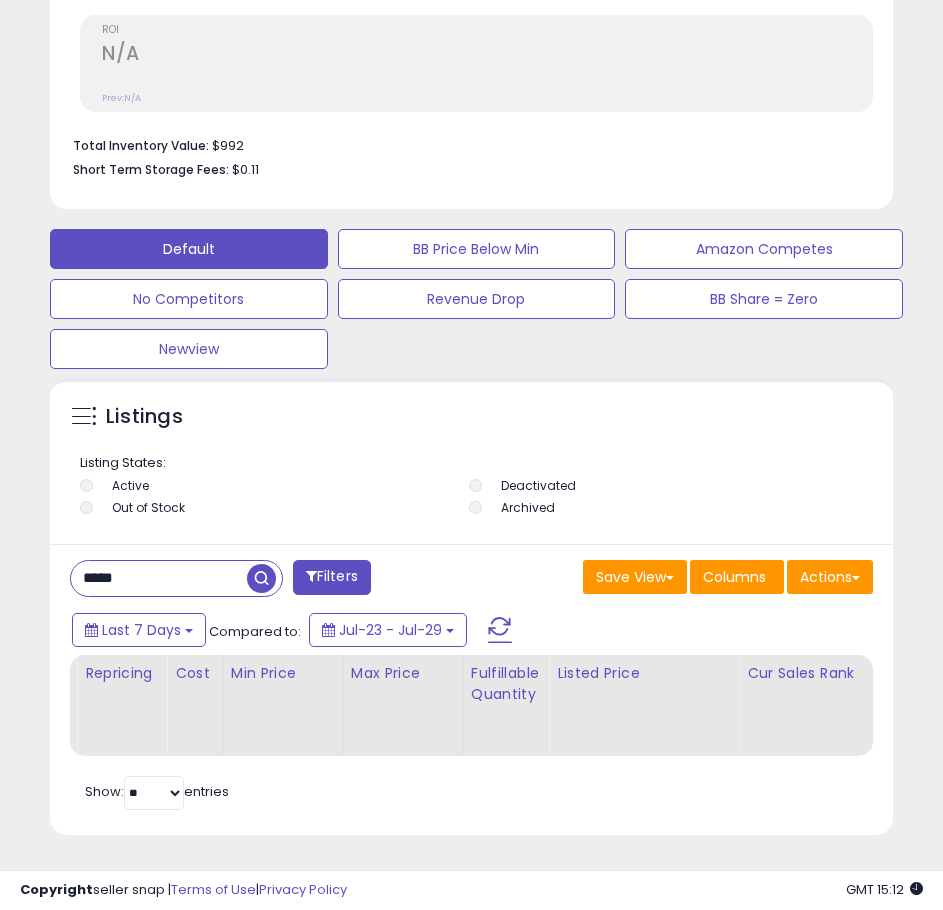 drag, startPoint x: 162, startPoint y: 333, endPoint x: -14, endPoint y: 307, distance: 177.9101 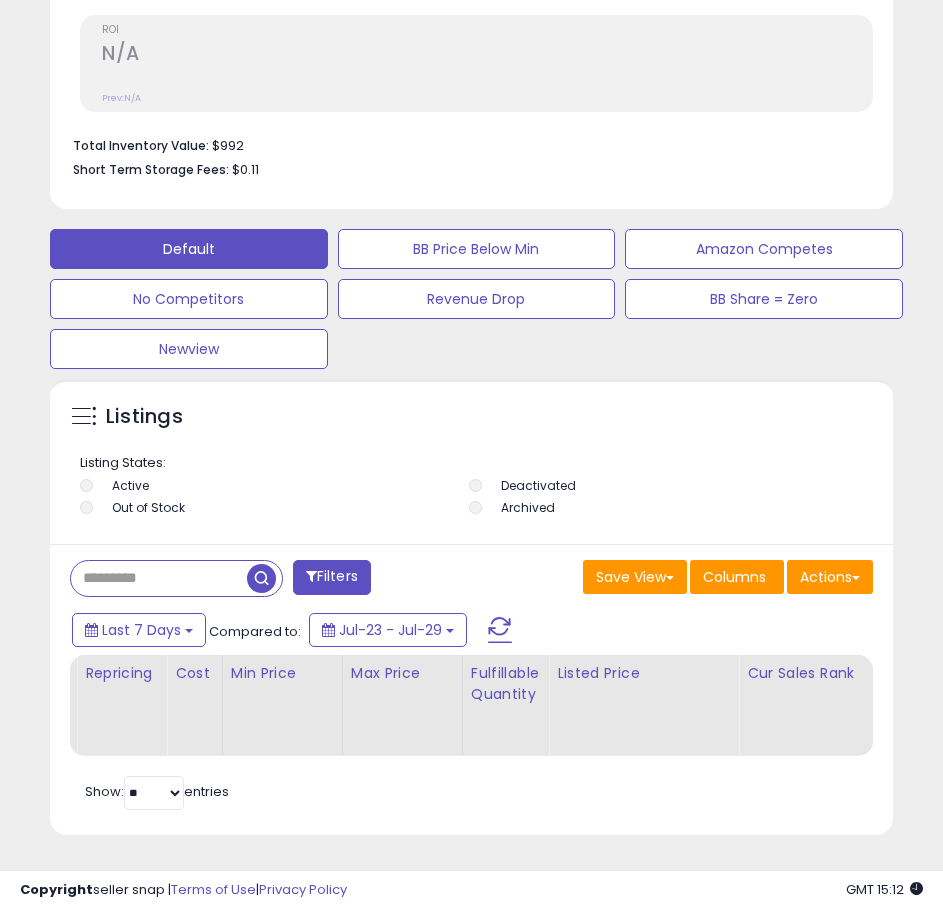 click at bounding box center (159, 578) 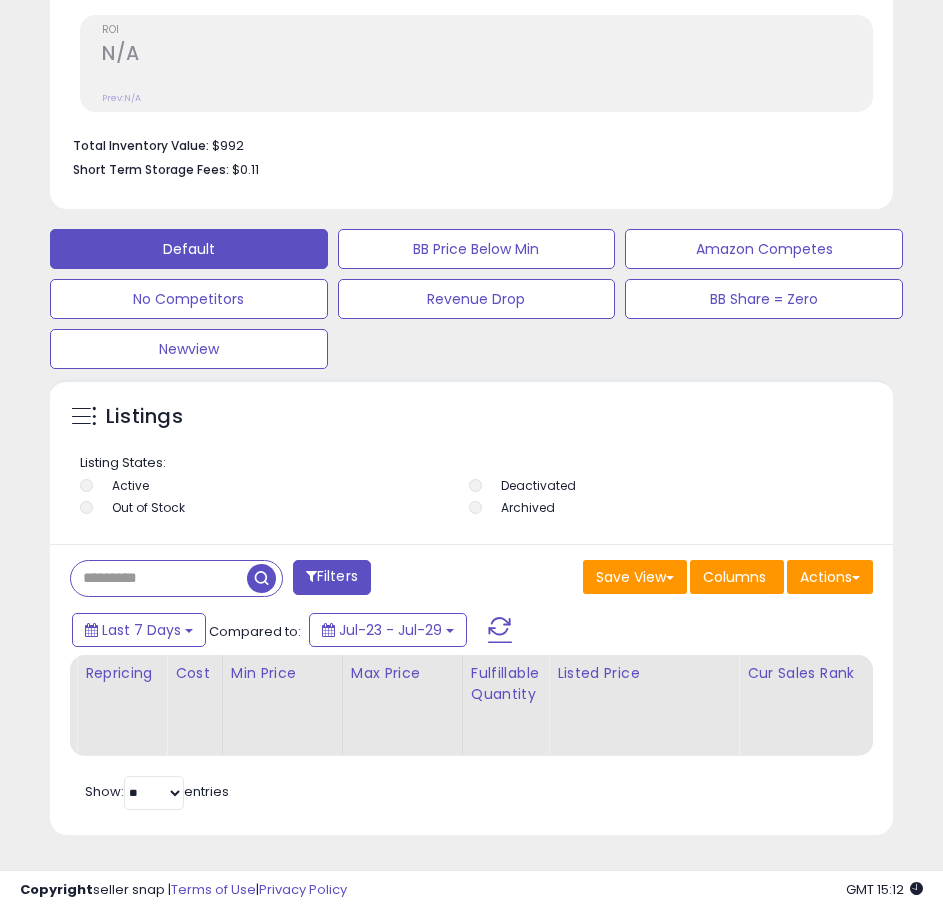 paste on "**********" 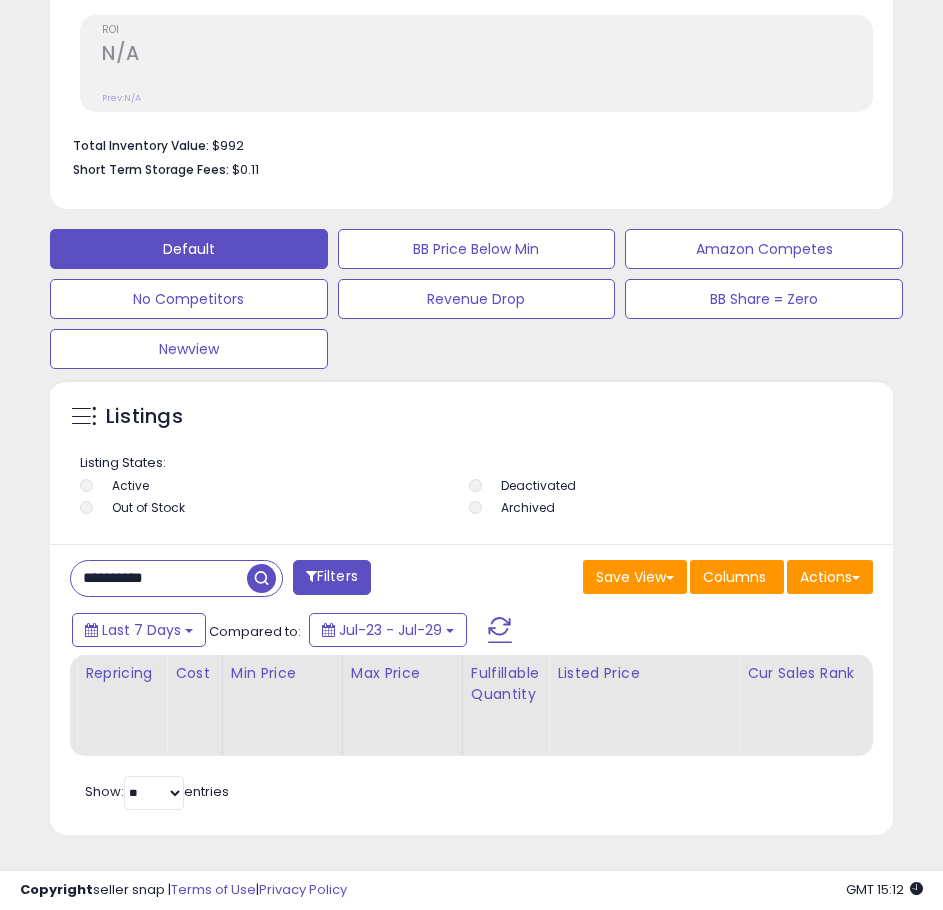 type on "**********" 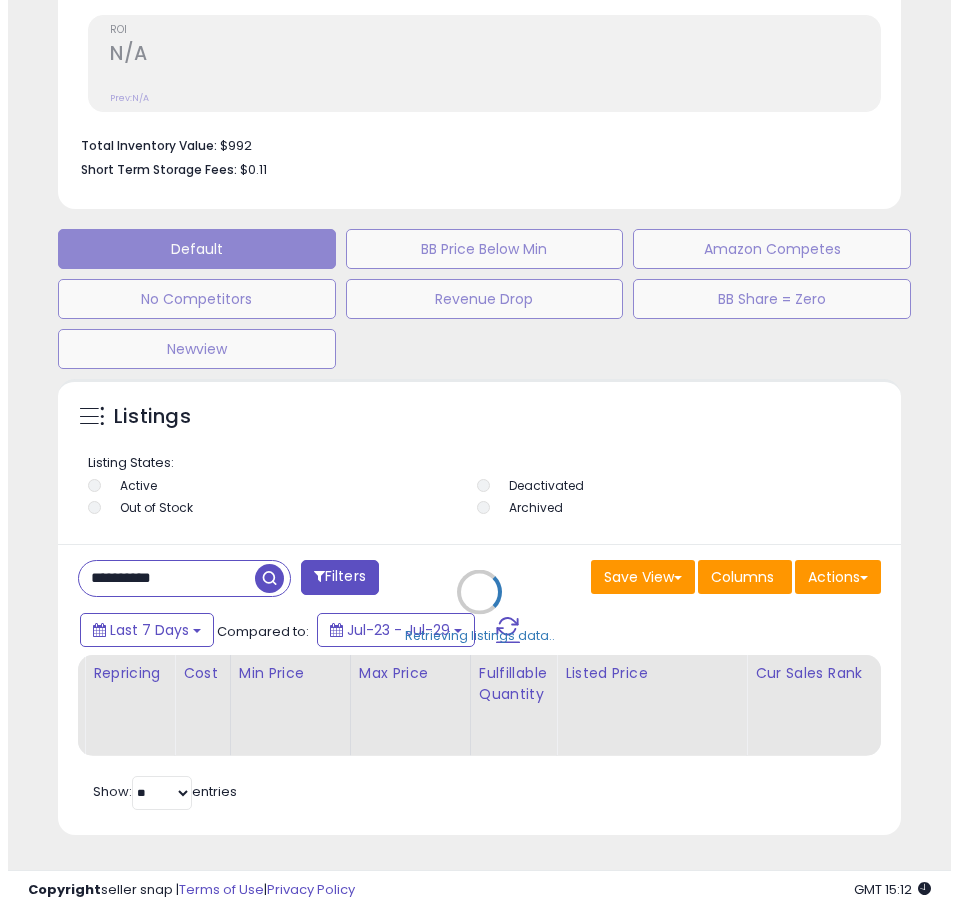 scroll, scrollTop: 1145, scrollLeft: 0, axis: vertical 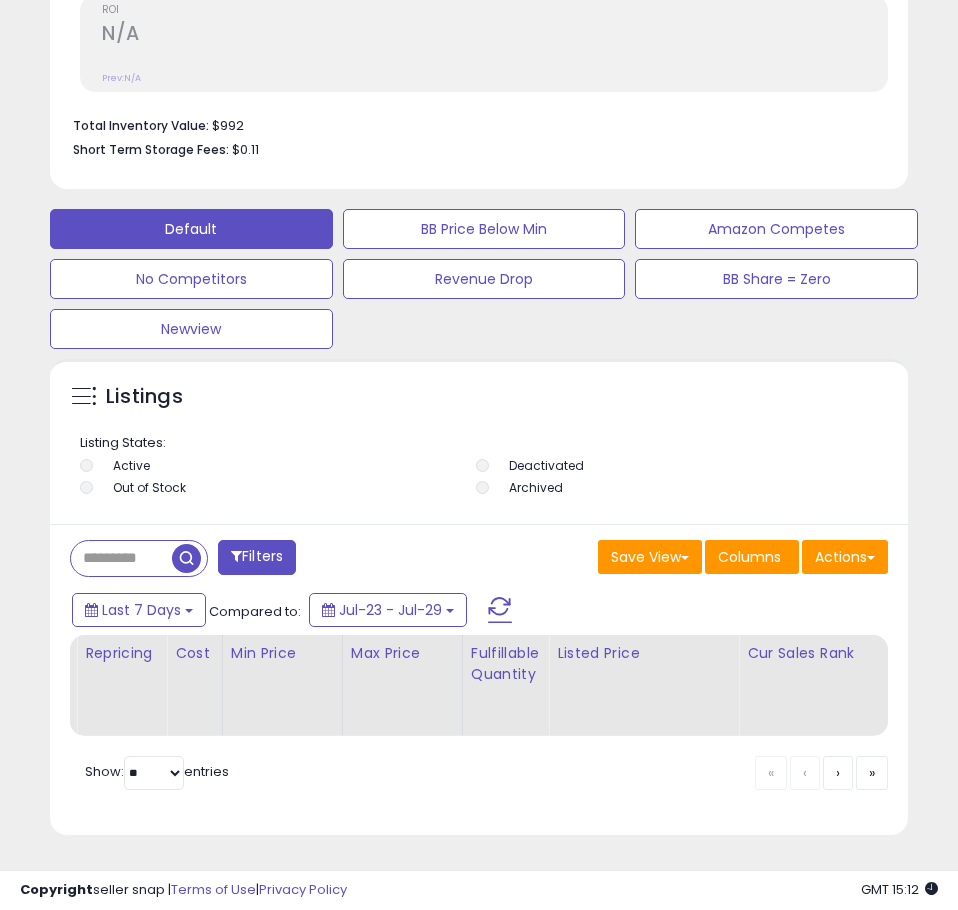 click at bounding box center [121, 558] 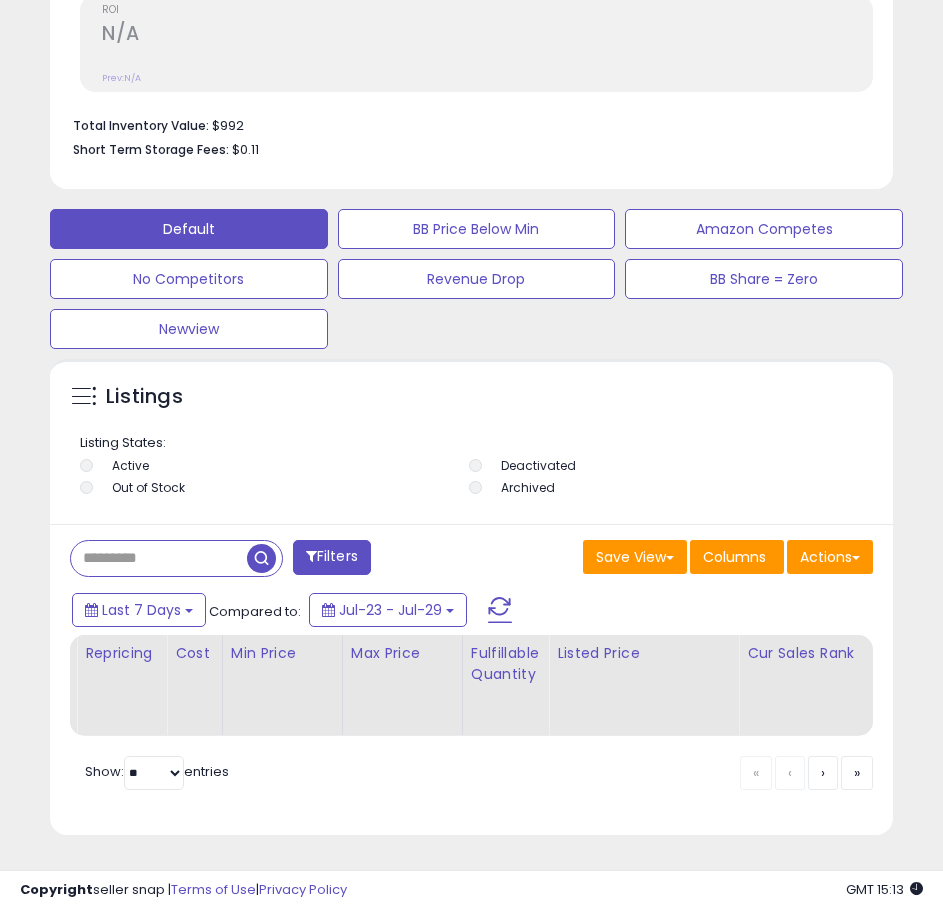 paste on "**********" 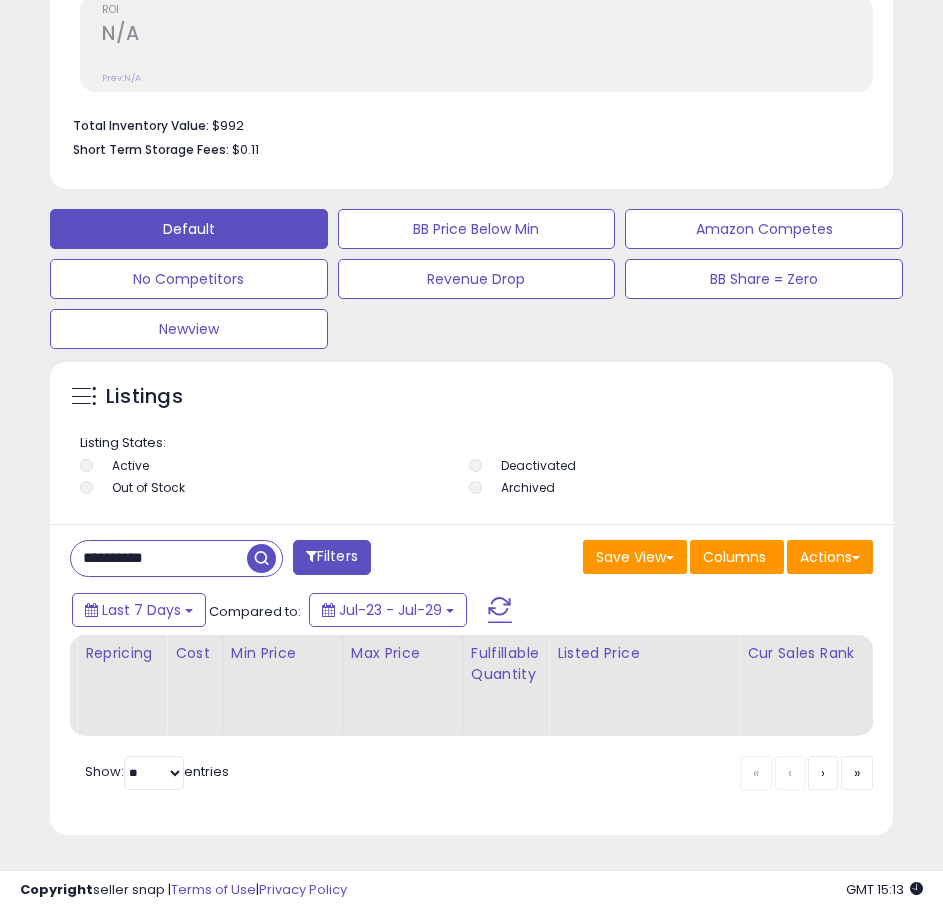 type on "**********" 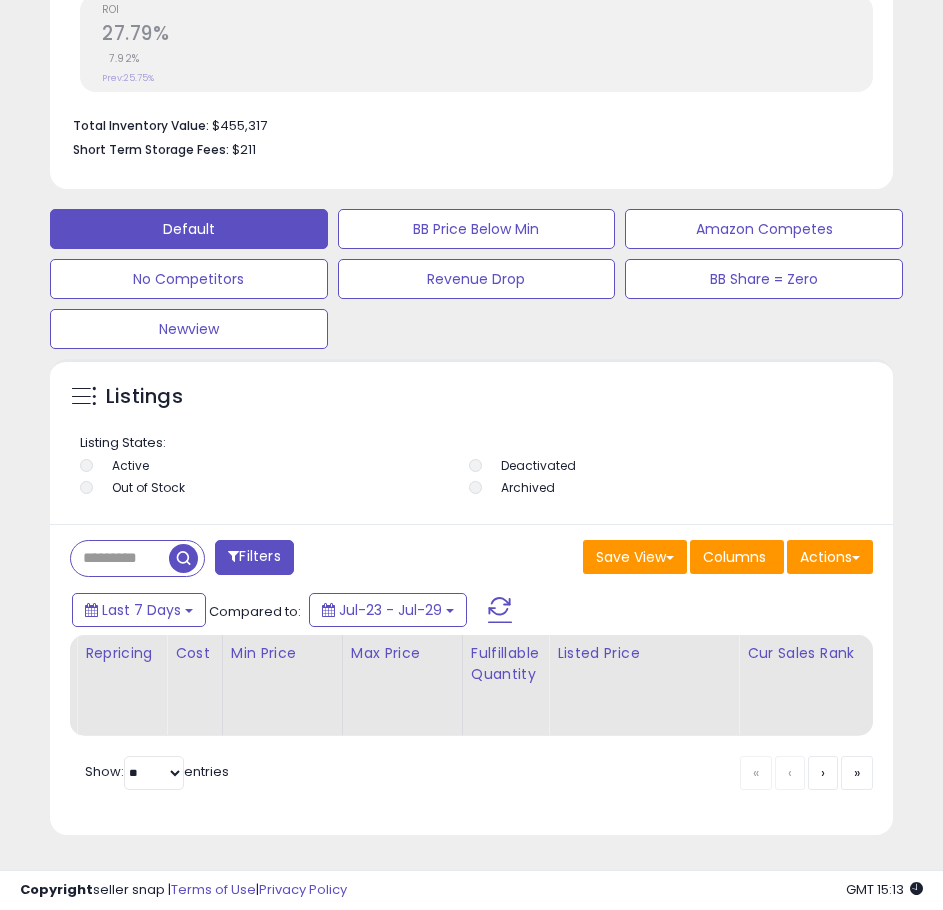 scroll, scrollTop: 999610, scrollLeft: 999167, axis: both 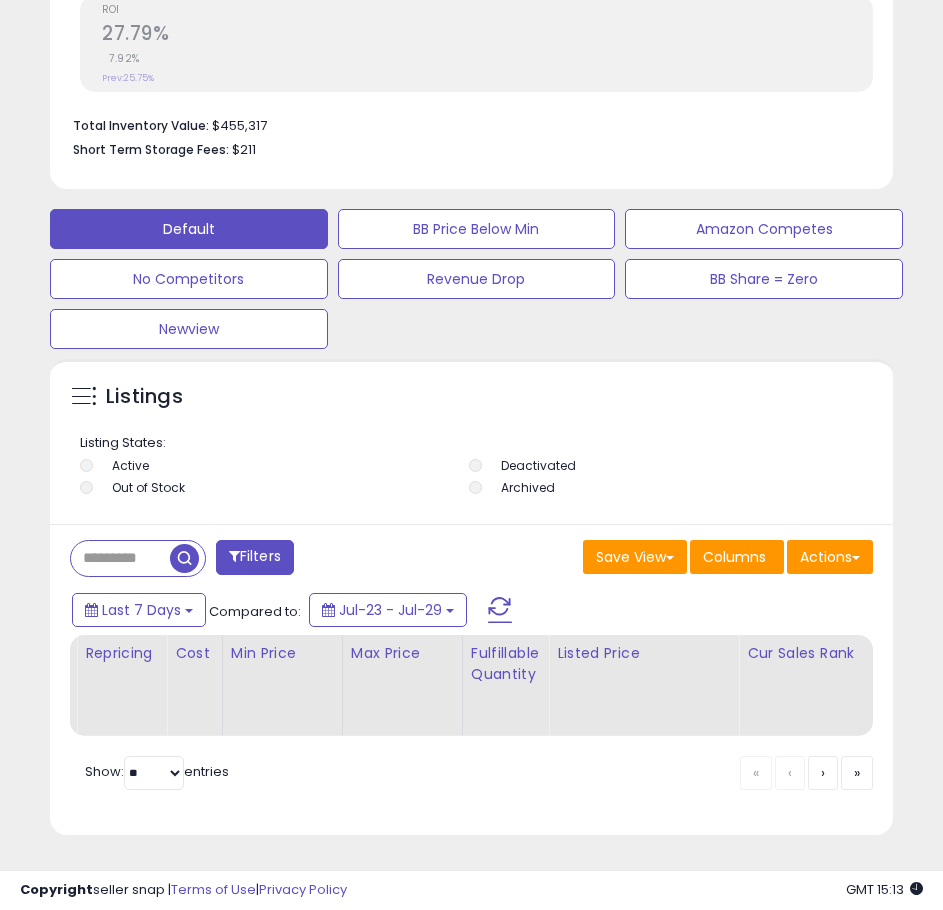 click at bounding box center (120, 558) 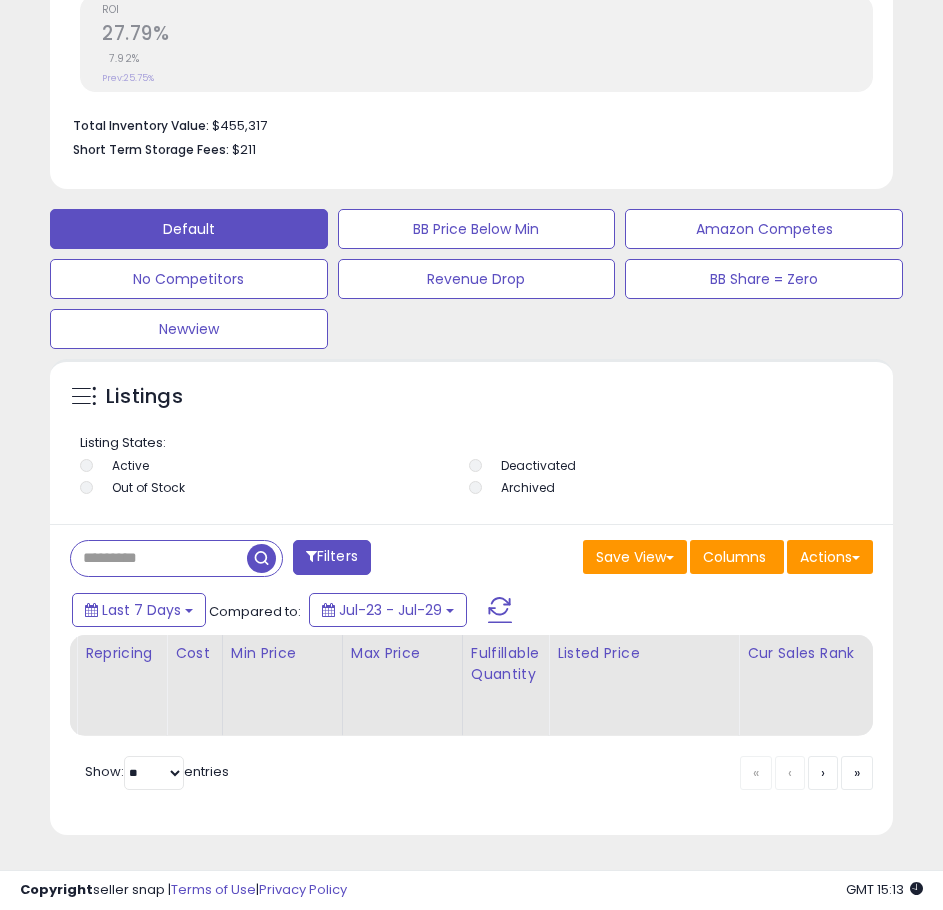 paste on "**********" 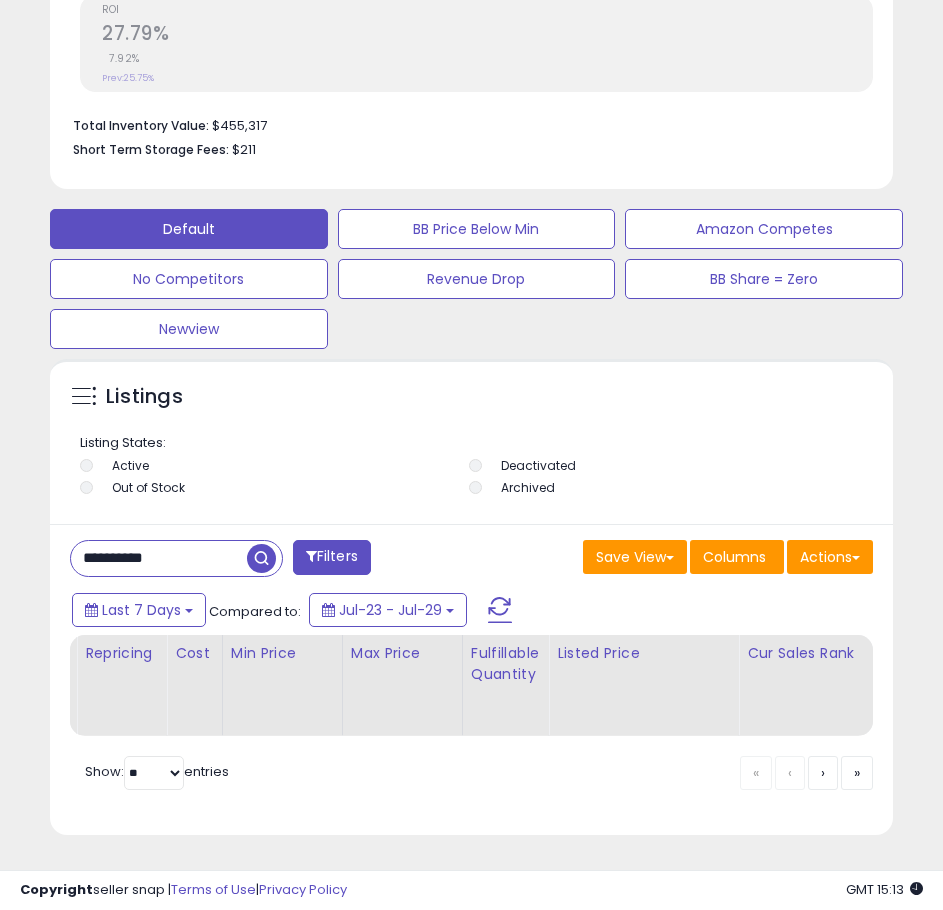 type on "**********" 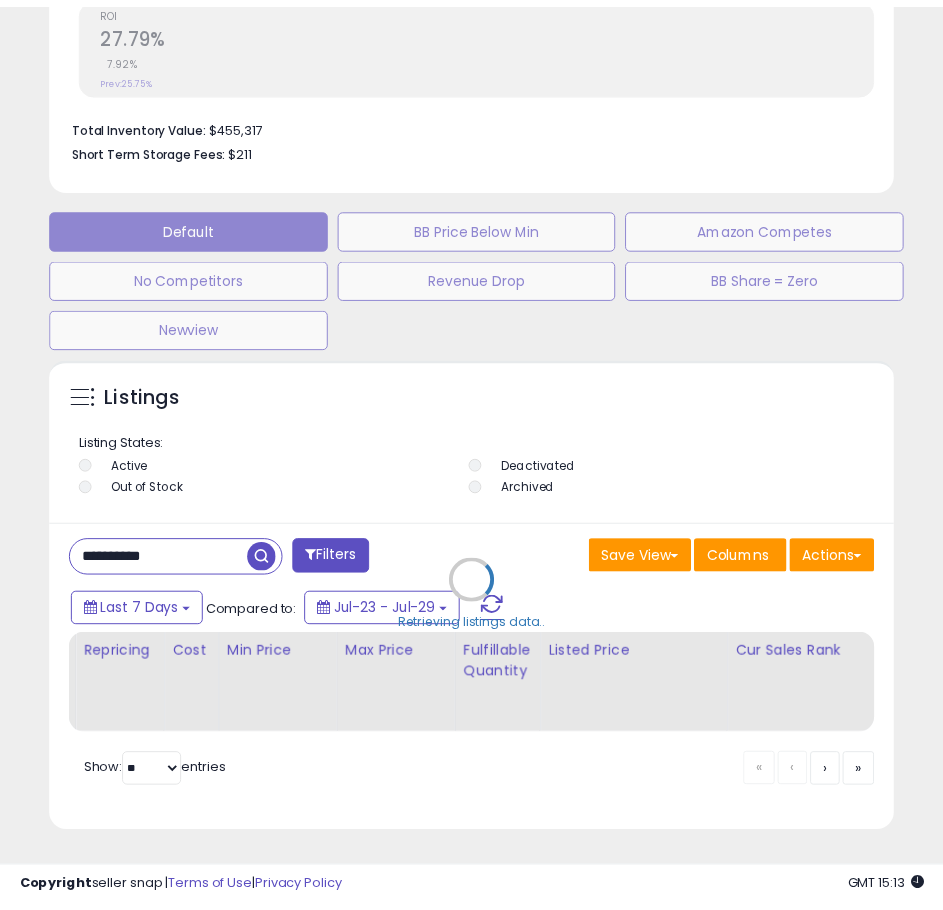 scroll, scrollTop: 999610, scrollLeft: 999167, axis: both 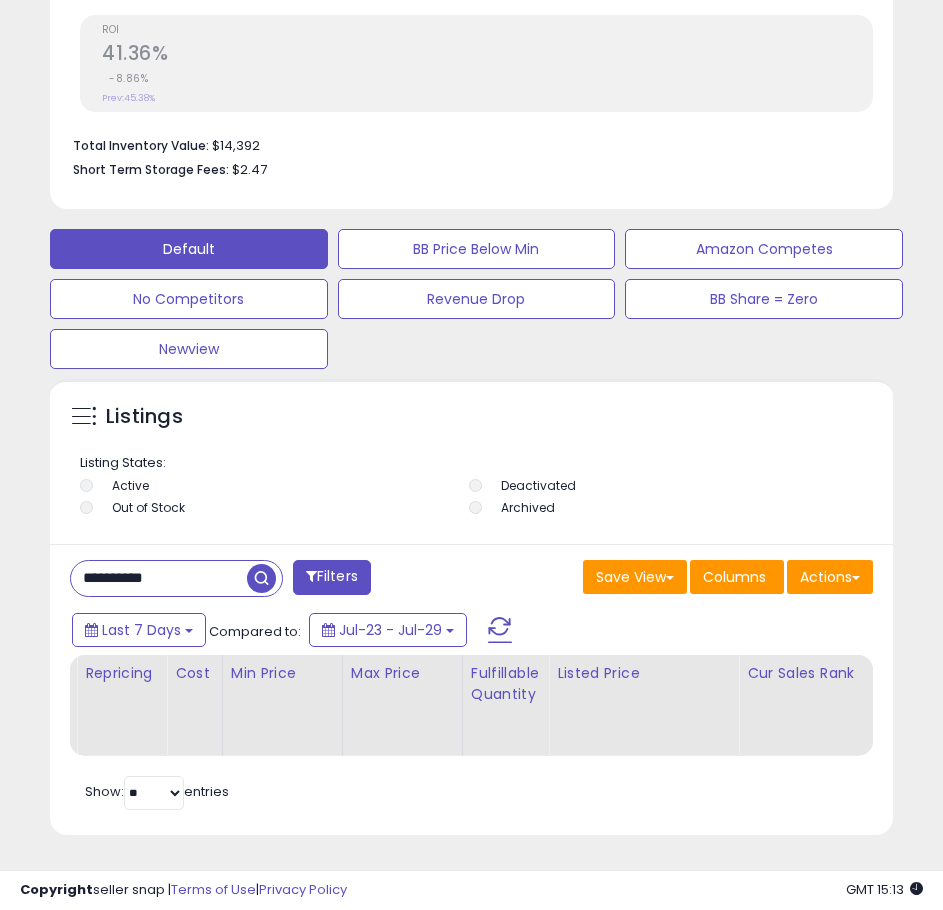 click on "171.90" 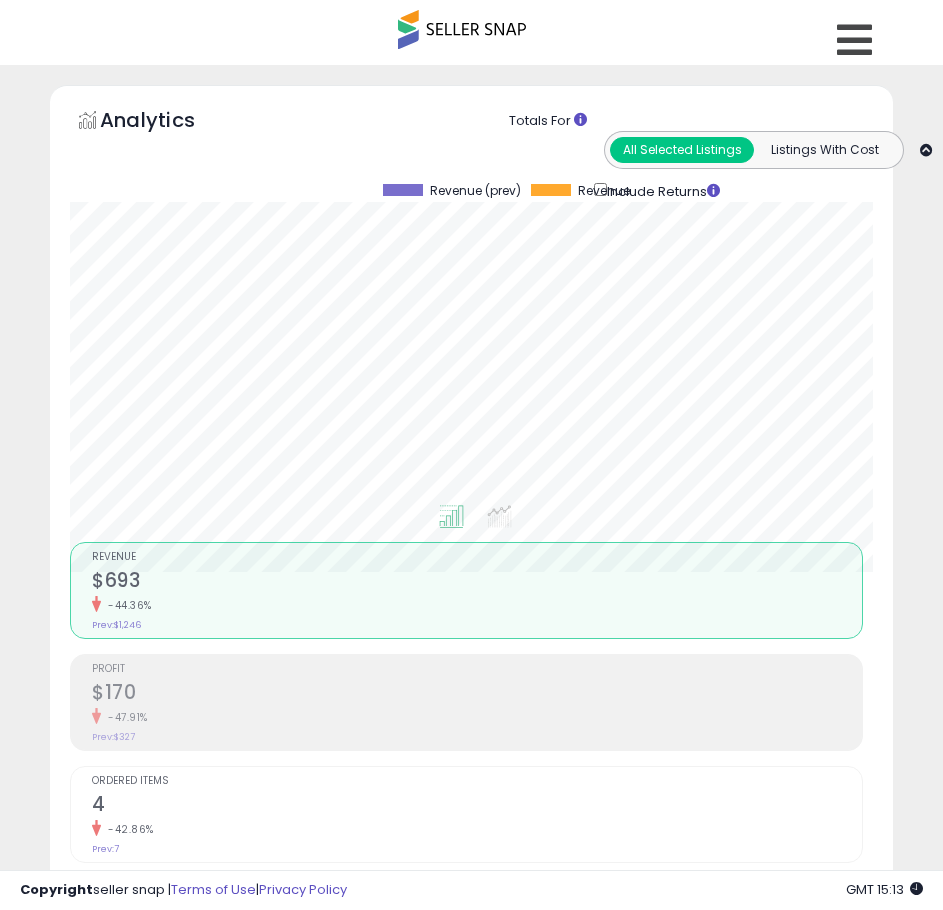 select on "**" 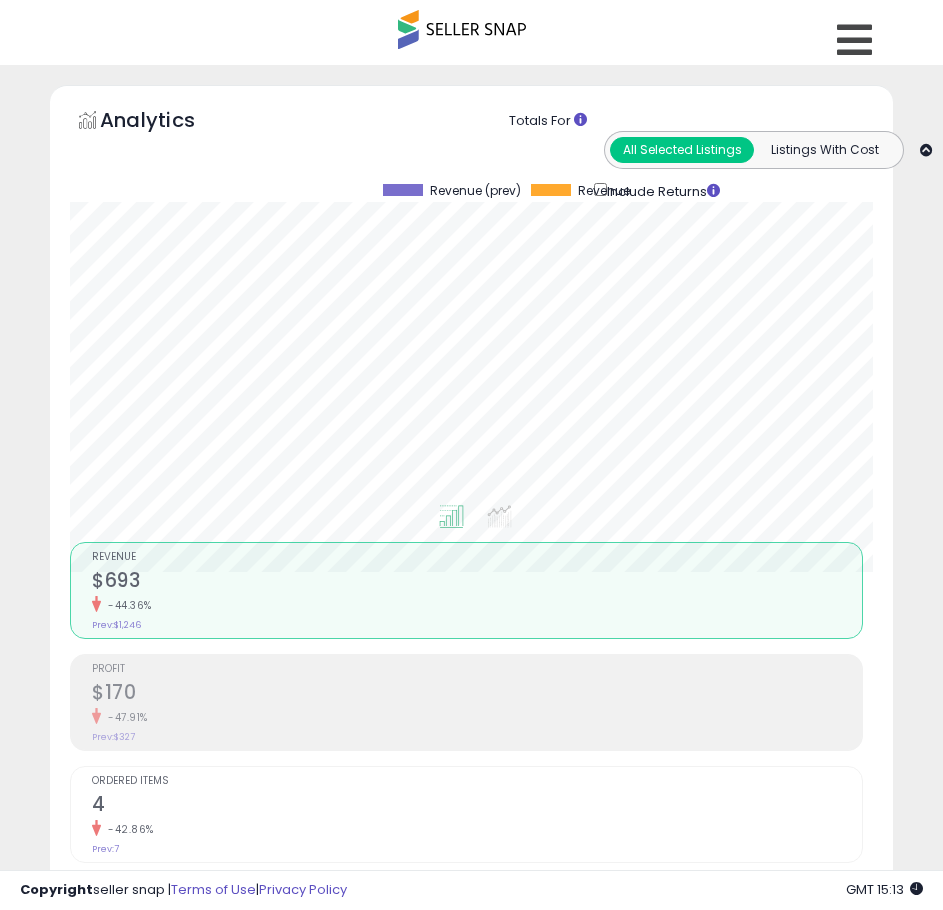 scroll, scrollTop: 1340, scrollLeft: 0, axis: vertical 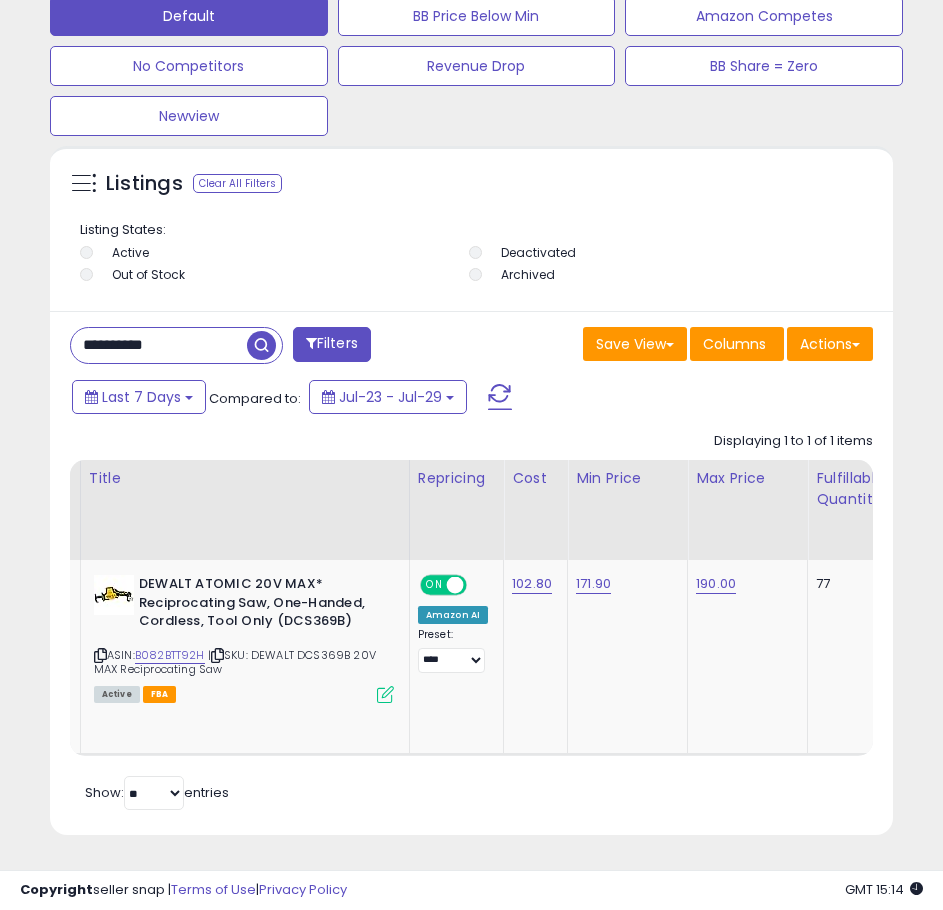 click on "**********" at bounding box center (159, 345) 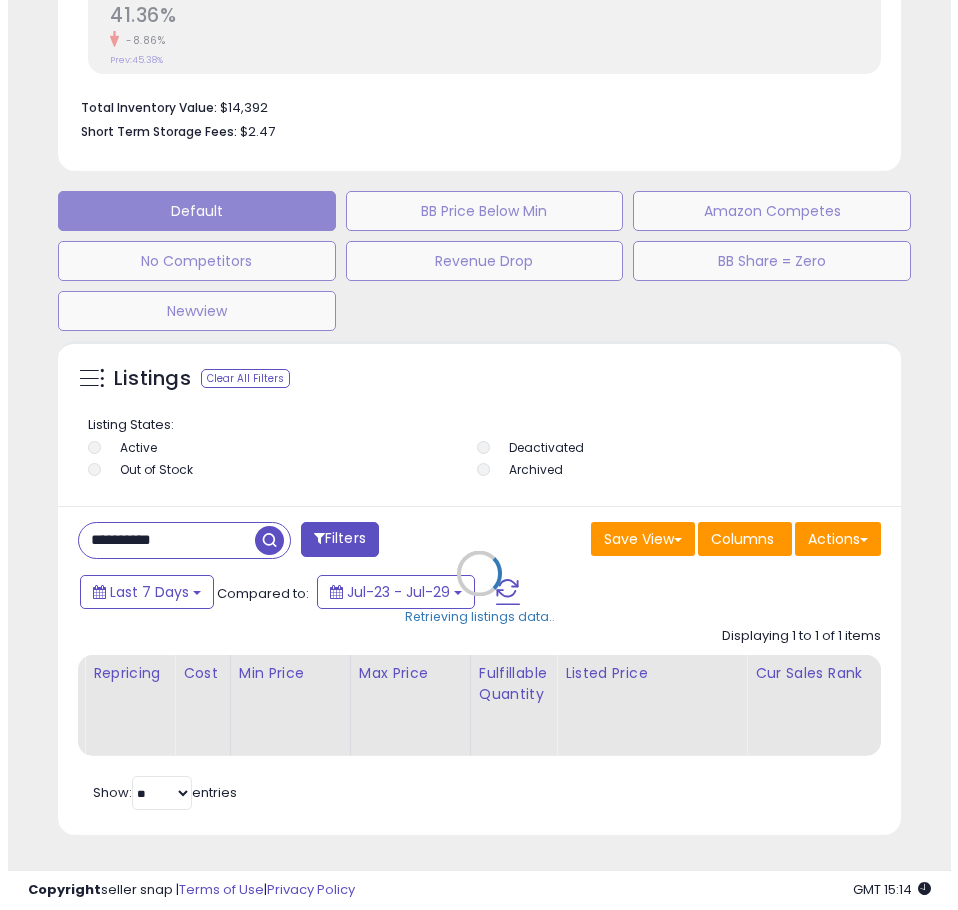 scroll, scrollTop: 1145, scrollLeft: 0, axis: vertical 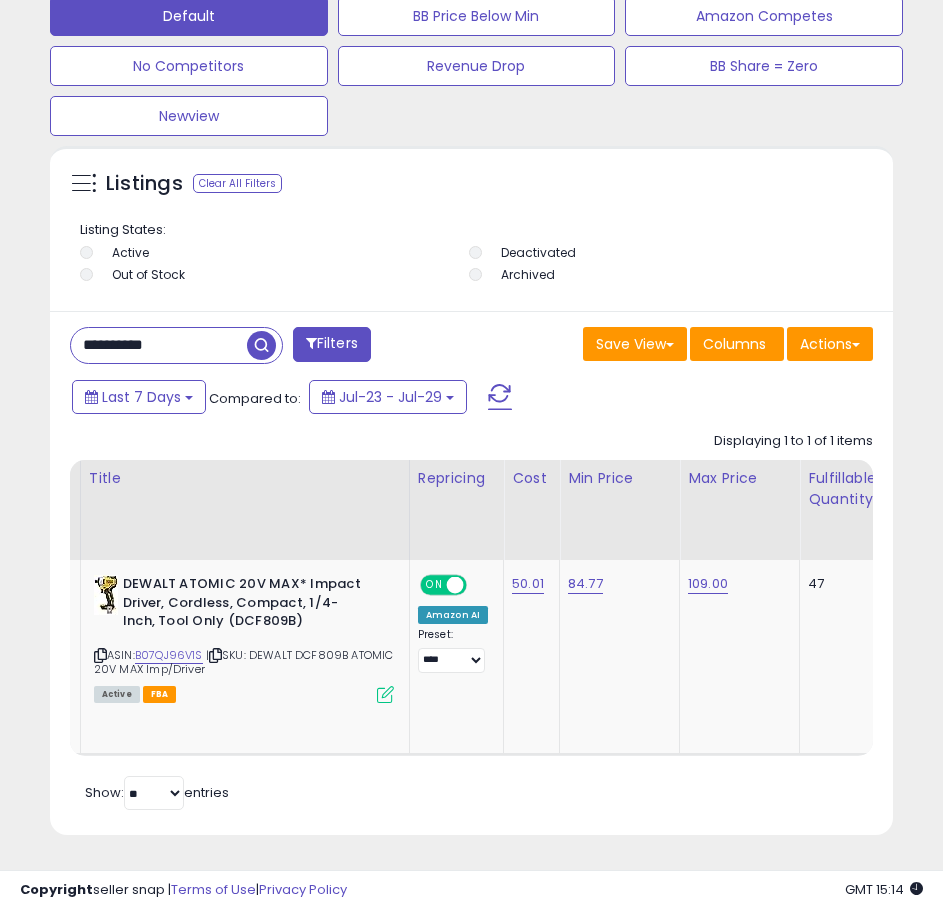 click on "**********" at bounding box center (159, 345) 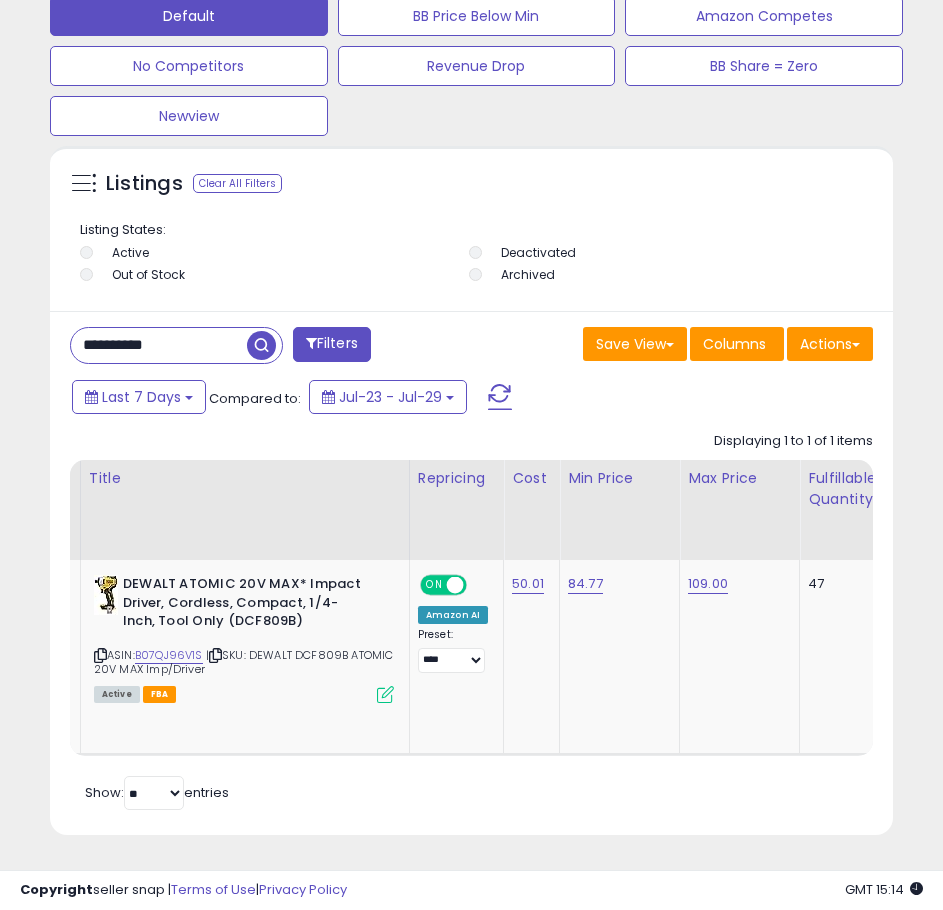 paste 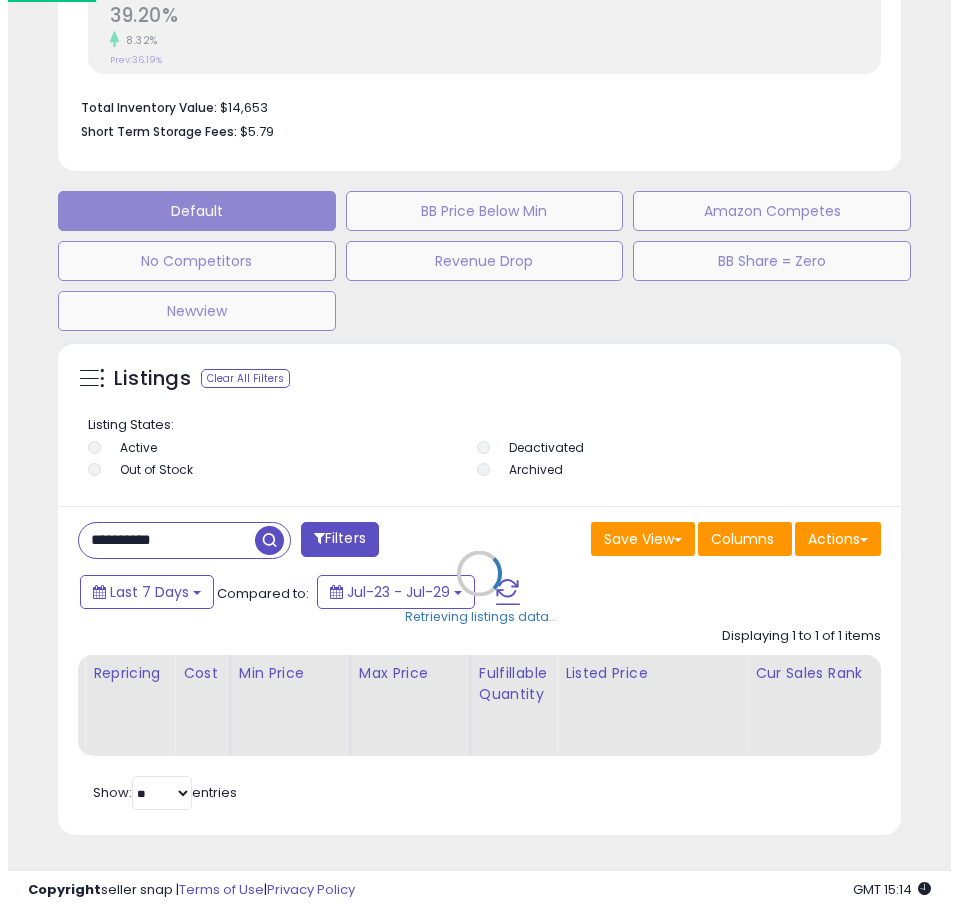 scroll, scrollTop: 1145, scrollLeft: 0, axis: vertical 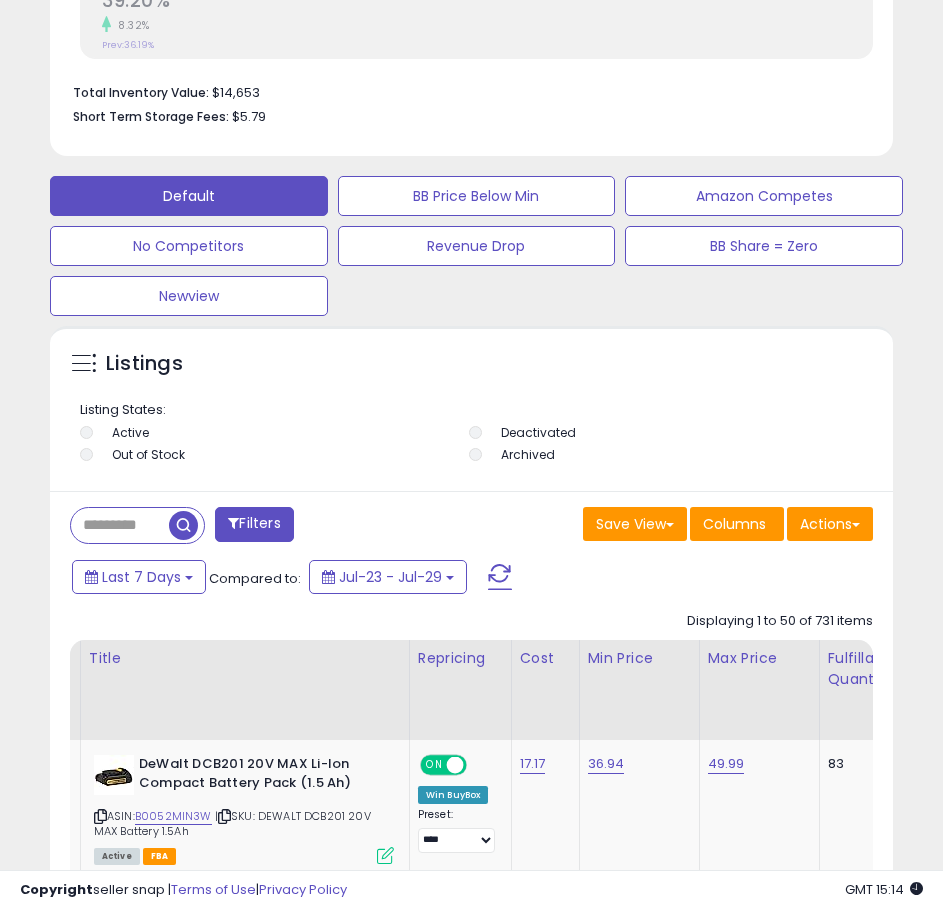 click at bounding box center (120, 525) 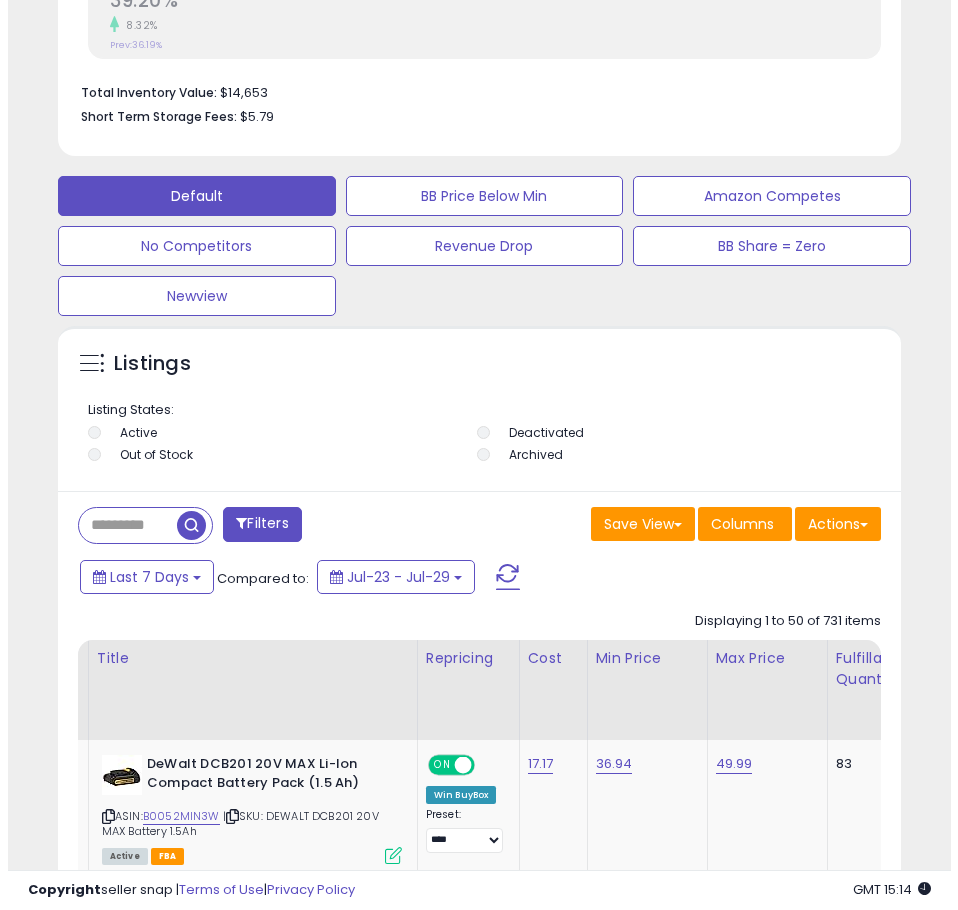 scroll, scrollTop: 999610, scrollLeft: 999167, axis: both 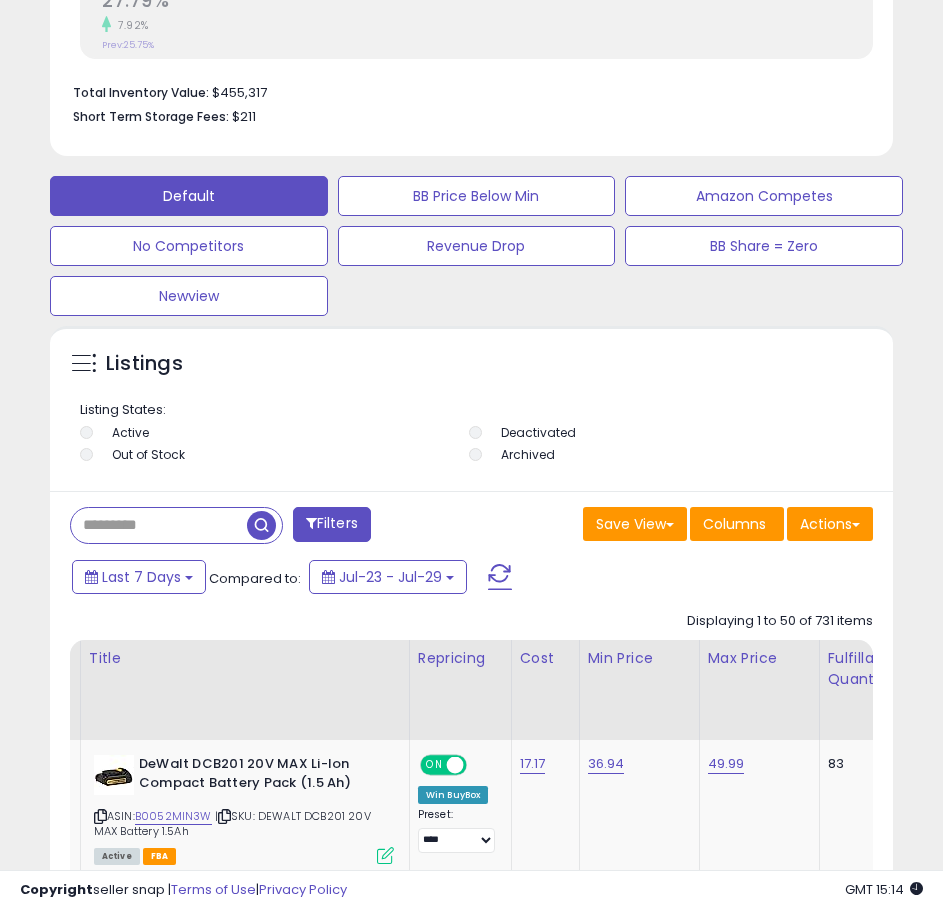 paste on "**********" 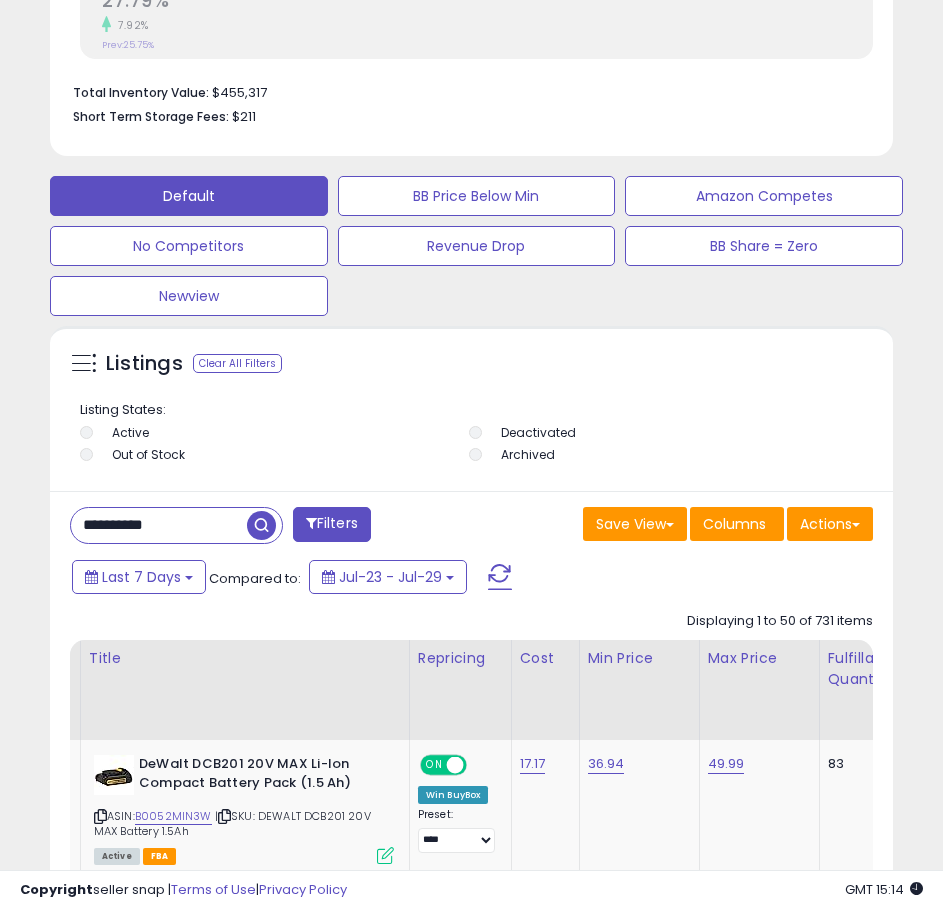click at bounding box center [261, 525] 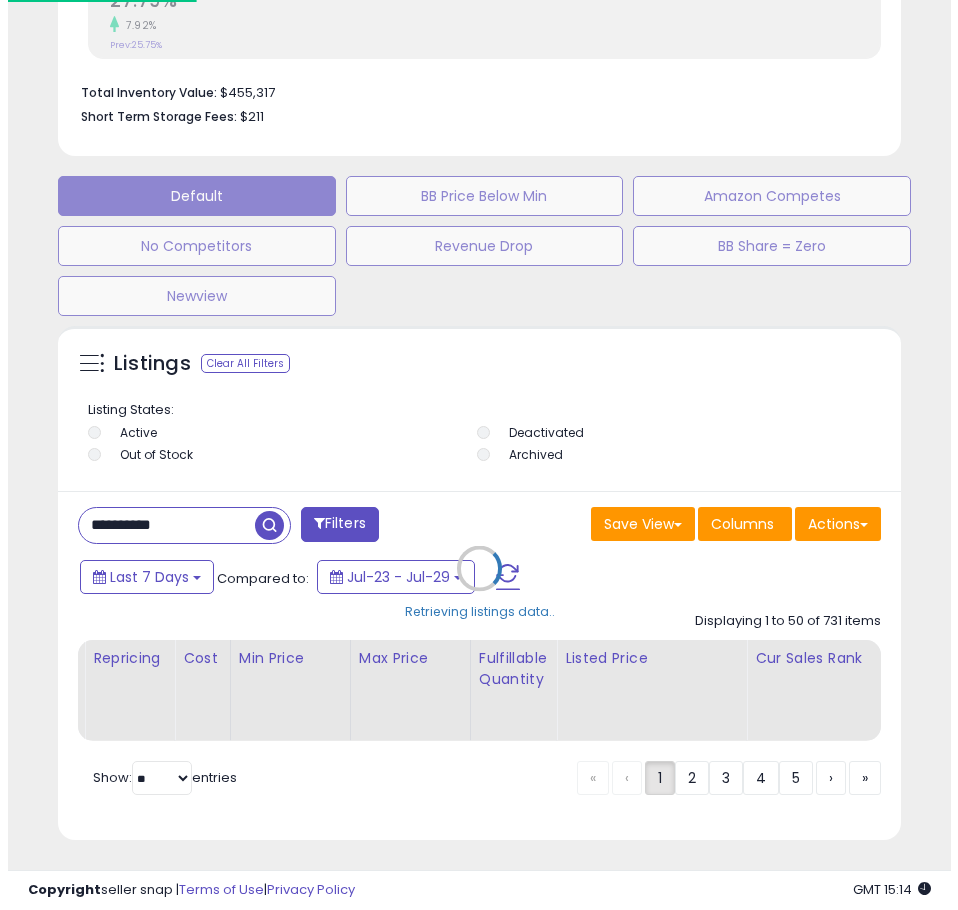 scroll, scrollTop: 999610, scrollLeft: 999152, axis: both 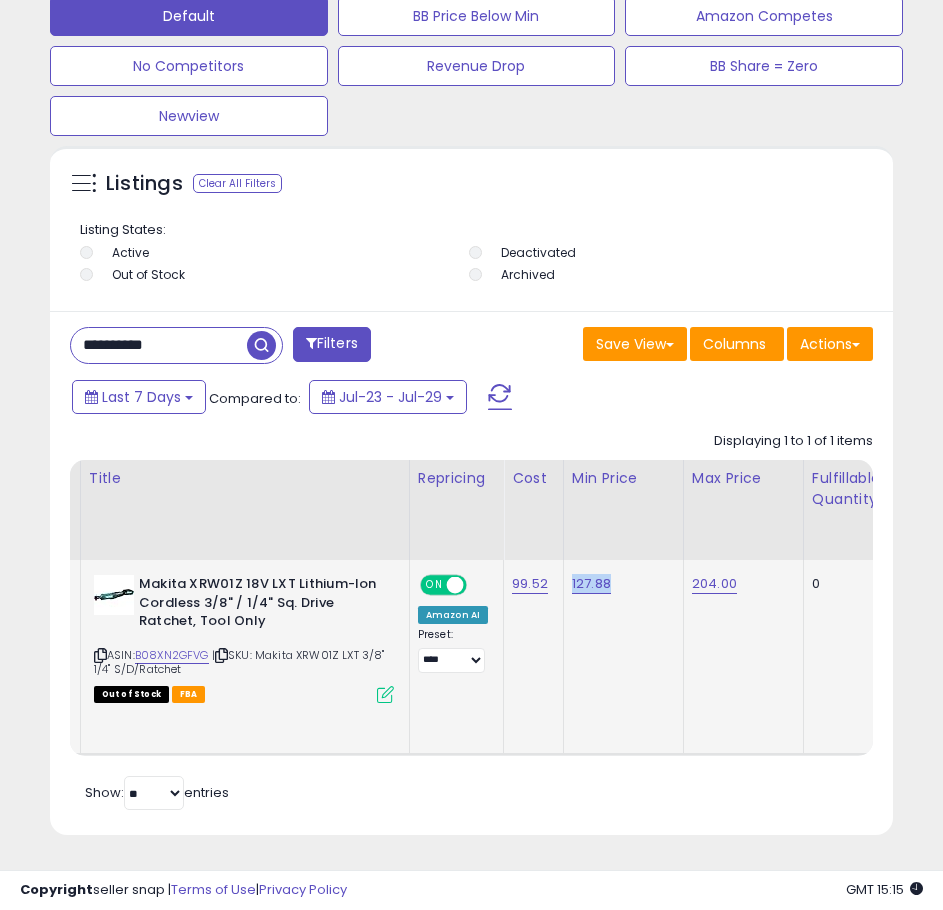 drag, startPoint x: 614, startPoint y: 564, endPoint x: 566, endPoint y: 568, distance: 48.166378 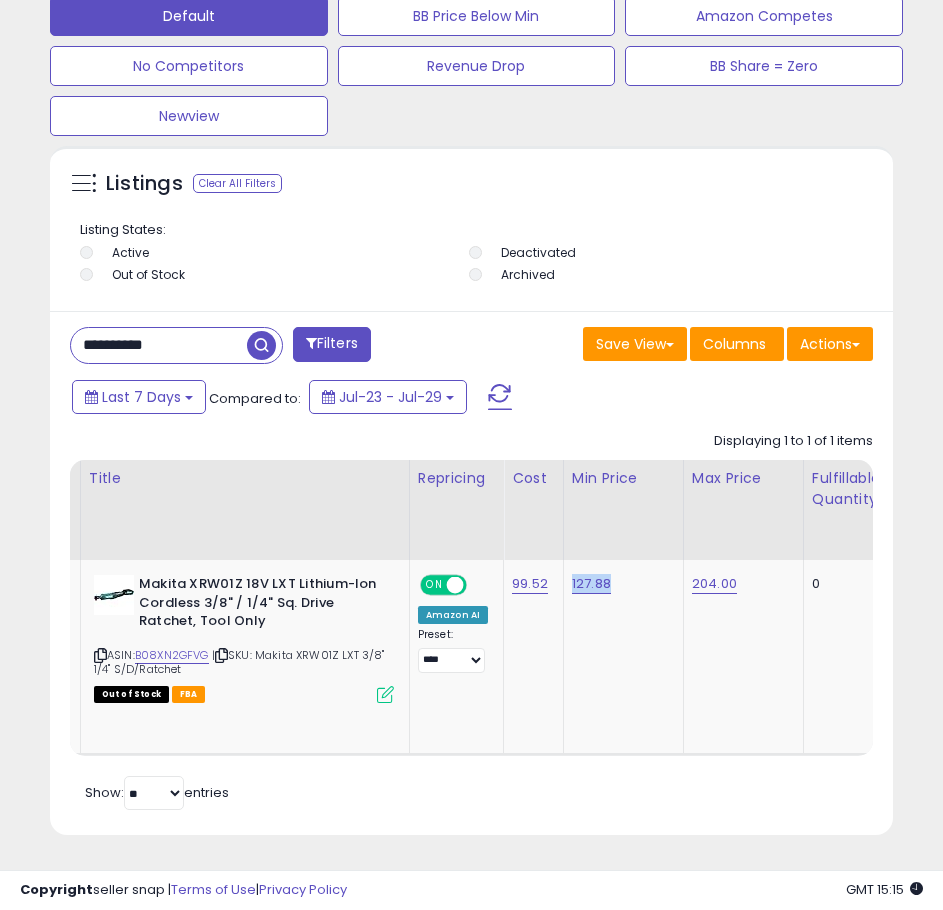 copy on "127.88" 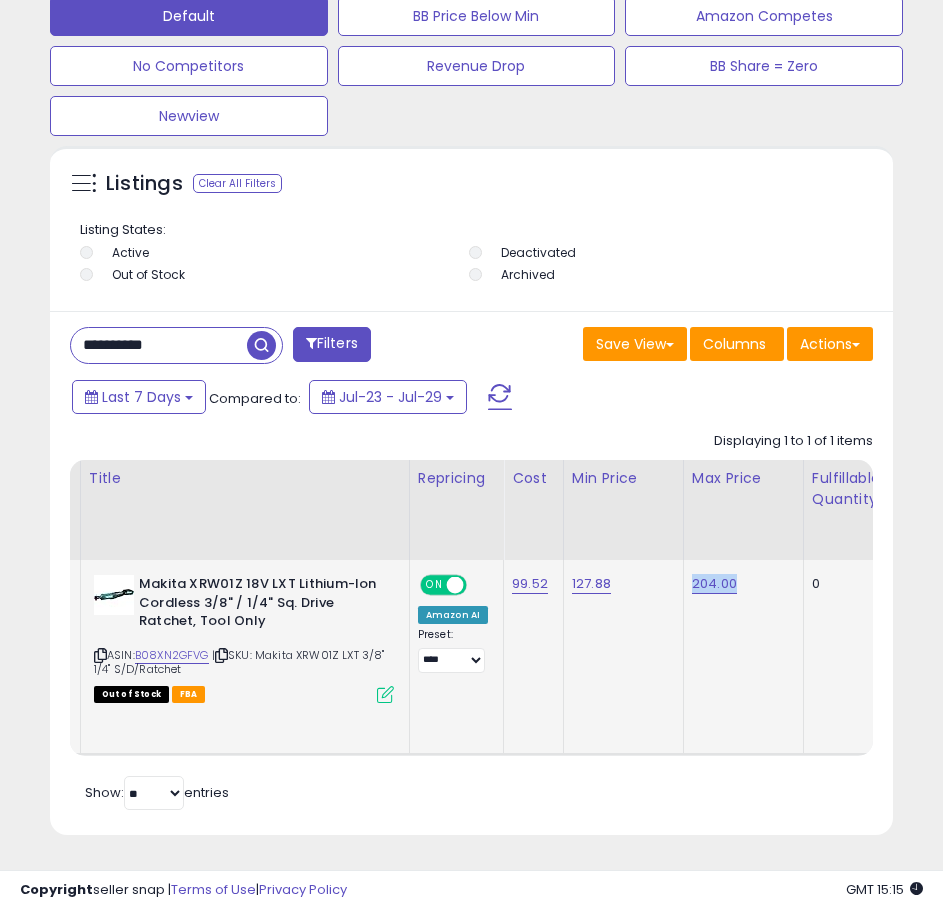 drag, startPoint x: 746, startPoint y: 571, endPoint x: 691, endPoint y: 569, distance: 55.03635 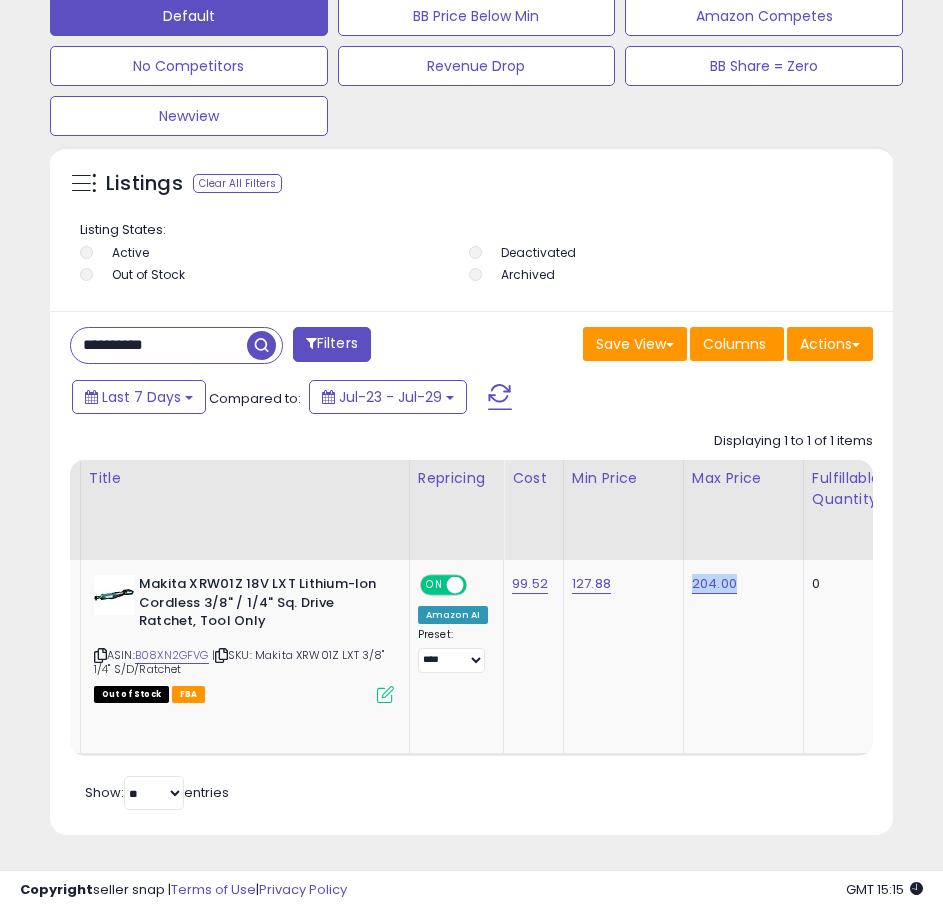 copy on "204.00" 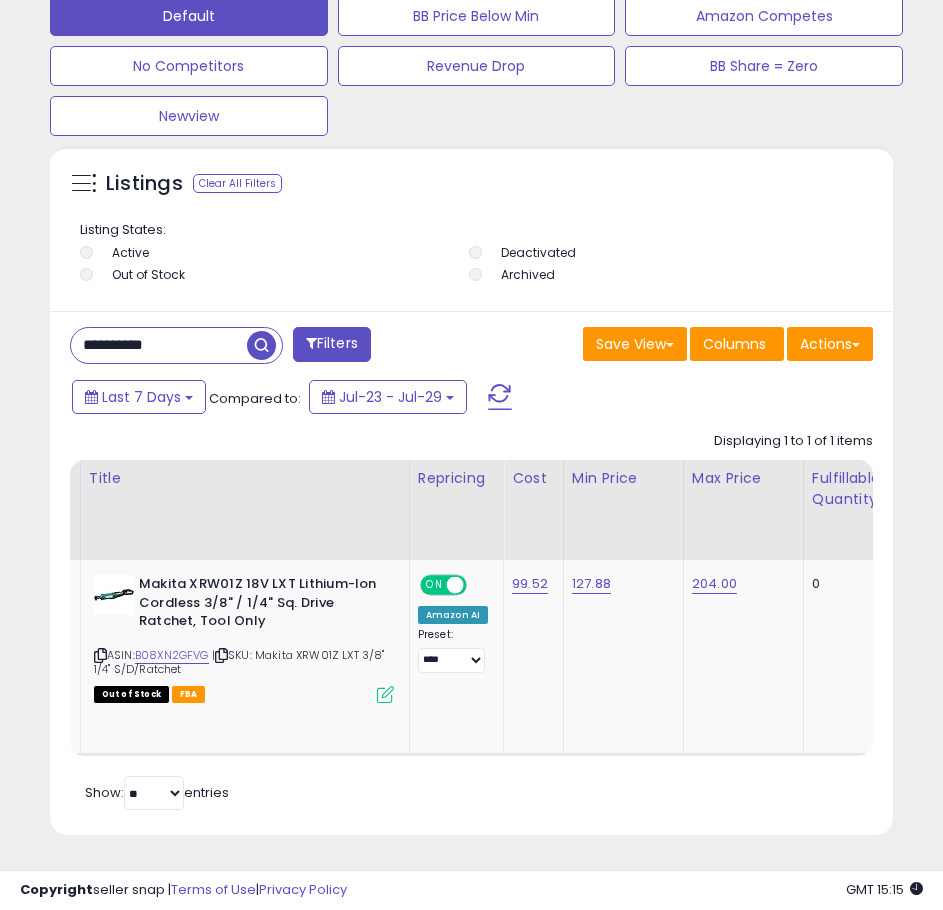 click on "**********" at bounding box center (159, 345) 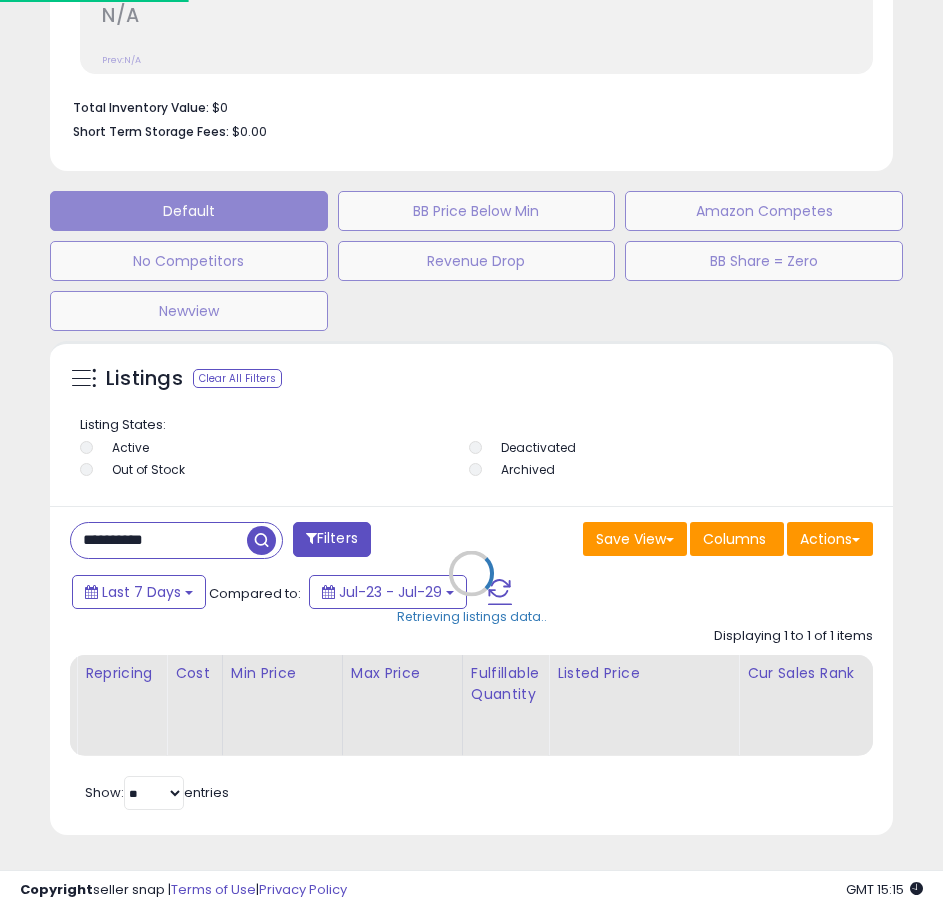 scroll, scrollTop: 999610, scrollLeft: 999152, axis: both 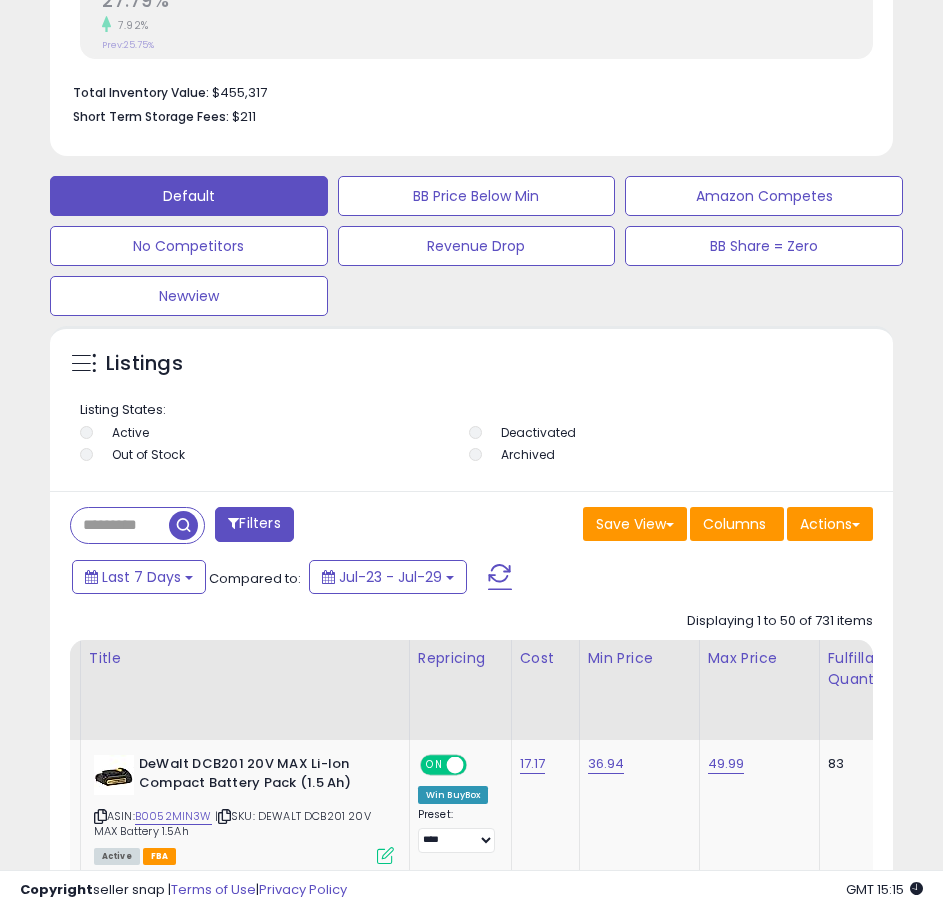 click at bounding box center [120, 525] 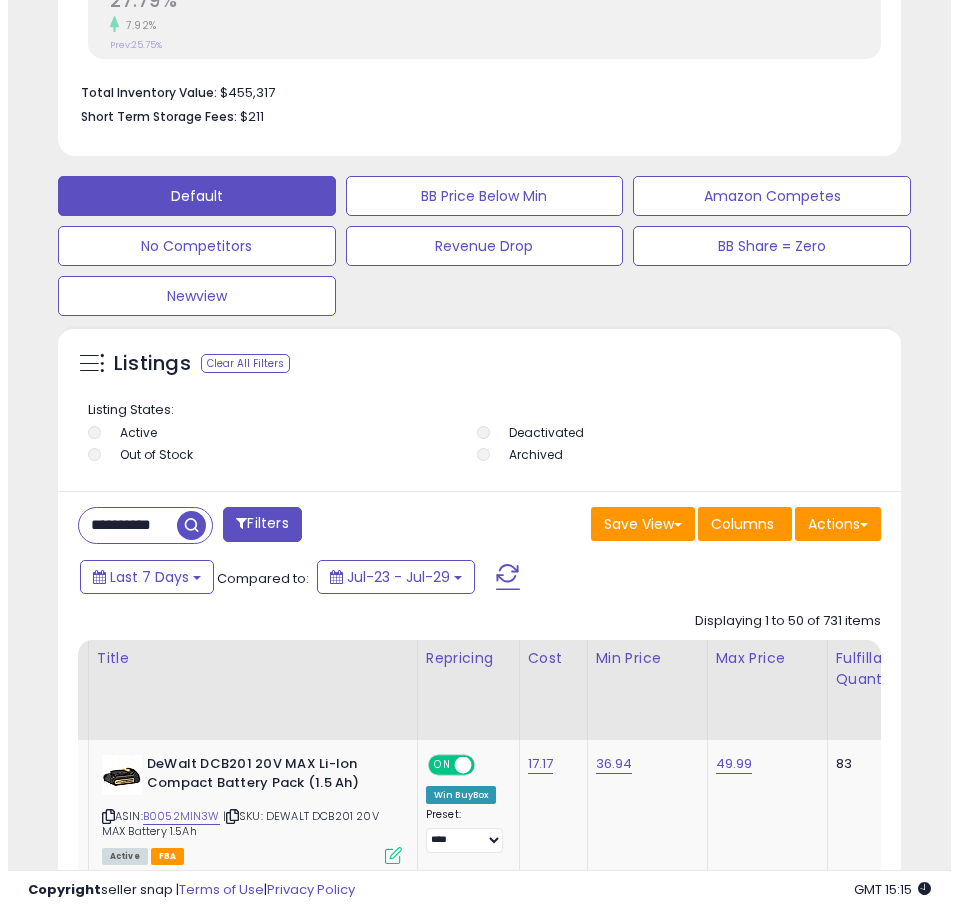 scroll, scrollTop: 0, scrollLeft: 20, axis: horizontal 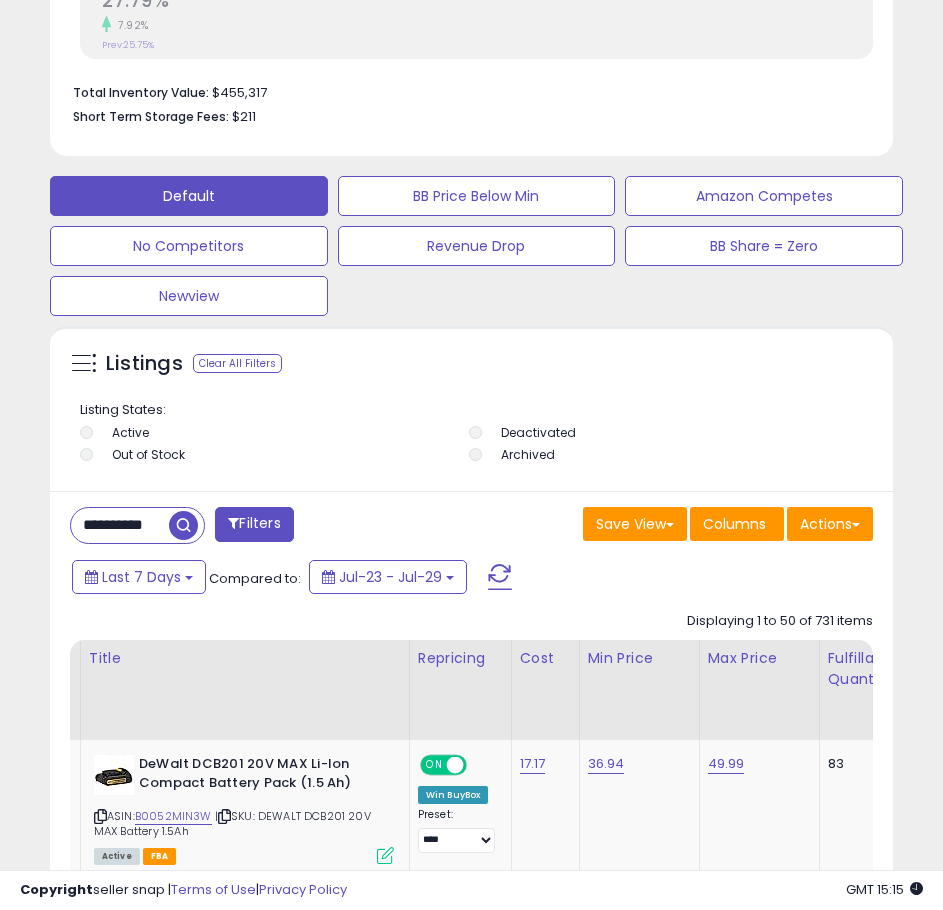 type on "**********" 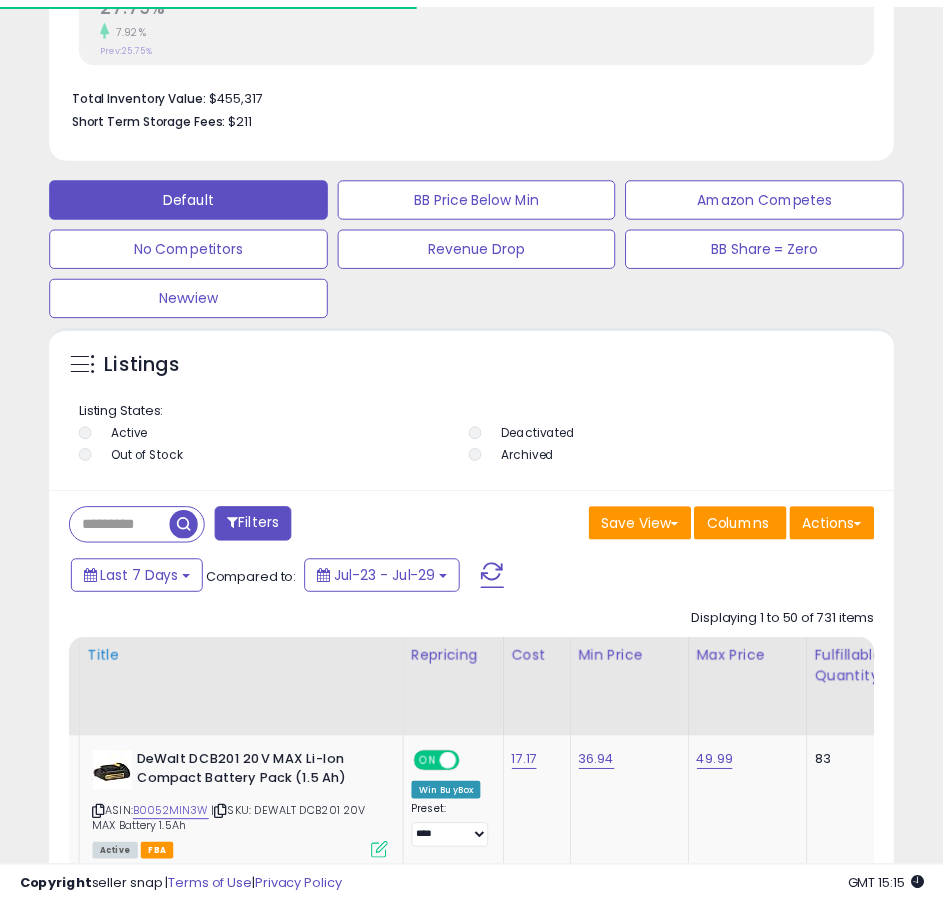 scroll, scrollTop: 999610, scrollLeft: 999167, axis: both 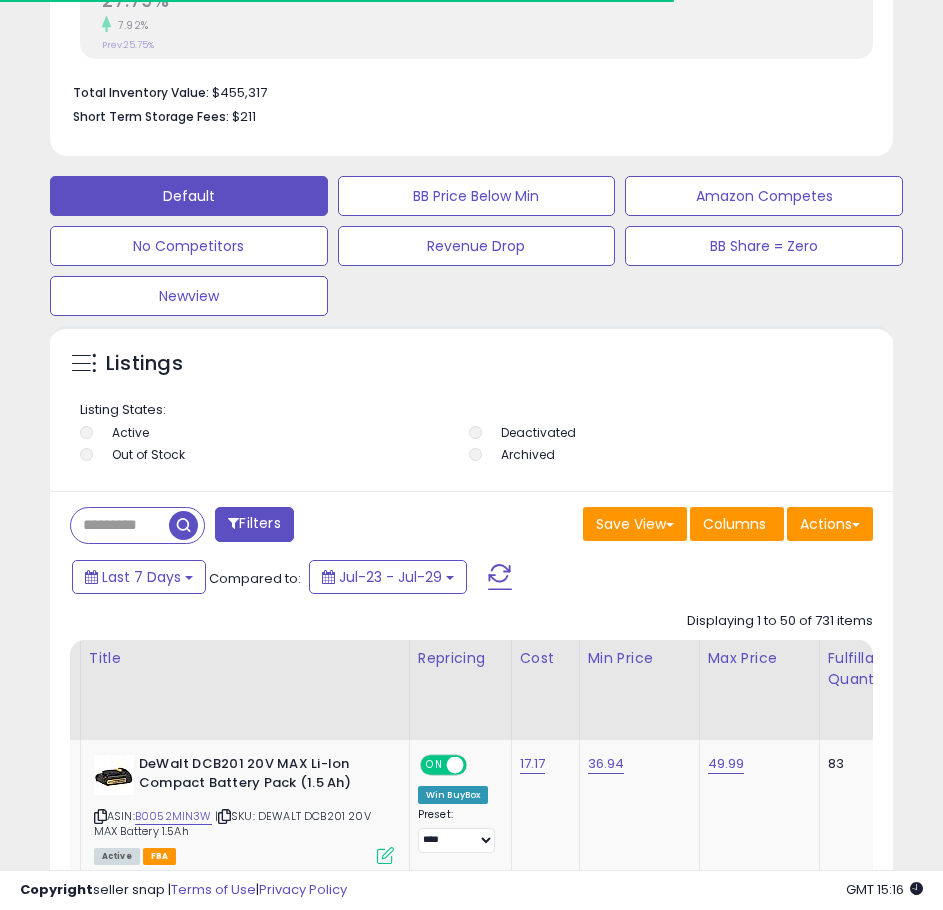 click at bounding box center (120, 525) 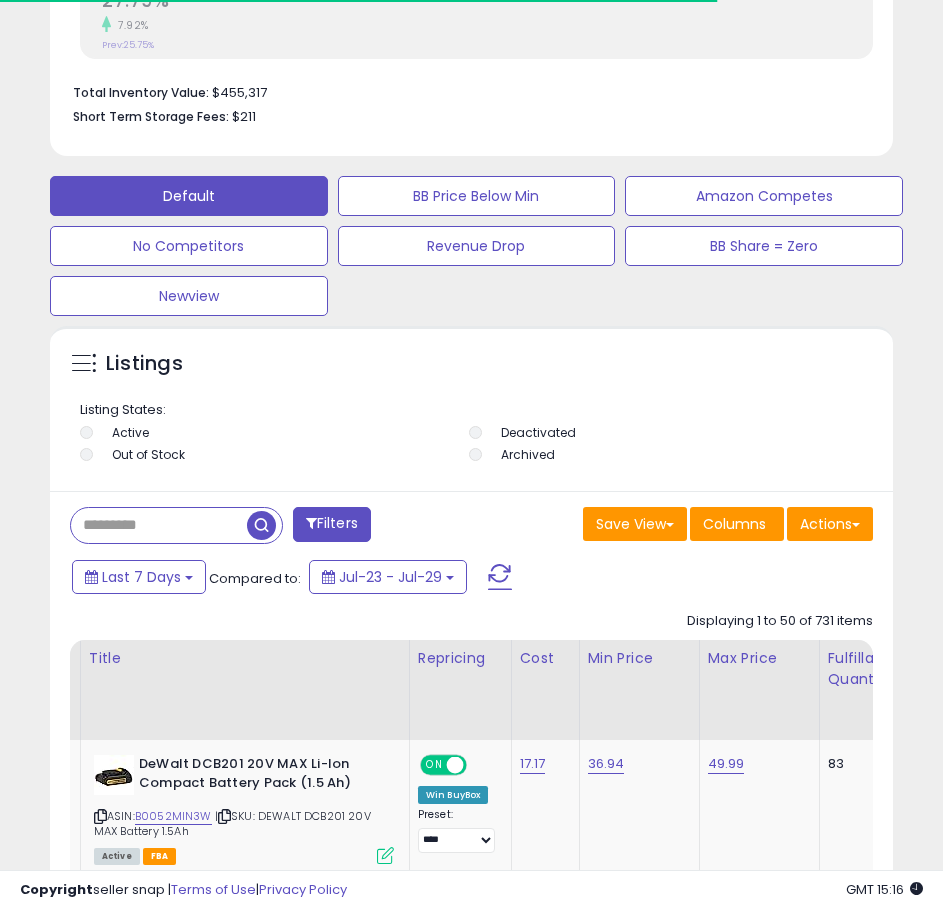 scroll, scrollTop: 999610, scrollLeft: 999167, axis: both 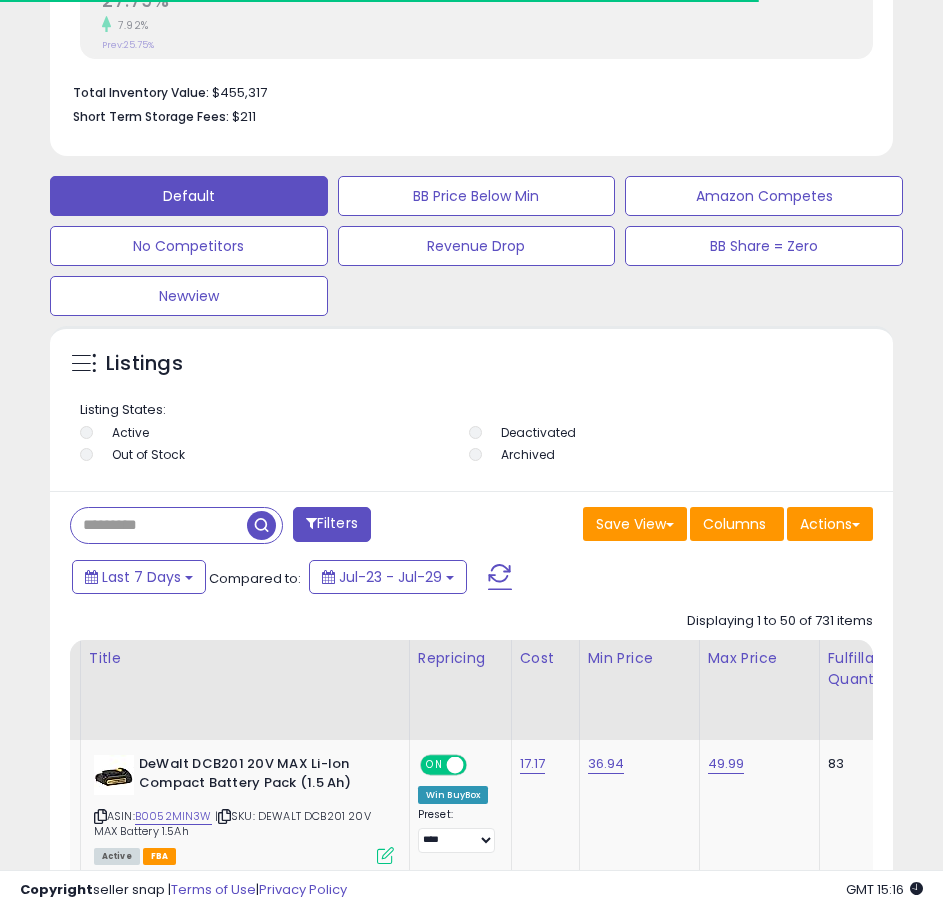 paste on "**********" 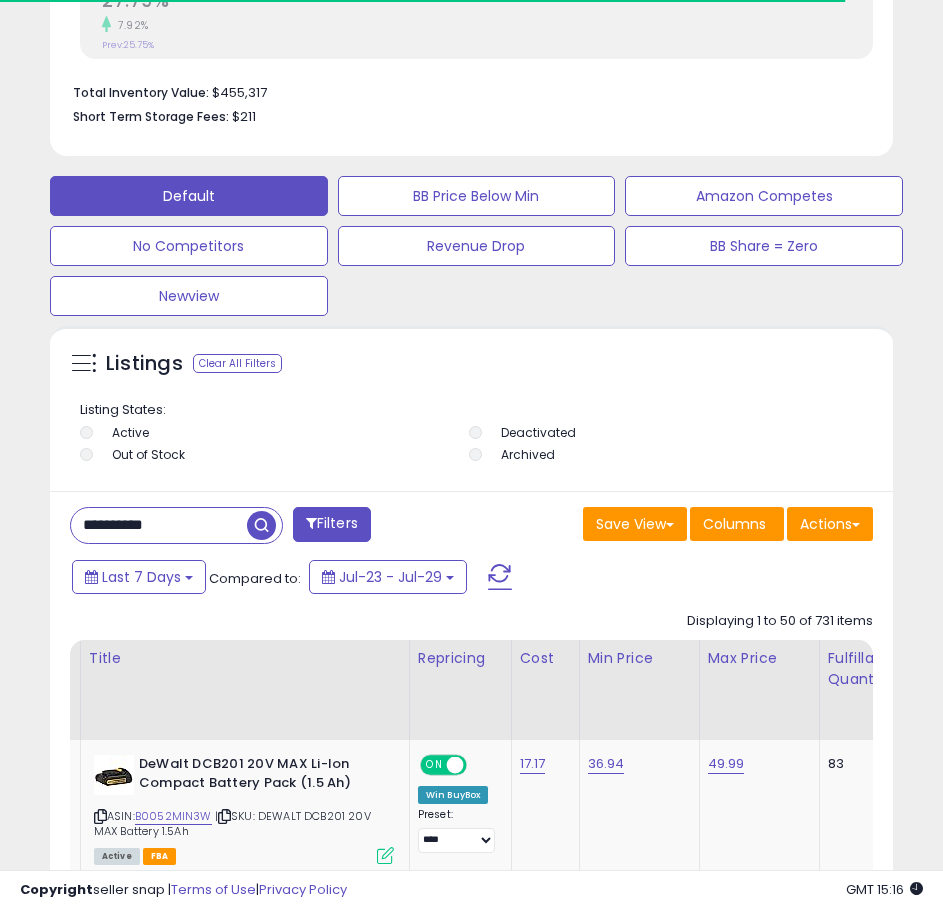 type on "**********" 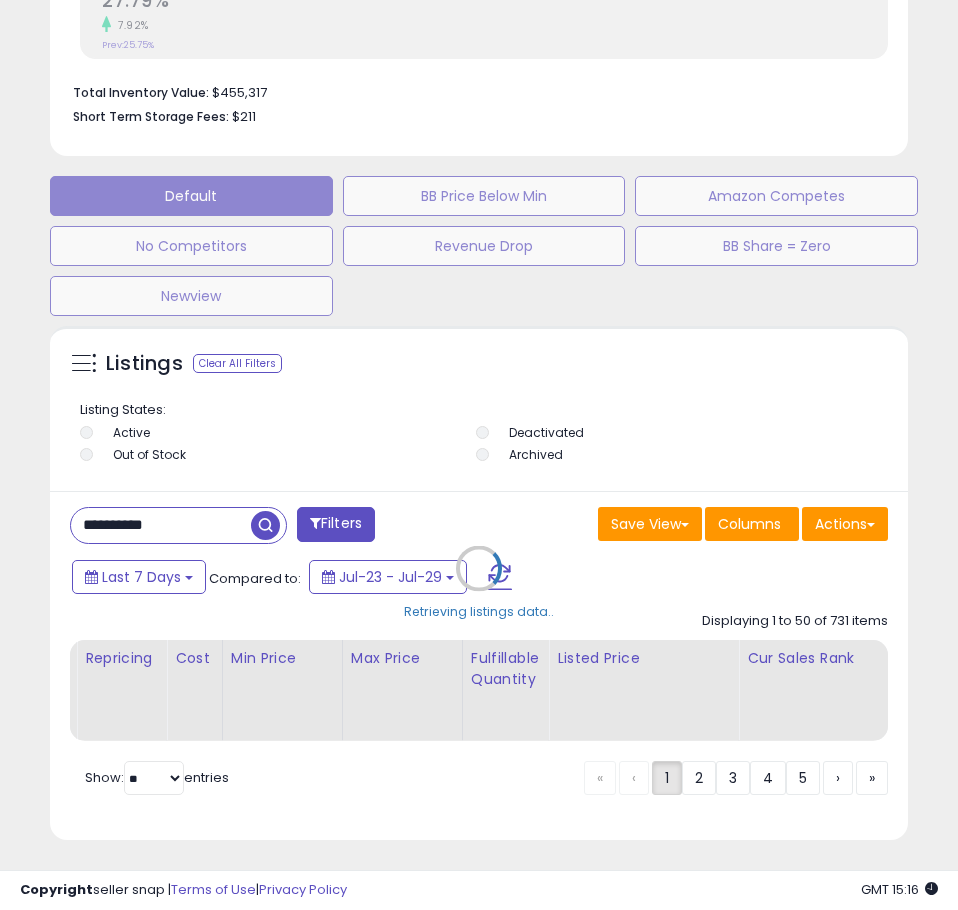 scroll, scrollTop: 999610, scrollLeft: 999152, axis: both 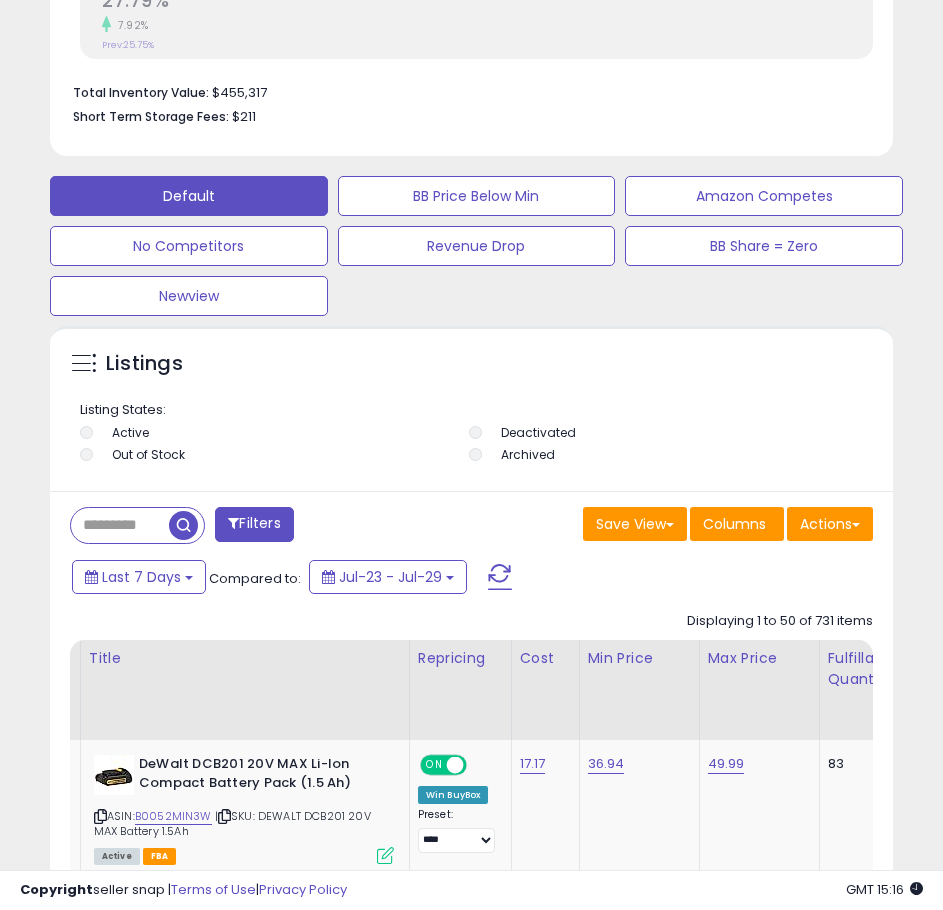click at bounding box center [120, 525] 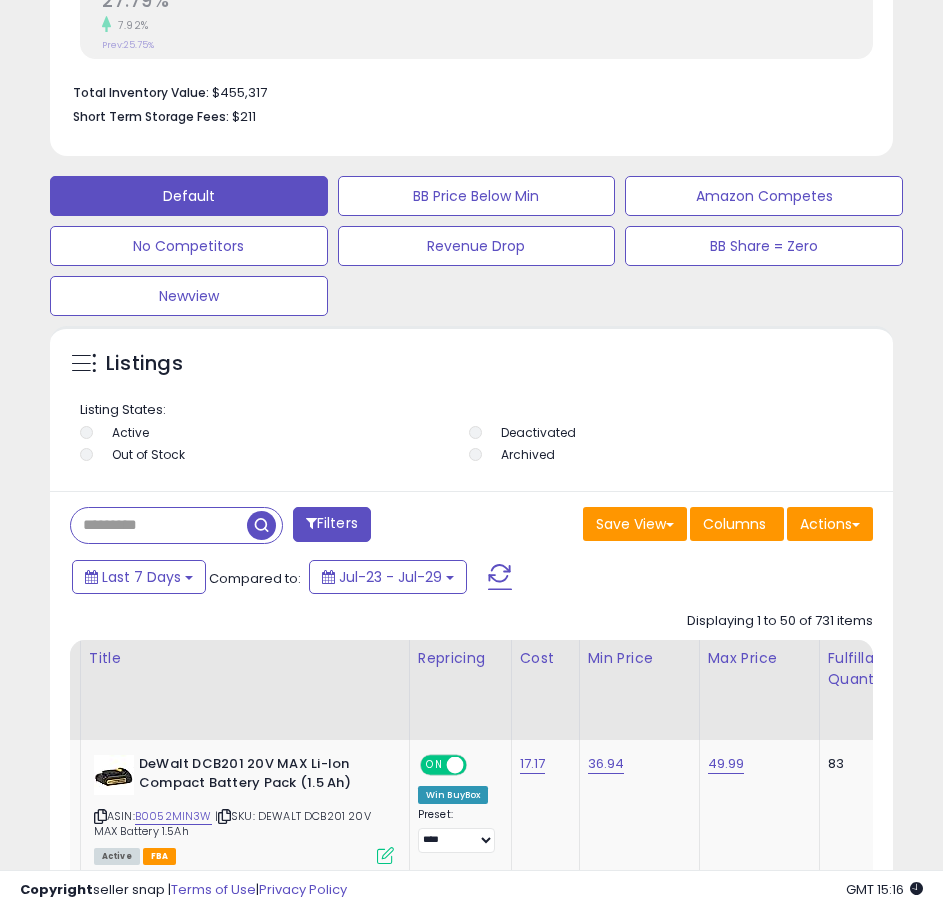 scroll, scrollTop: 390, scrollLeft: 833, axis: both 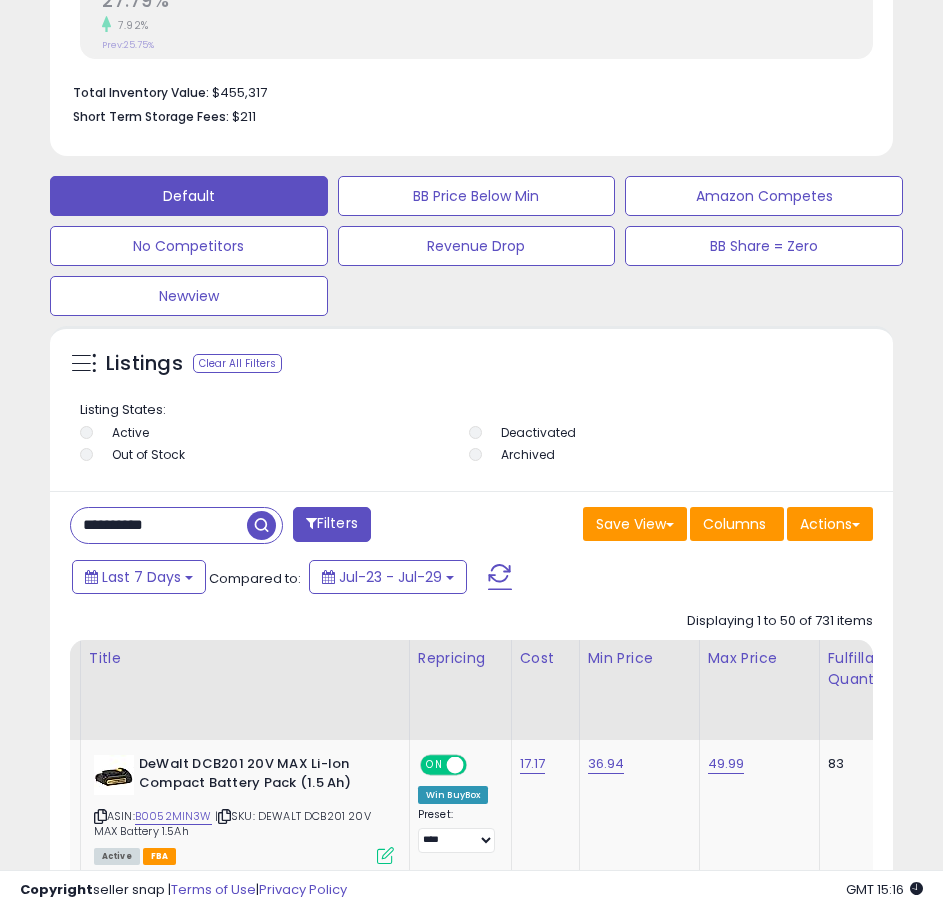 click at bounding box center [261, 525] 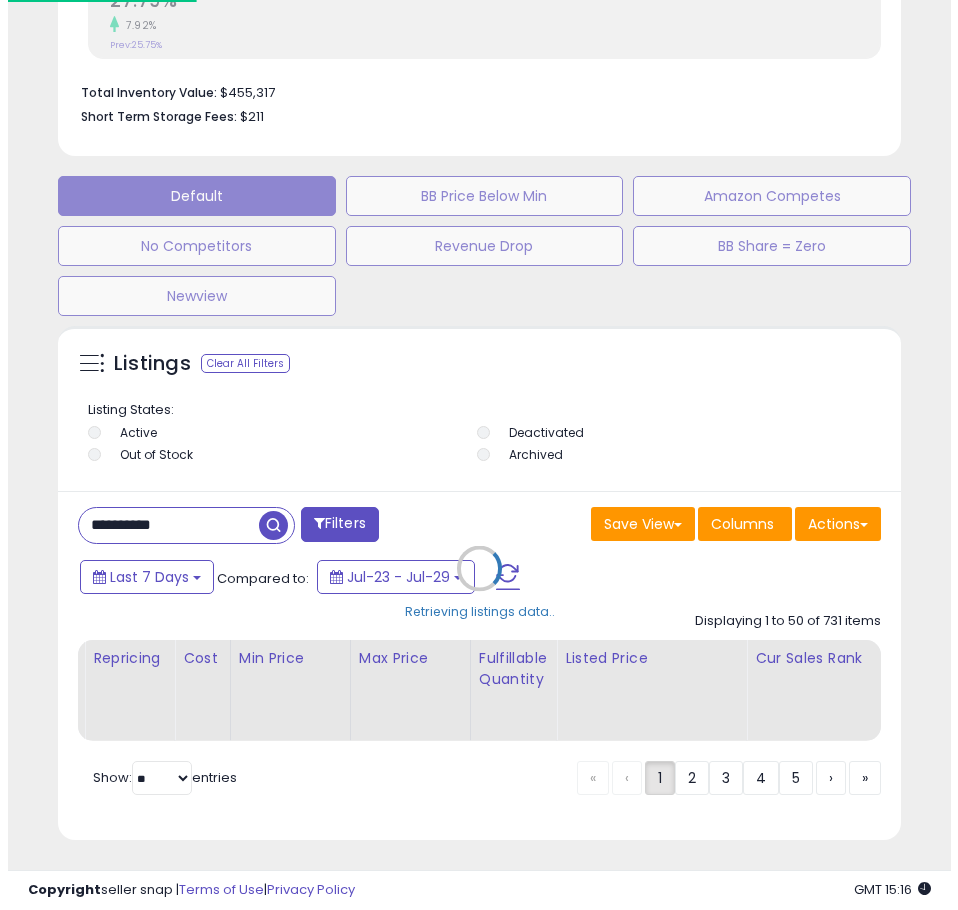 scroll, scrollTop: 999610, scrollLeft: 999152, axis: both 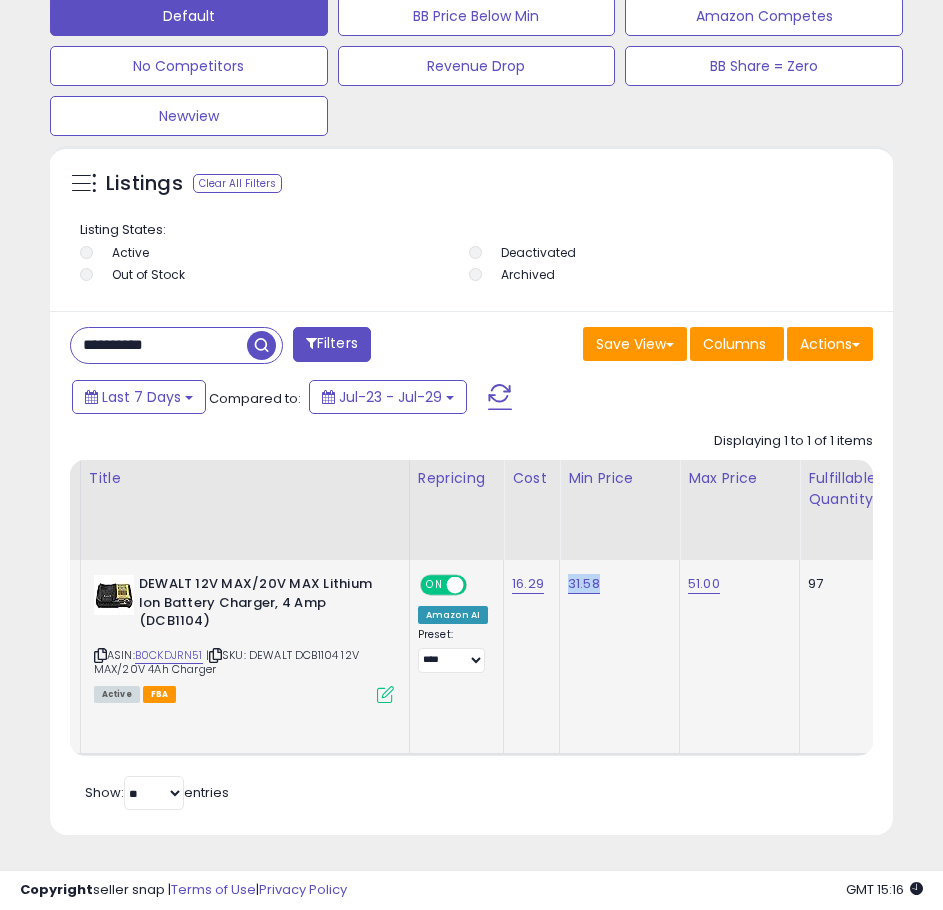 drag, startPoint x: 604, startPoint y: 569, endPoint x: 558, endPoint y: 564, distance: 46.270943 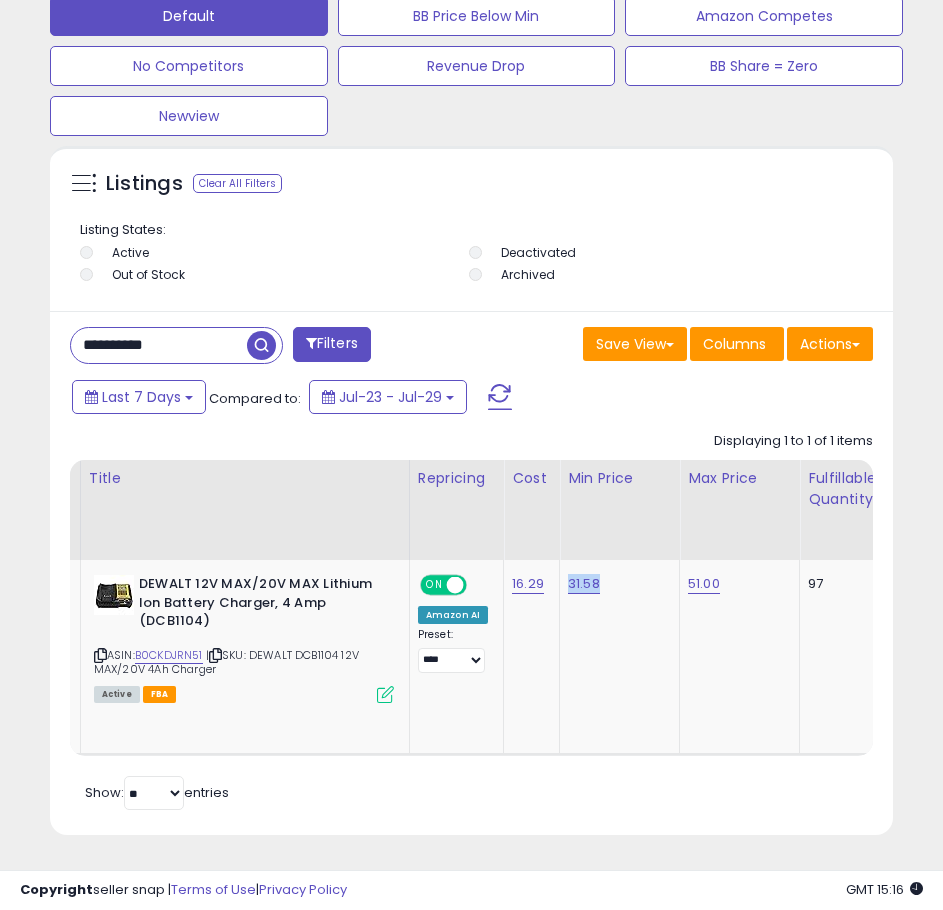 copy on "31.58" 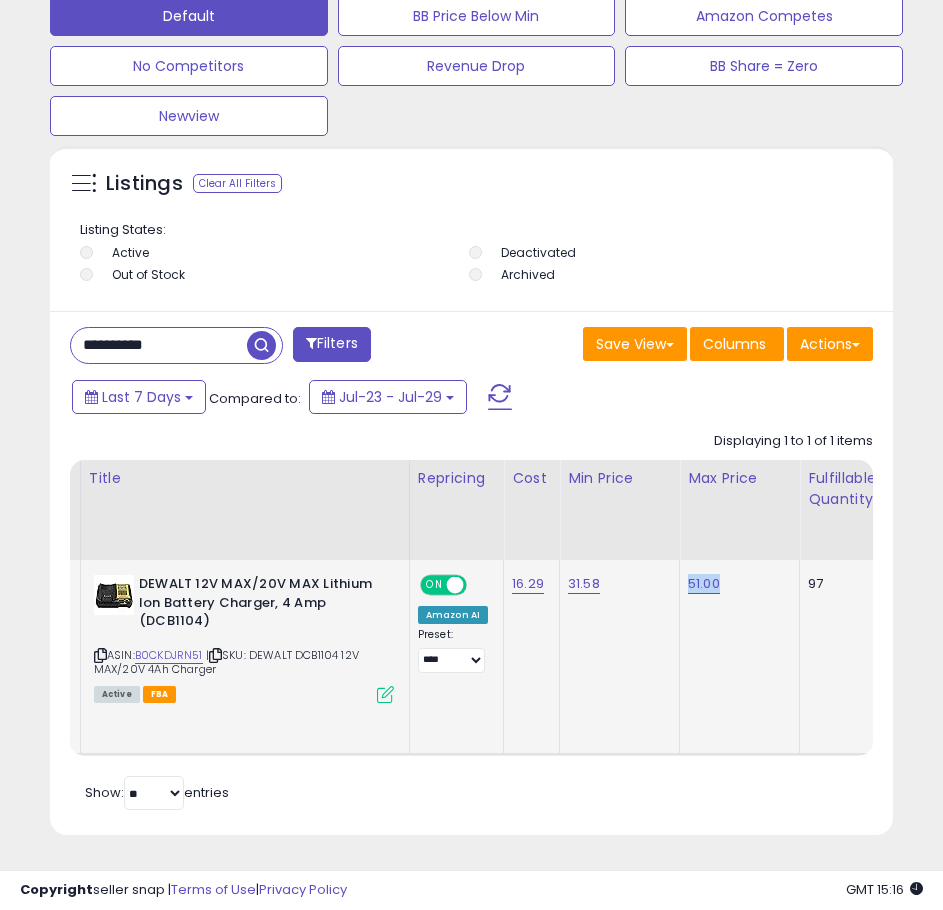 drag, startPoint x: 729, startPoint y: 572, endPoint x: 683, endPoint y: 569, distance: 46.09772 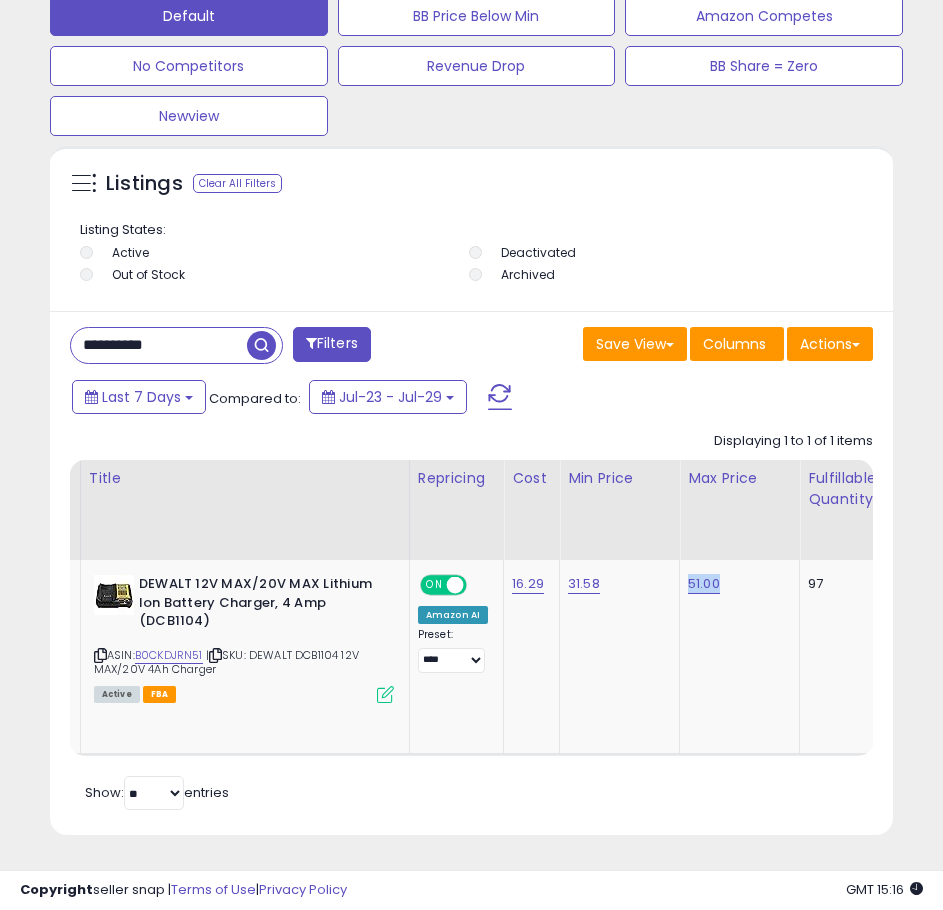 copy on "51.00" 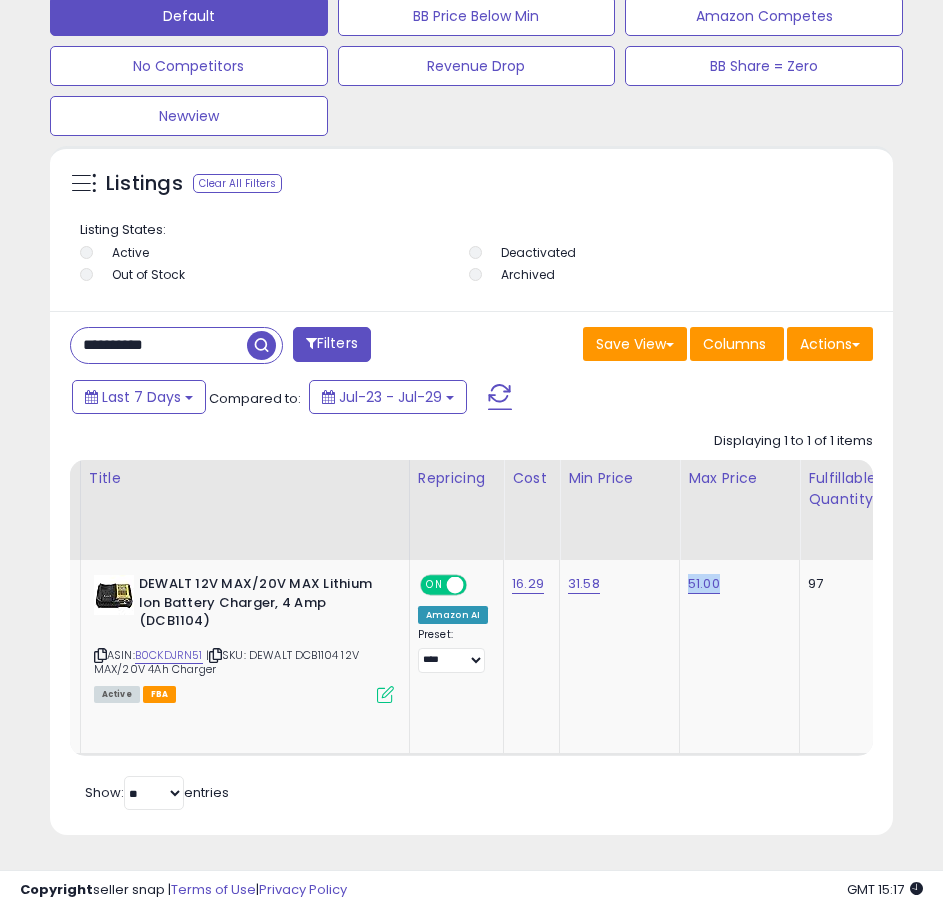 click on "**********" at bounding box center (159, 345) 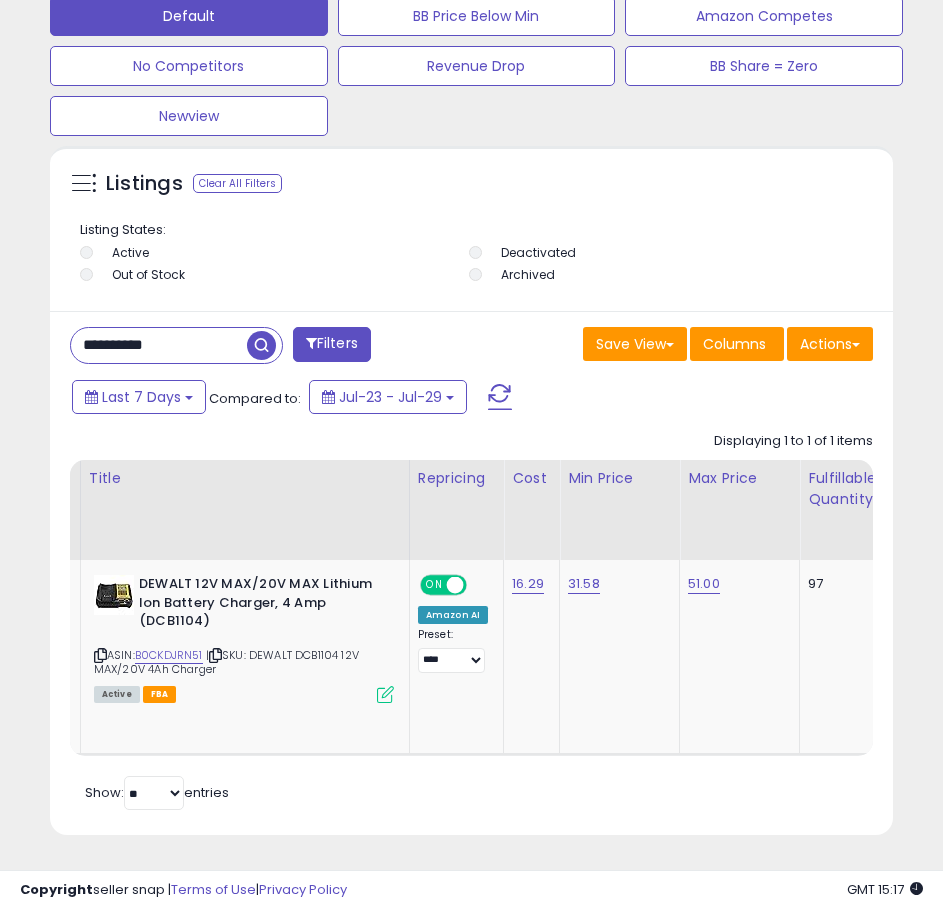 click on "**********" at bounding box center [159, 345] 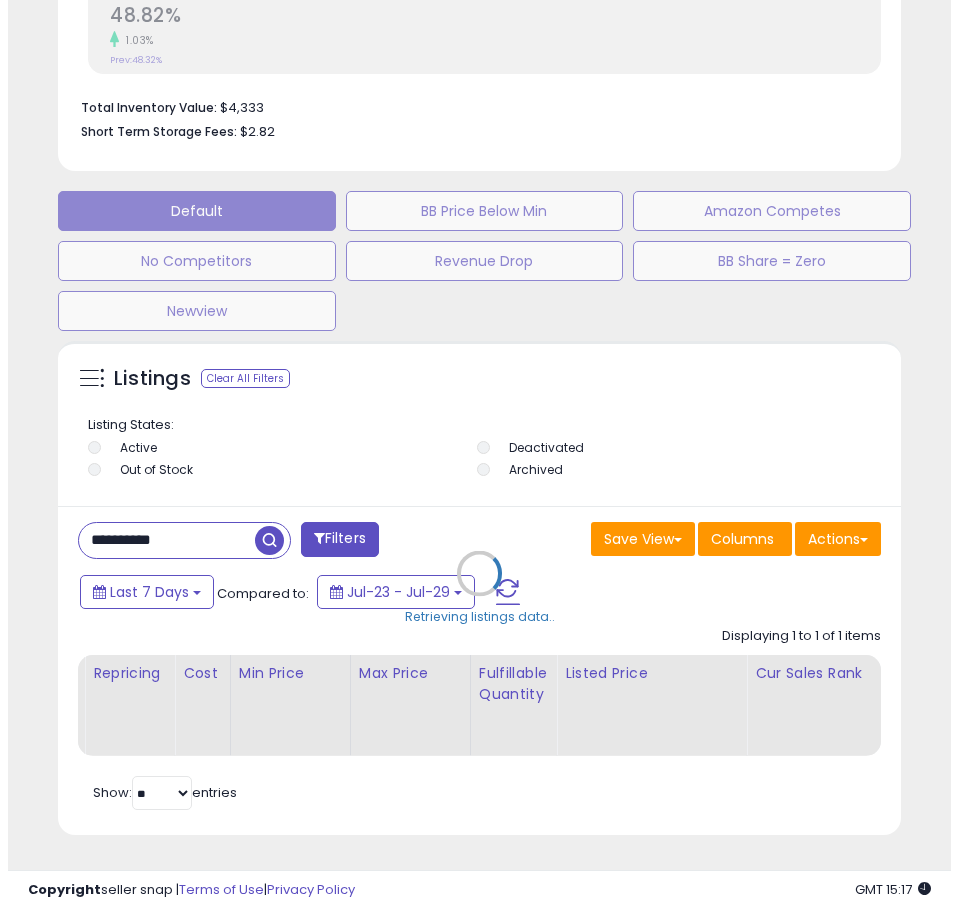 scroll, scrollTop: 1145, scrollLeft: 0, axis: vertical 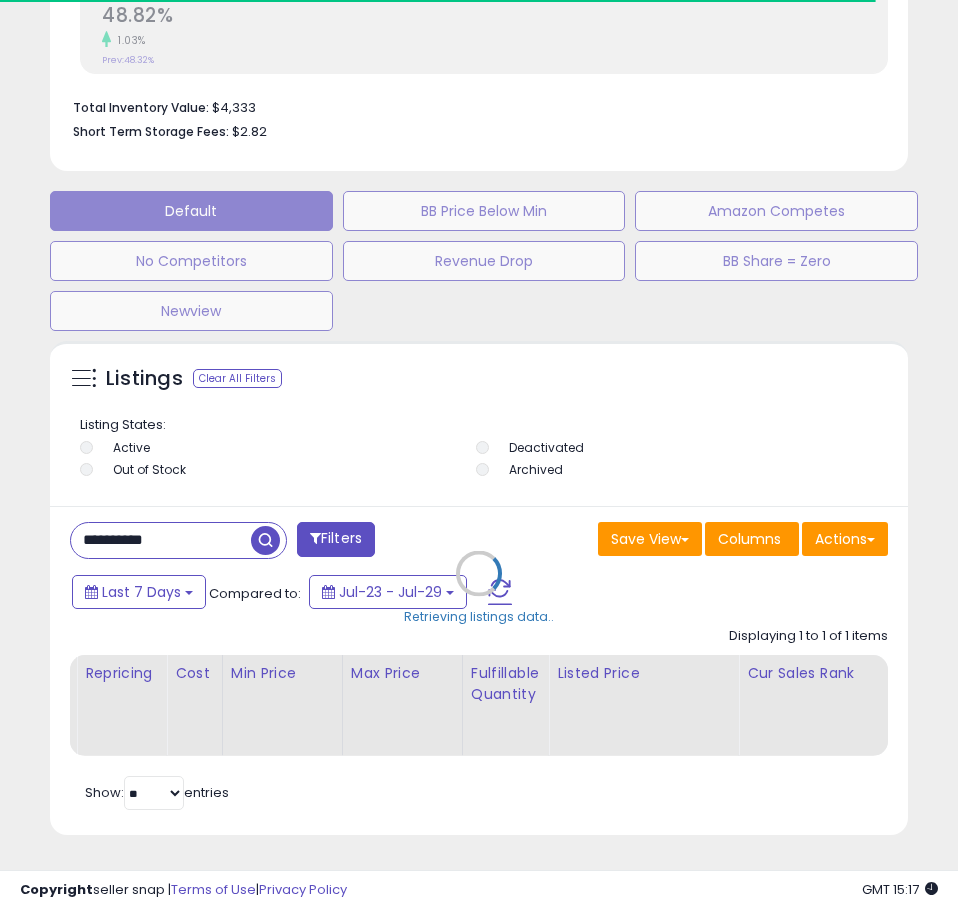 click on "Retrieving listings data.." at bounding box center [479, 588] 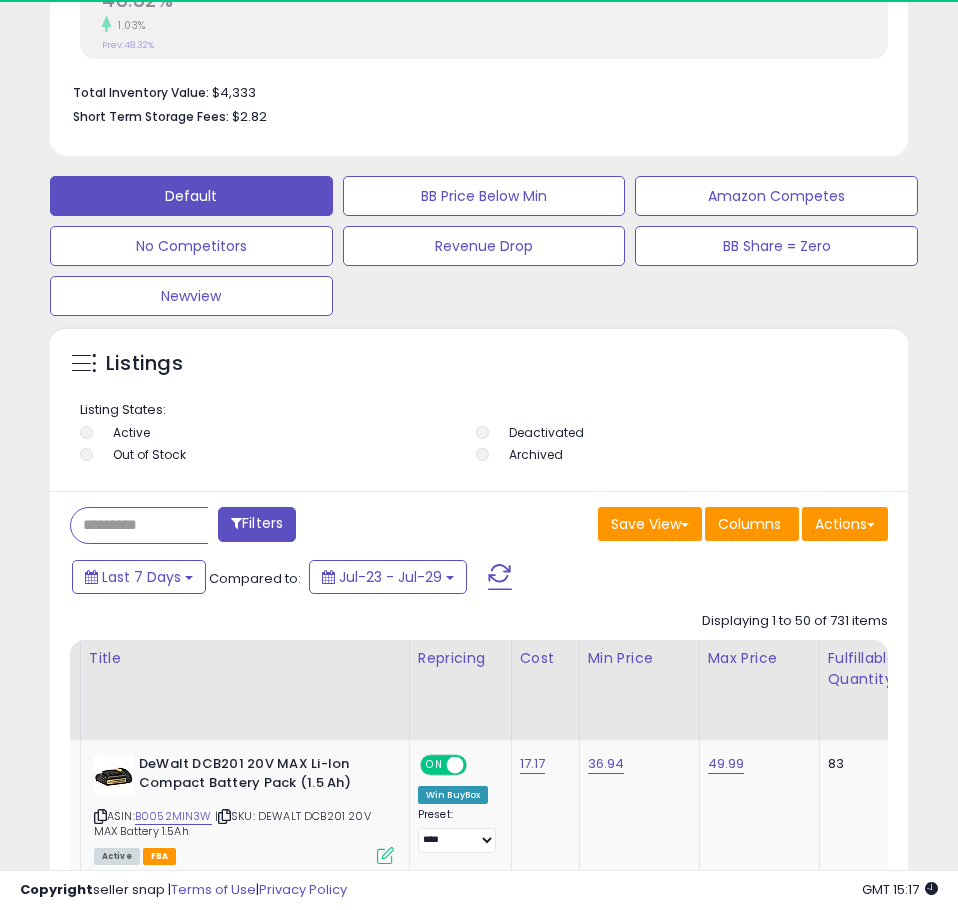 click at bounding box center [161, 525] 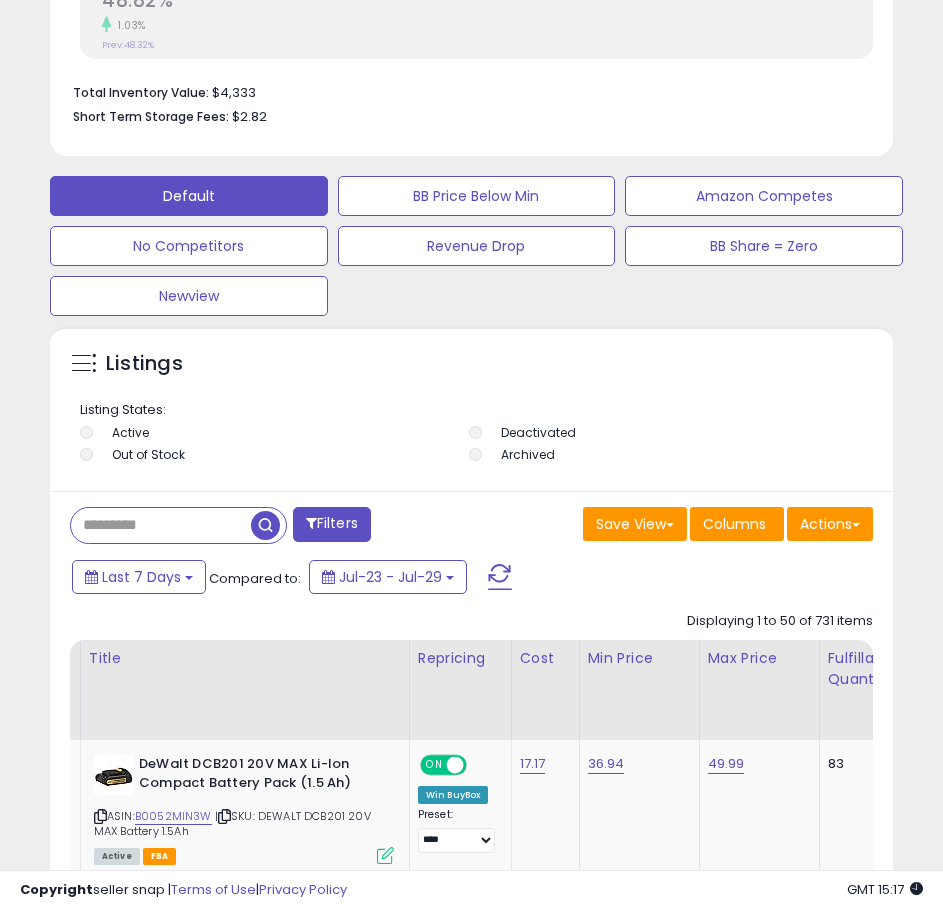 scroll, scrollTop: 390, scrollLeft: 833, axis: both 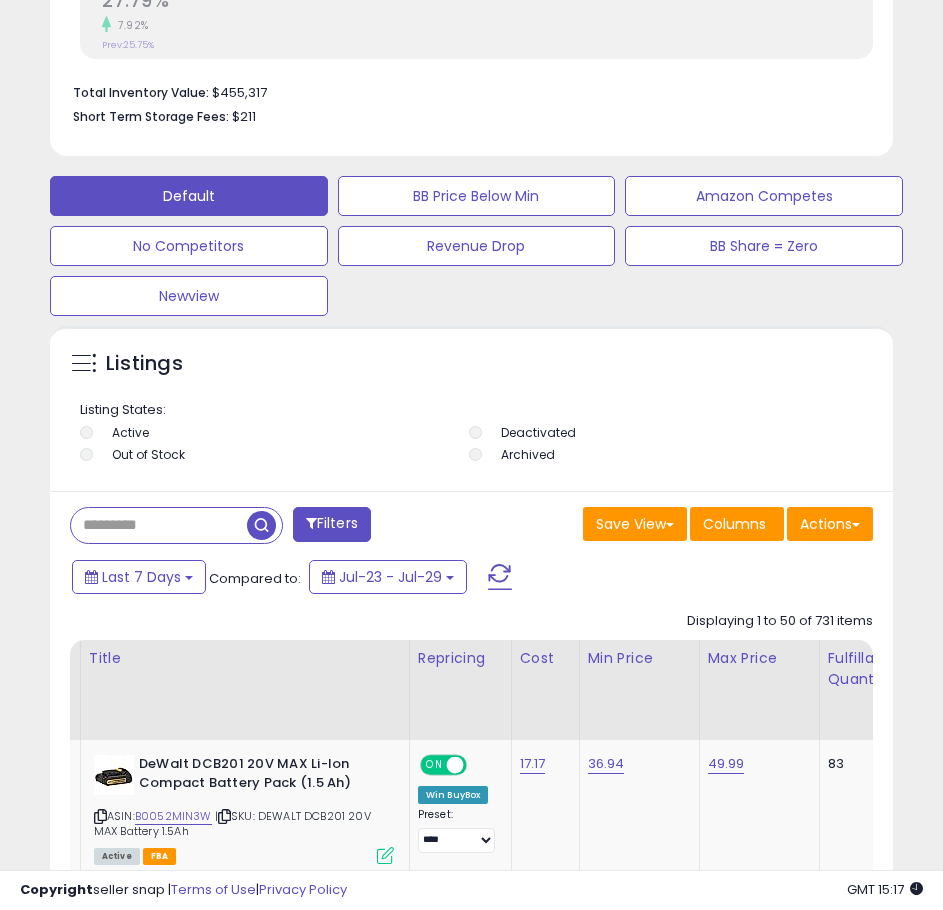 paste on "**********" 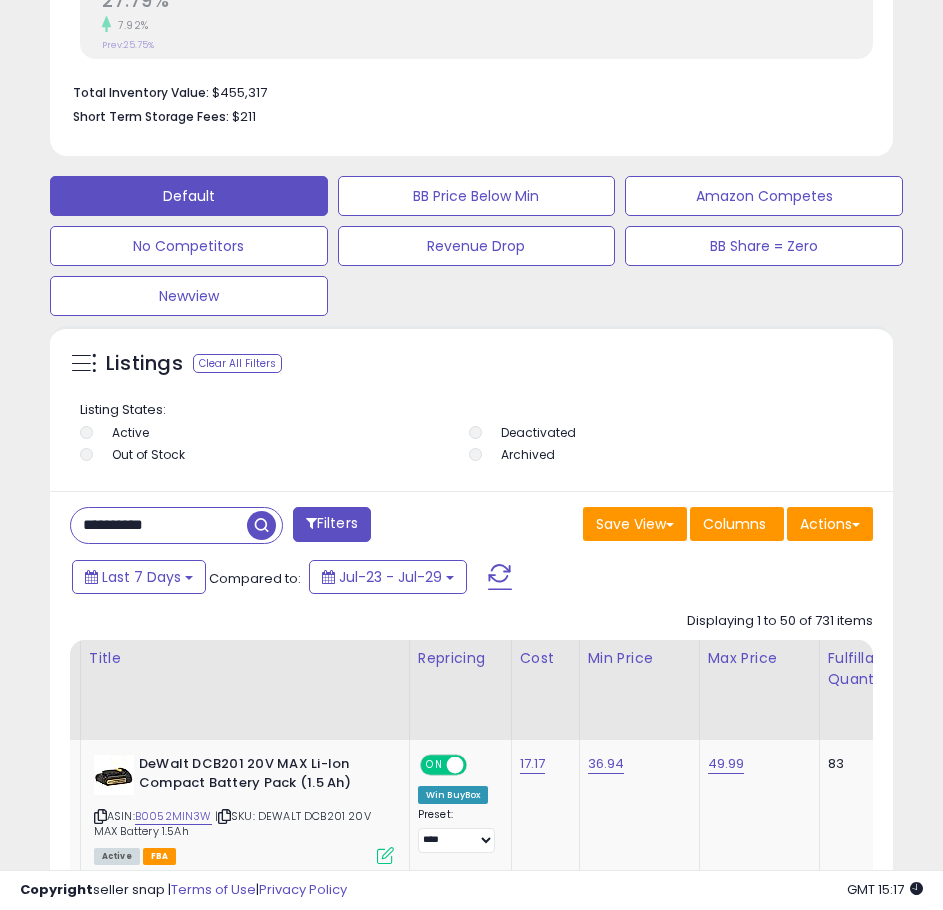 click at bounding box center (261, 525) 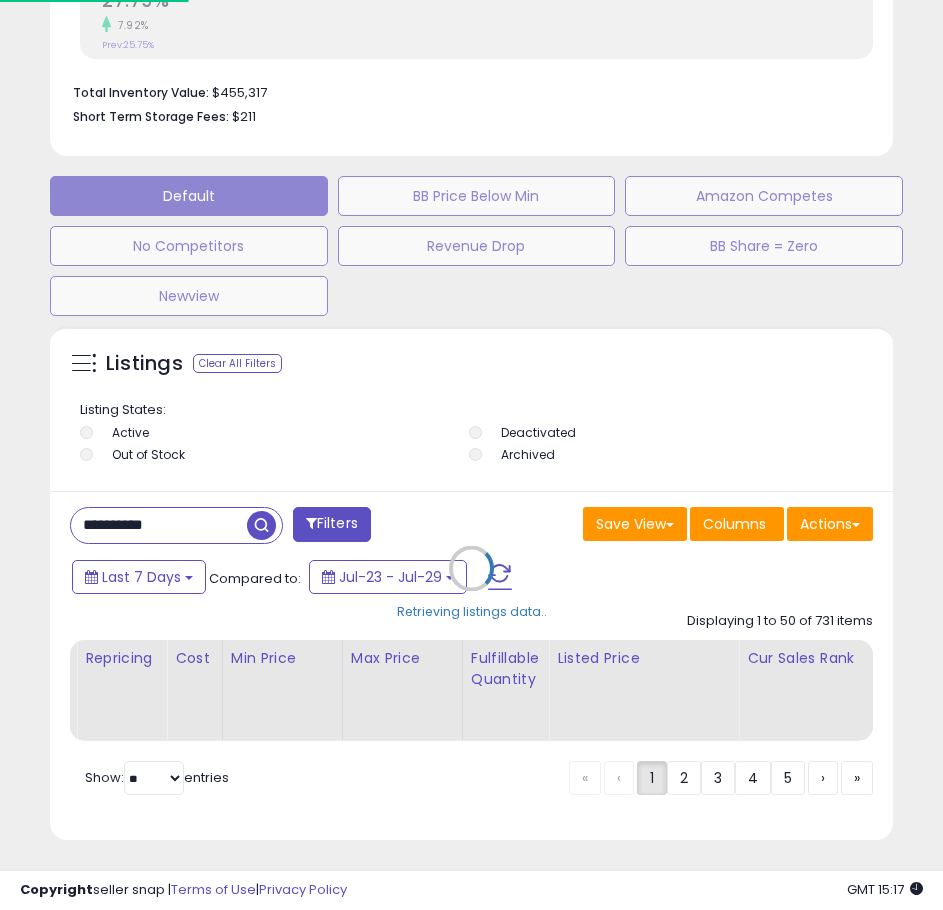 scroll, scrollTop: 999610, scrollLeft: 999152, axis: both 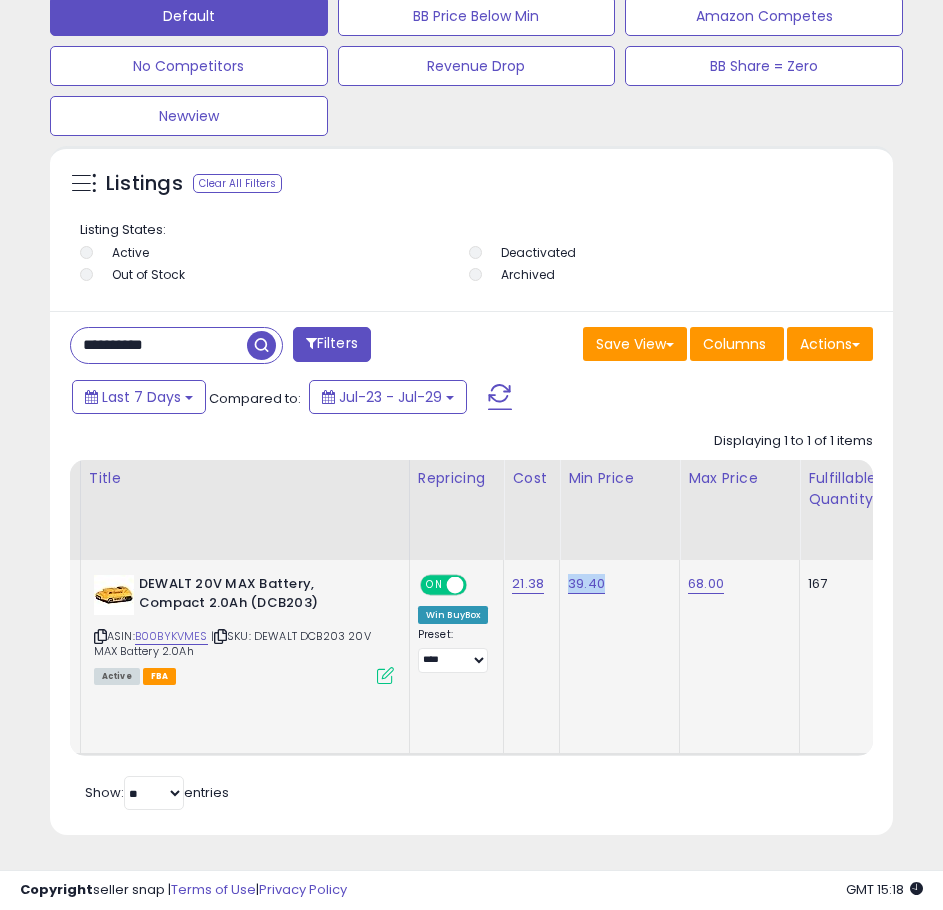 click on "39.40" at bounding box center [616, 584] 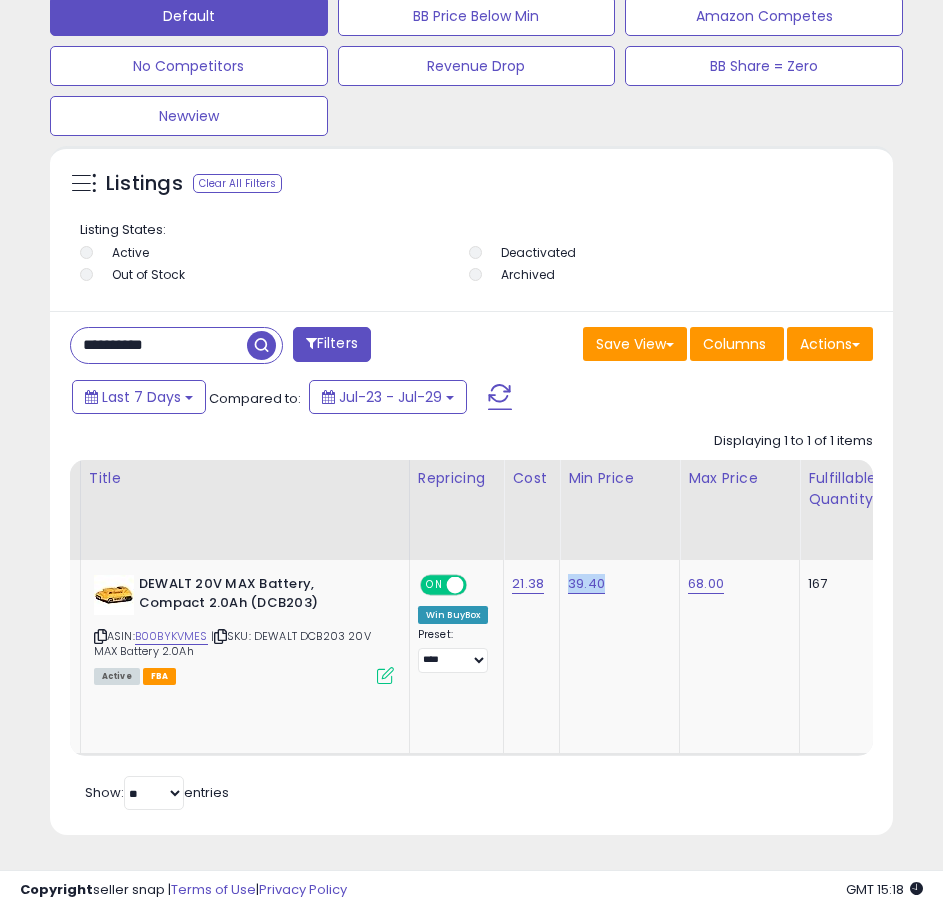copy on "39.40" 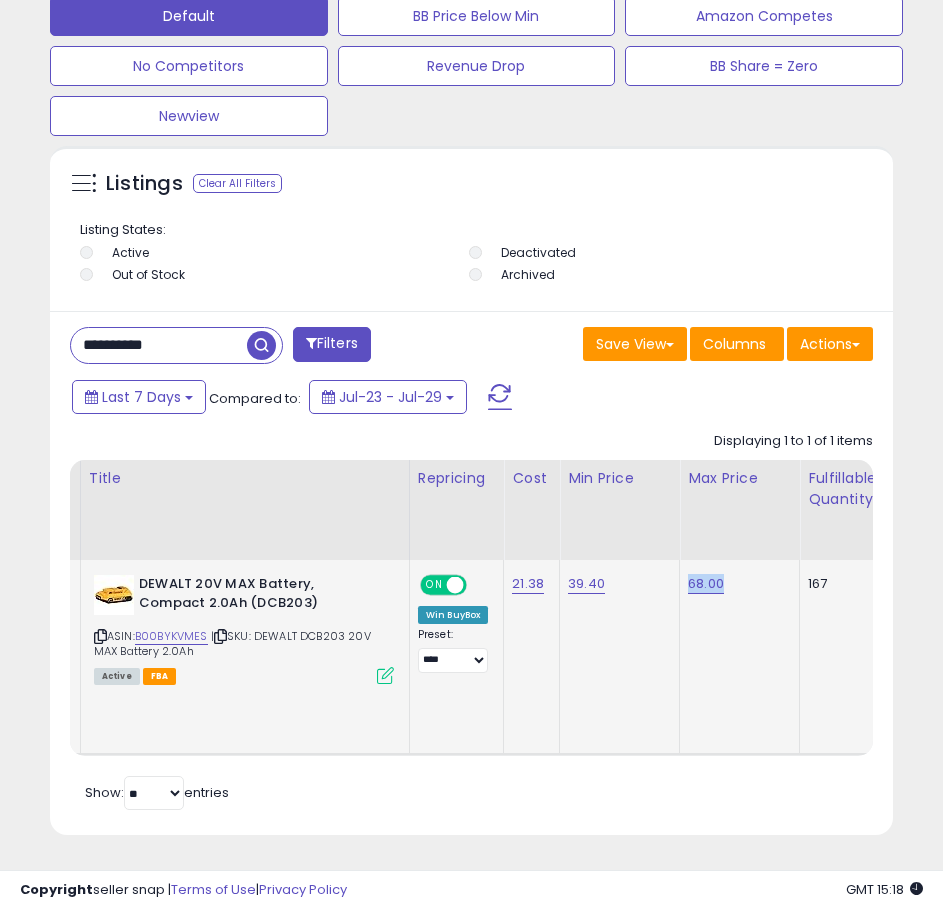 drag, startPoint x: 739, startPoint y: 564, endPoint x: 683, endPoint y: 568, distance: 56.142673 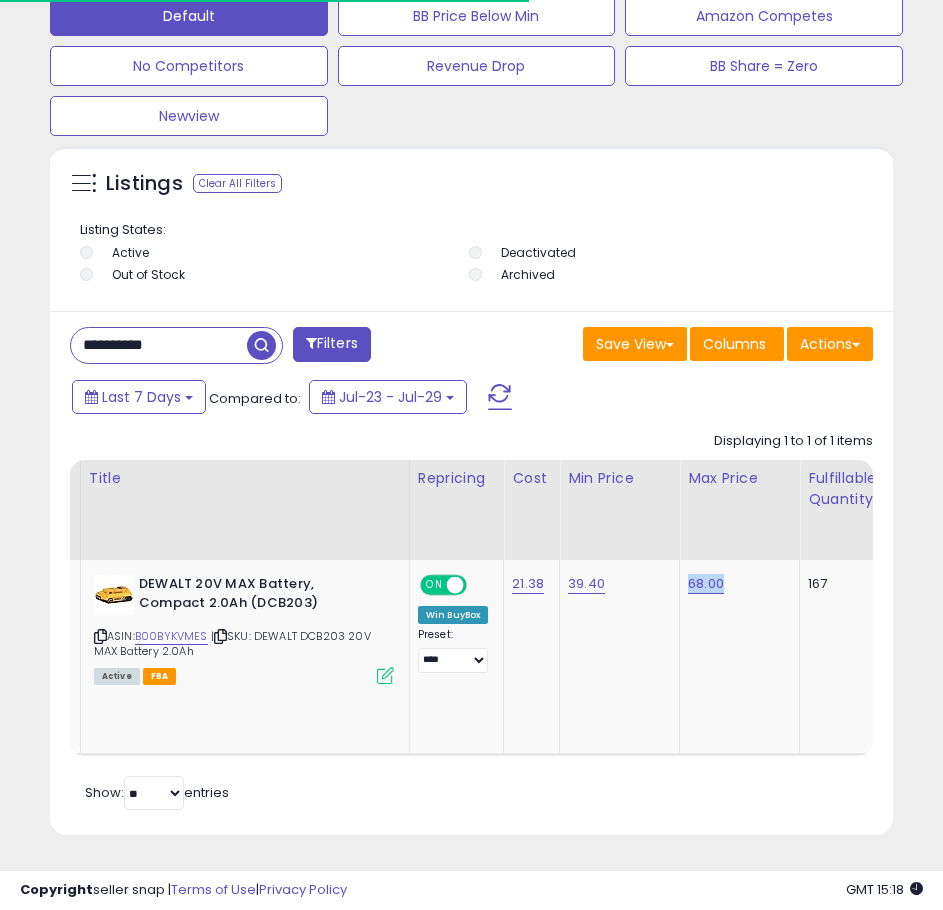 click on "**********" at bounding box center (159, 345) 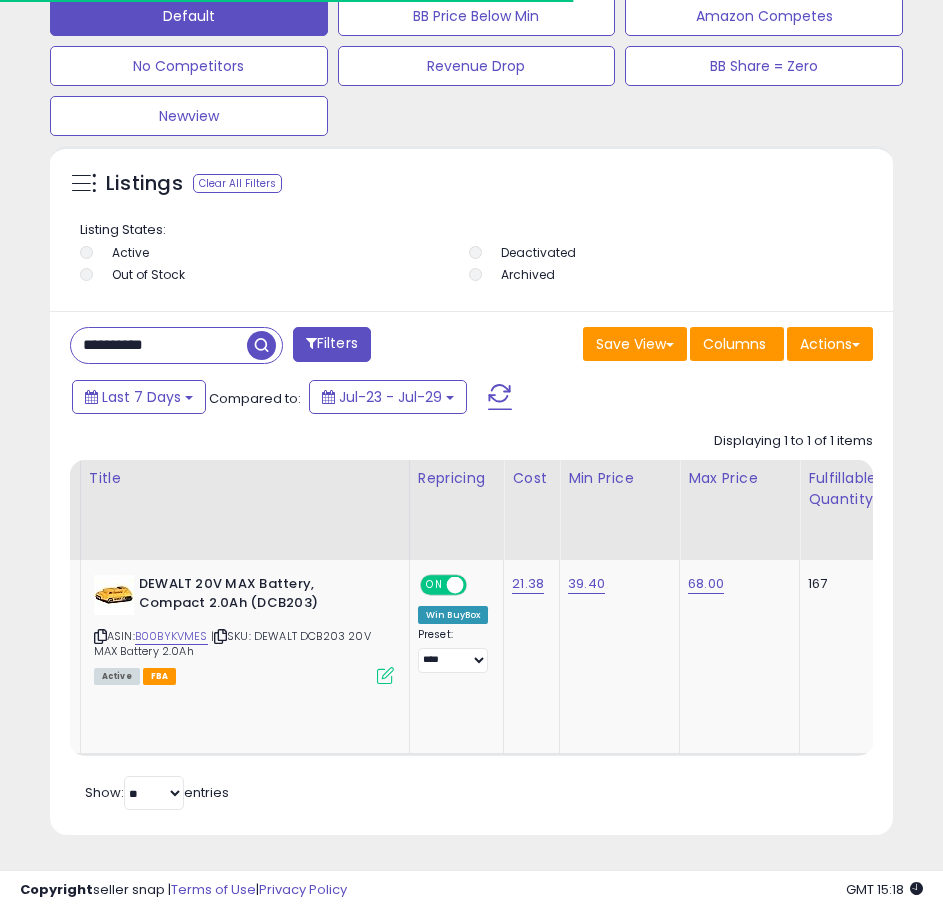 click on "**********" at bounding box center (159, 345) 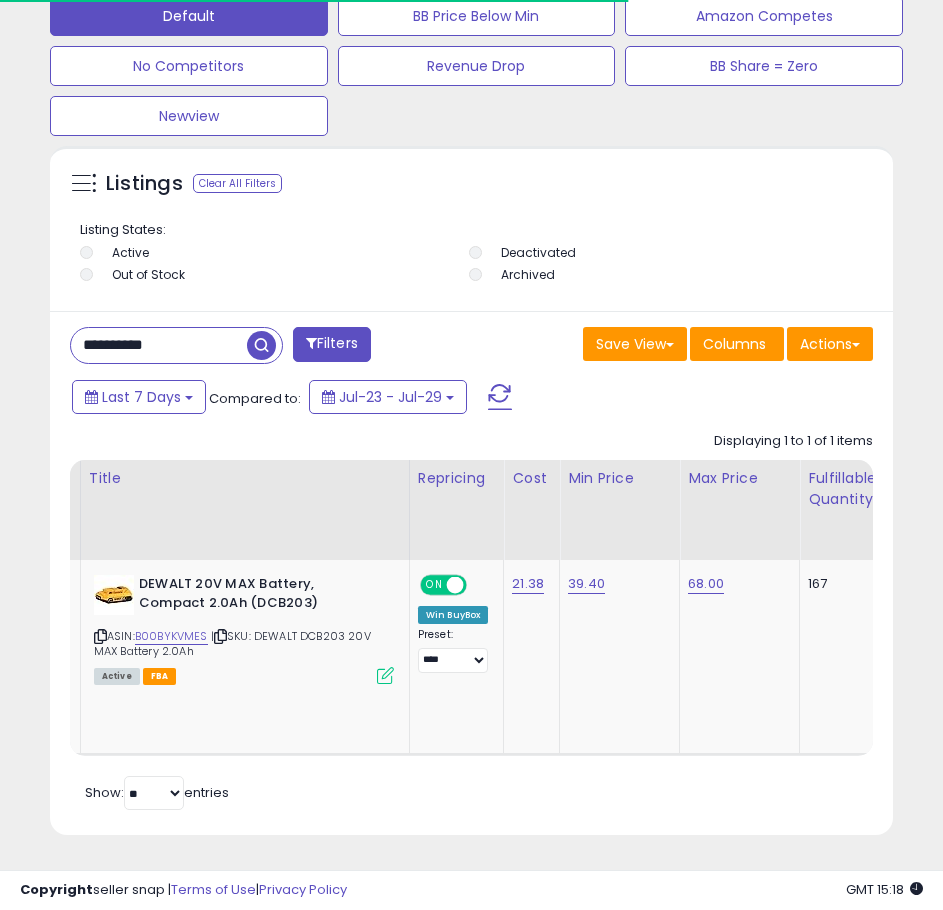 paste 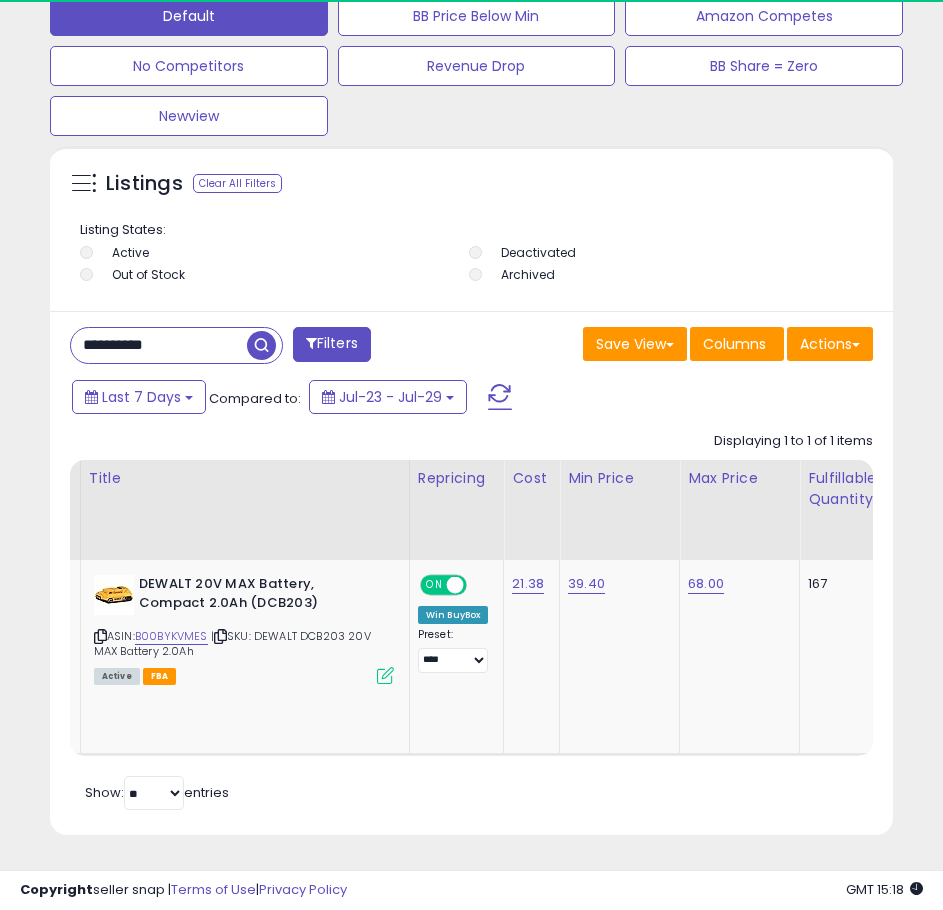 type on "**********" 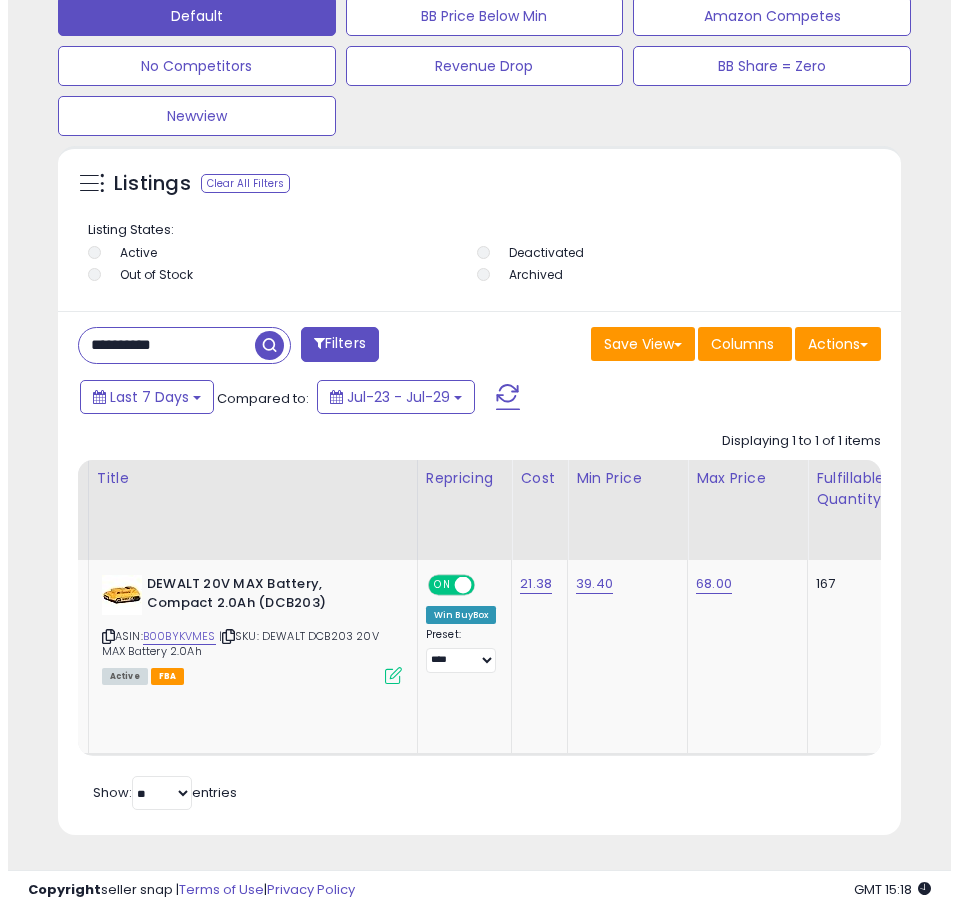 scroll, scrollTop: 1145, scrollLeft: 0, axis: vertical 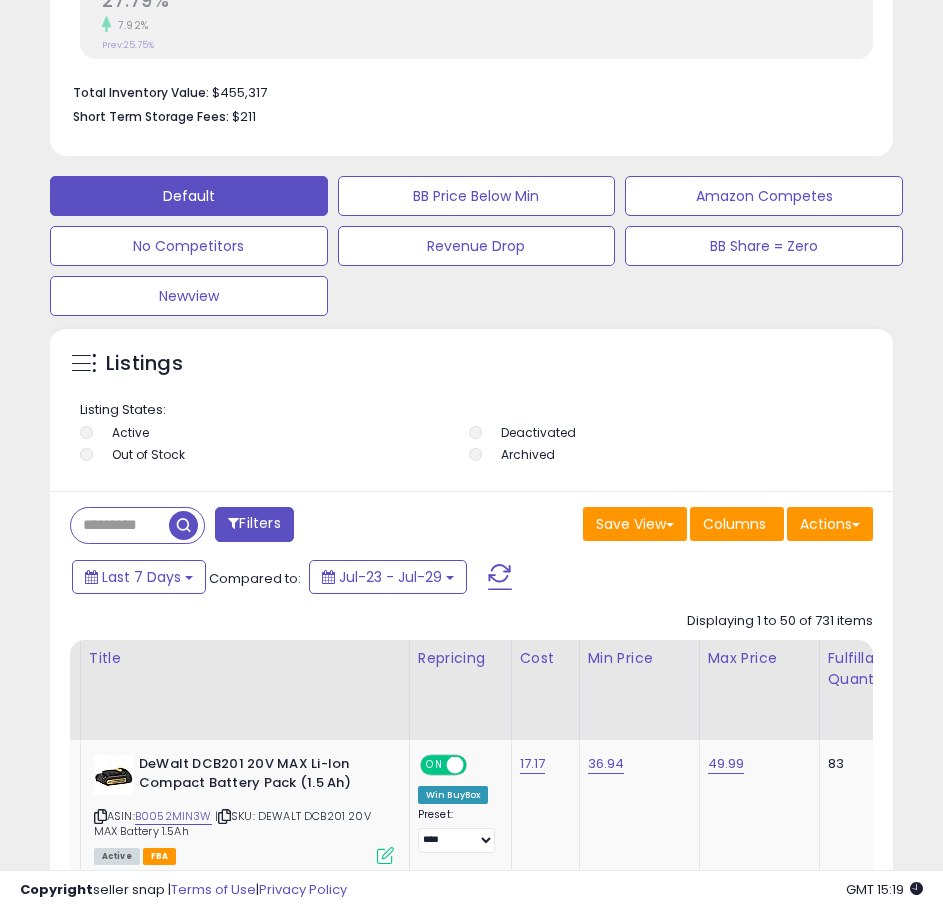 click at bounding box center [120, 525] 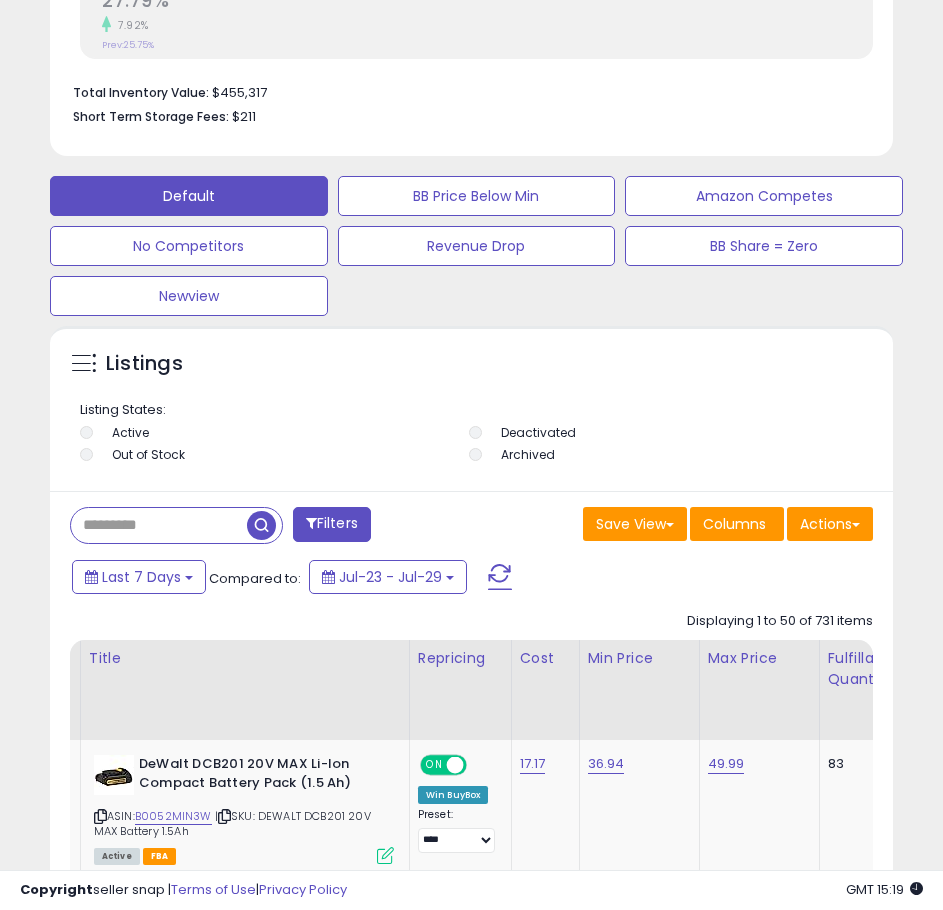 click at bounding box center (120, 525) 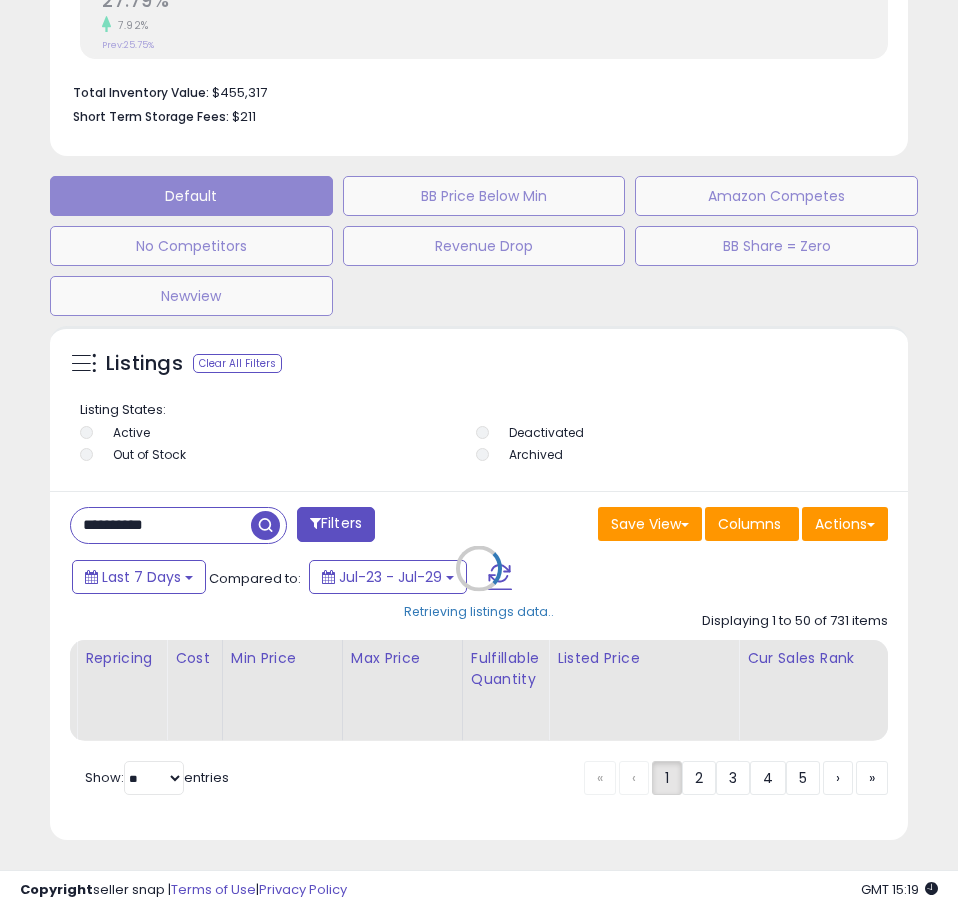 scroll, scrollTop: 999610, scrollLeft: 999152, axis: both 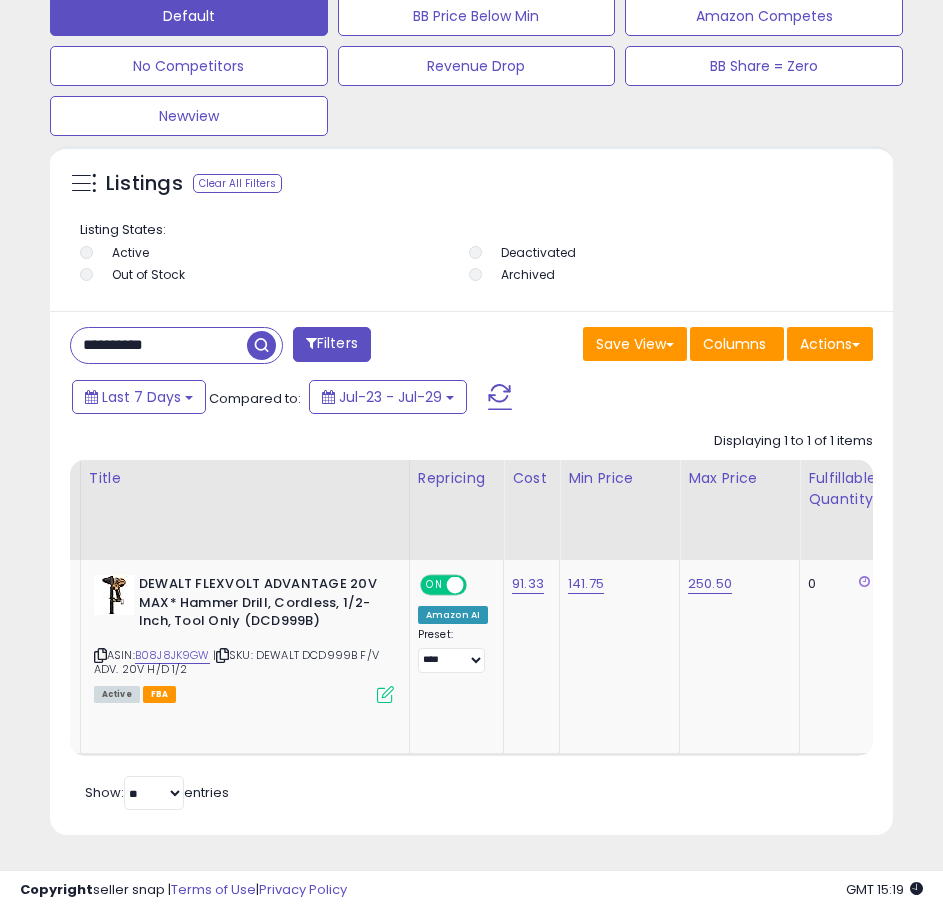 click on "**********" at bounding box center [159, 345] 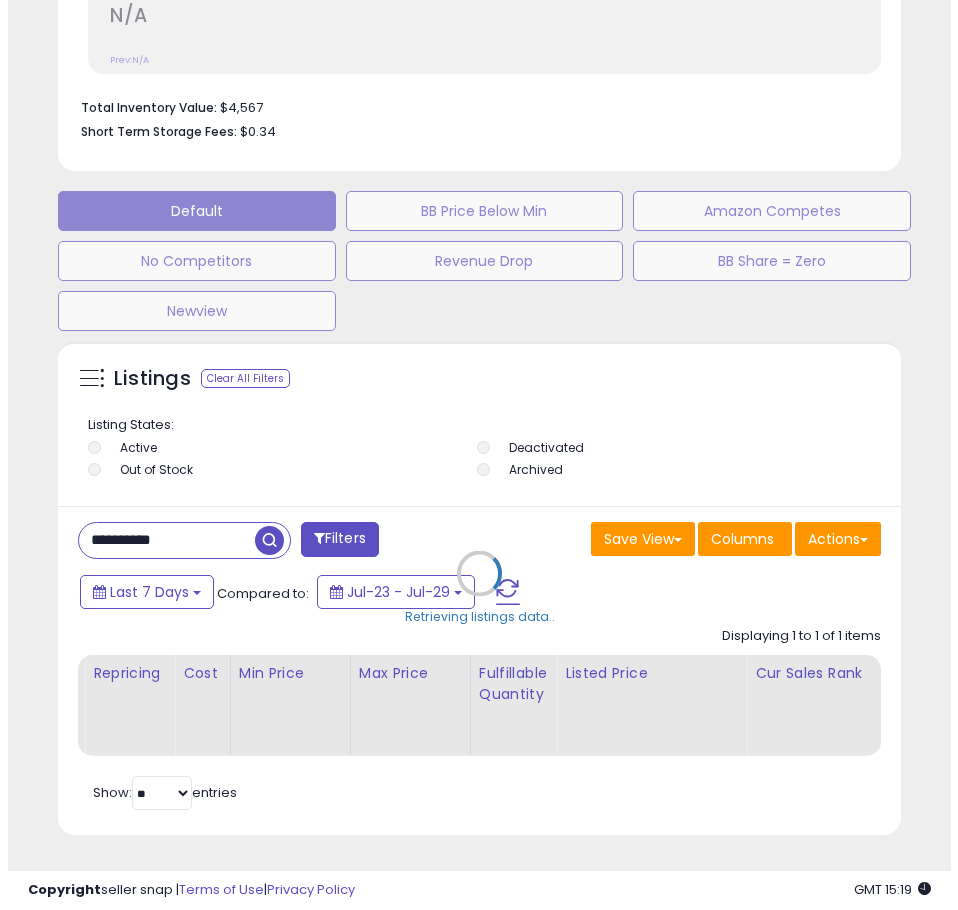 scroll, scrollTop: 1145, scrollLeft: 0, axis: vertical 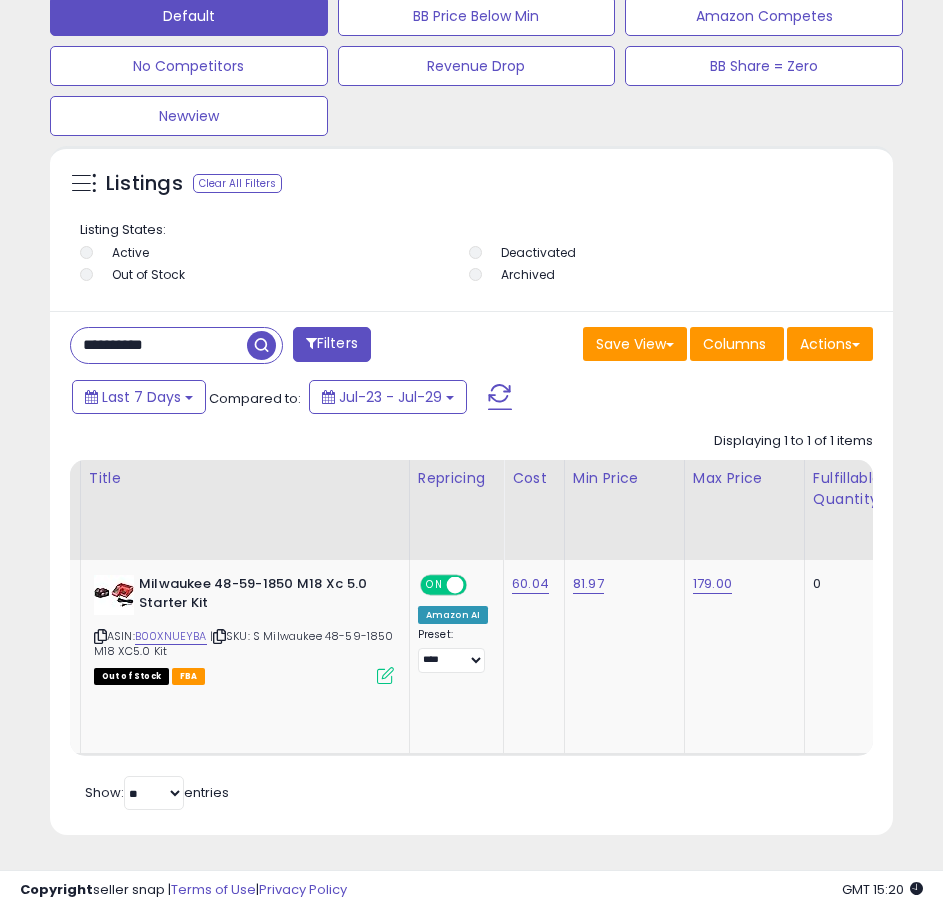 click on "**********" at bounding box center (159, 345) 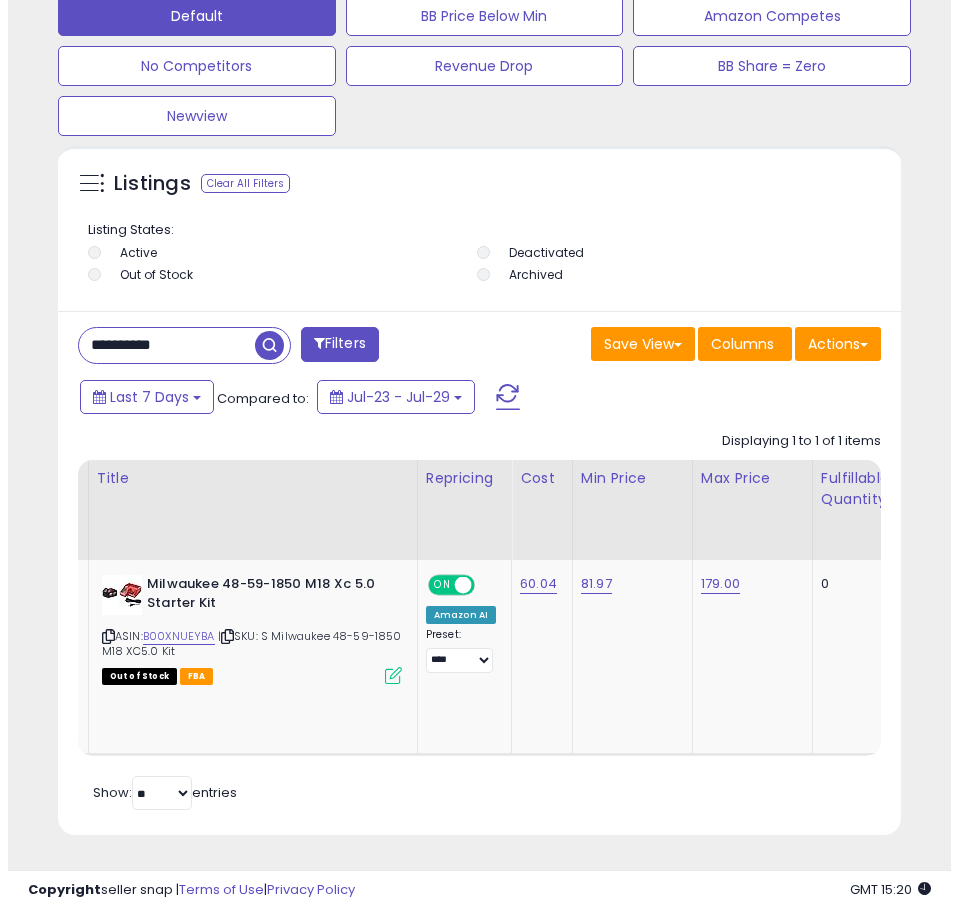 scroll, scrollTop: 1145, scrollLeft: 0, axis: vertical 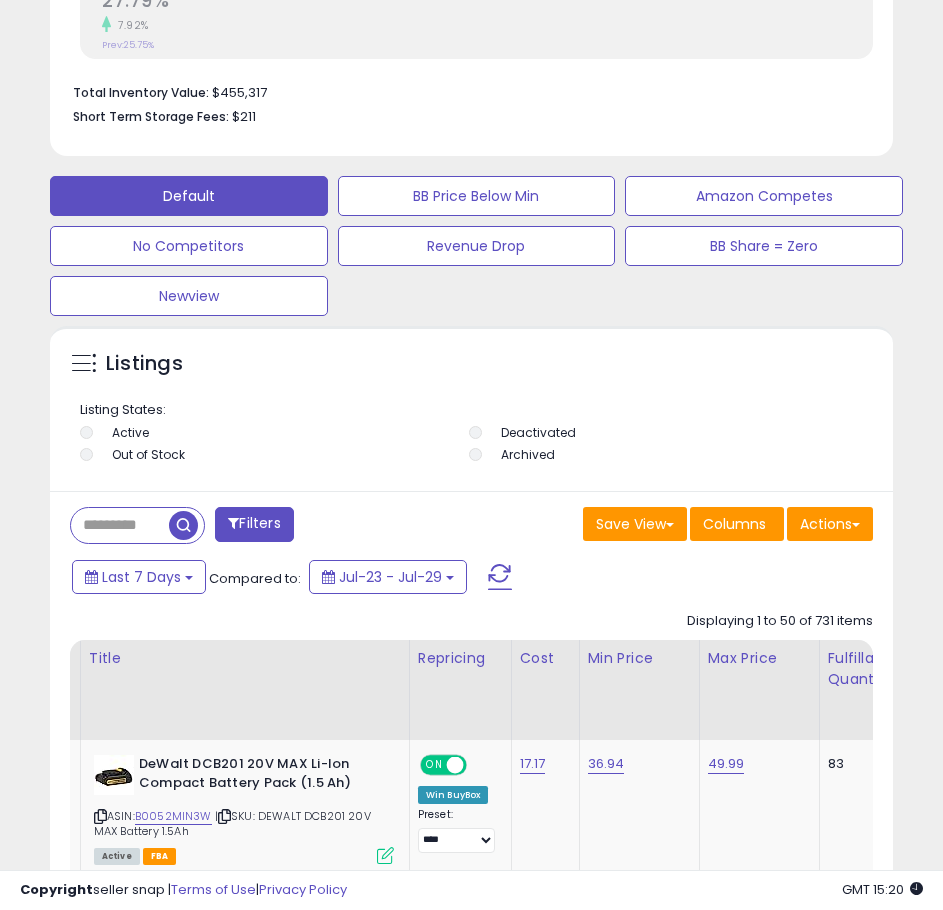 click at bounding box center [120, 525] 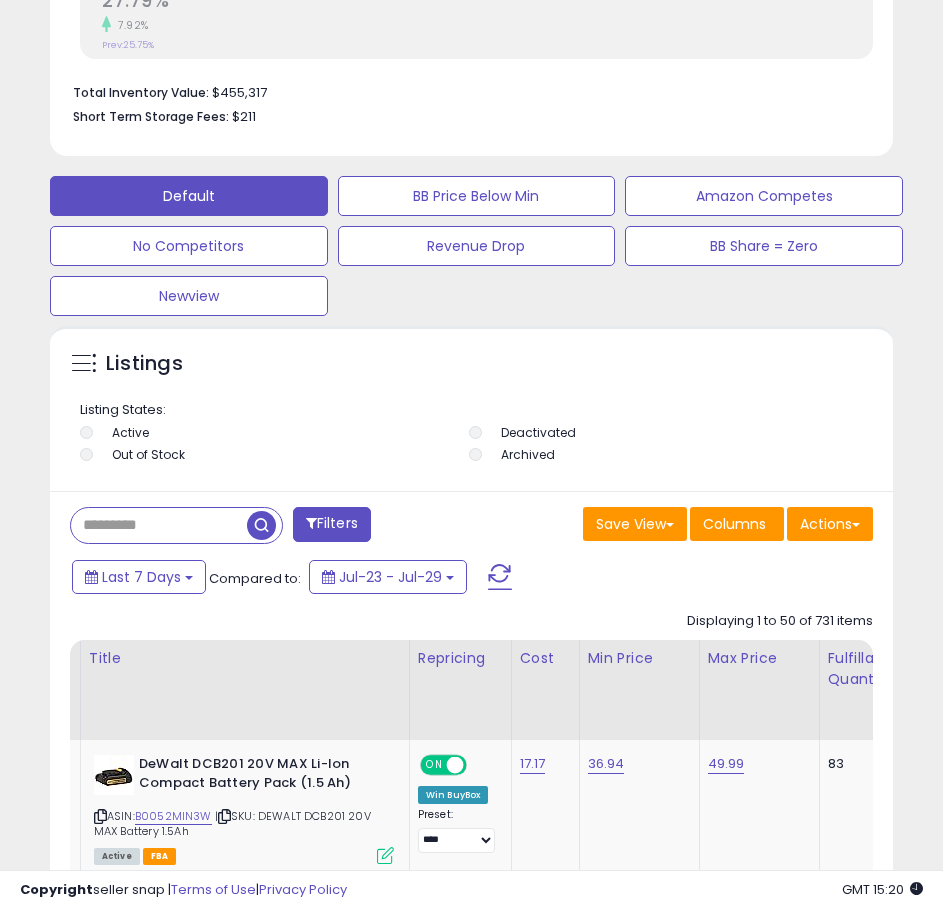 paste on "**********" 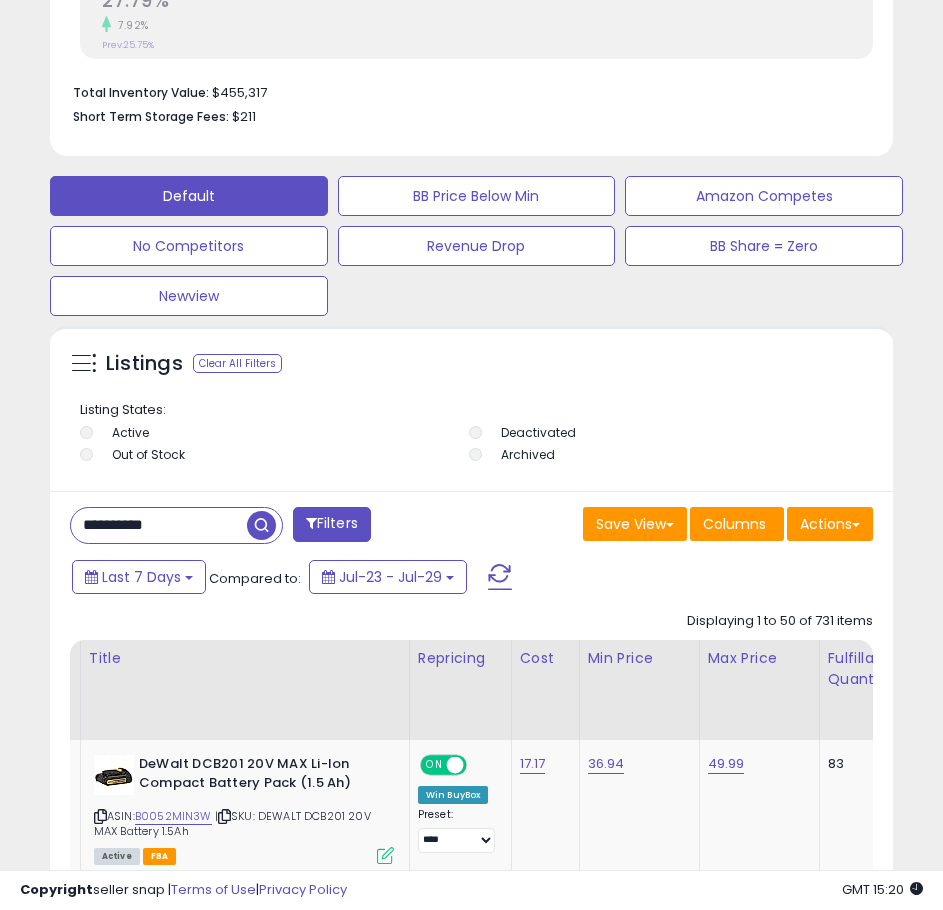 type on "**********" 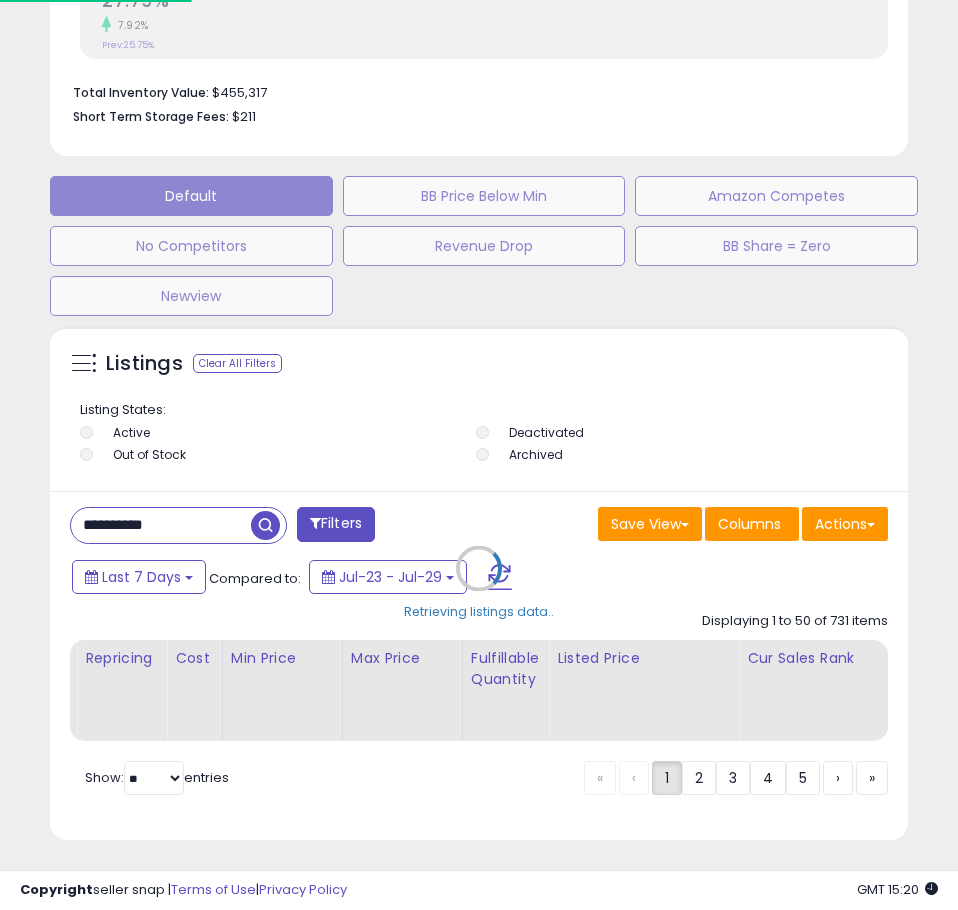 scroll, scrollTop: 999610, scrollLeft: 999152, axis: both 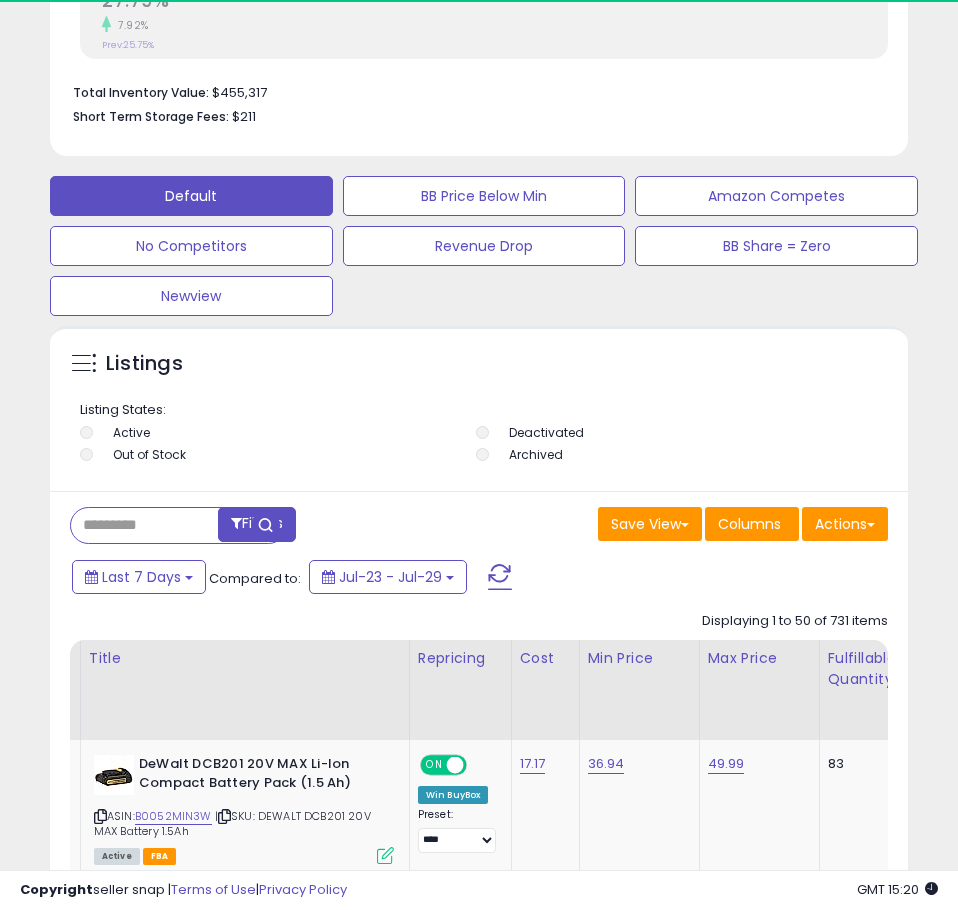 click at bounding box center [161, 525] 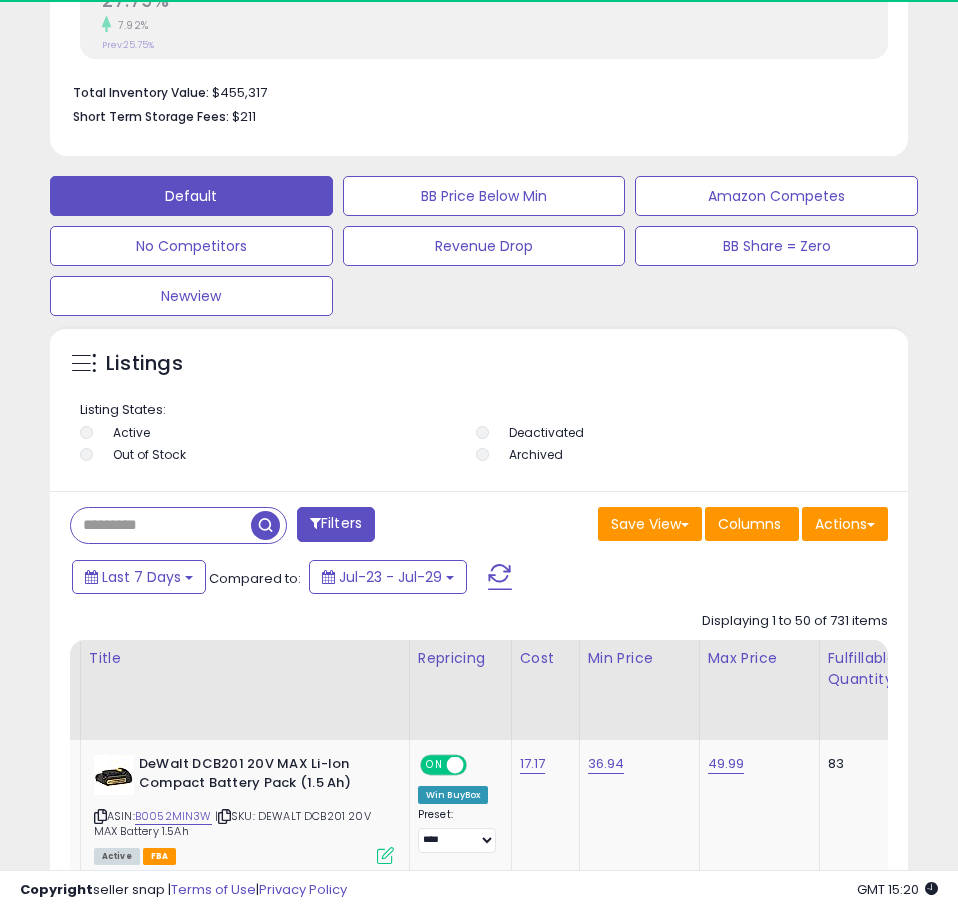 paste on "**********" 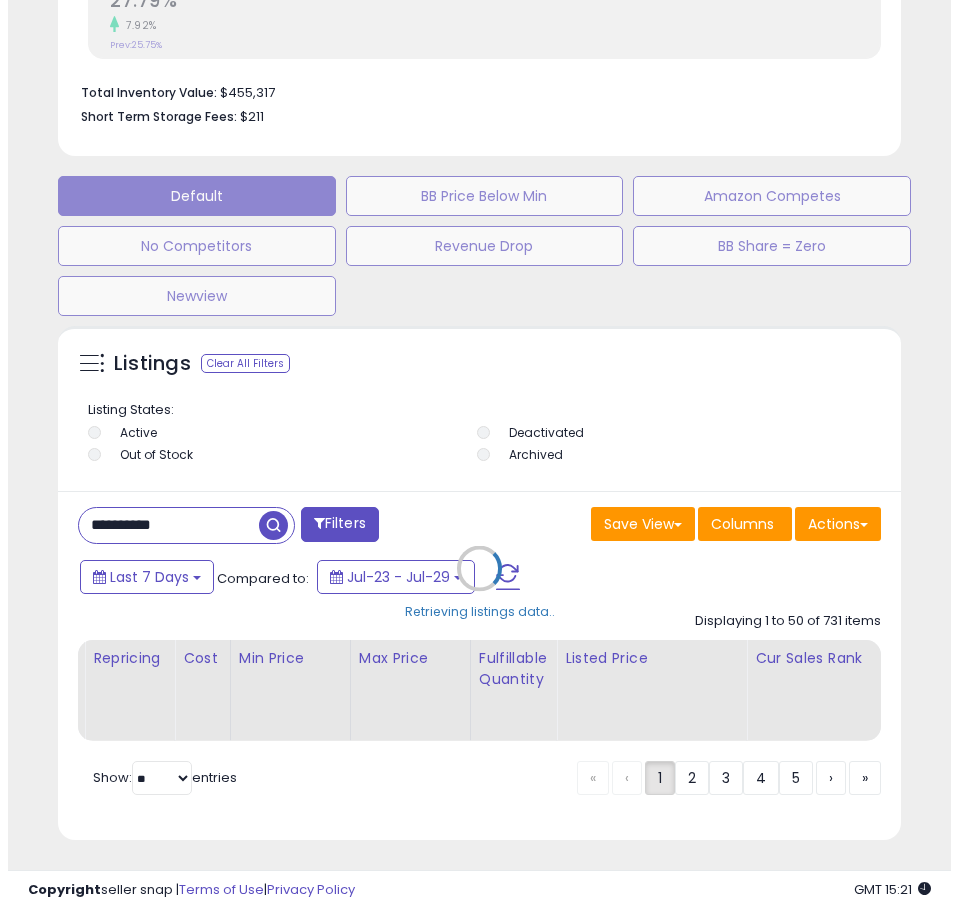 scroll, scrollTop: 390, scrollLeft: 848, axis: both 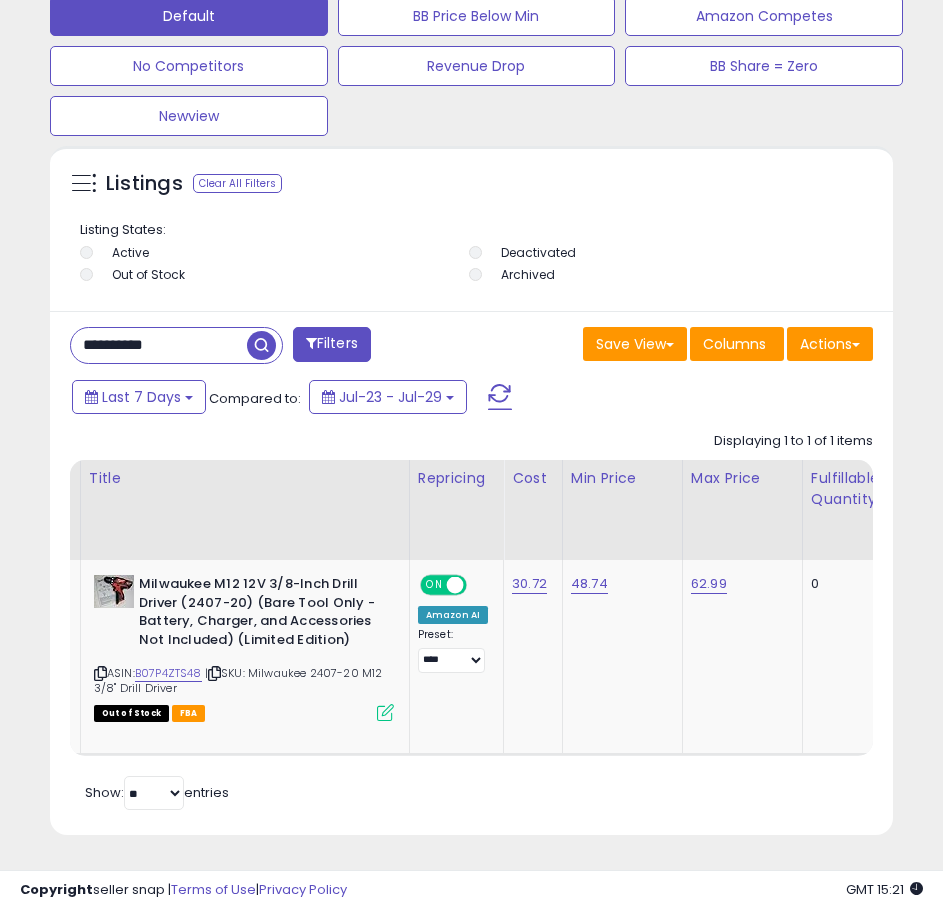 click on "**********" at bounding box center (159, 345) 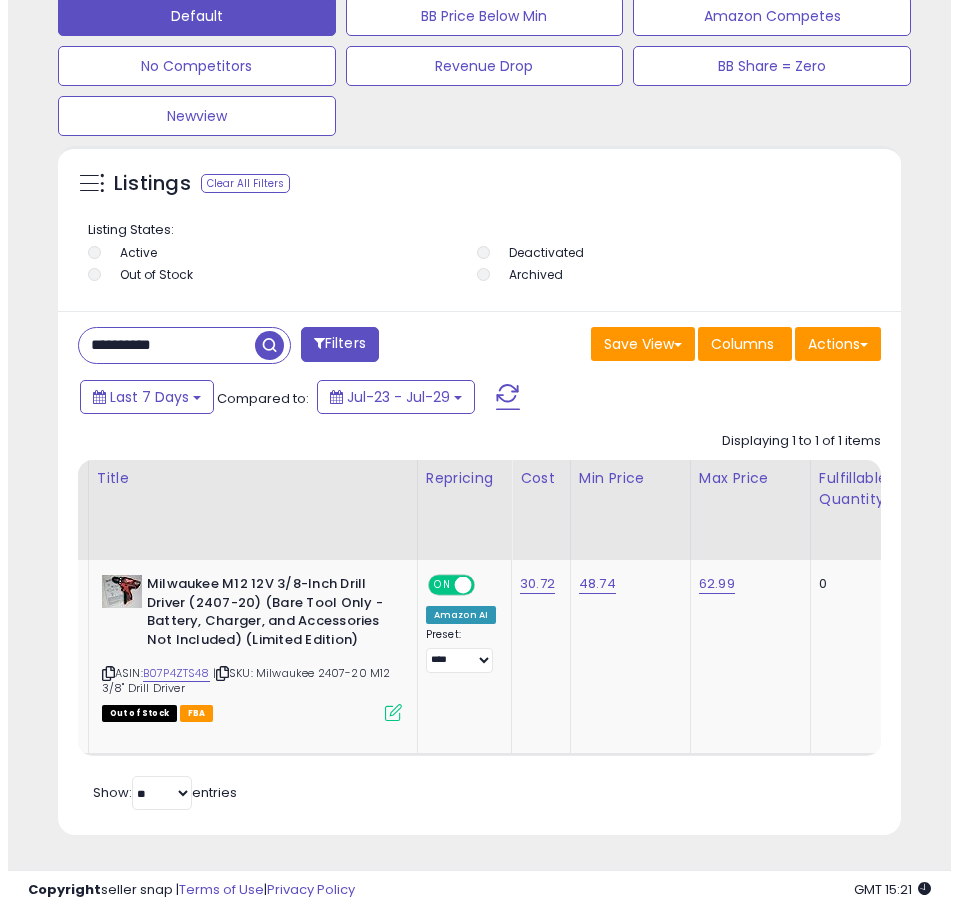 scroll, scrollTop: 1145, scrollLeft: 0, axis: vertical 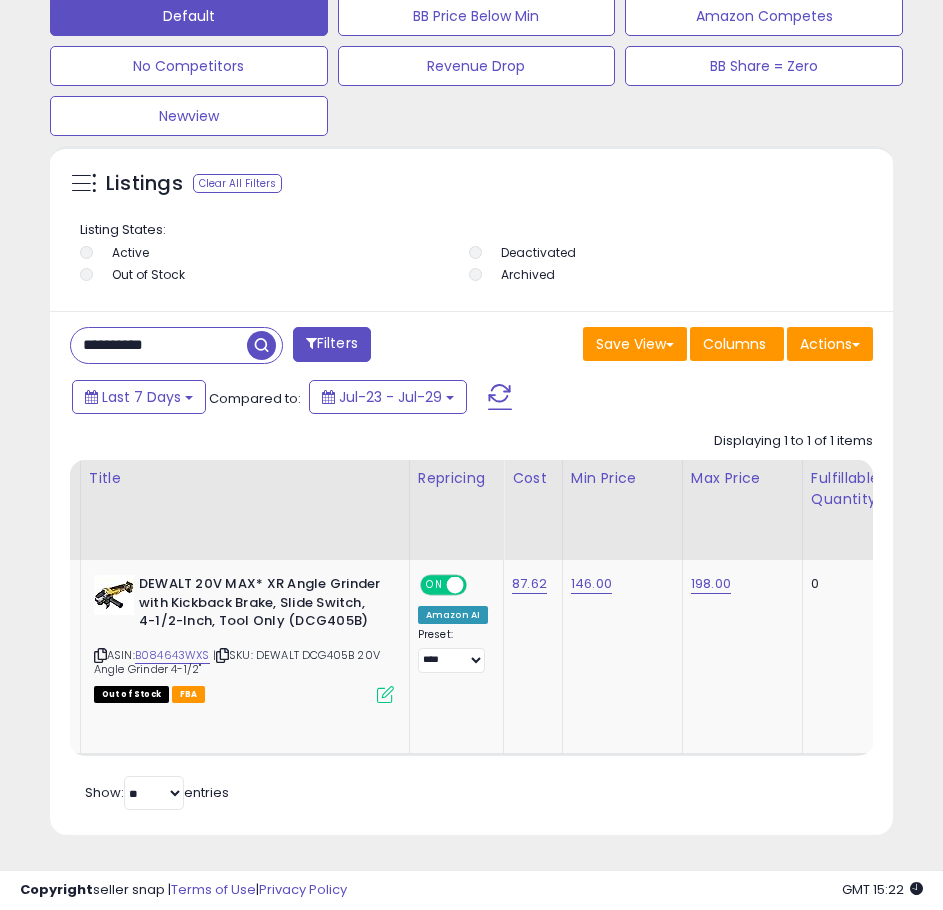 click on "**********" at bounding box center [159, 345] 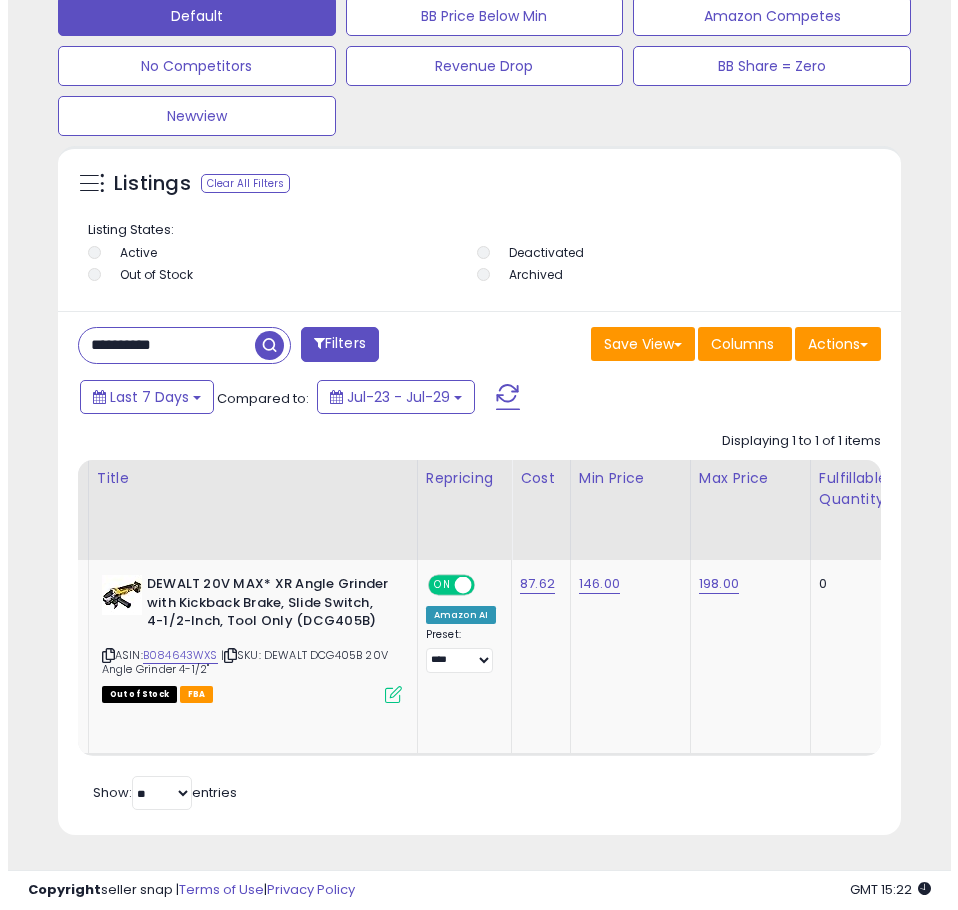 scroll, scrollTop: 1145, scrollLeft: 0, axis: vertical 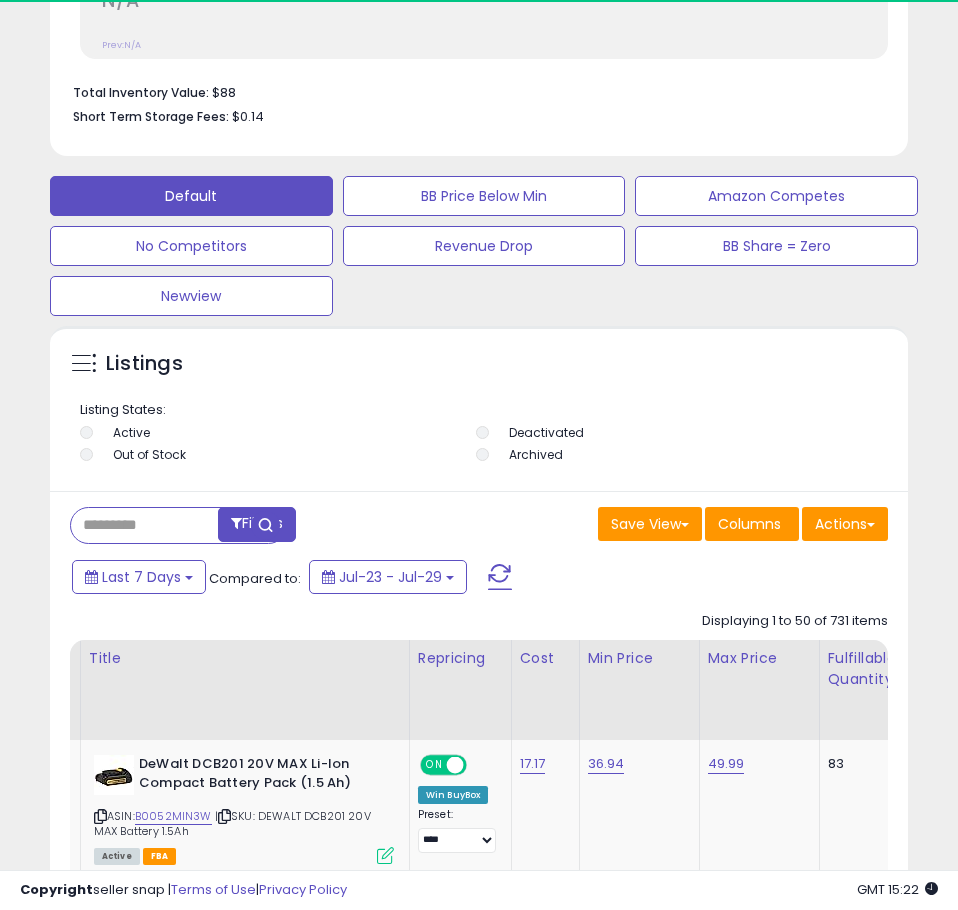 click at bounding box center [161, 525] 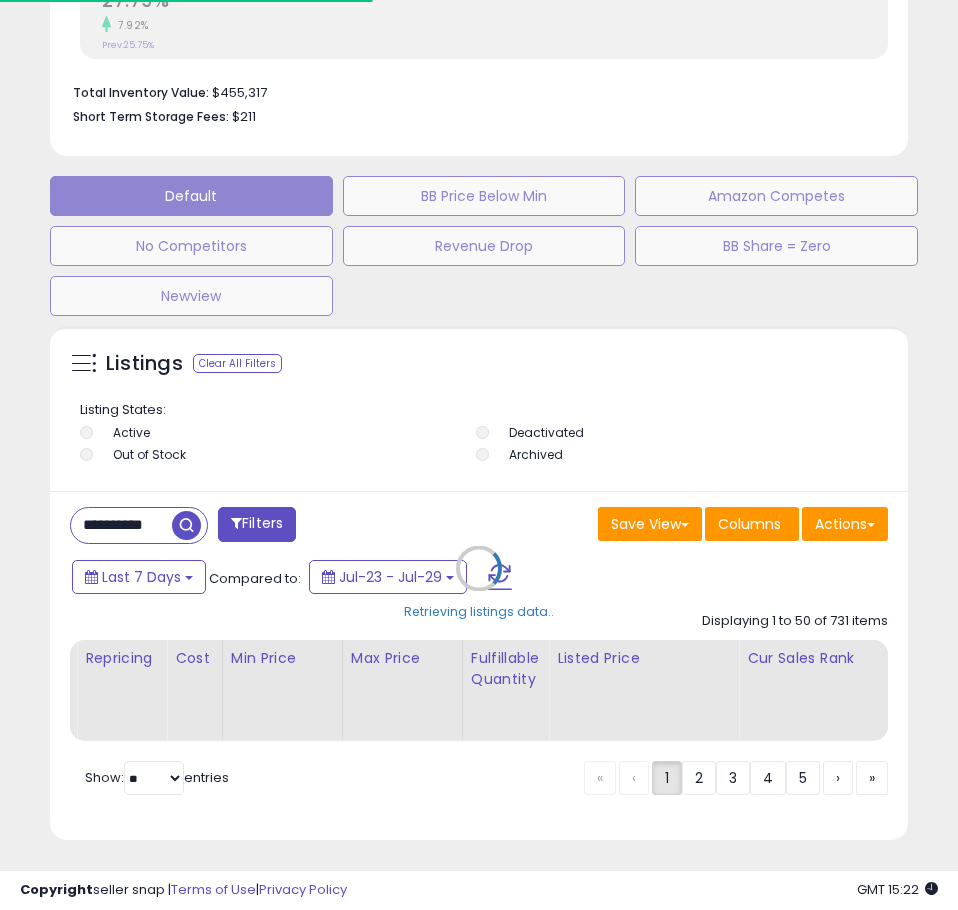 scroll, scrollTop: 0, scrollLeft: 18, axis: horizontal 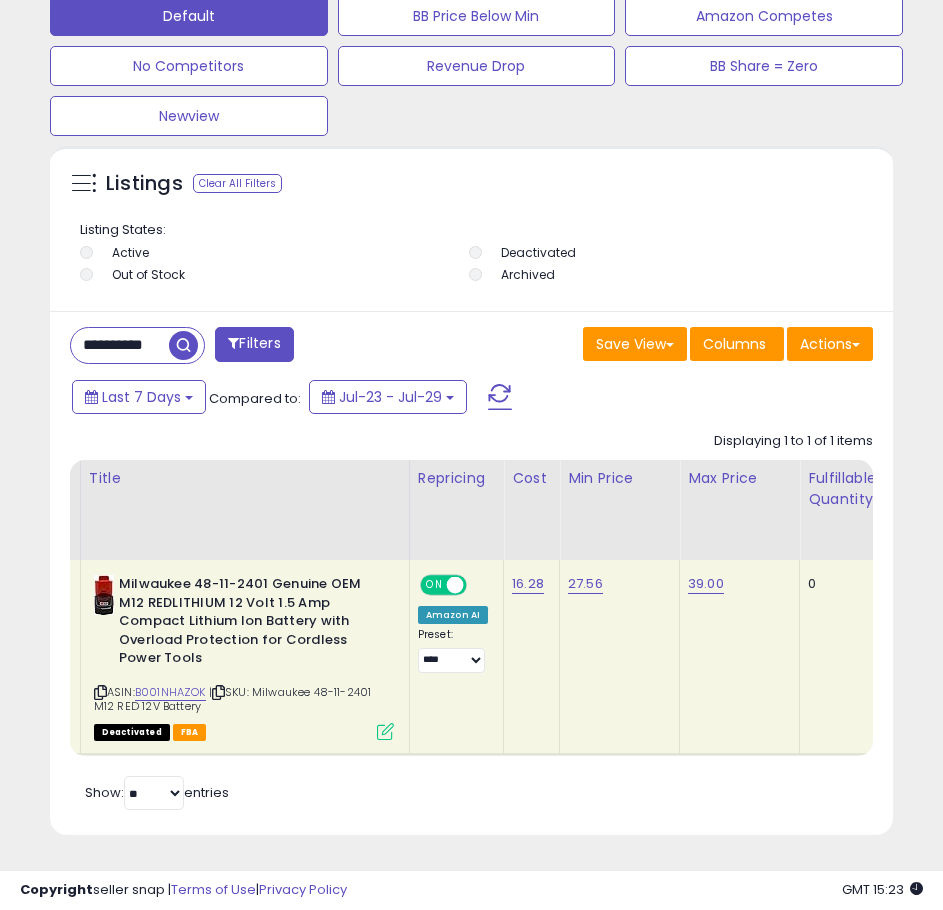 click on "**********" at bounding box center [120, 345] 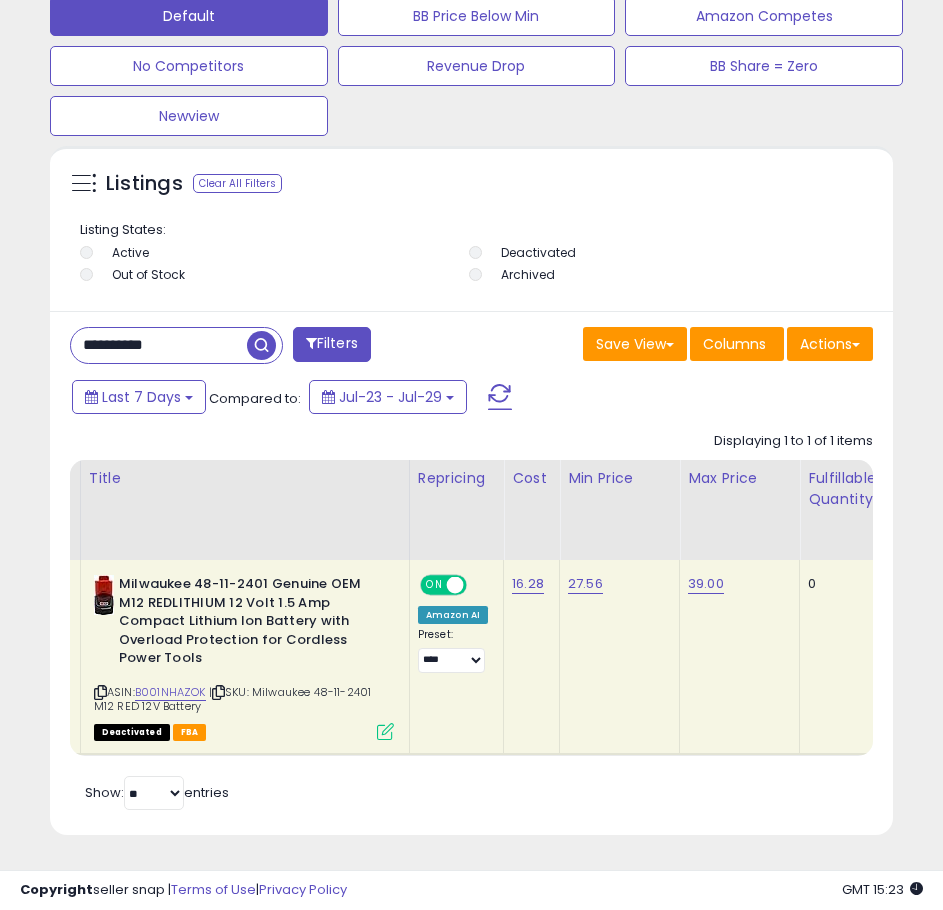paste 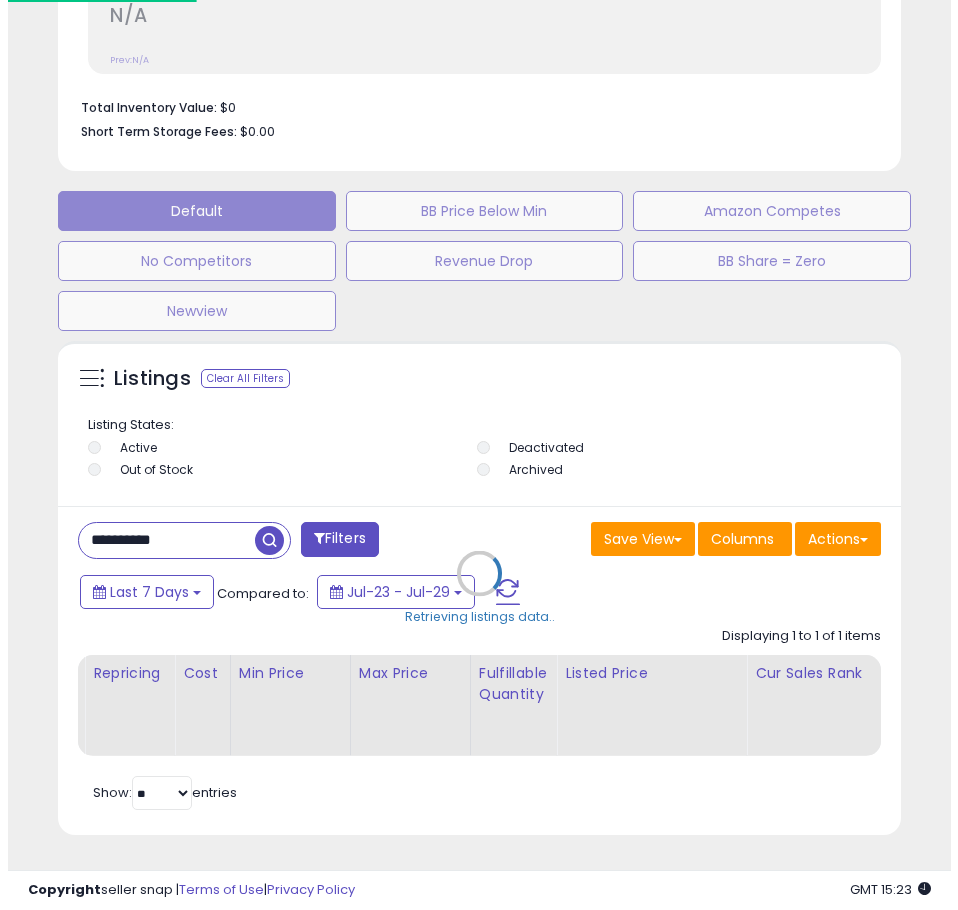 scroll, scrollTop: 1145, scrollLeft: 0, axis: vertical 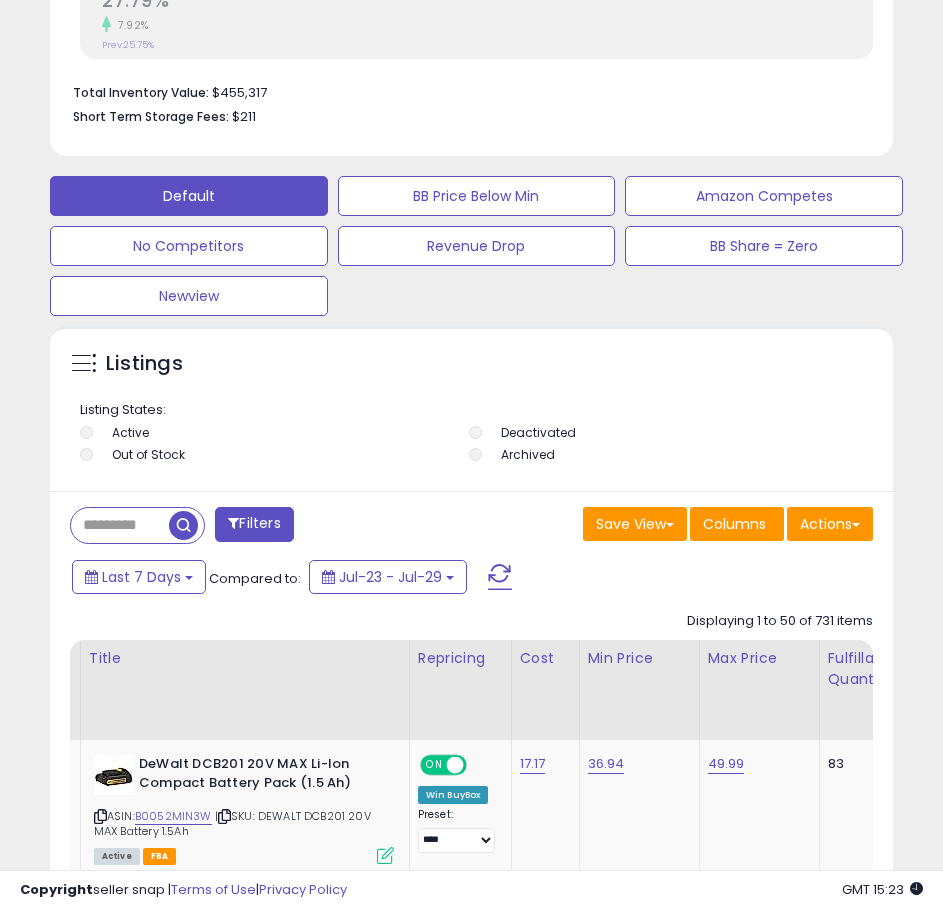 click at bounding box center [120, 525] 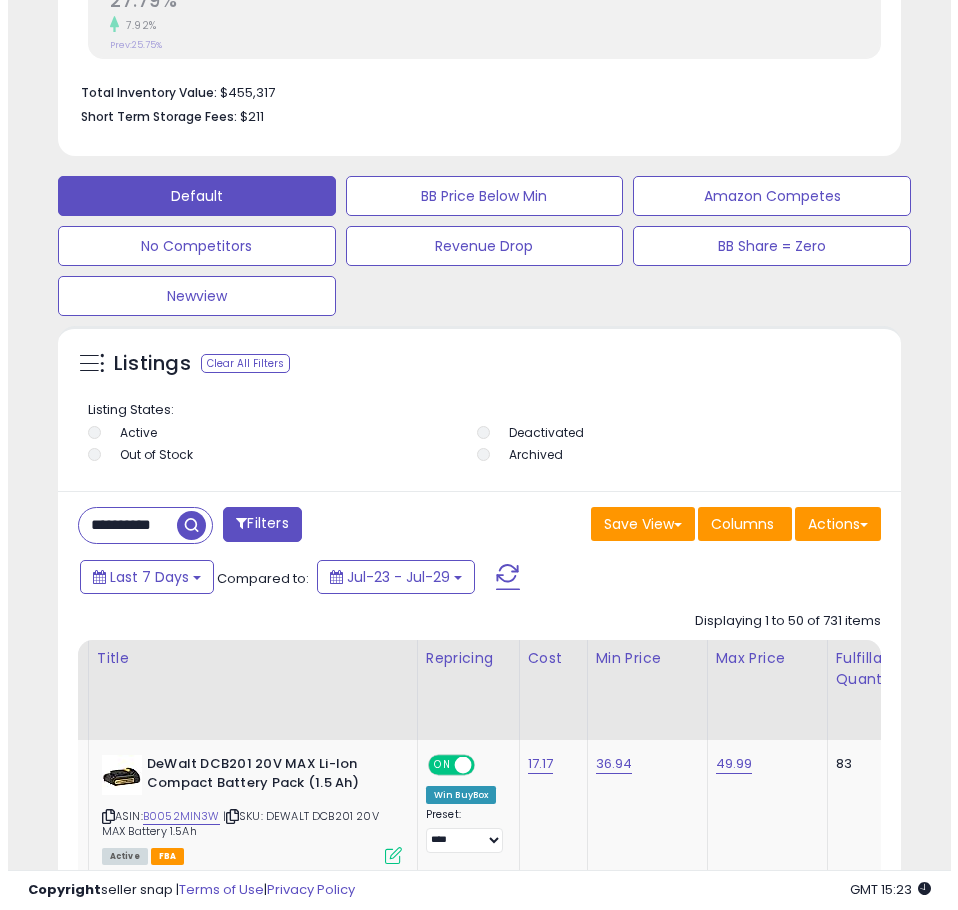 scroll, scrollTop: 0, scrollLeft: 30, axis: horizontal 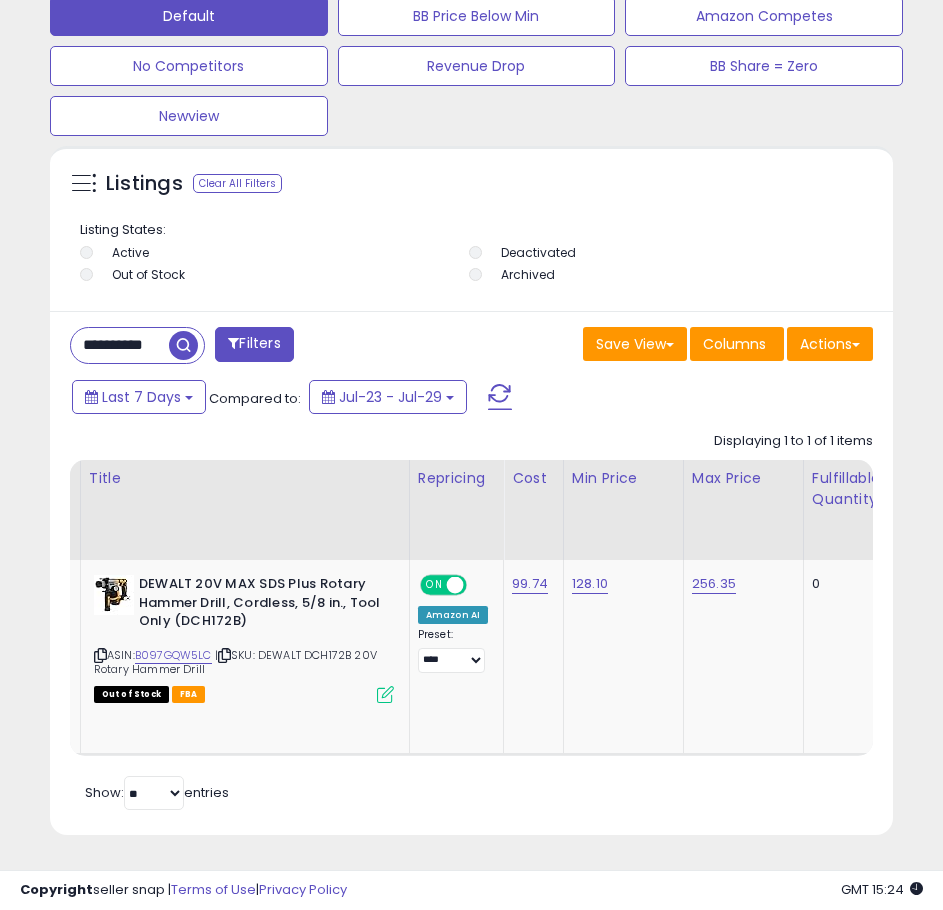 click on "**********" at bounding box center [120, 345] 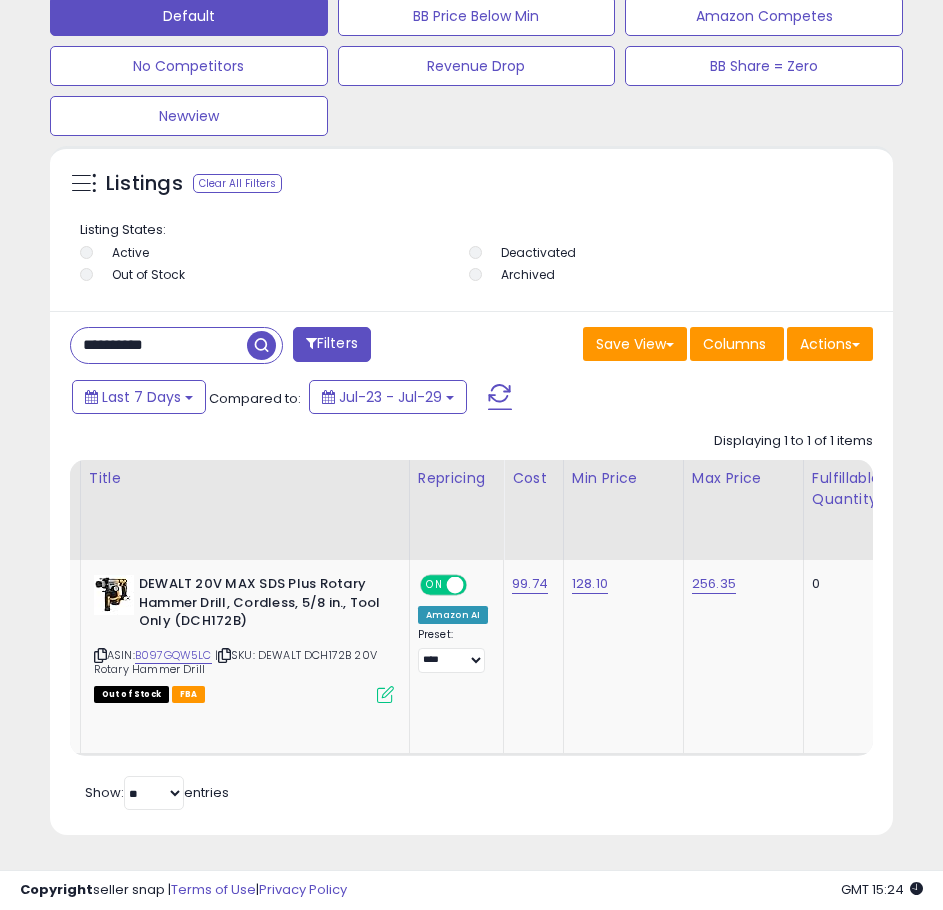 paste 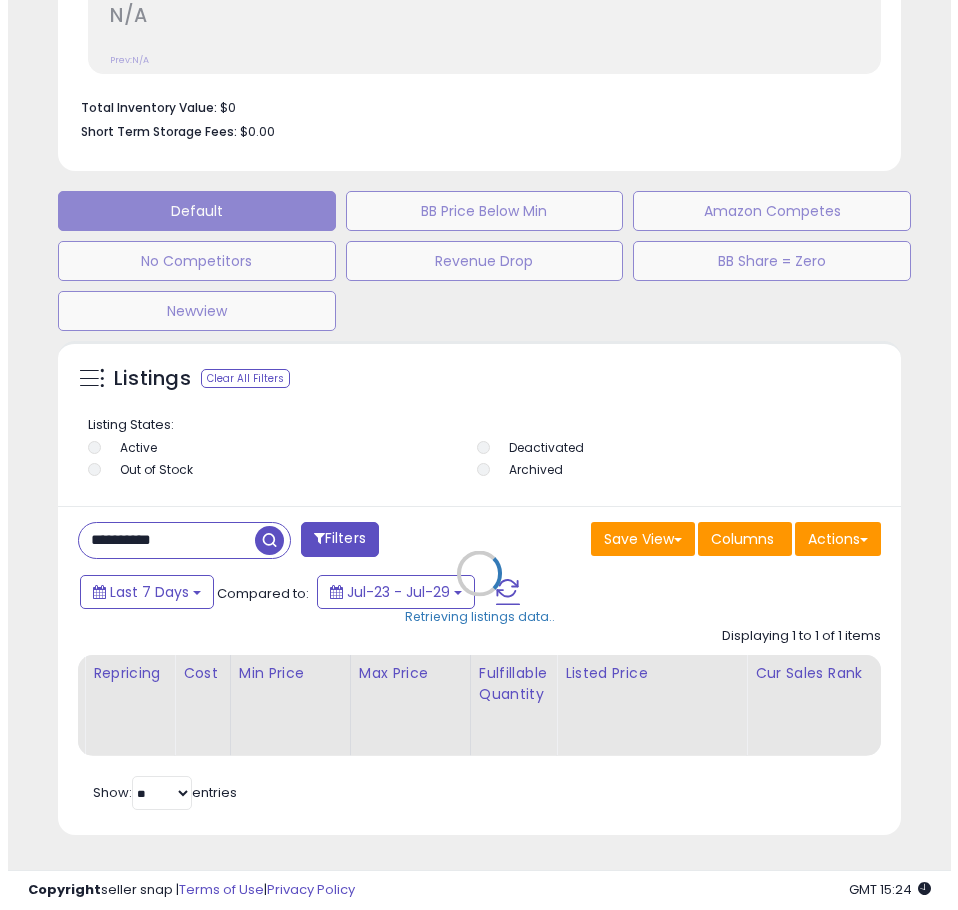 scroll, scrollTop: 1145, scrollLeft: 0, axis: vertical 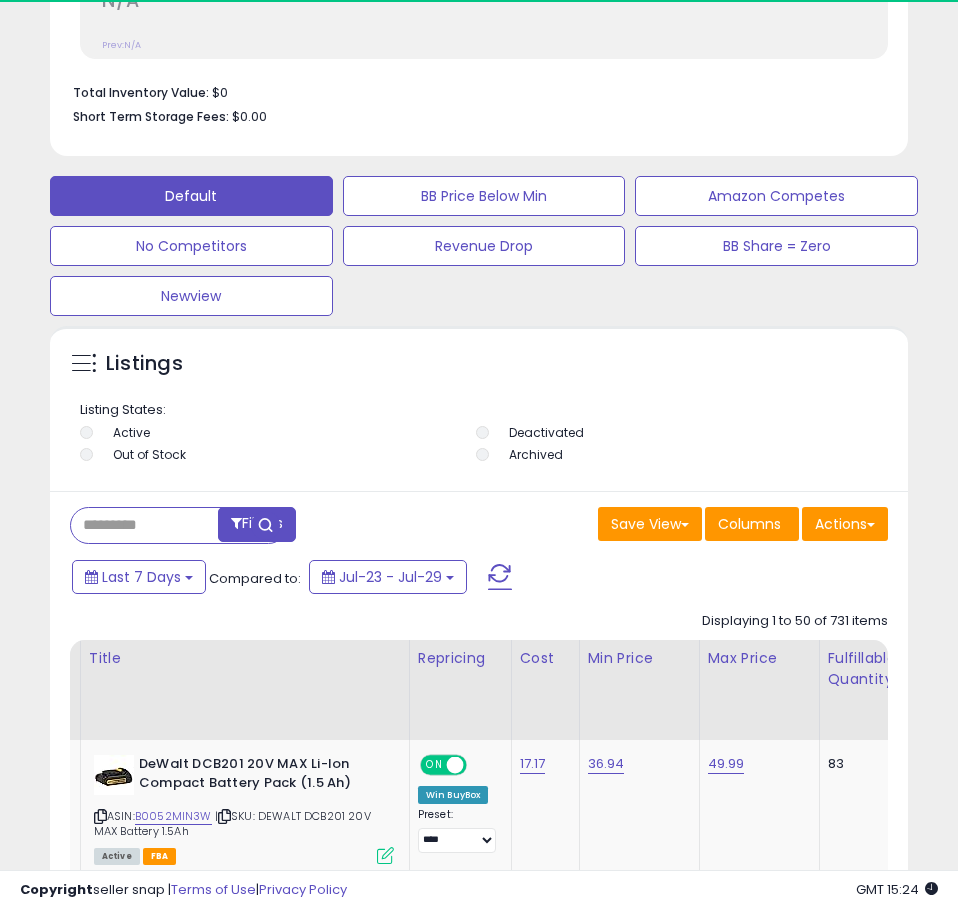 click on "Listings" 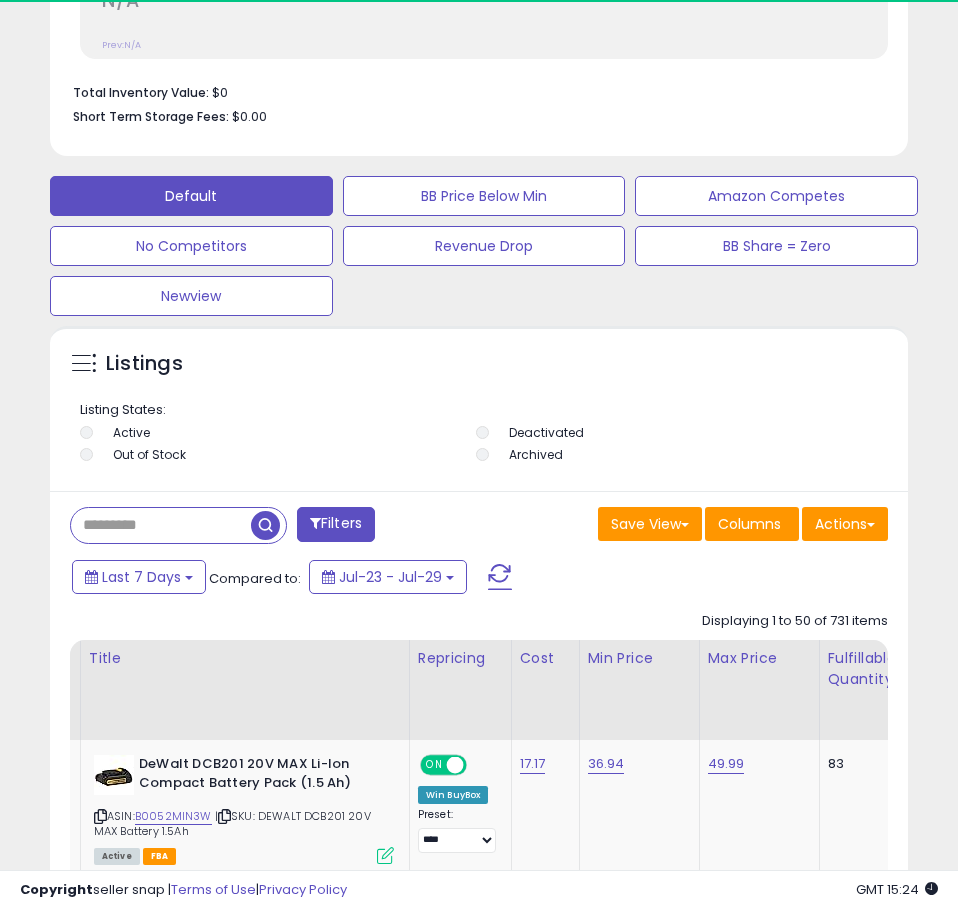 paste on "**********" 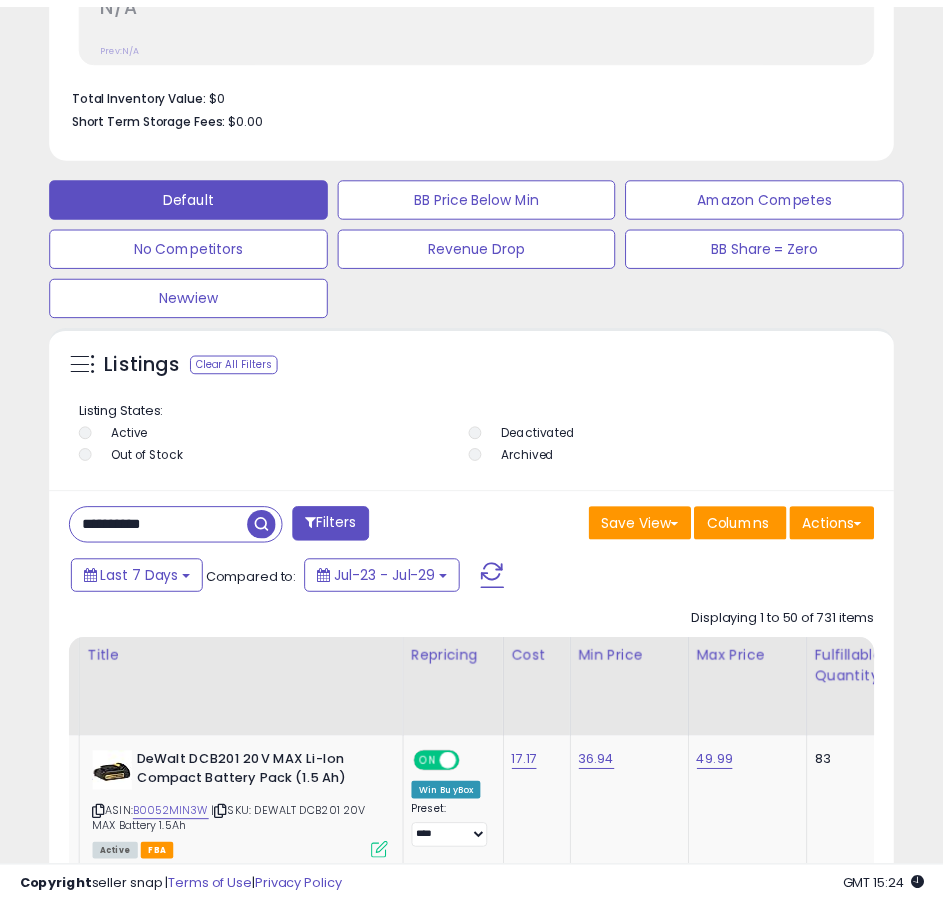 scroll, scrollTop: 1345, scrollLeft: 0, axis: vertical 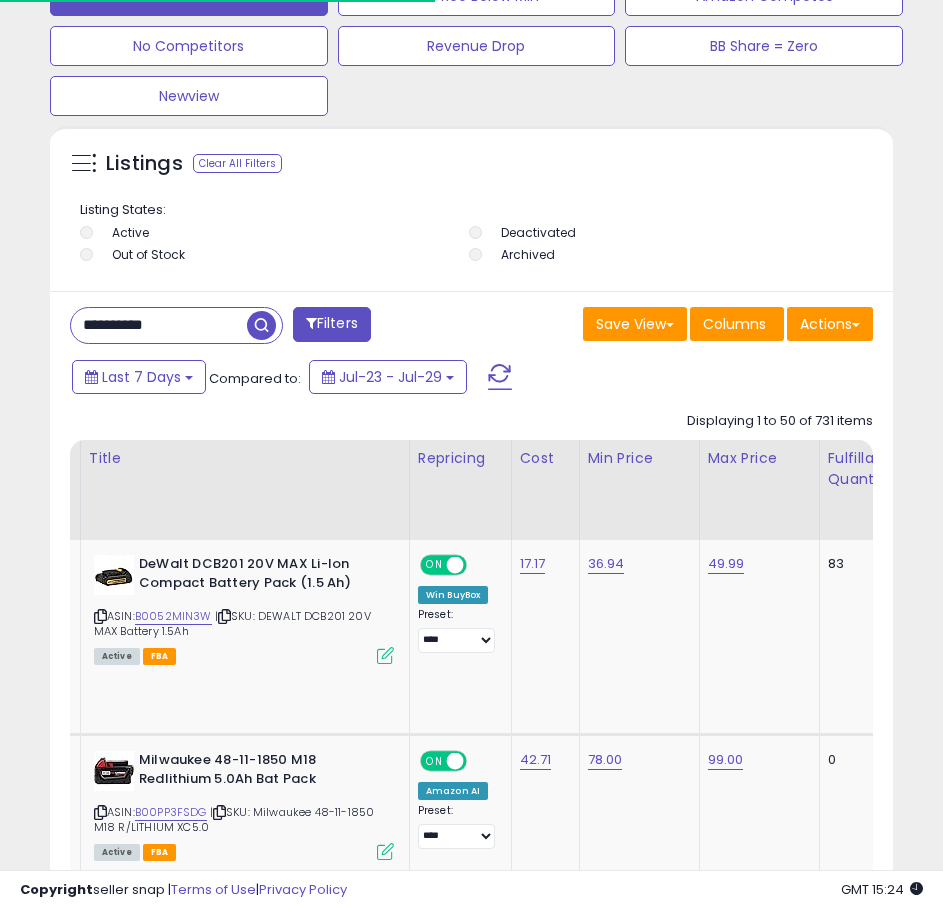 type on "**********" 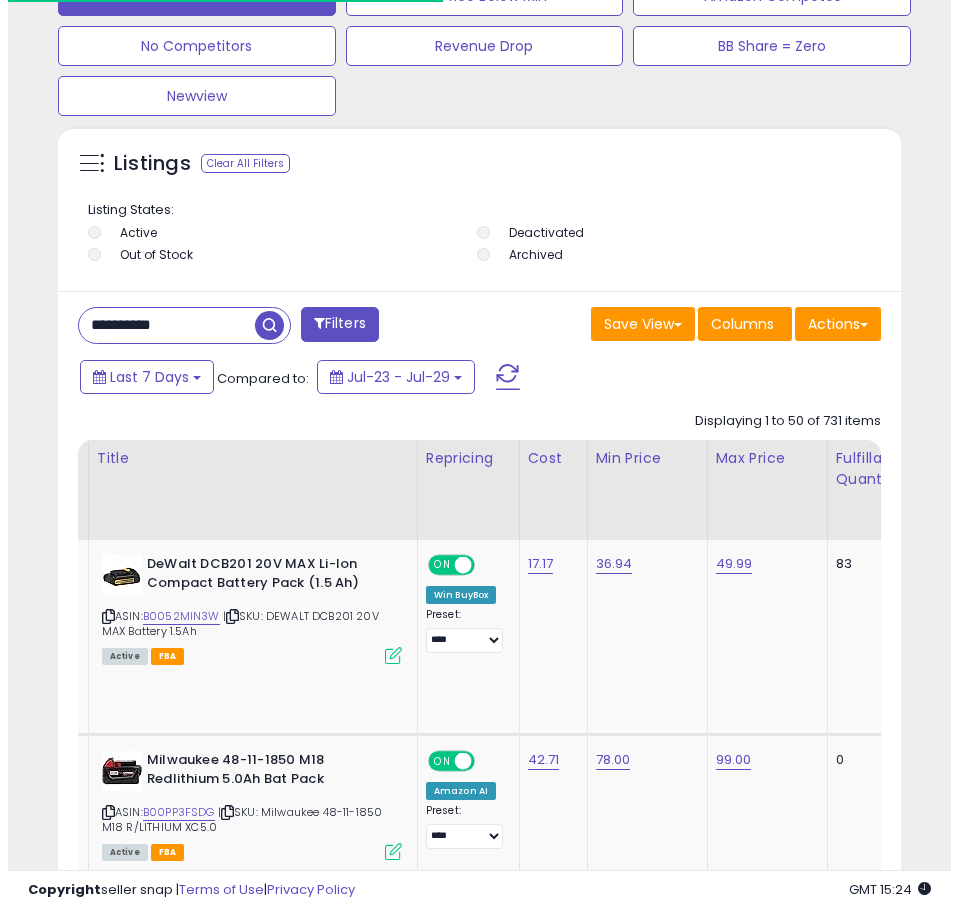 scroll, scrollTop: 1165, scrollLeft: 0, axis: vertical 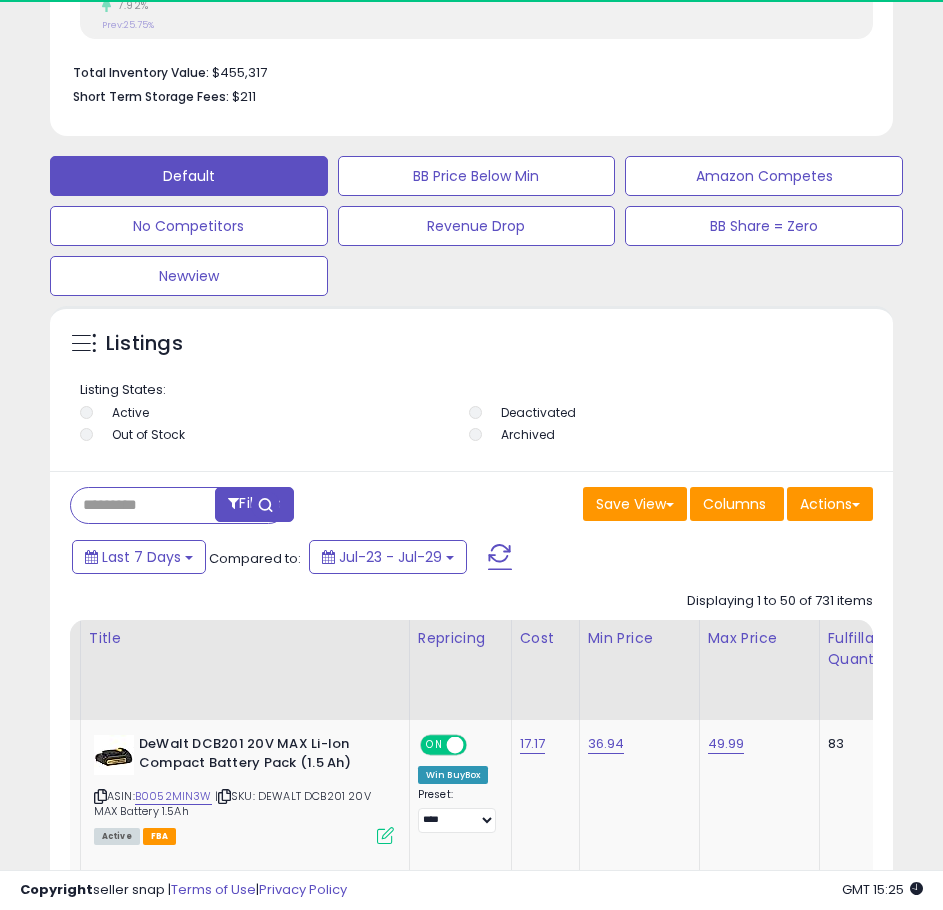 click at bounding box center [161, 505] 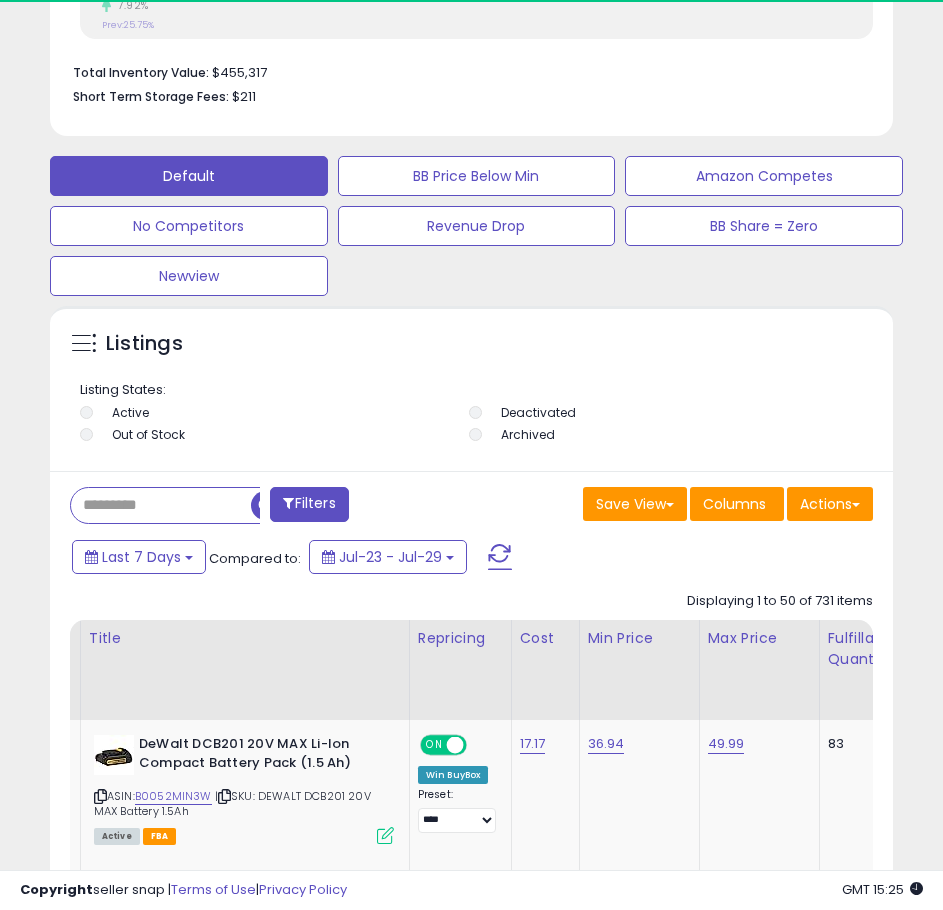 paste on "**********" 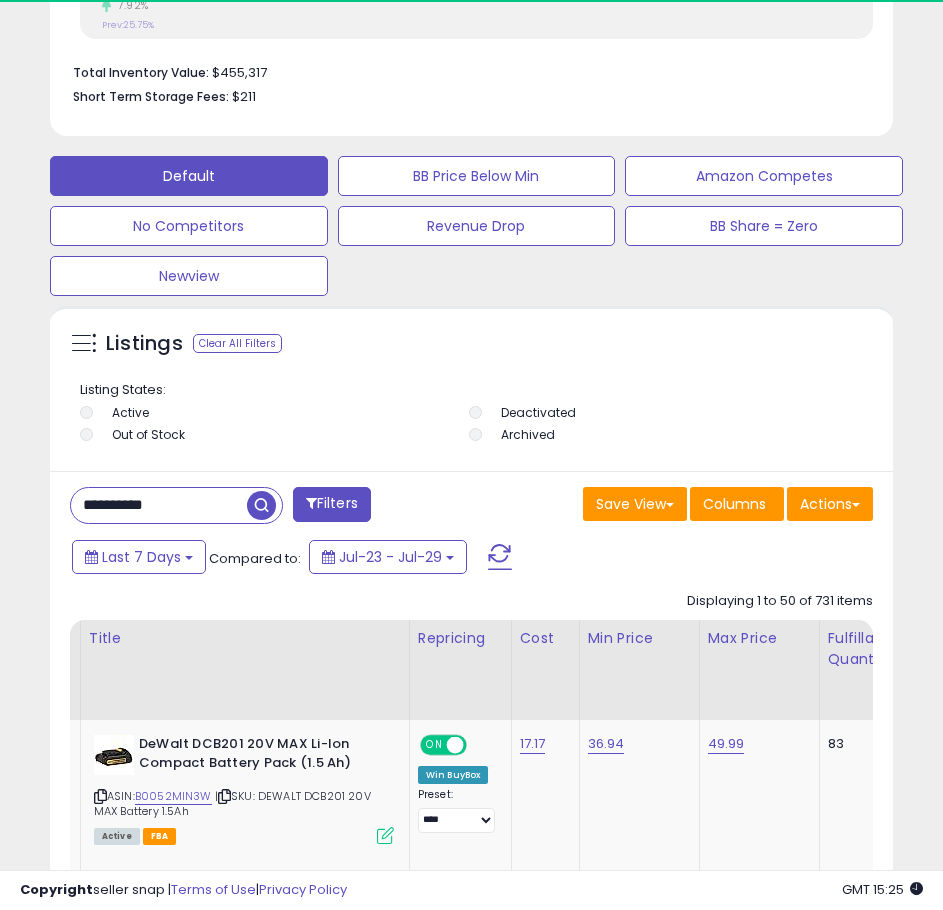 type on "**********" 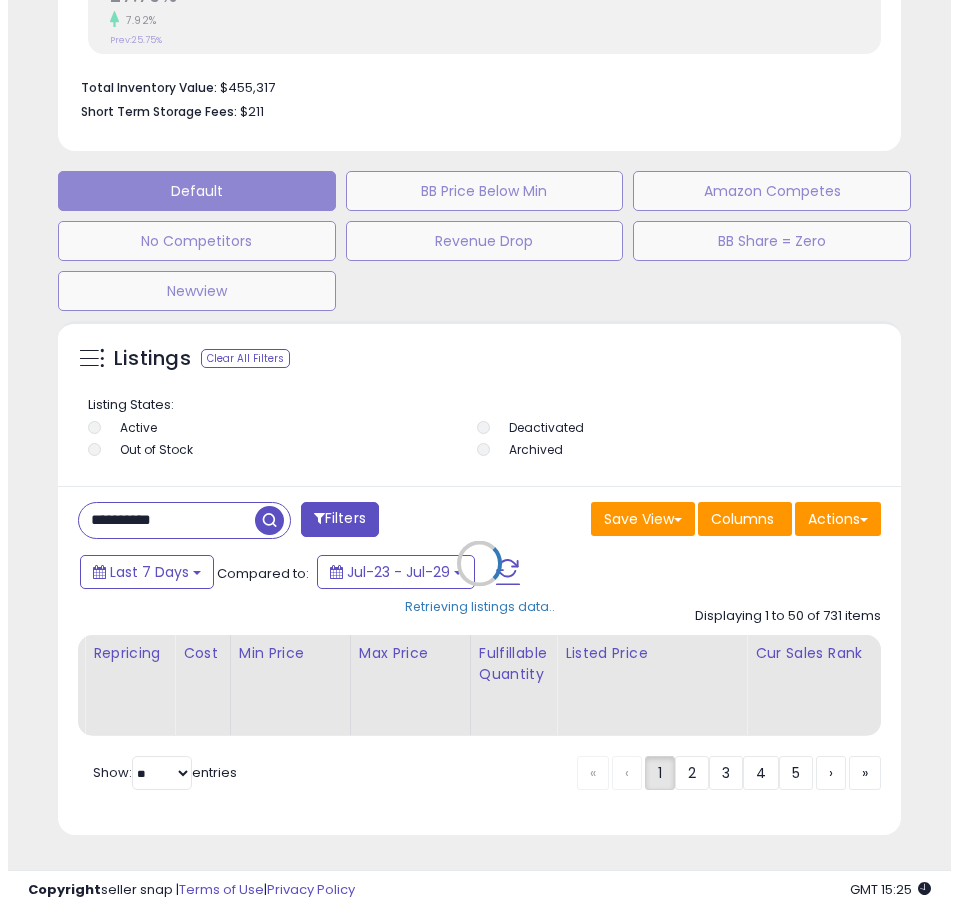 scroll, scrollTop: 390, scrollLeft: 848, axis: both 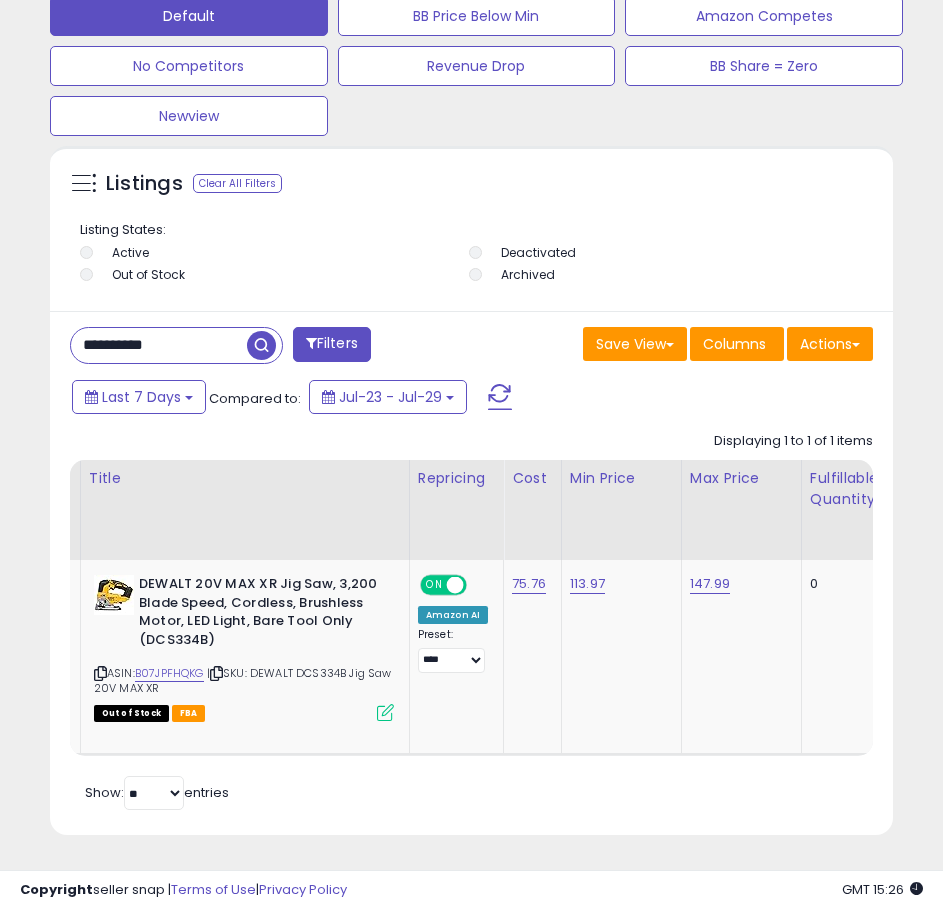 click on "Listings
Clear All Filters" at bounding box center [474, 184] 